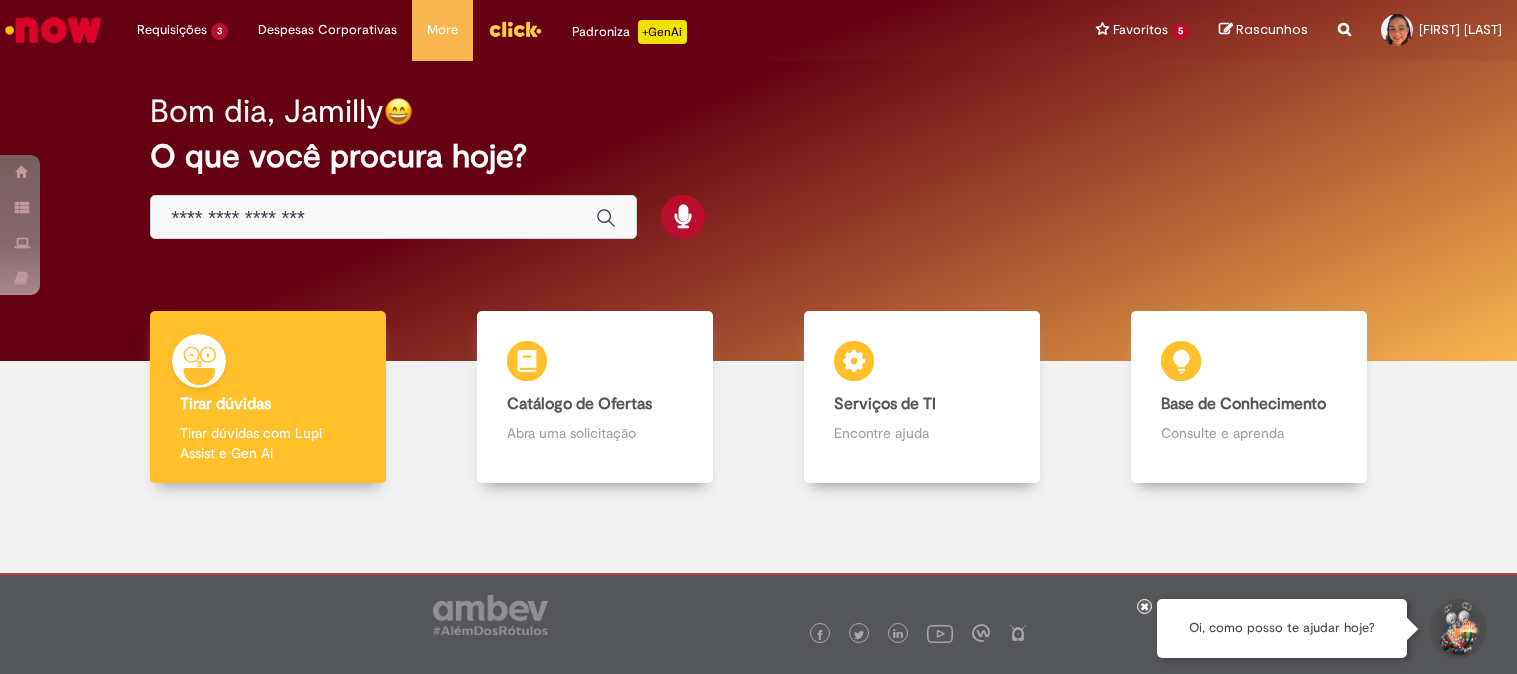 scroll, scrollTop: 0, scrollLeft: 0, axis: both 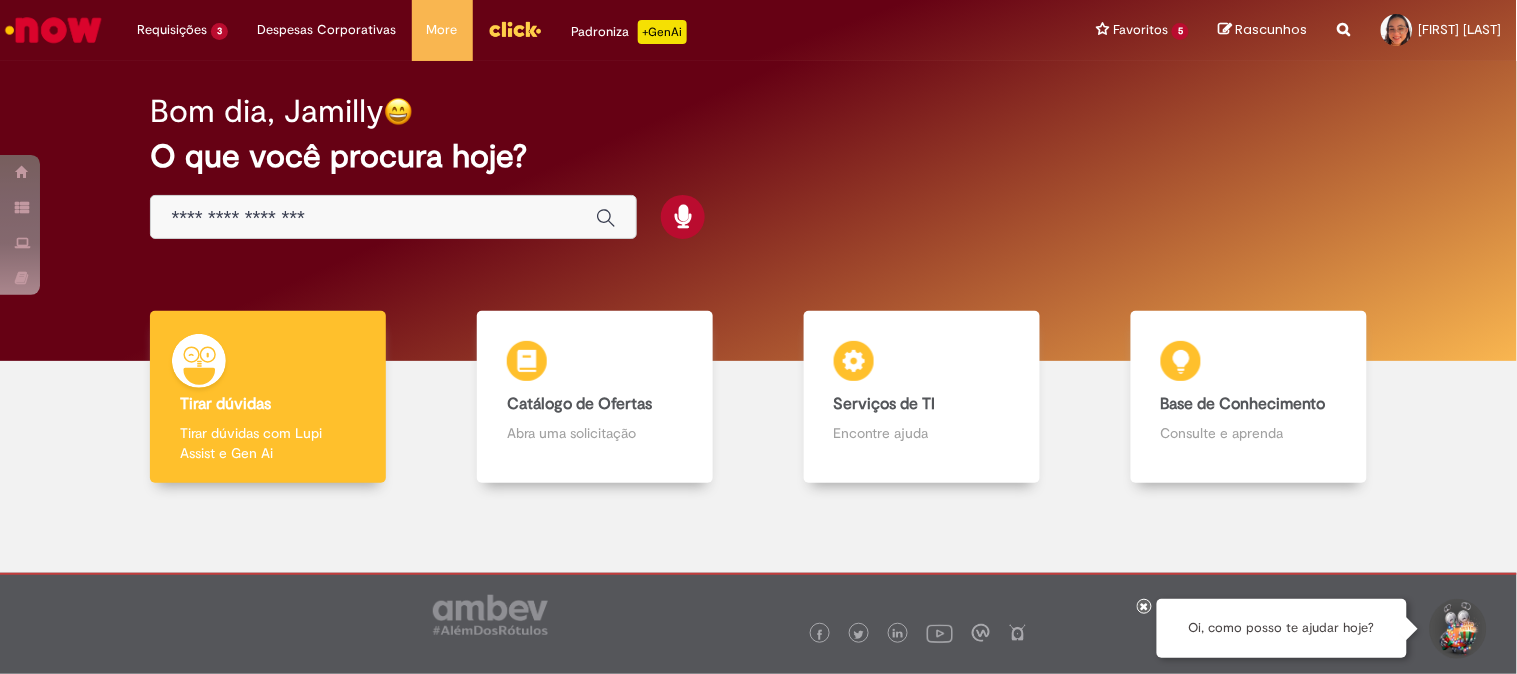 click on "Bom dia, Jamilly
O que você procura hoje?" at bounding box center [758, 167] 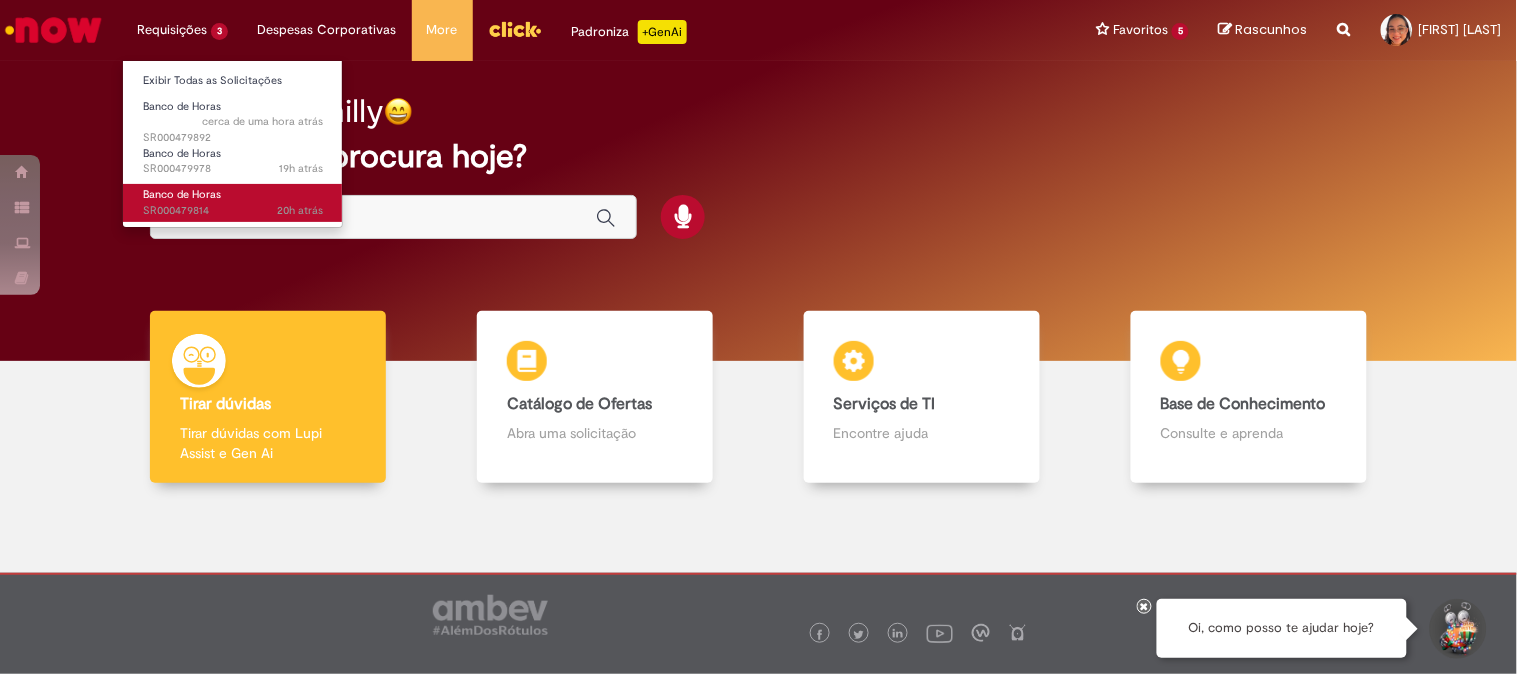 click on "20h atrás 20 horas atrás  SR000479814" at bounding box center [233, 211] 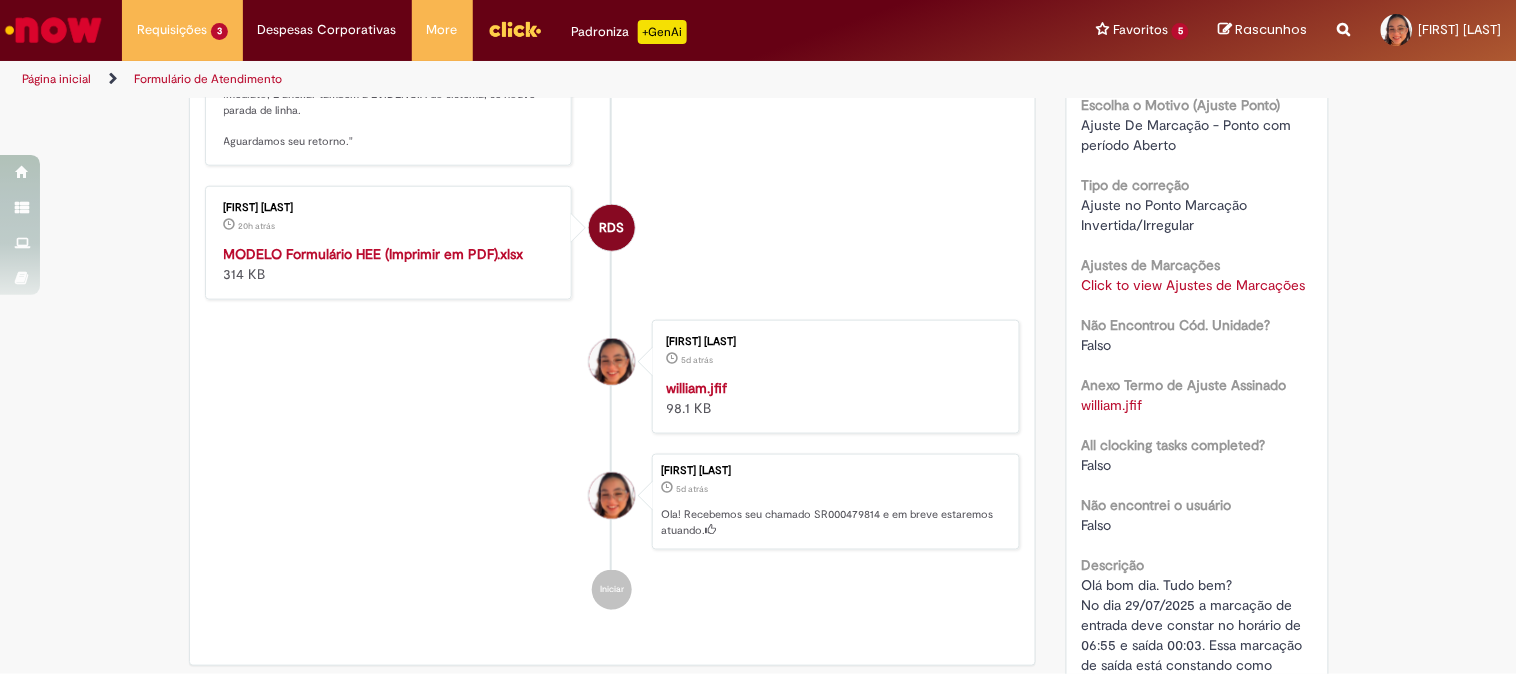 scroll, scrollTop: 154, scrollLeft: 0, axis: vertical 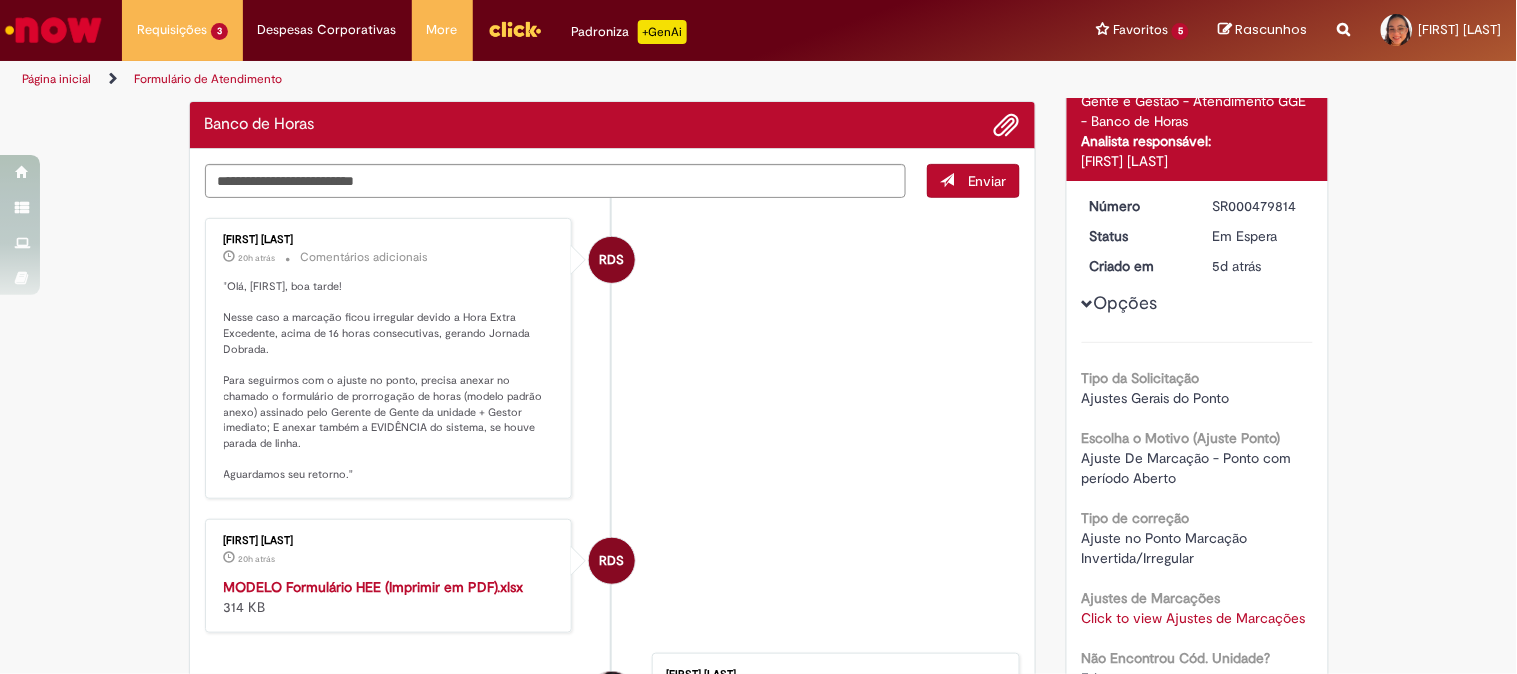 click on "MODELO Formulário HEE (Imprimir em PDF).xlsx" at bounding box center [374, 587] 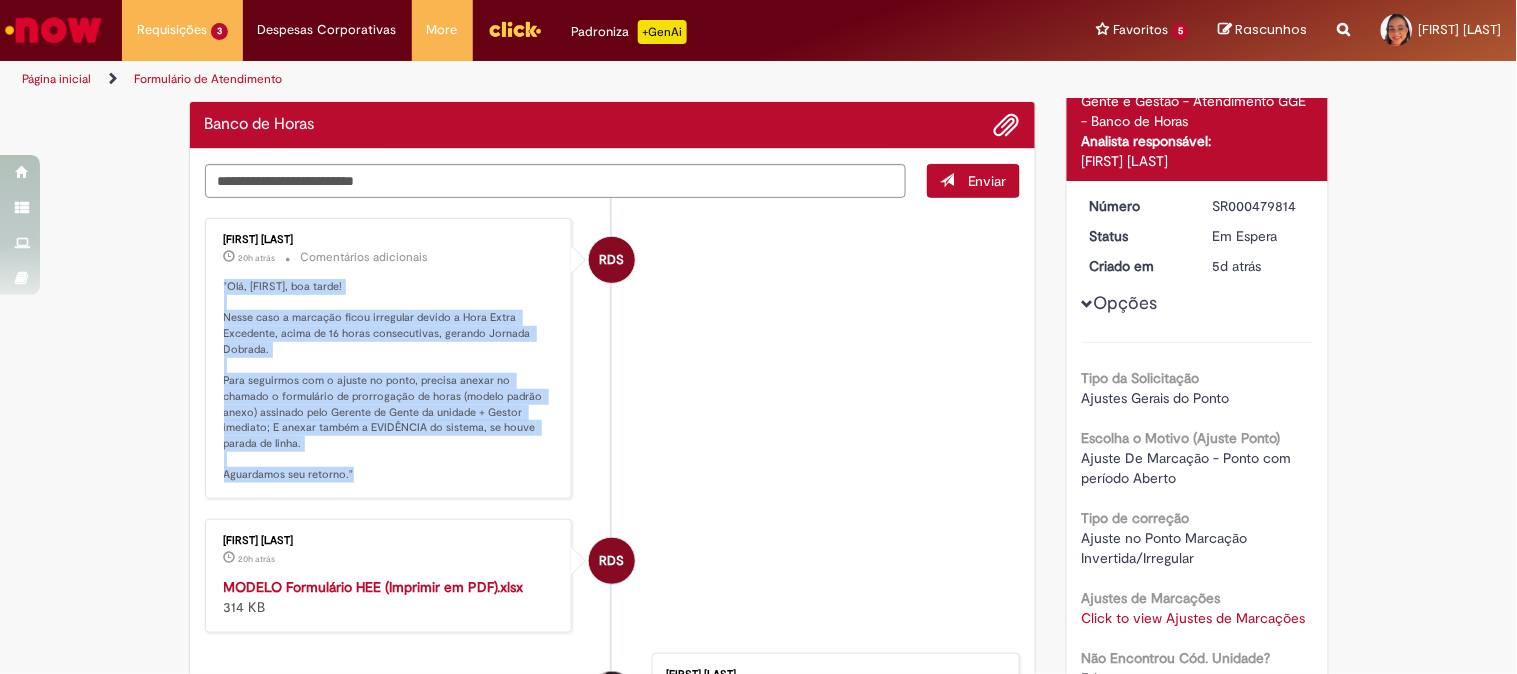 drag, startPoint x: 208, startPoint y: 284, endPoint x: 355, endPoint y: 464, distance: 232.39836 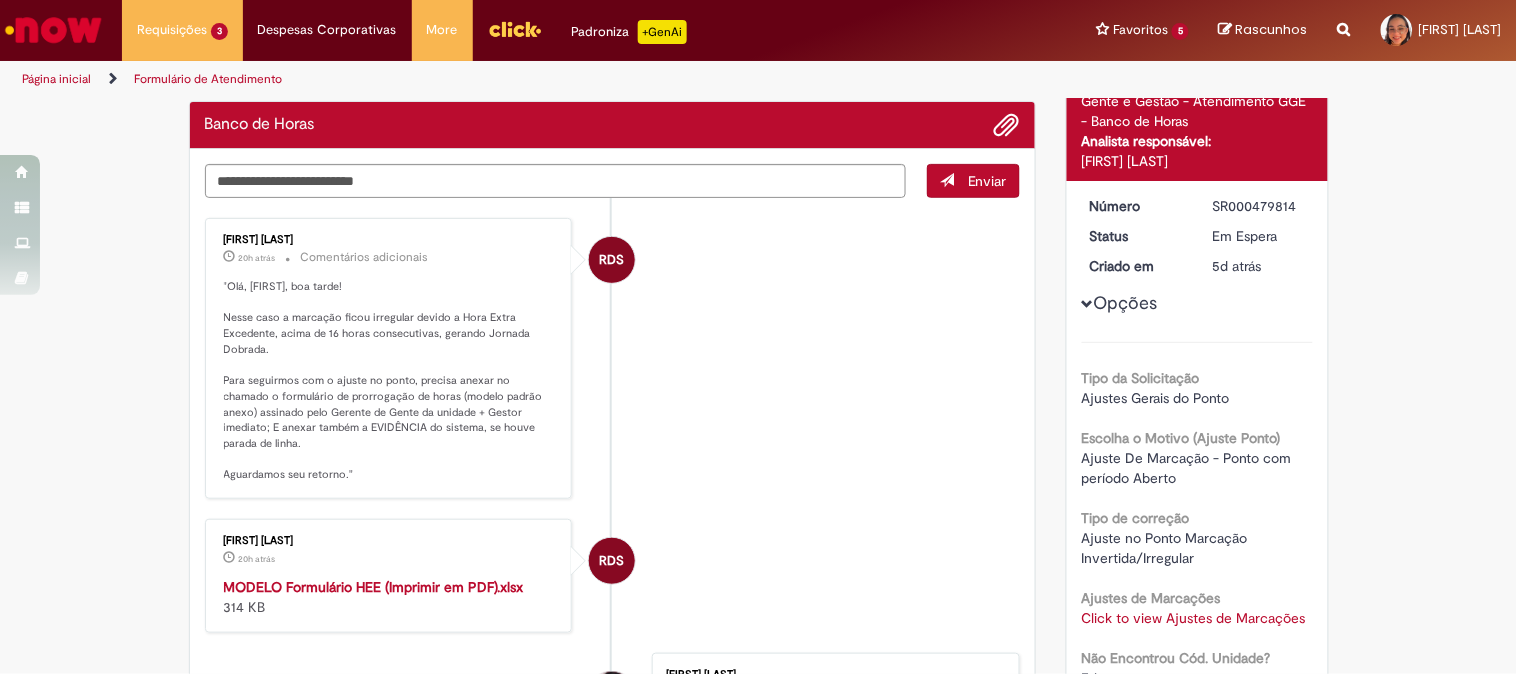 click on "RDS
Raquel de Souza
20h atrás 20 horas atrás     Comentários adicionais
"Olá, Jamilly, boa tarde!
Nesse caso a marcação ficou irregular devido a Hora Extra Excedente, acima de 16 horas consecutivas, gerando Jornada Dobrada.
Para seguirmos com o ajuste no ponto, precisa anexar no chamado o formulário de prorrogação de horas (modelo padrão anexo) assinado pelo Gerente de Gente da unidade + Gestor imediato; E anexar também a EVIDÊNCIA do sistema, se houve parada de linha.
Aguardamos seu retorno."" at bounding box center (613, 358) 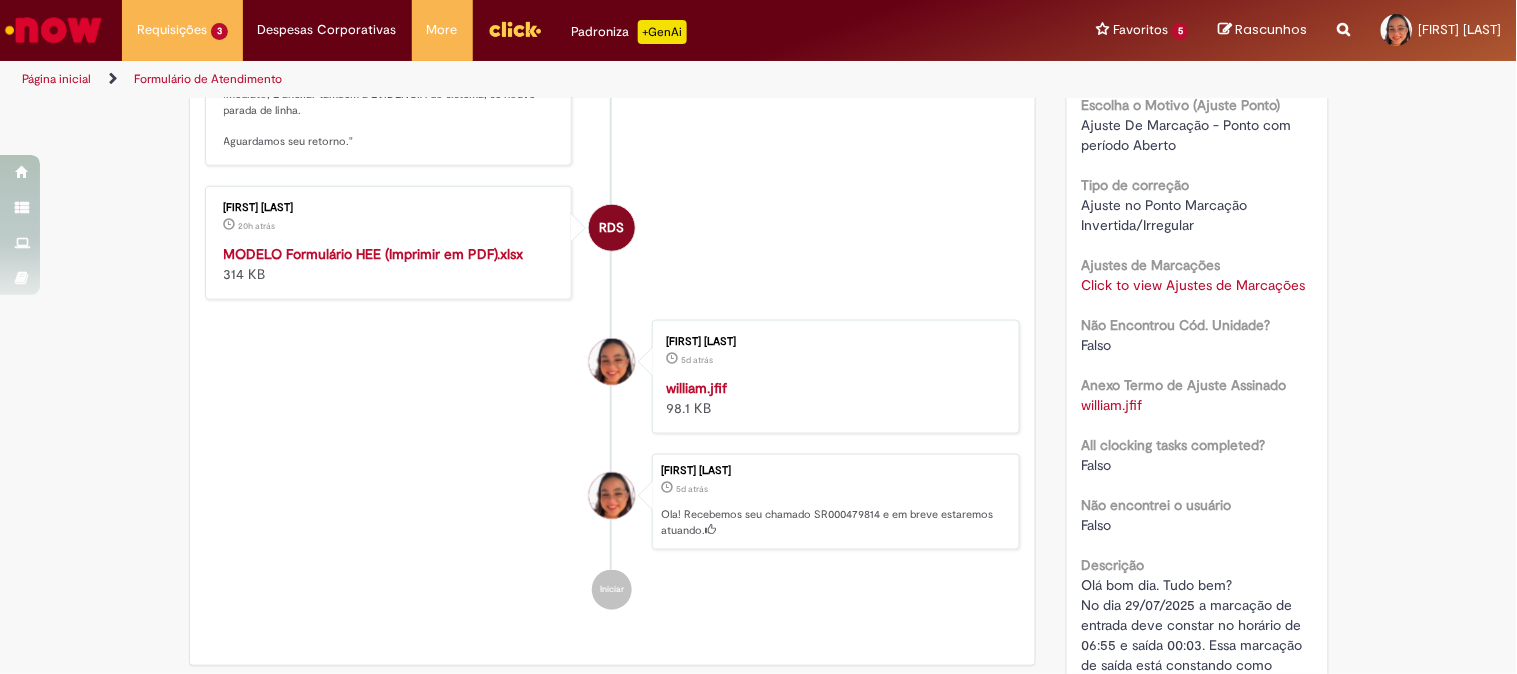 scroll, scrollTop: 43, scrollLeft: 0, axis: vertical 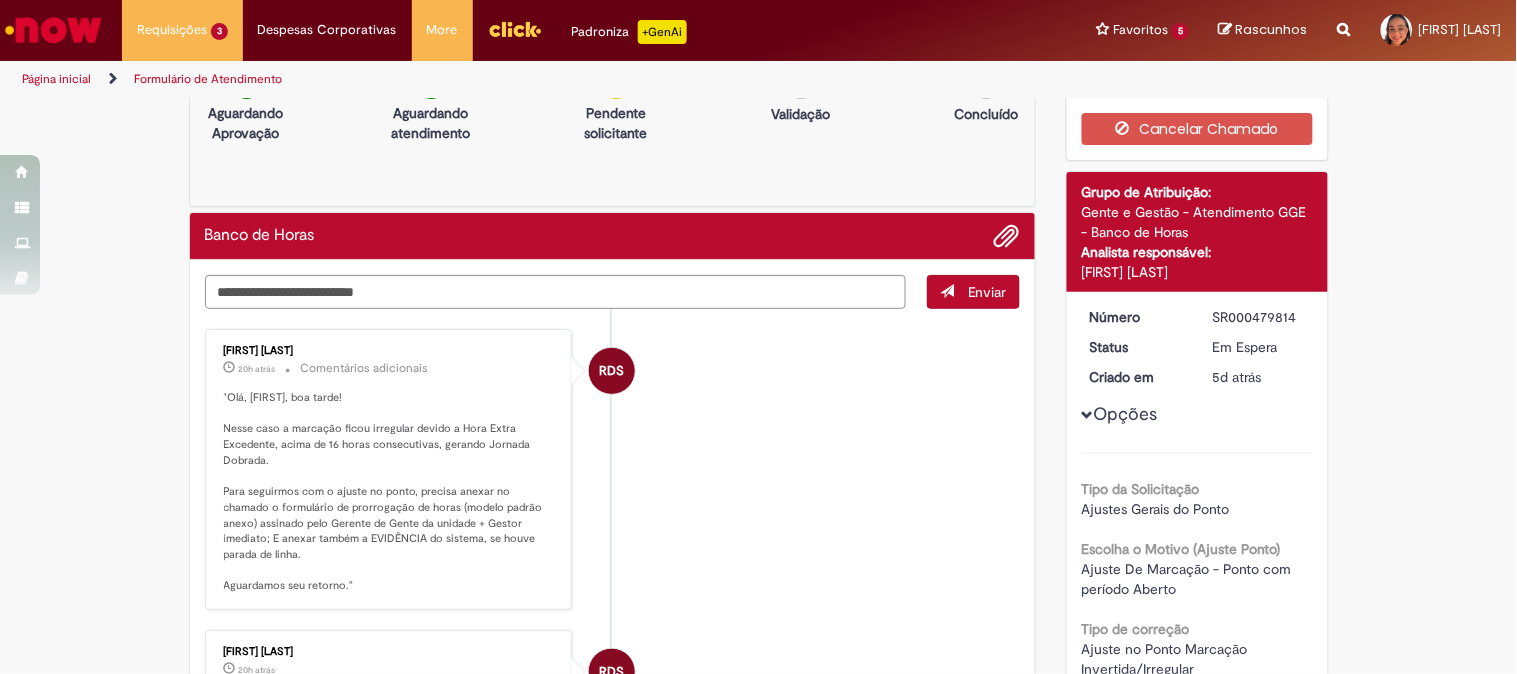 click on "RDS
Raquel de Souza
20h atrás 20 horas atrás     Comentários adicionais
"Olá, Jamilly, boa tarde!
Nesse caso a marcação ficou irregular devido a Hora Extra Excedente, acima de 16 horas consecutivas, gerando Jornada Dobrada.
Para seguirmos com o ajuste no ponto, precisa anexar no chamado o formulário de prorrogação de horas (modelo padrão anexo) assinado pelo Gerente de Gente da unidade + Gestor imediato; E anexar também a EVIDÊNCIA do sistema, se houve parada de linha.
Aguardamos seu retorno."" at bounding box center (613, 469) 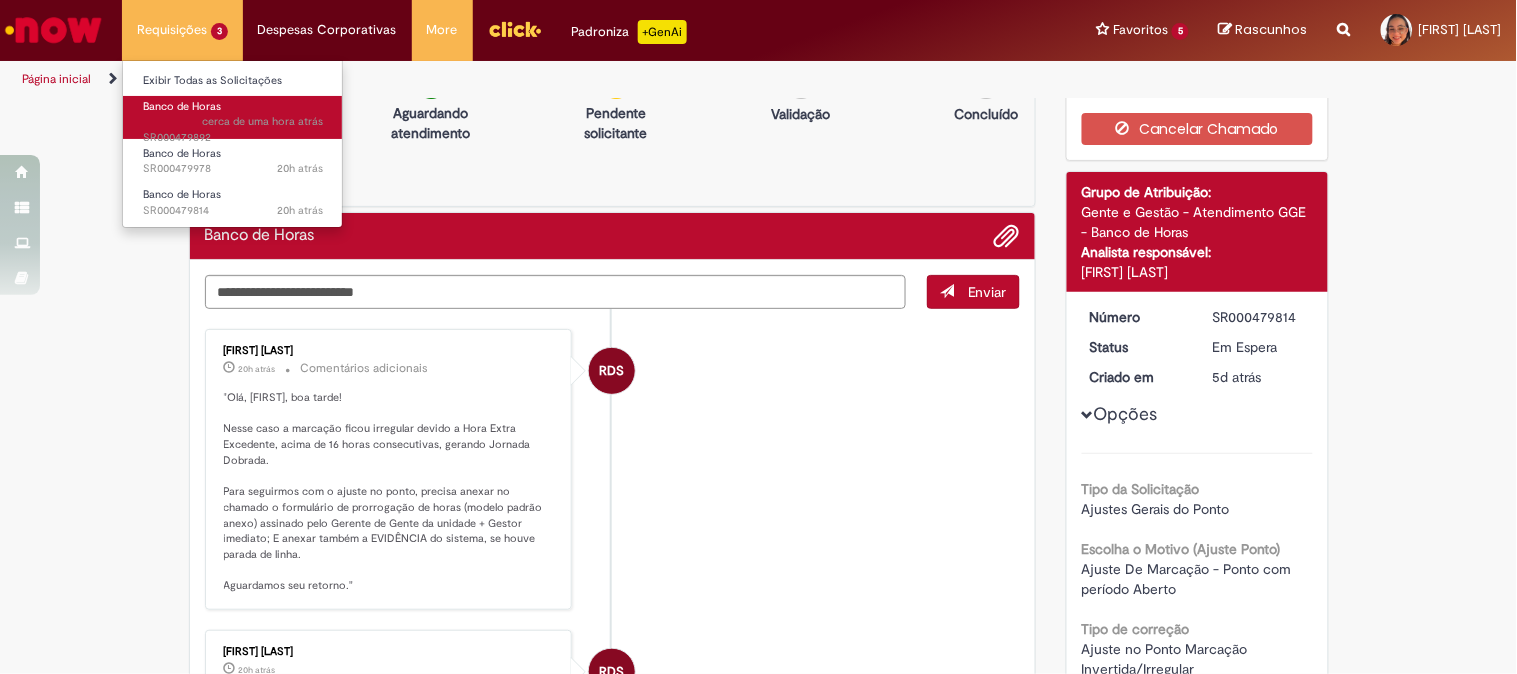 click on "cerca de uma hora atrás" at bounding box center [262, 121] 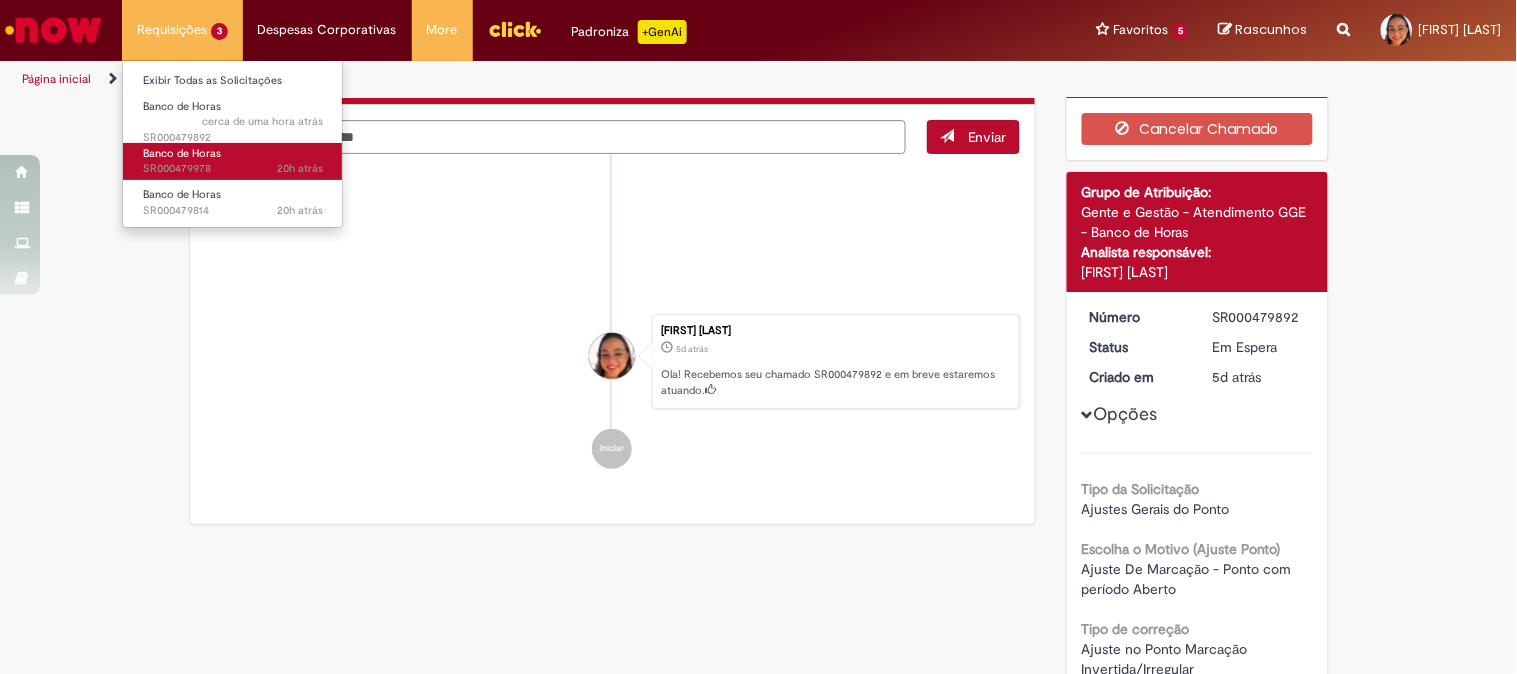 scroll, scrollTop: 0, scrollLeft: 0, axis: both 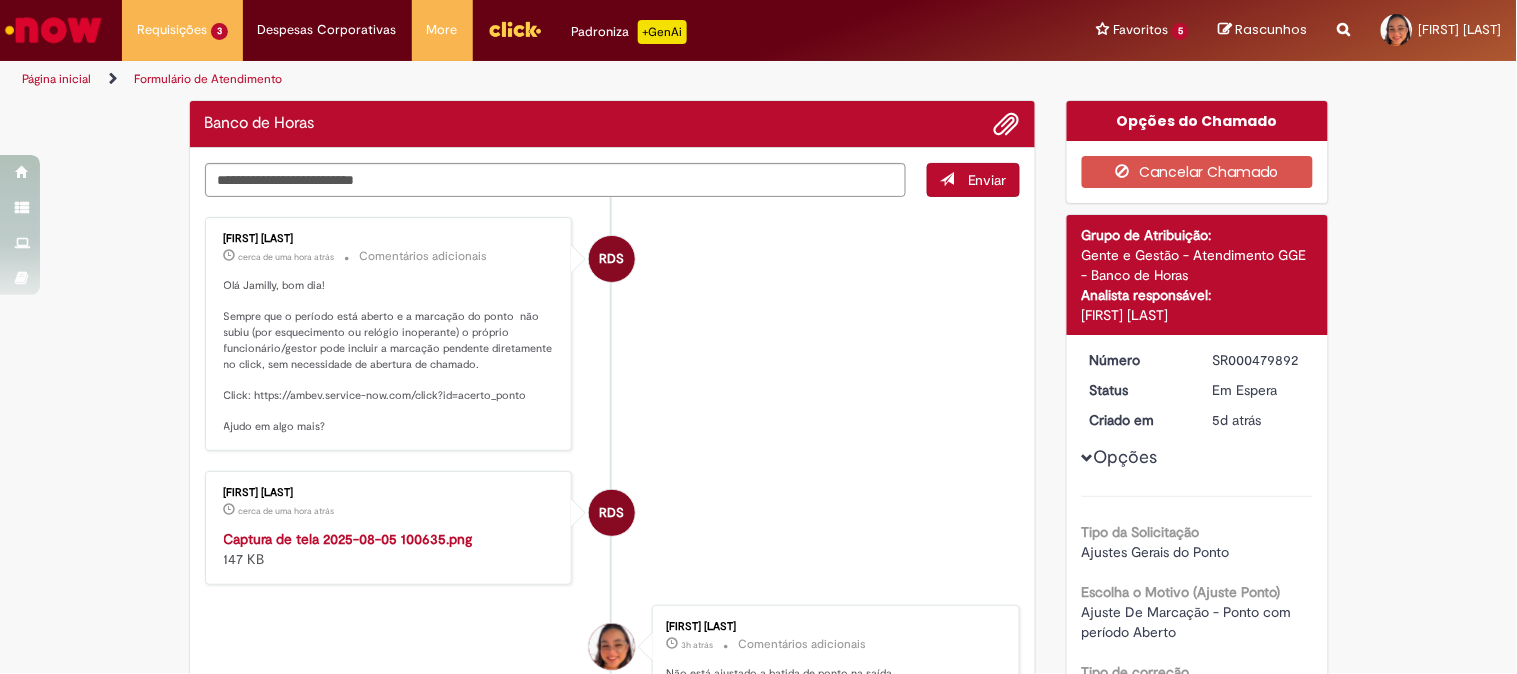 click on "RDS
Raquel de Souza
cerca de uma hora atrás cerca de uma hora atrás     Comentários adicionais
Olá Jamilly, bom dia!
Sempre que o período está aberto e a marcação do ponto  não subiu (por esquecimento ou relógio inoperante) o próprio funcionário/gestor pode incluir a marcação pendente diretamente no click, sem necessidade de abertura de chamado.
Click: https://ambev.service-now.com/click?id=acerto_ponto
Ajudo em algo mais?" at bounding box center (613, 334) 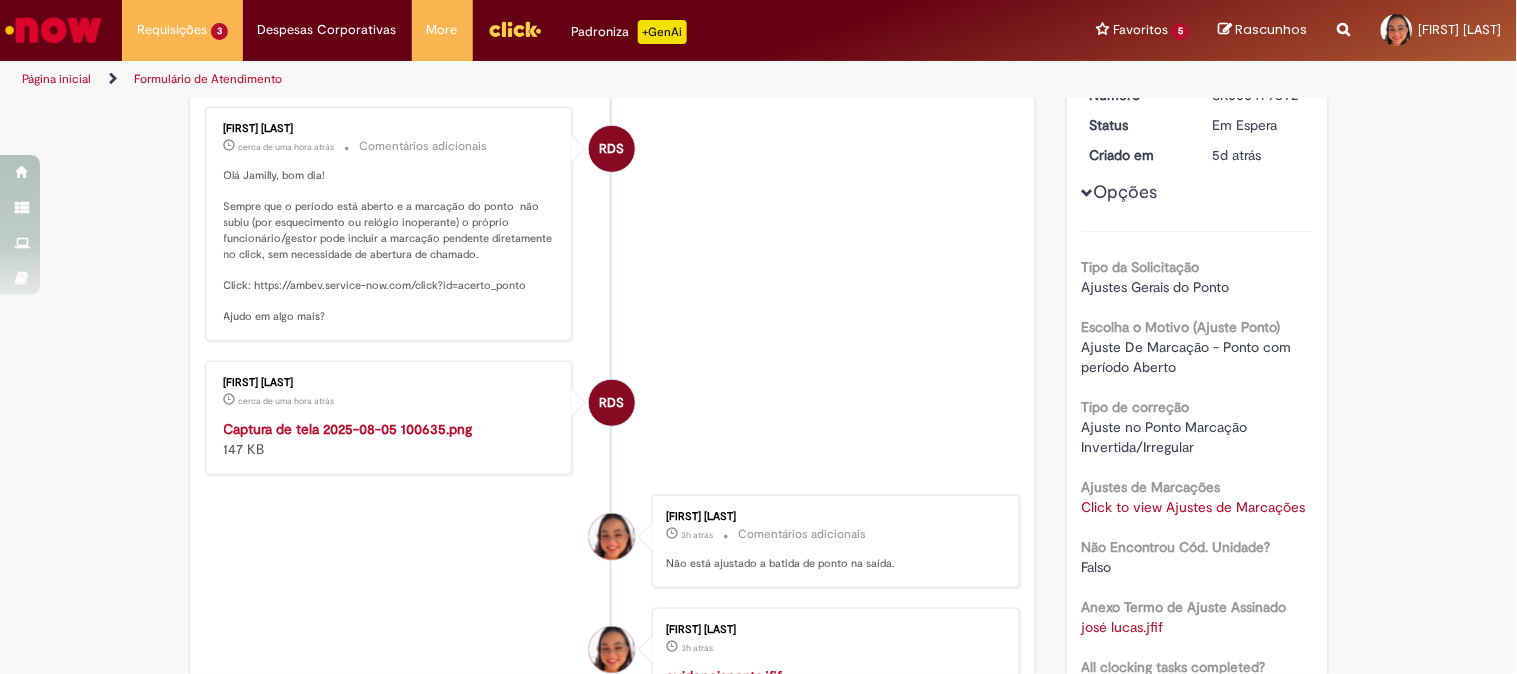 scroll, scrollTop: 598, scrollLeft: 0, axis: vertical 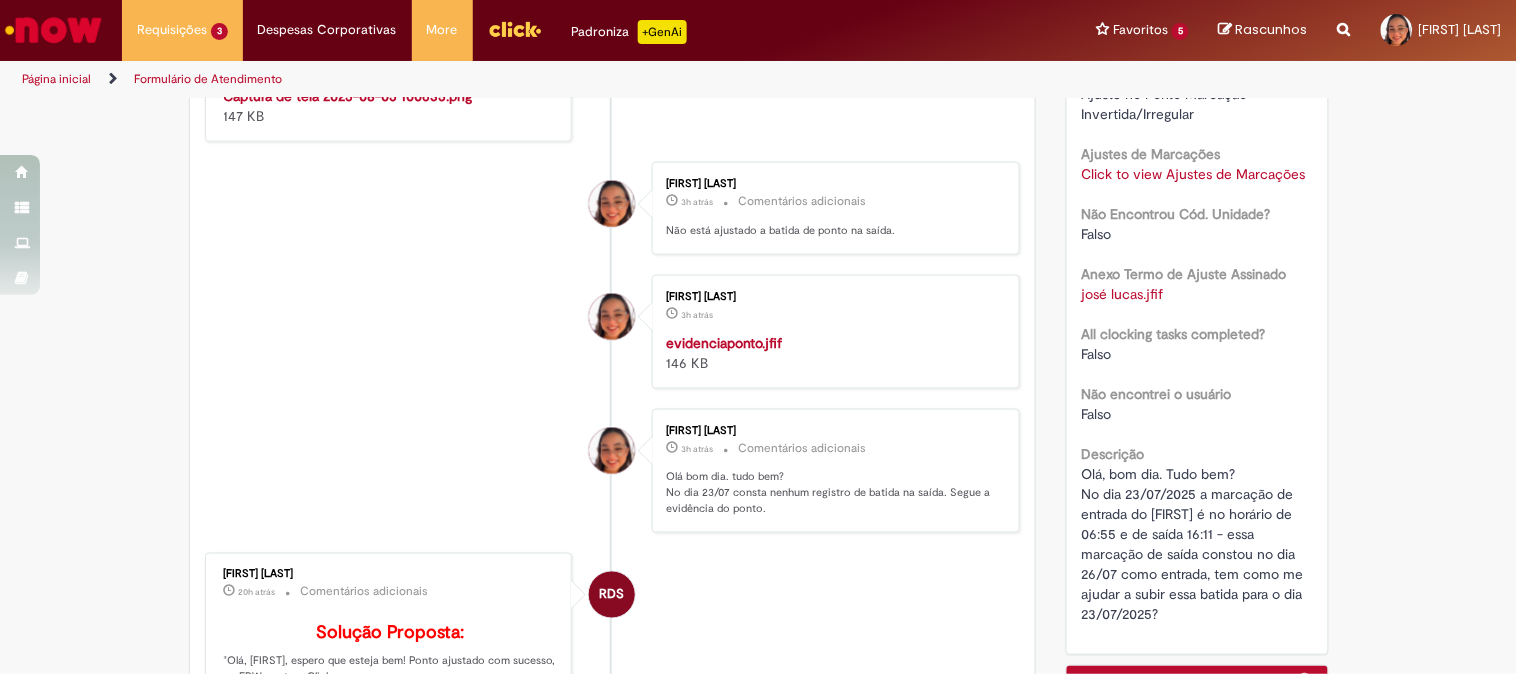 click on "Click to view Ajustes de Marcações" at bounding box center (1194, 174) 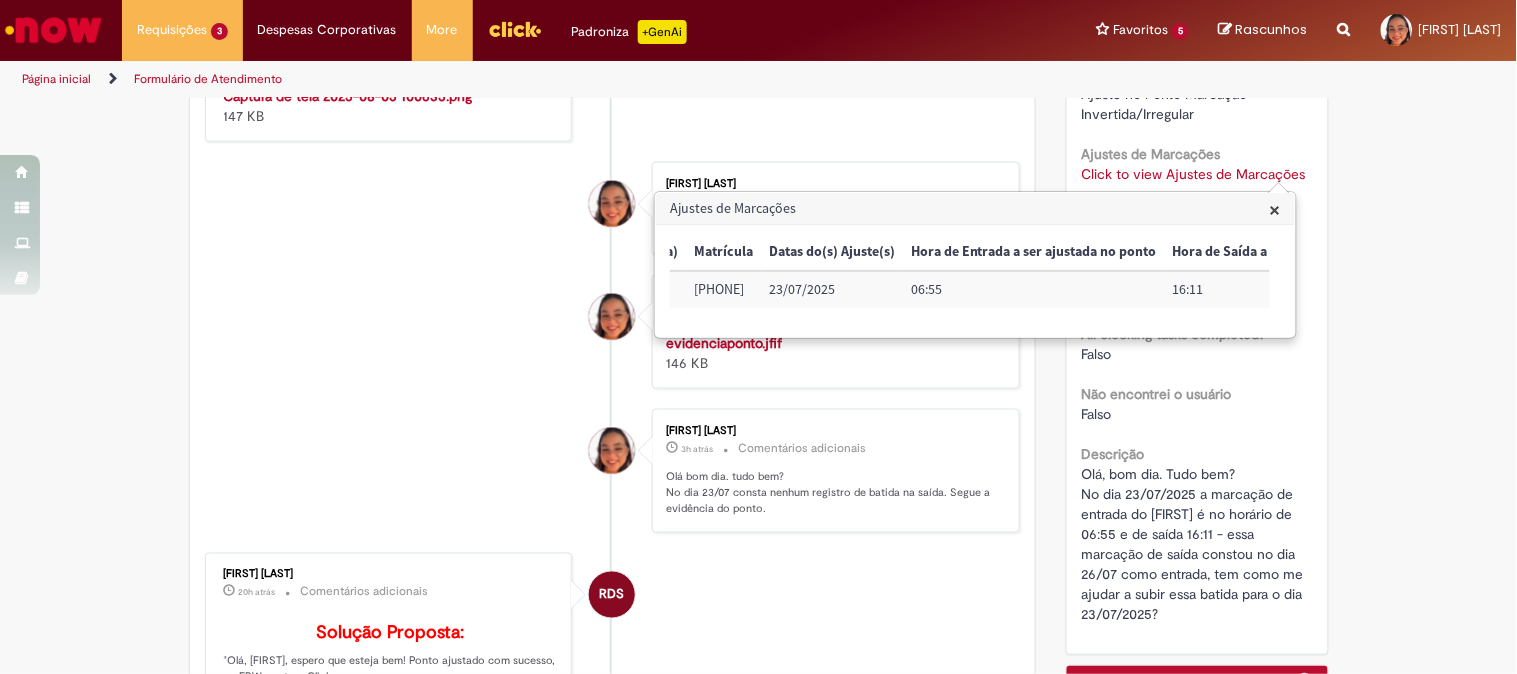 scroll, scrollTop: 0, scrollLeft: 327, axis: horizontal 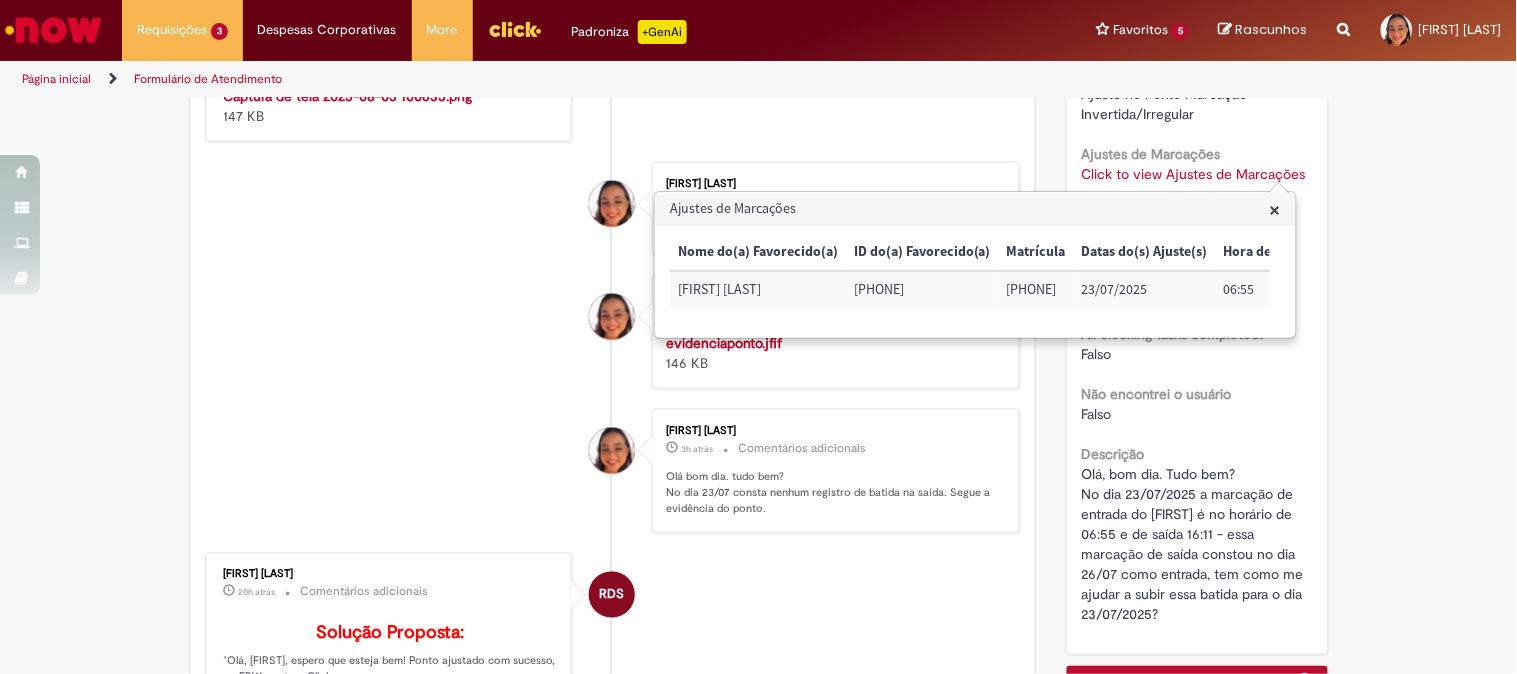 drag, startPoint x: 678, startPoint y: 291, endPoint x: 722, endPoint y: 315, distance: 50.119858 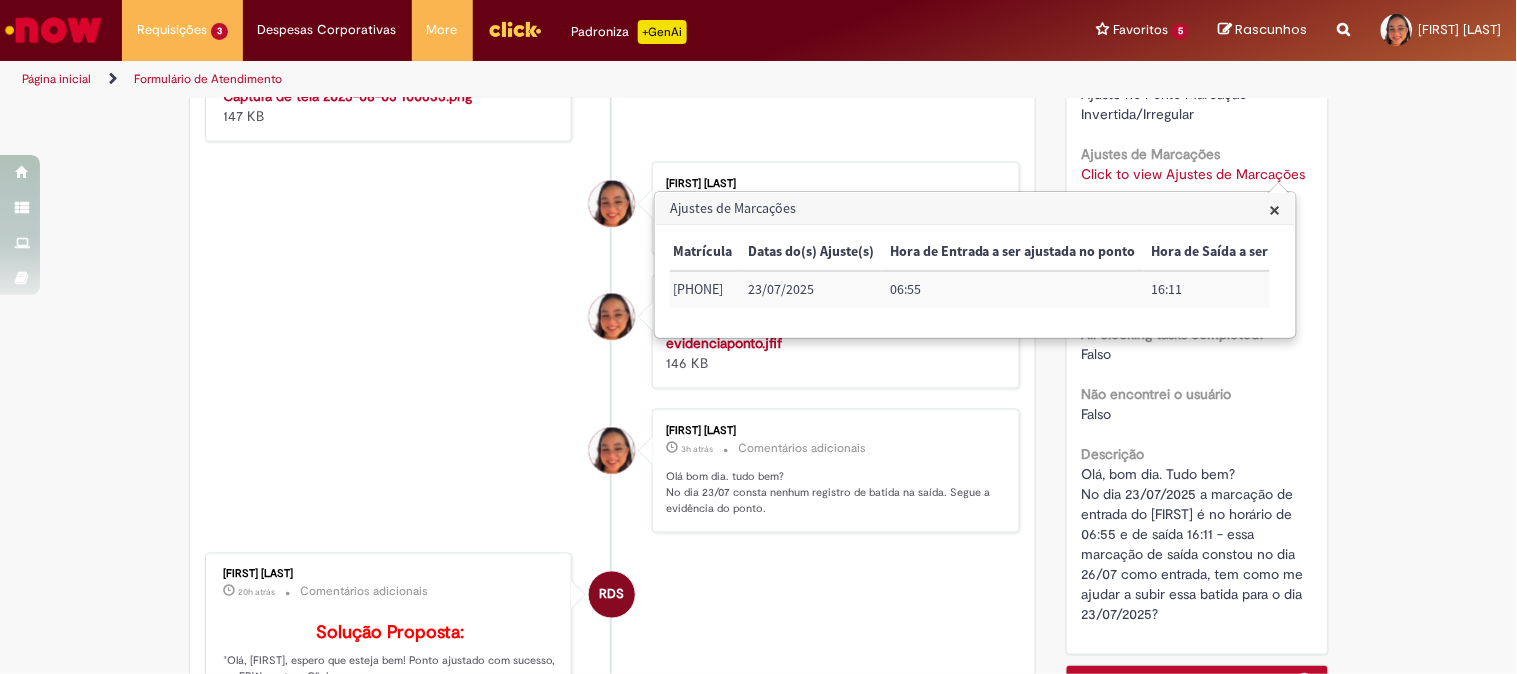 scroll, scrollTop: 0, scrollLeft: 348, axis: horizontal 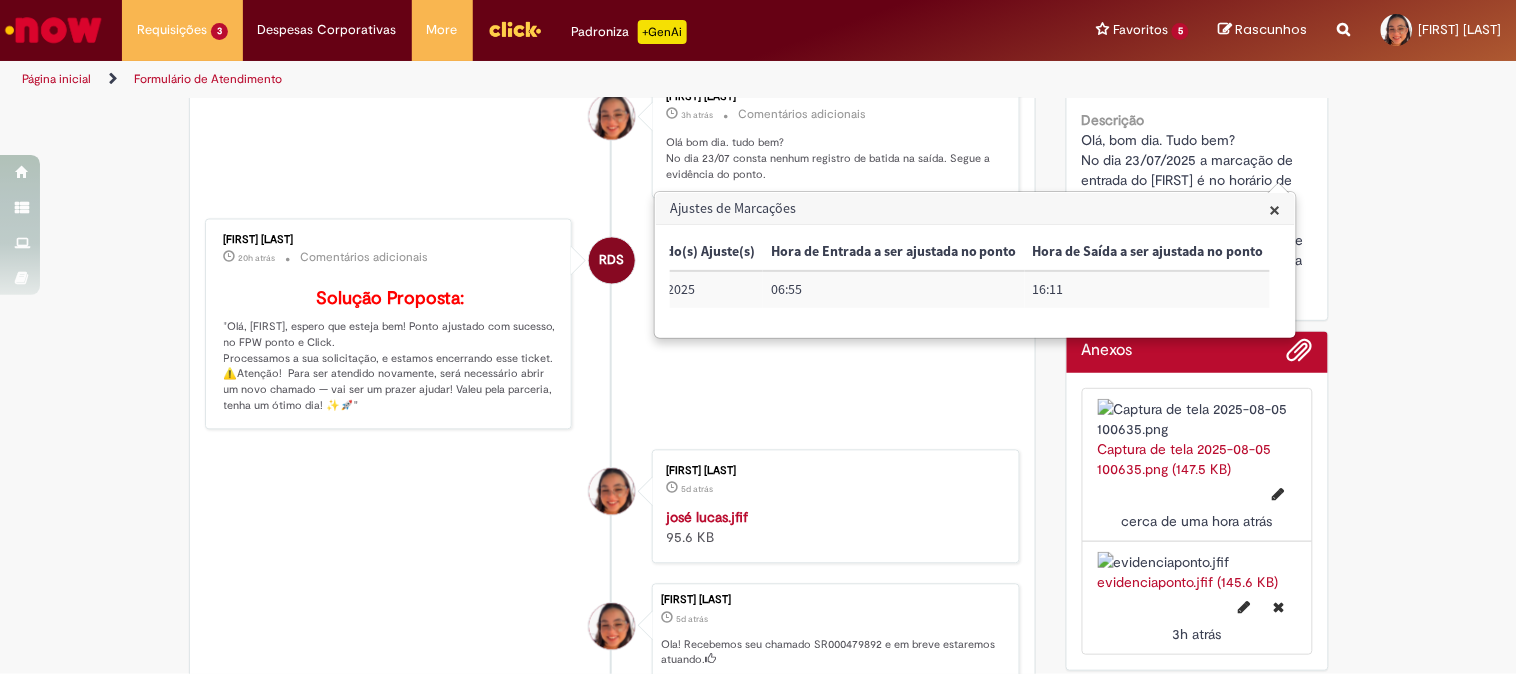 click on "×" at bounding box center (1275, 209) 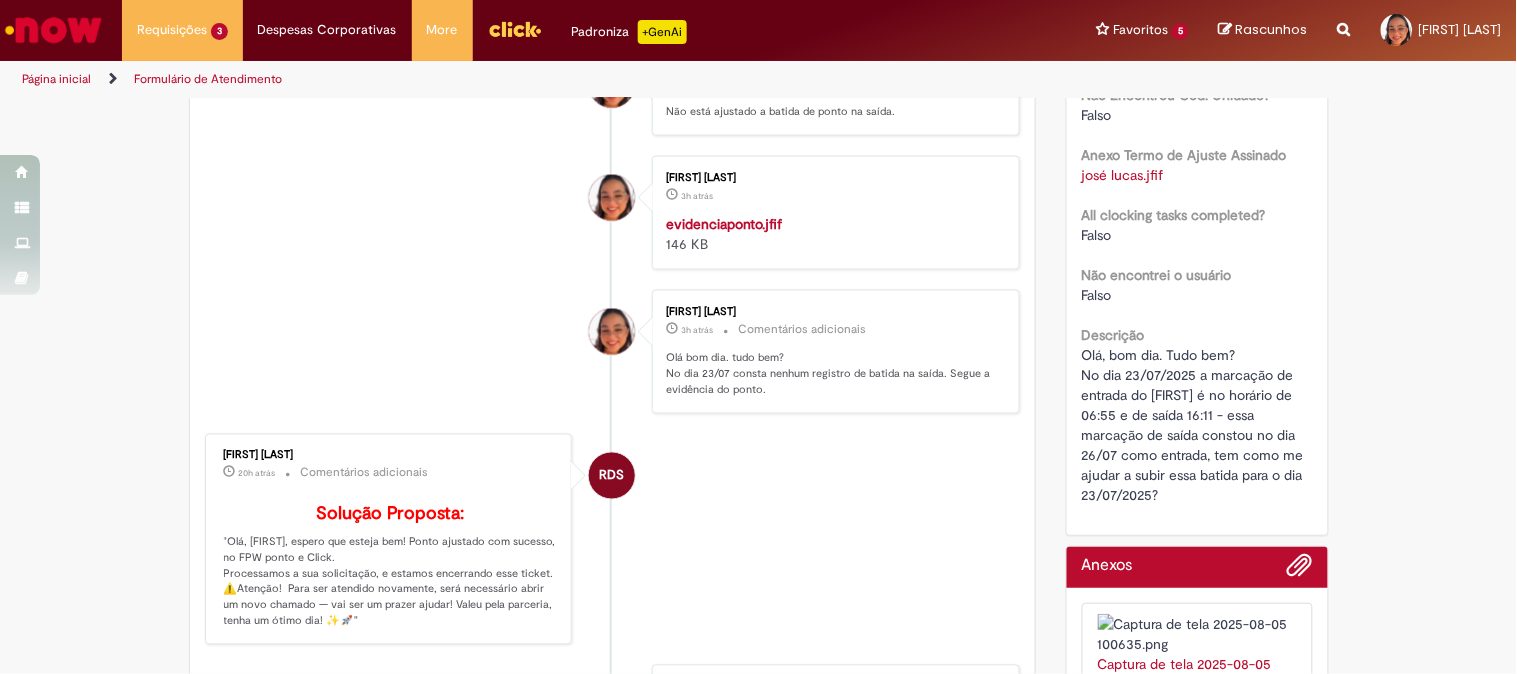 scroll, scrollTop: 828, scrollLeft: 0, axis: vertical 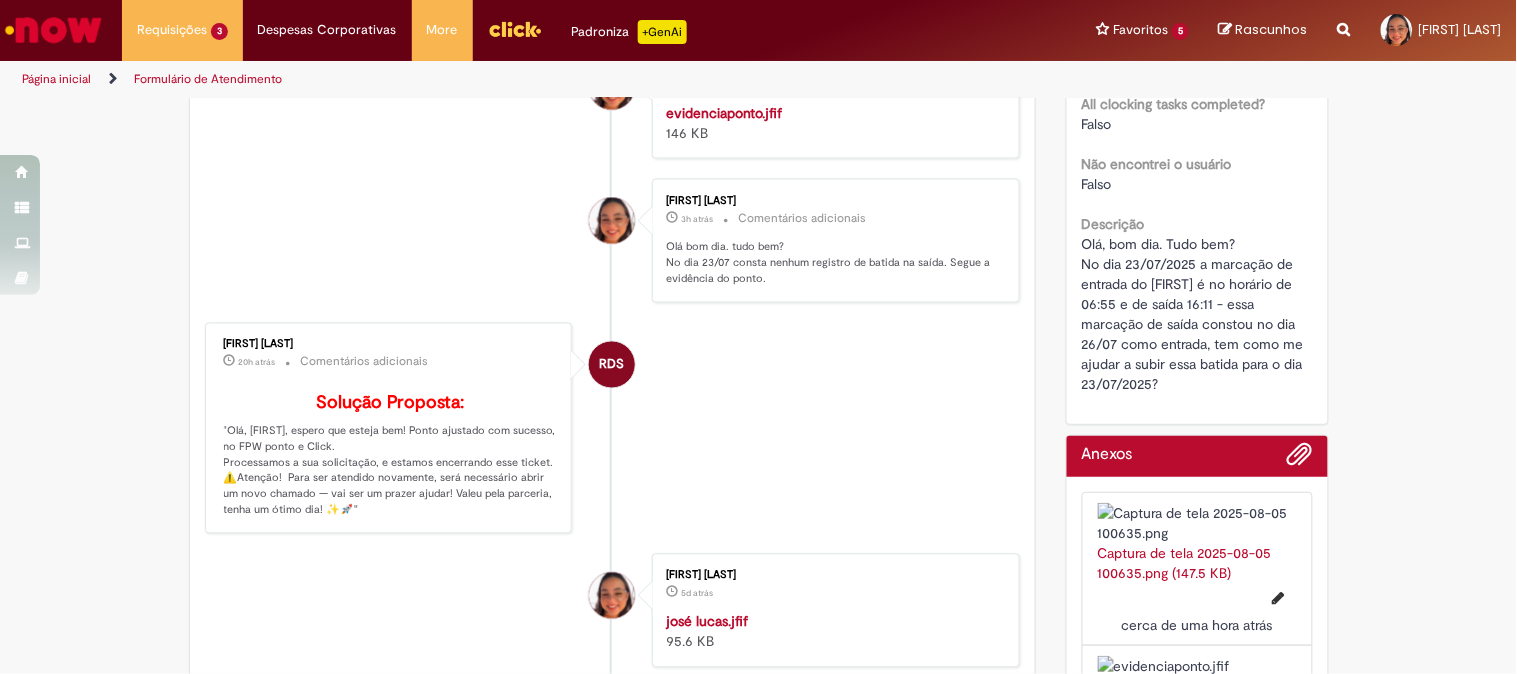 click at bounding box center (832, 103) 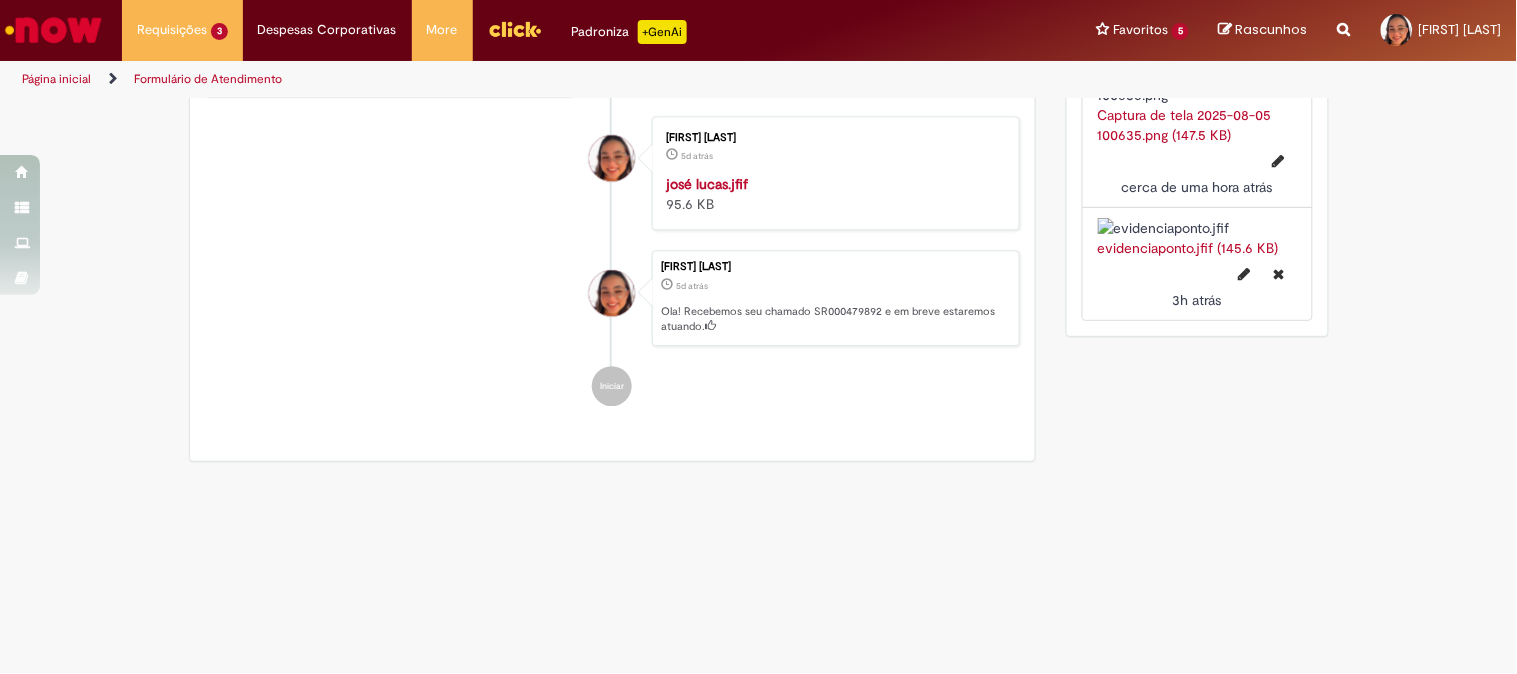 scroll, scrollTop: 1495, scrollLeft: 0, axis: vertical 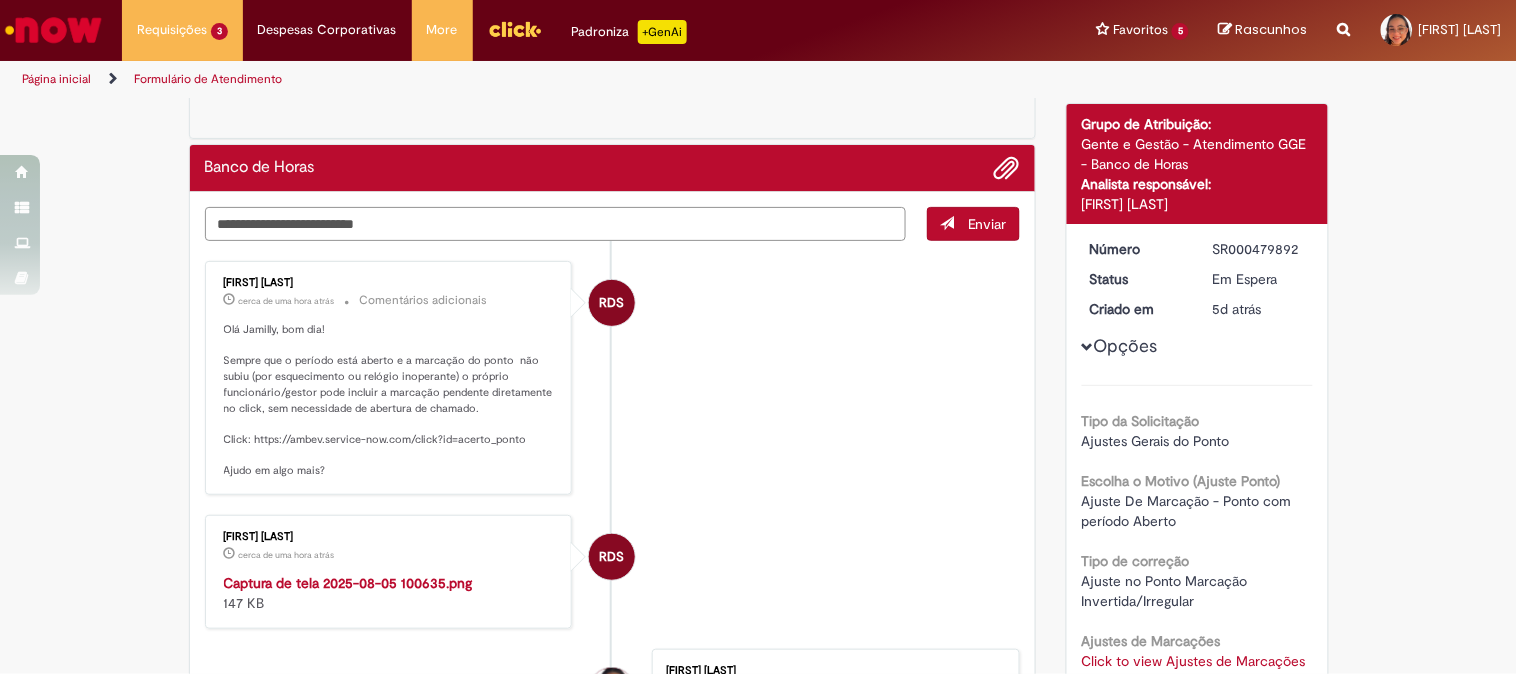 click at bounding box center (556, 224) 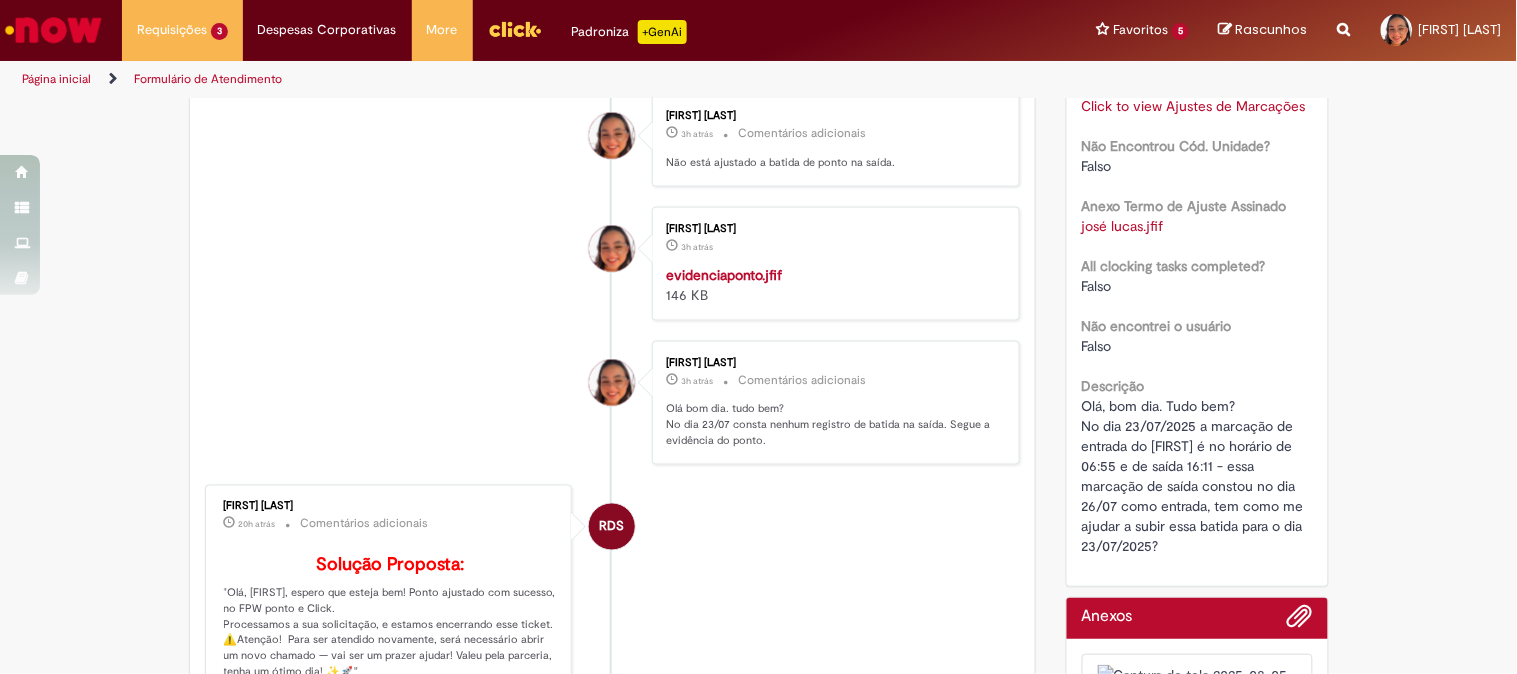 scroll, scrollTop: 0, scrollLeft: 0, axis: both 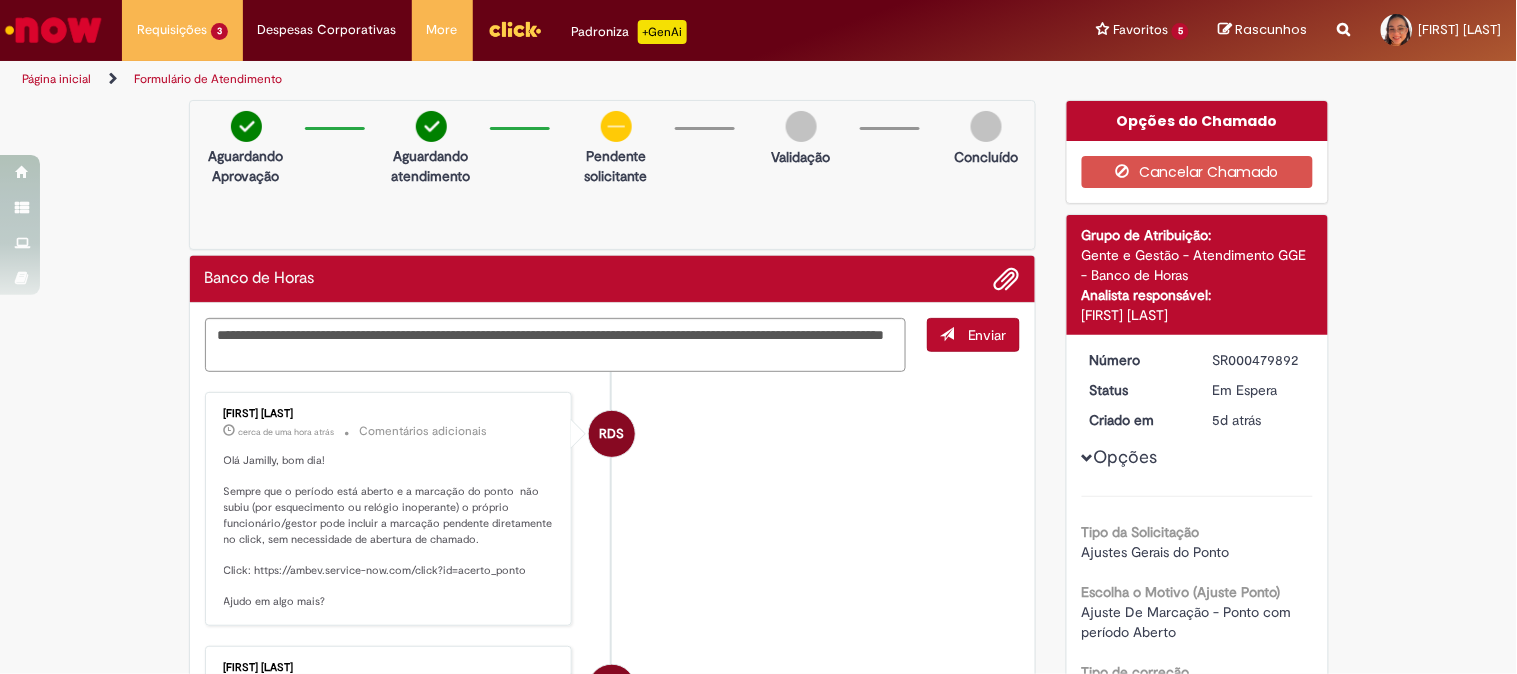 click on "RDS
Raquel de Souza
cerca de uma hora atrás cerca de uma hora atrás     Comentários adicionais
Olá Jamilly, bom dia!
Sempre que o período está aberto e a marcação do ponto  não subiu (por esquecimento ou relógio inoperante) o próprio funcionário/gestor pode incluir a marcação pendente diretamente no click, sem necessidade de abertura de chamado.
Click: https://ambev.service-now.com/click?id=acerto_ponto
Ajudo em algo mais?" at bounding box center (613, 509) 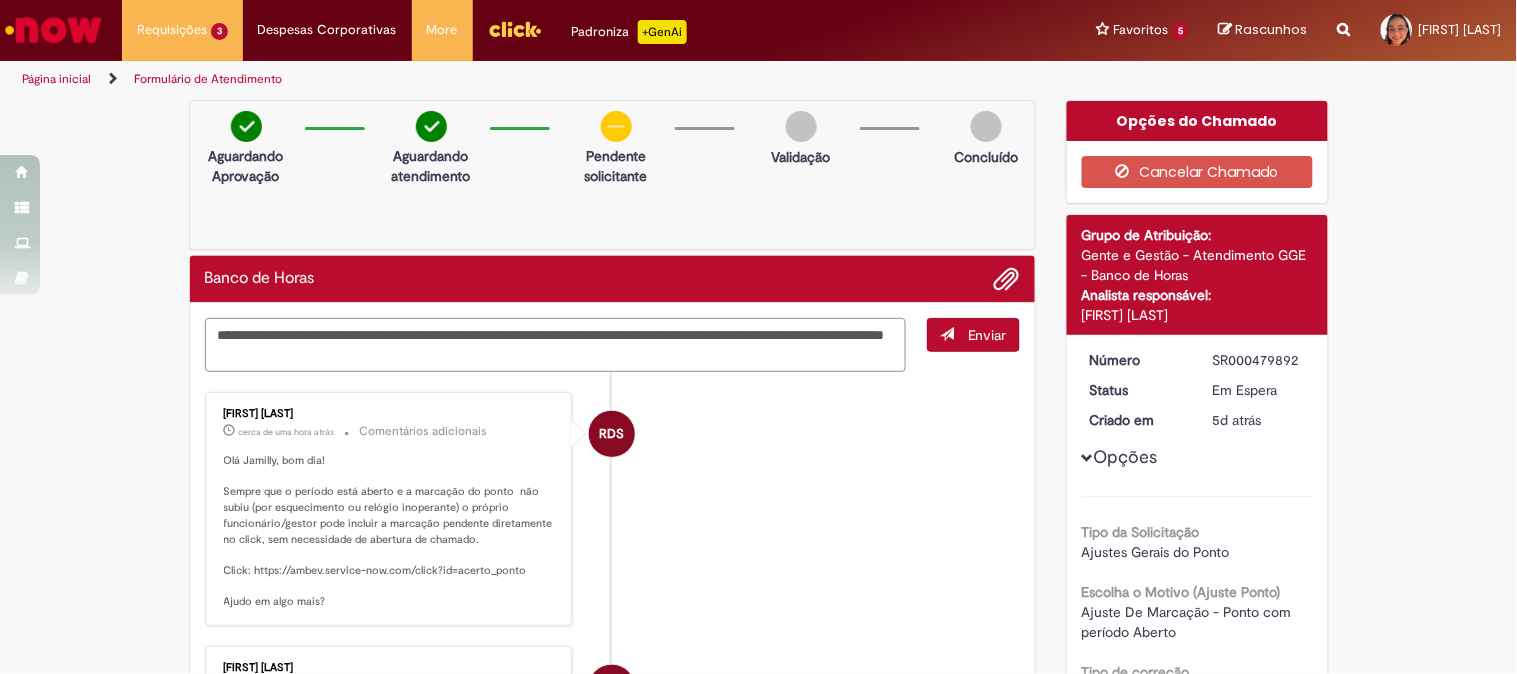 click on "**********" at bounding box center (556, 345) 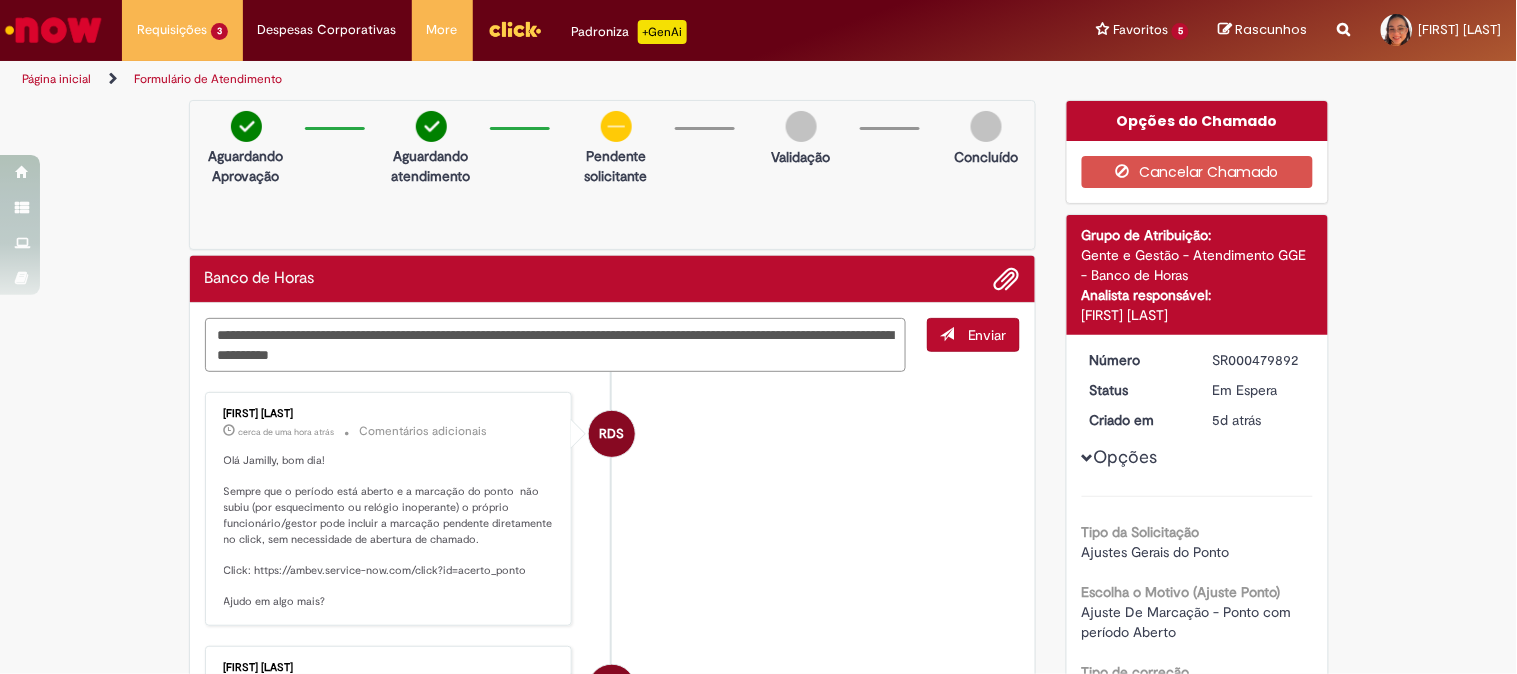 drag, startPoint x: 586, startPoint y: 335, endPoint x: 428, endPoint y: 333, distance: 158.01266 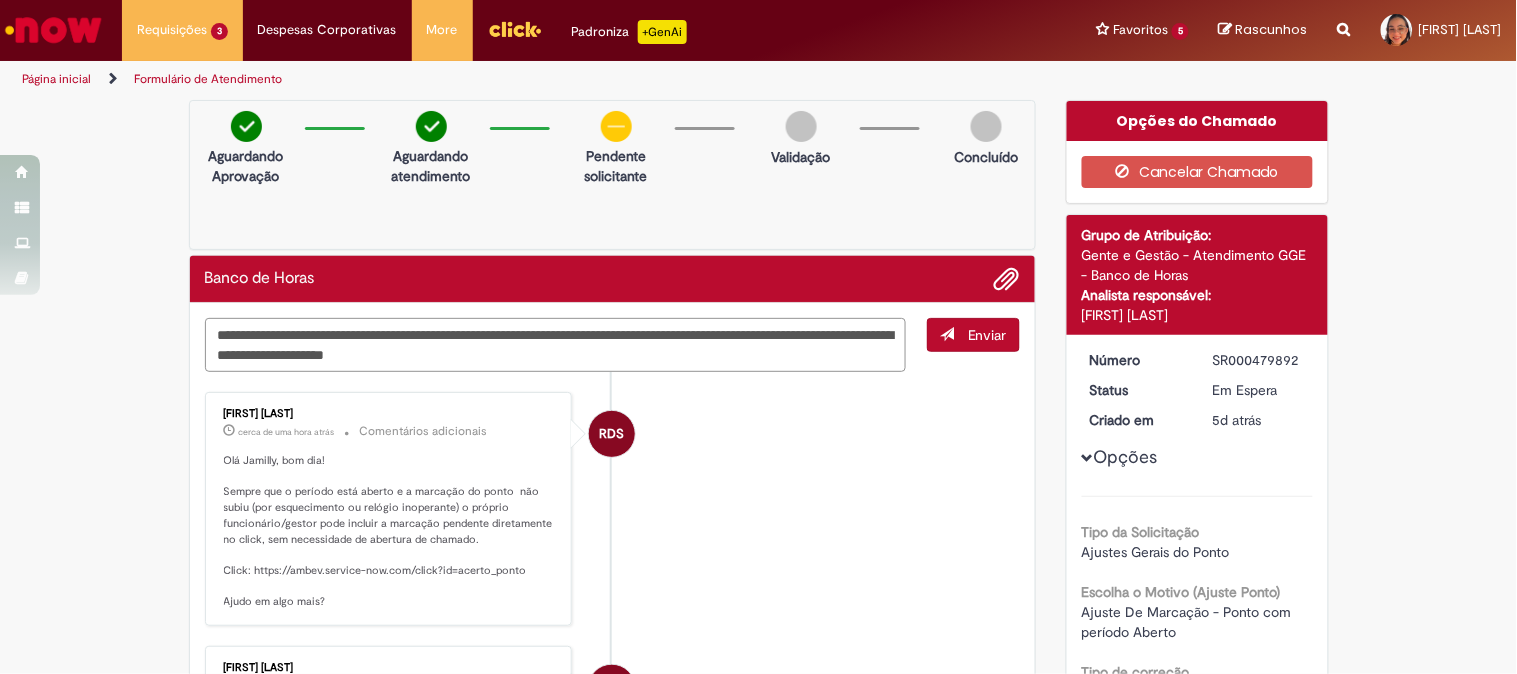 click on "**********" at bounding box center (556, 345) 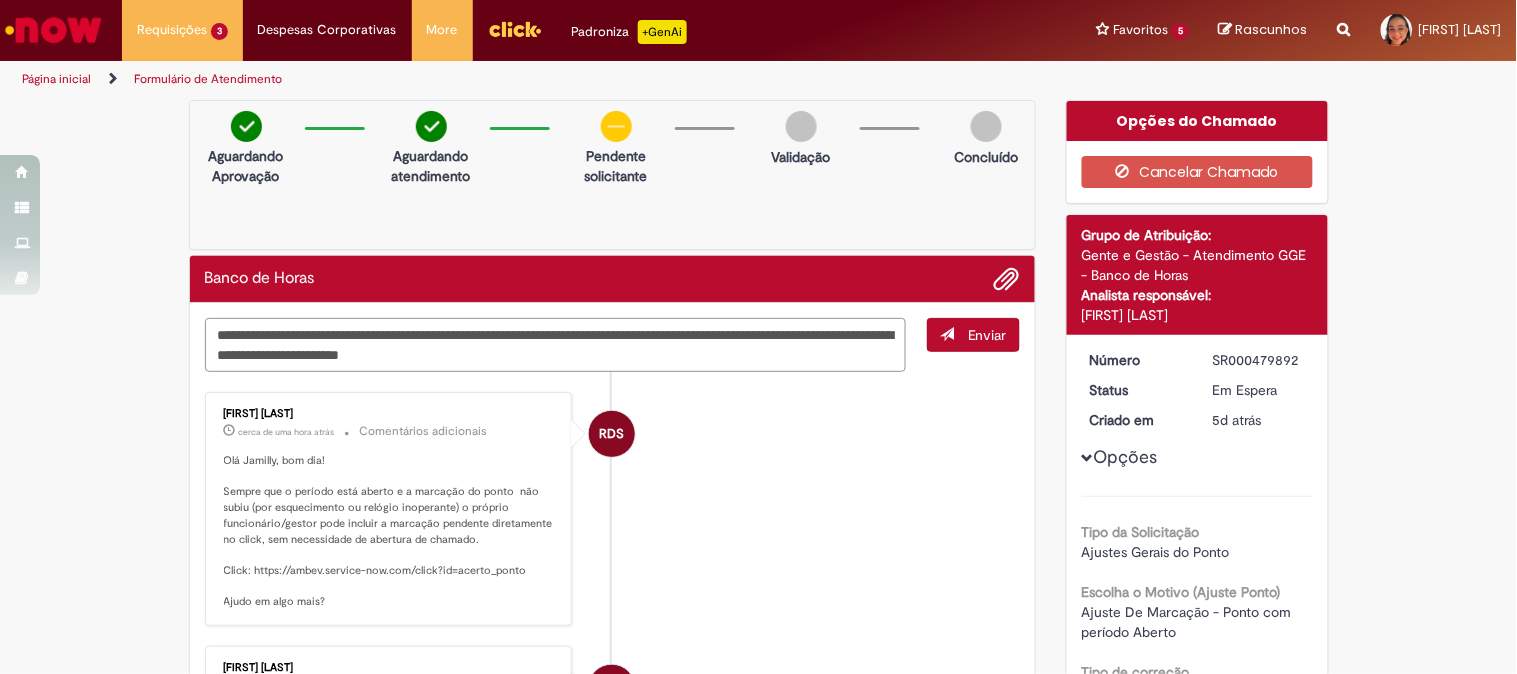 click on "**********" at bounding box center (556, 345) 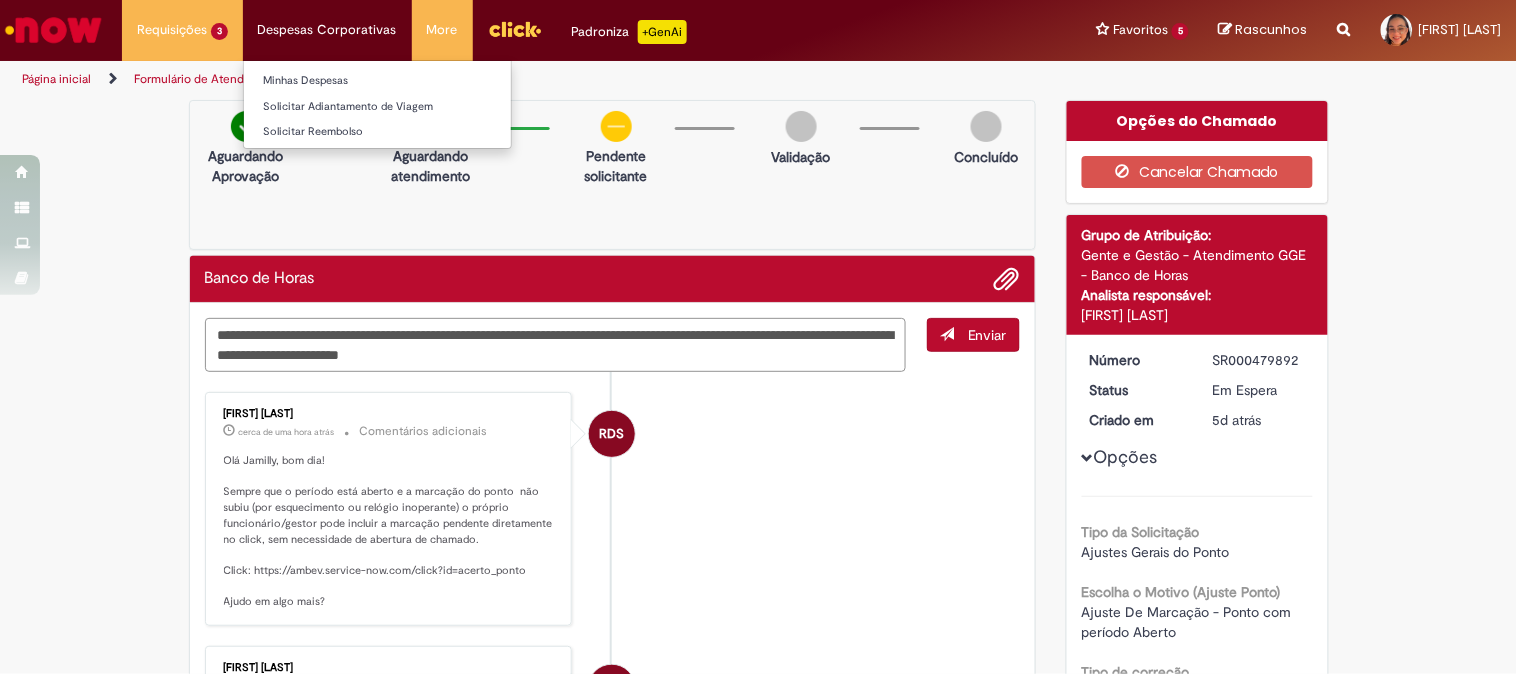 type on "**********" 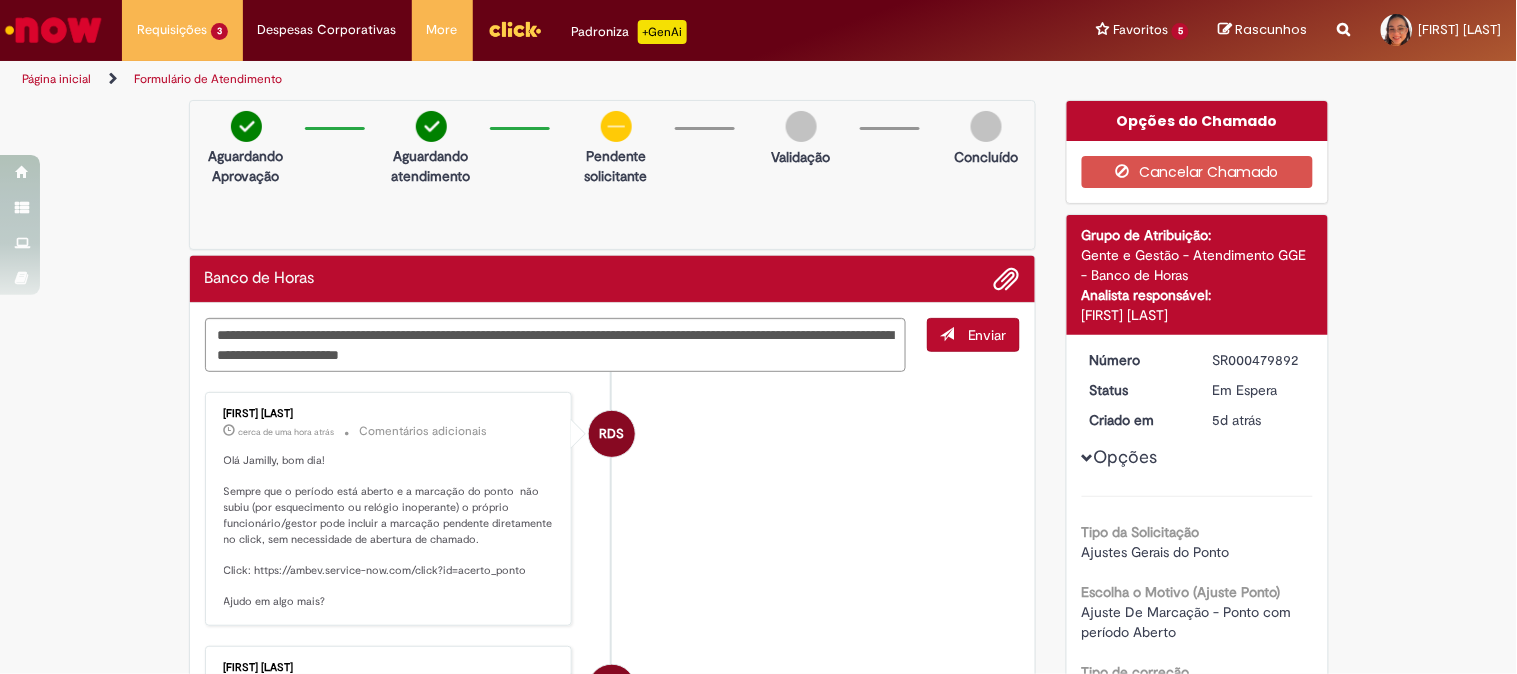 click at bounding box center [53, 30] 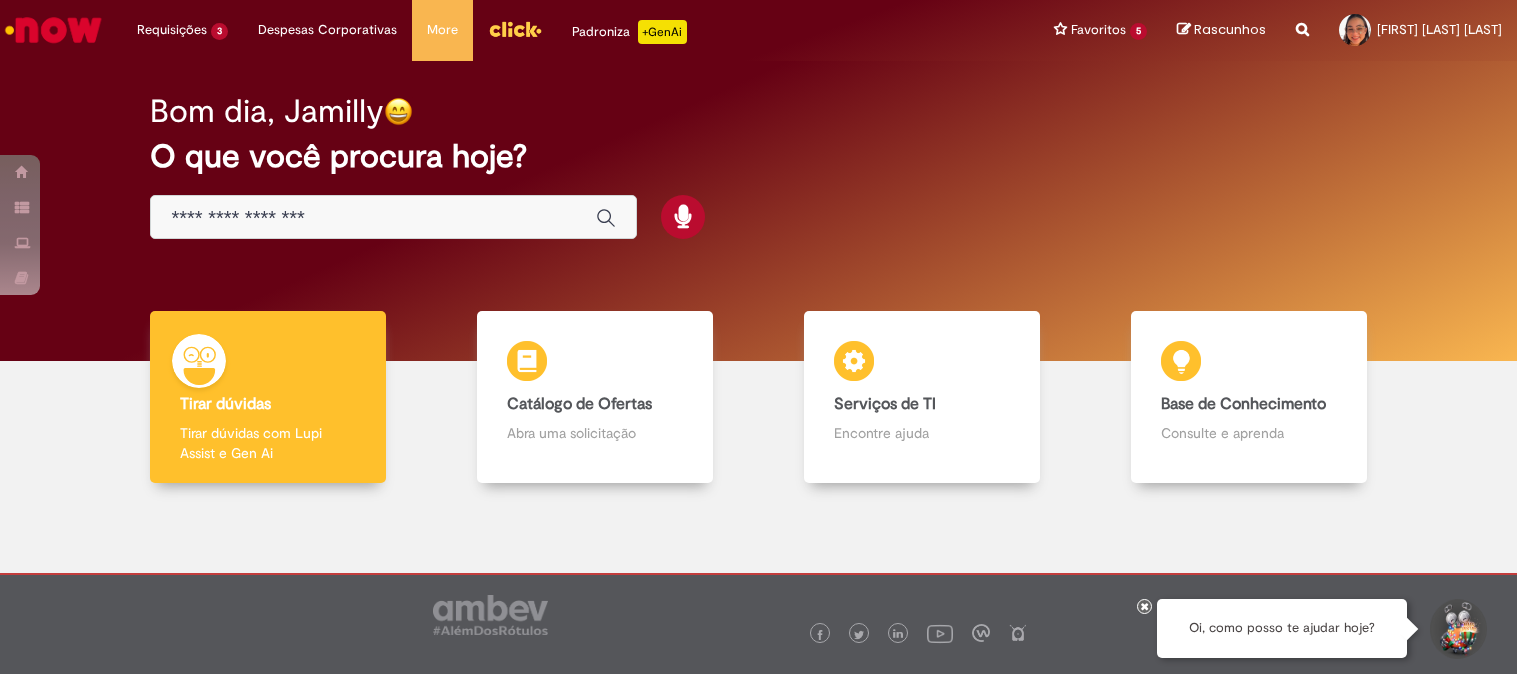 scroll, scrollTop: 0, scrollLeft: 0, axis: both 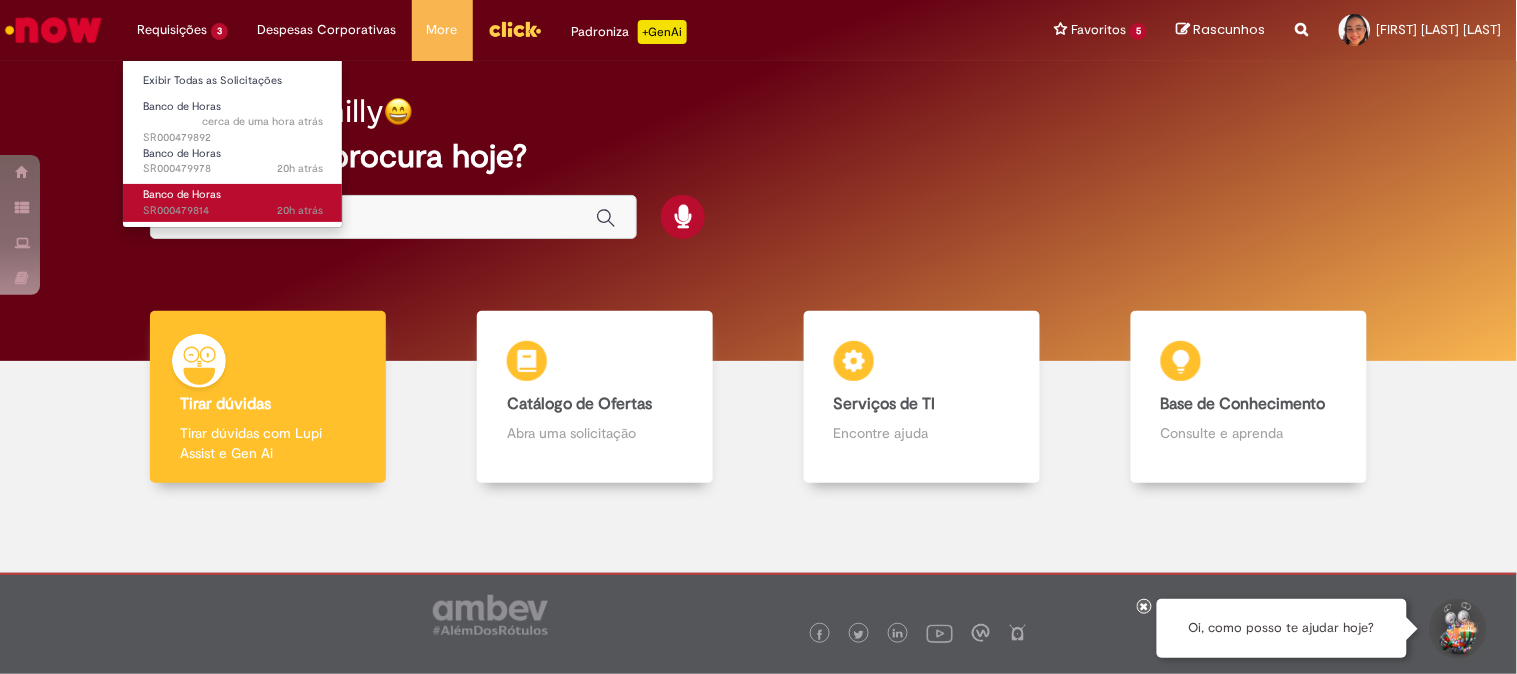 click on "Banco de Horas" at bounding box center [182, 194] 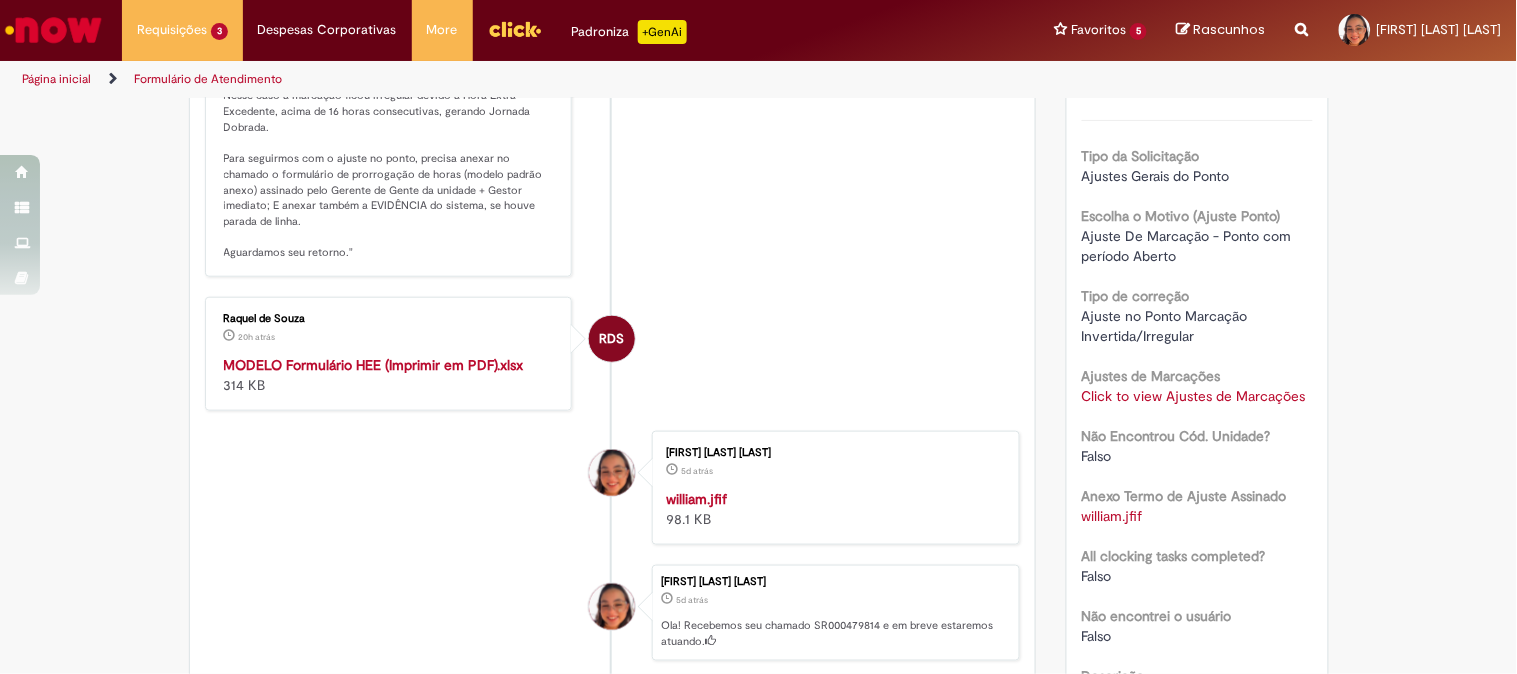 scroll, scrollTop: 0, scrollLeft: 0, axis: both 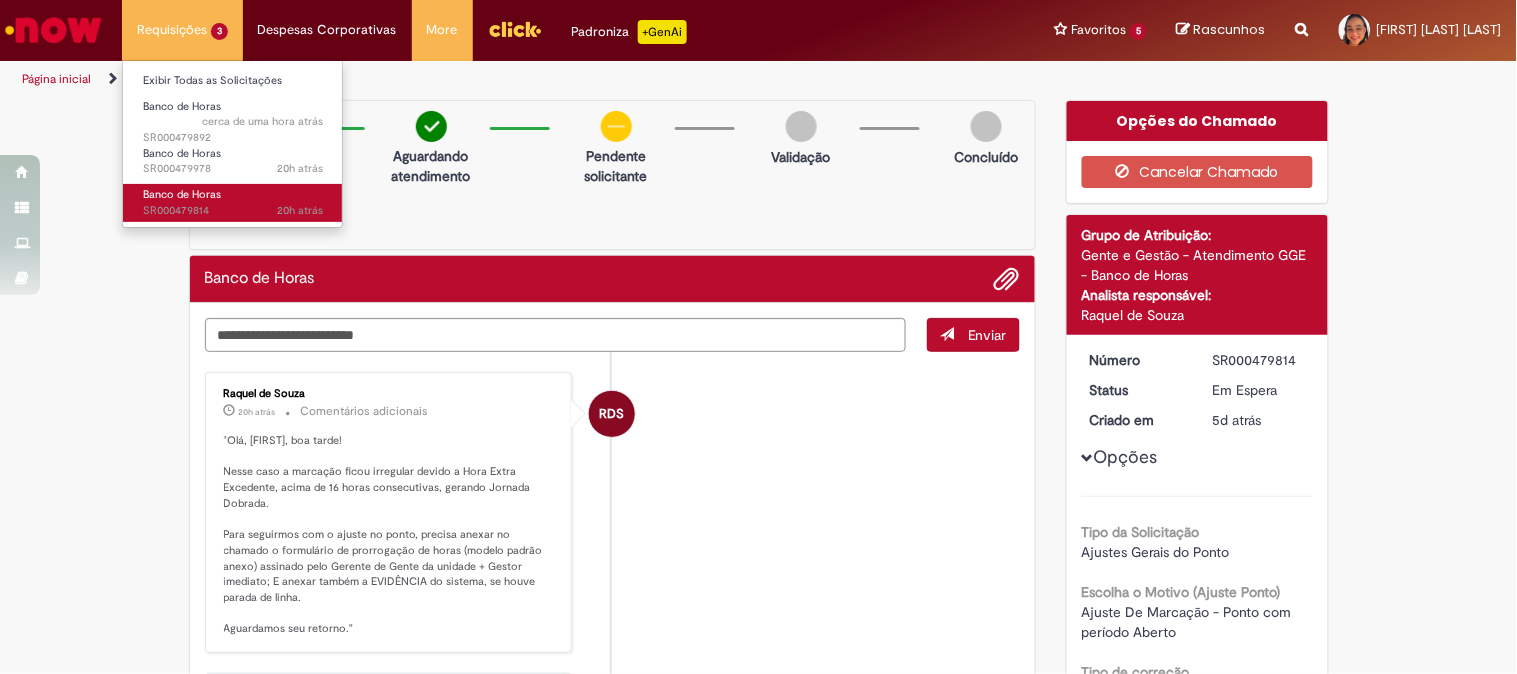 click on "20h atrás 20 horas atrás  SR000479814" at bounding box center [233, 211] 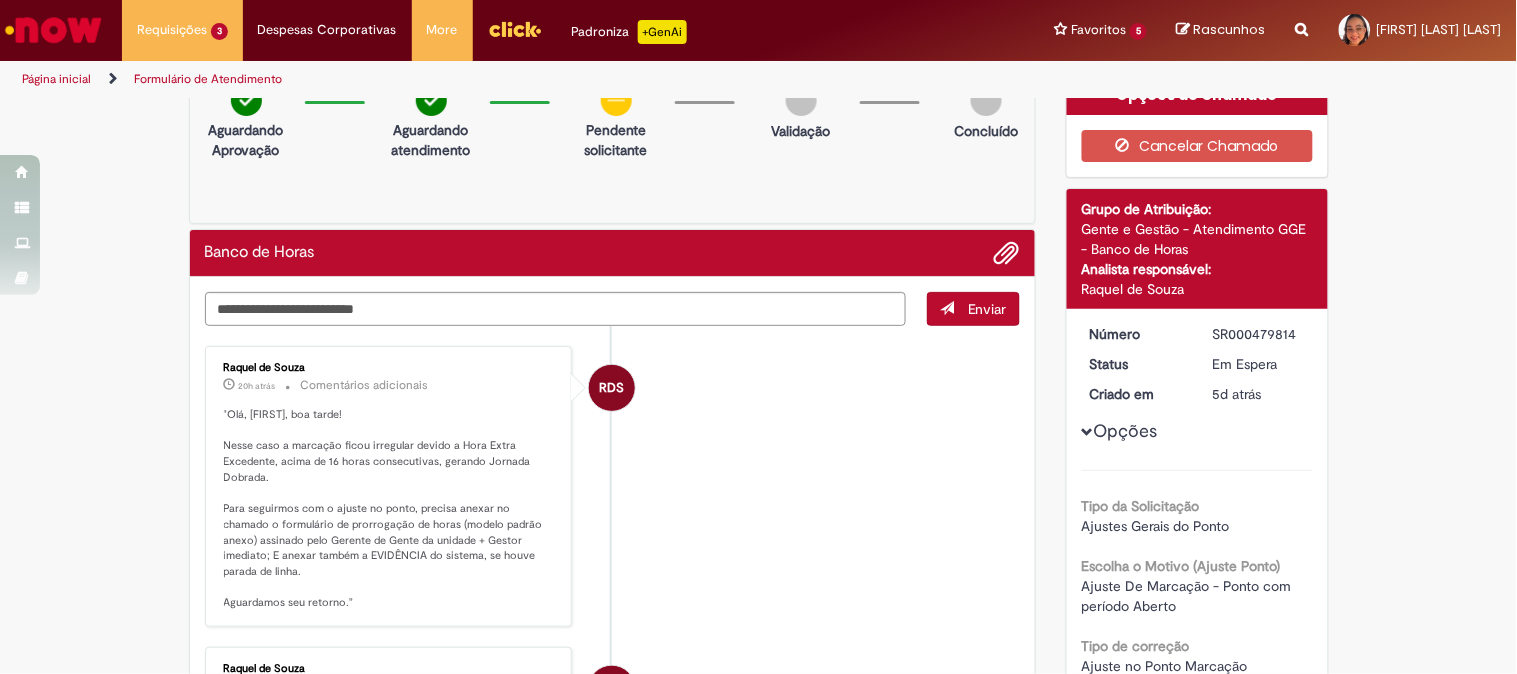 scroll, scrollTop: 0, scrollLeft: 0, axis: both 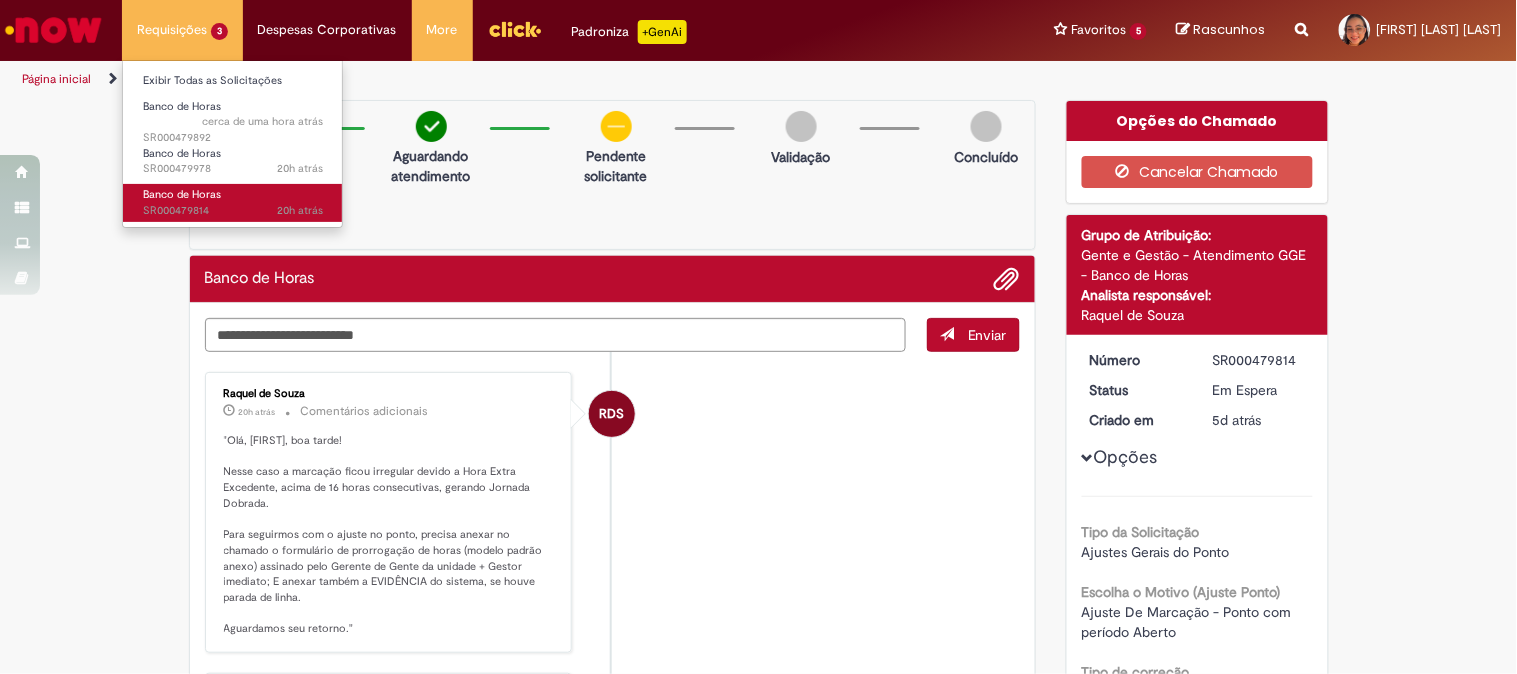 click on "Banco de Horas
20h atrás 20 horas atrás  SR000479814" at bounding box center (233, 202) 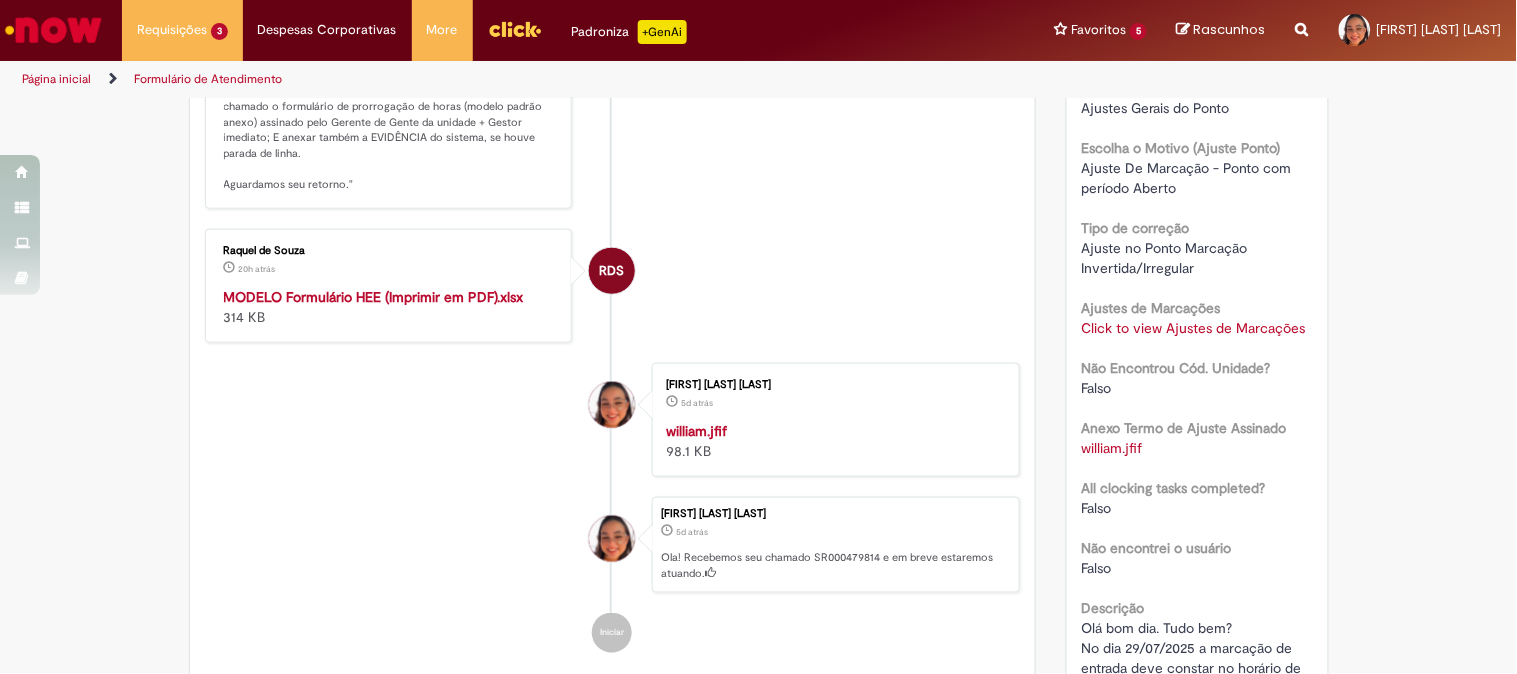 scroll, scrollTop: 0, scrollLeft: 0, axis: both 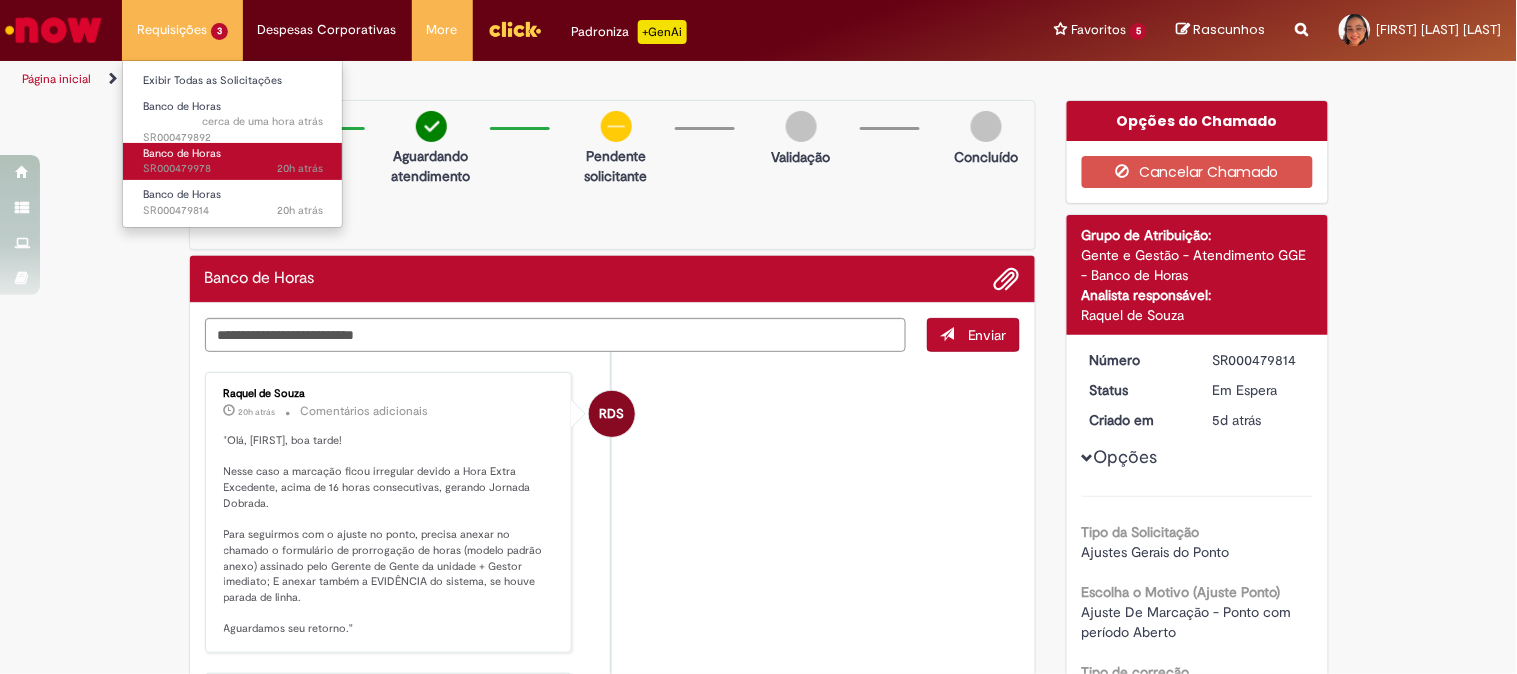 click on "20h atrás 20 horas atrás  SR000479978" at bounding box center [233, 169] 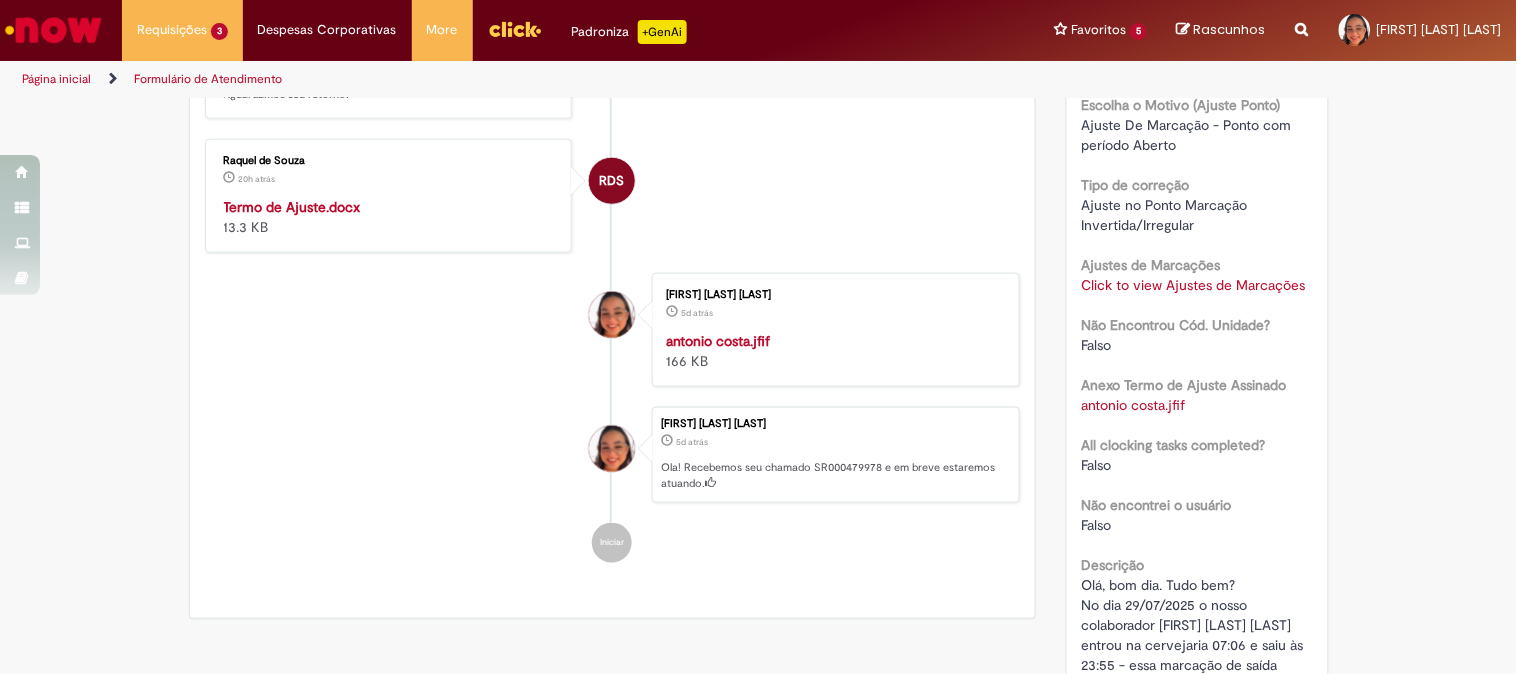 scroll, scrollTop: 154, scrollLeft: 0, axis: vertical 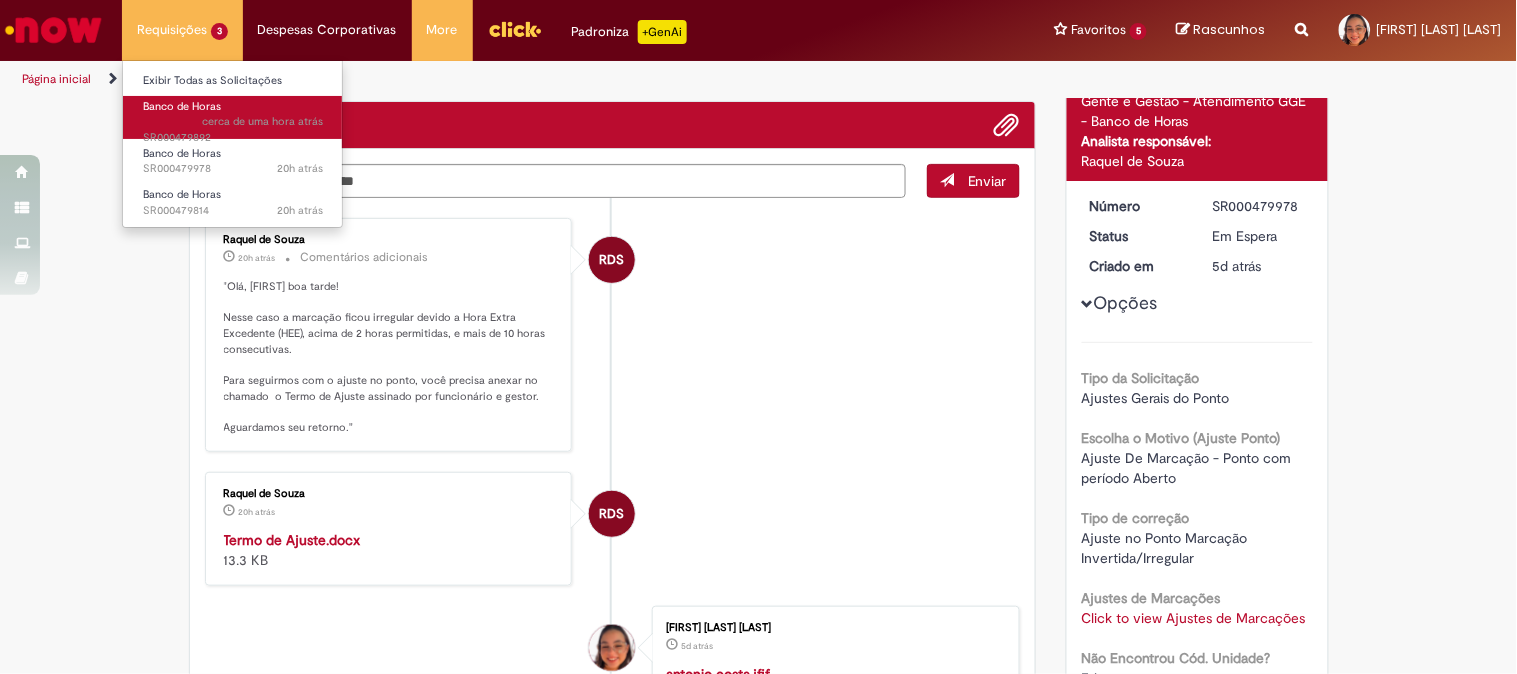 click on "cerca de uma hora atrás" at bounding box center [262, 121] 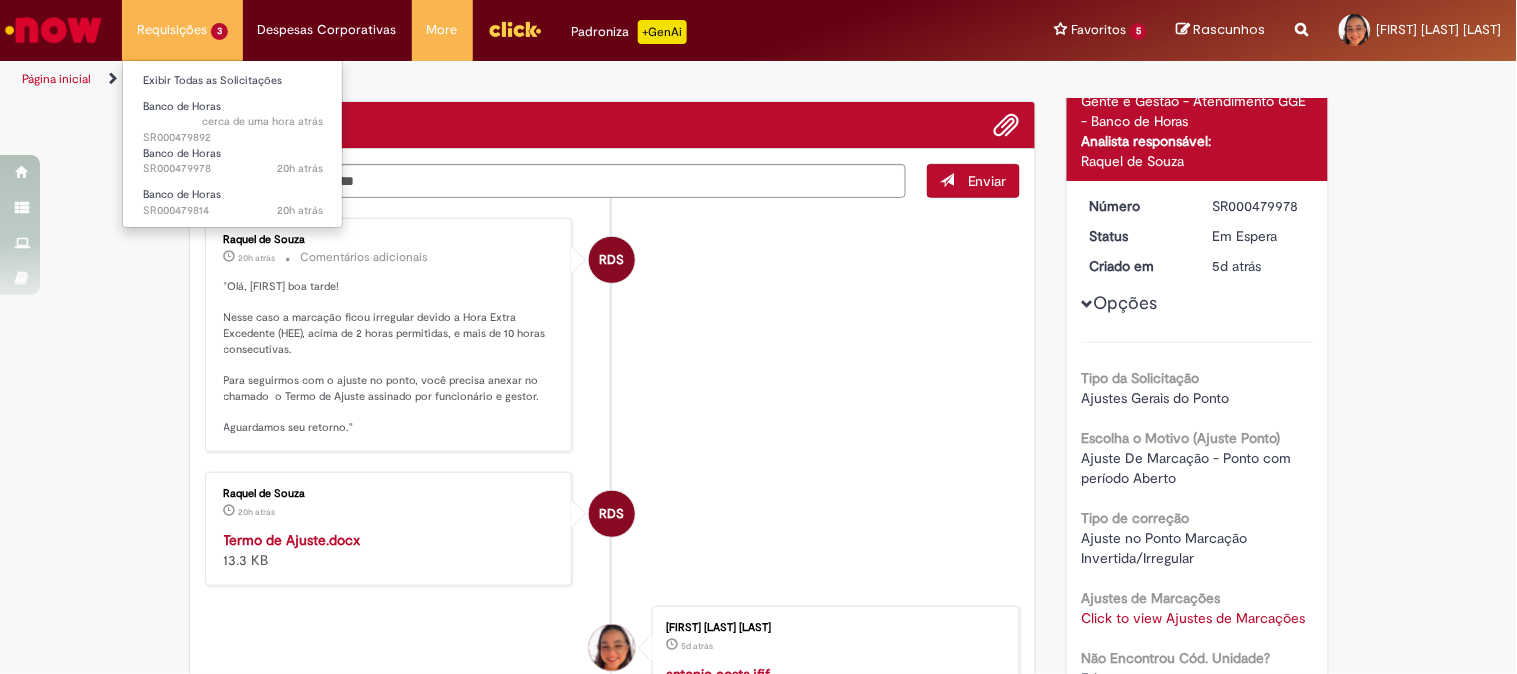 scroll, scrollTop: 0, scrollLeft: 0, axis: both 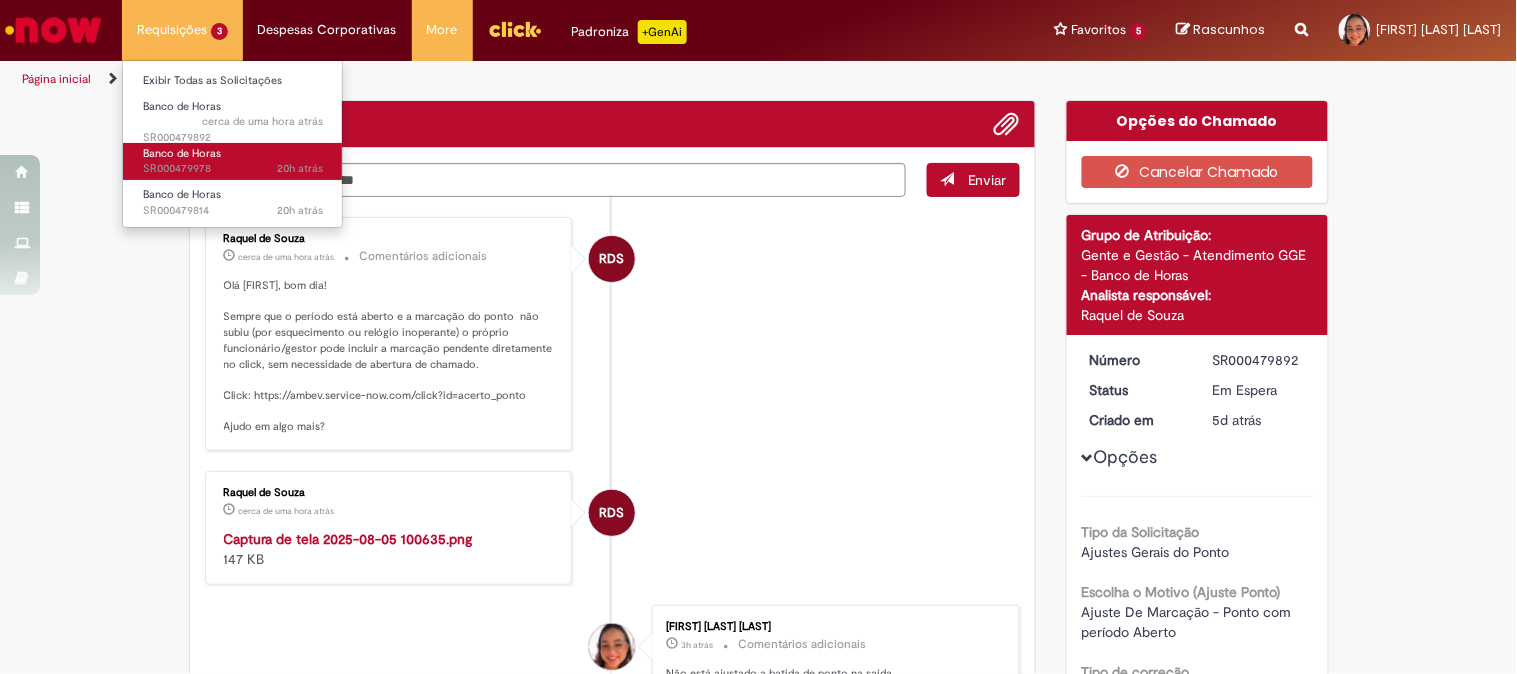 click on "Banco de Horas" at bounding box center (182, 153) 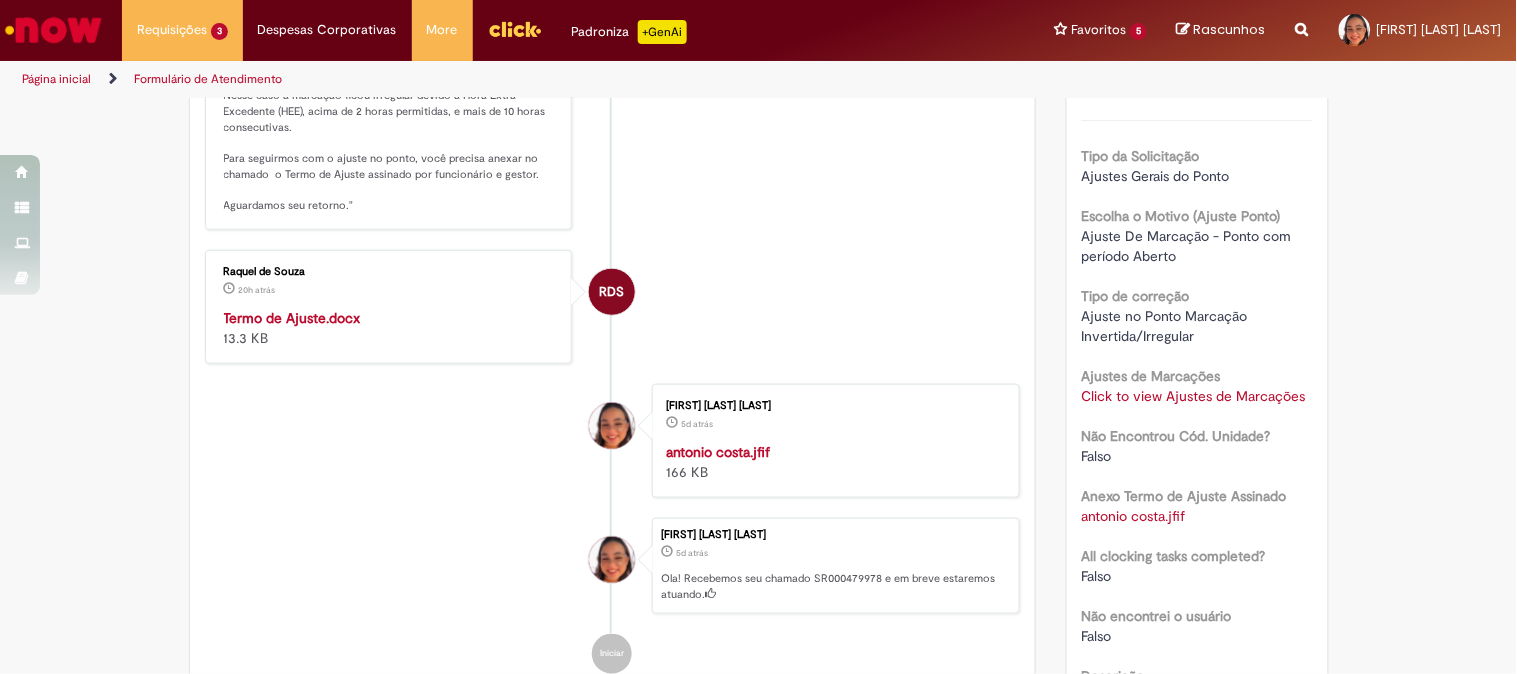 scroll, scrollTop: 598, scrollLeft: 0, axis: vertical 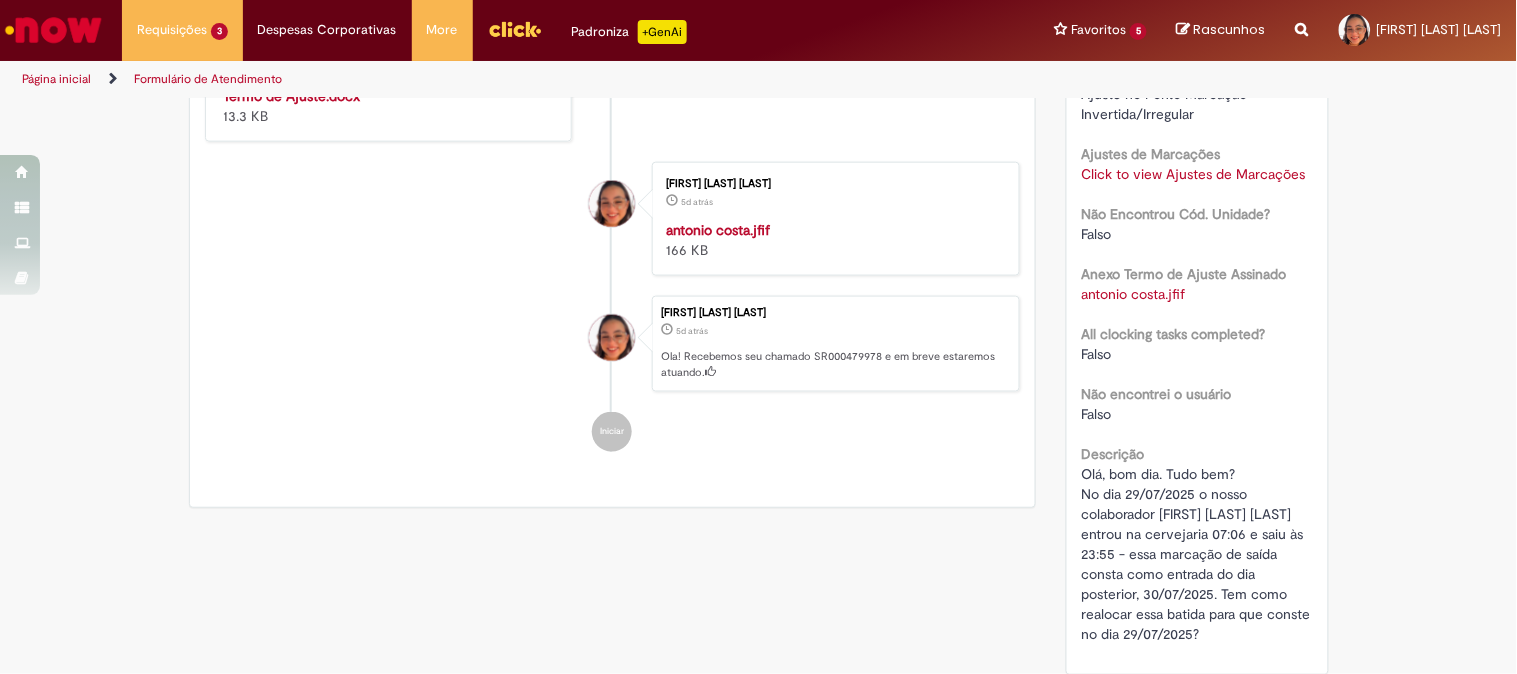 click on "Click to view Ajustes de Marcações" at bounding box center [1194, 174] 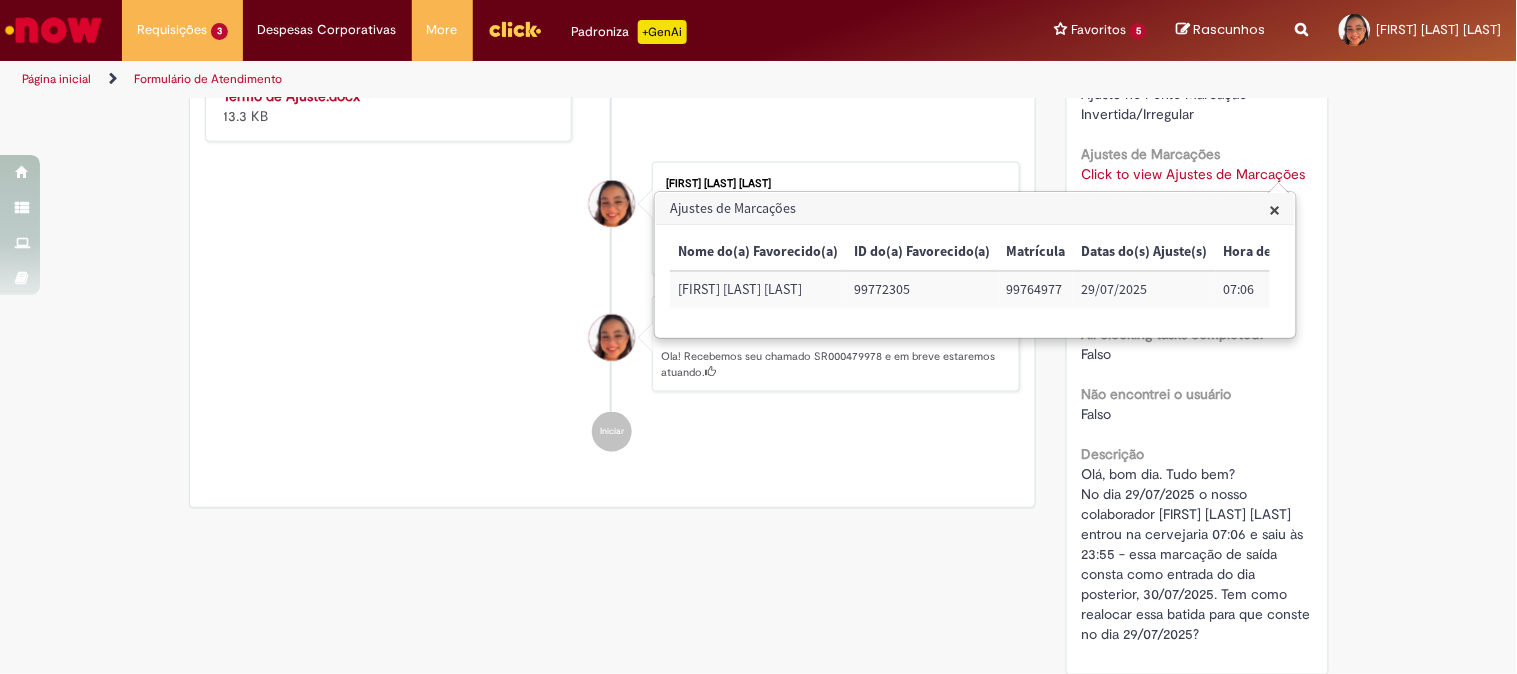drag, startPoint x: 670, startPoint y: 290, endPoint x: 835, endPoint y: 298, distance: 165.19383 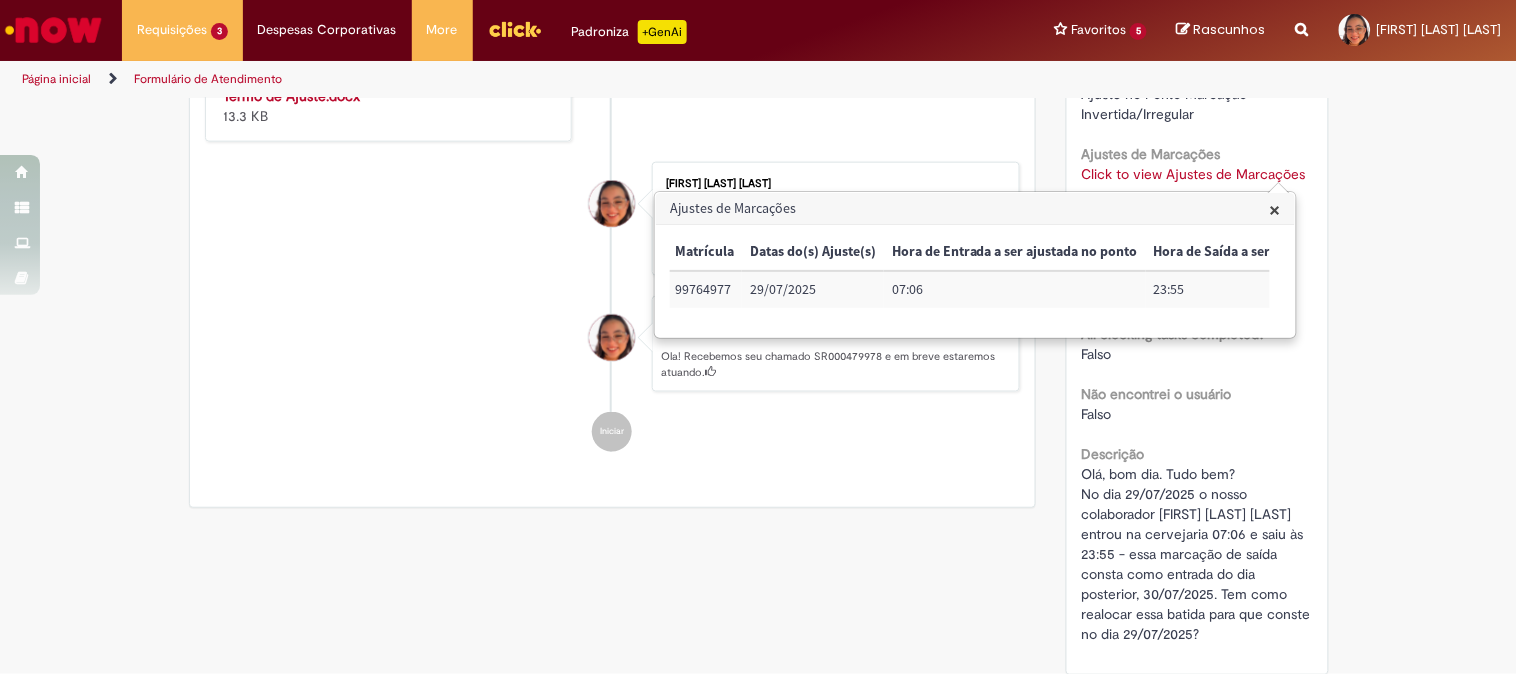 scroll, scrollTop: 0, scrollLeft: 453, axis: horizontal 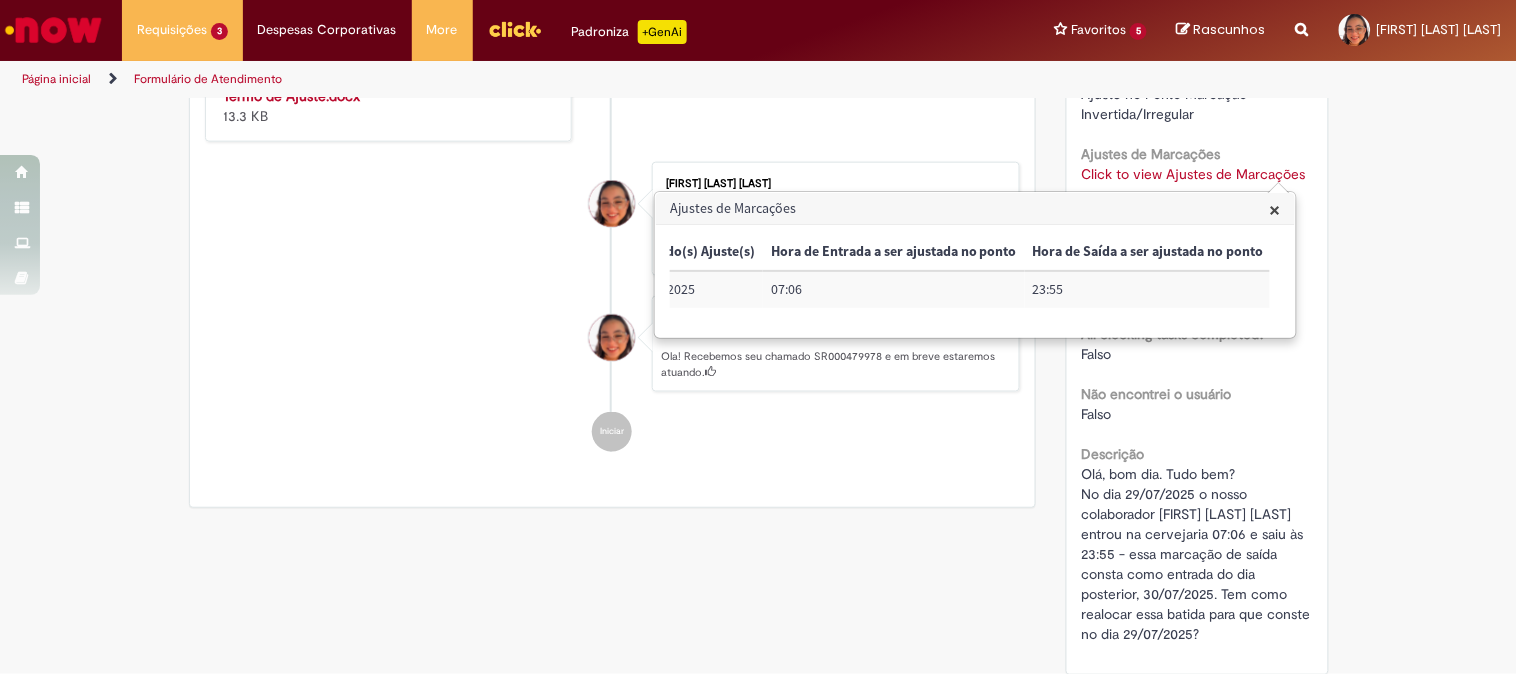 click on "Jamilly Alves De Oliveira
5d atrás 5 dias atrás
antonio costa.jfif  166 KB" at bounding box center [613, 219] 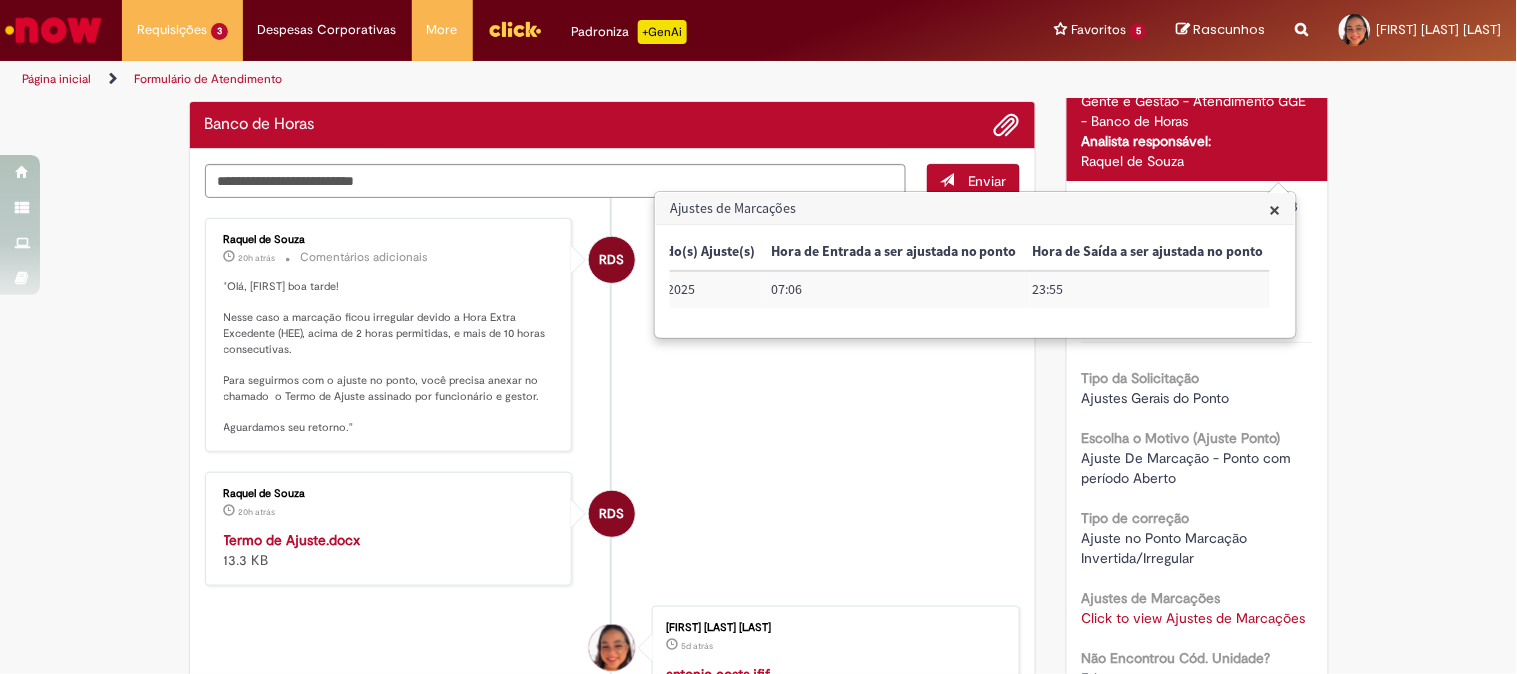 scroll, scrollTop: 376, scrollLeft: 0, axis: vertical 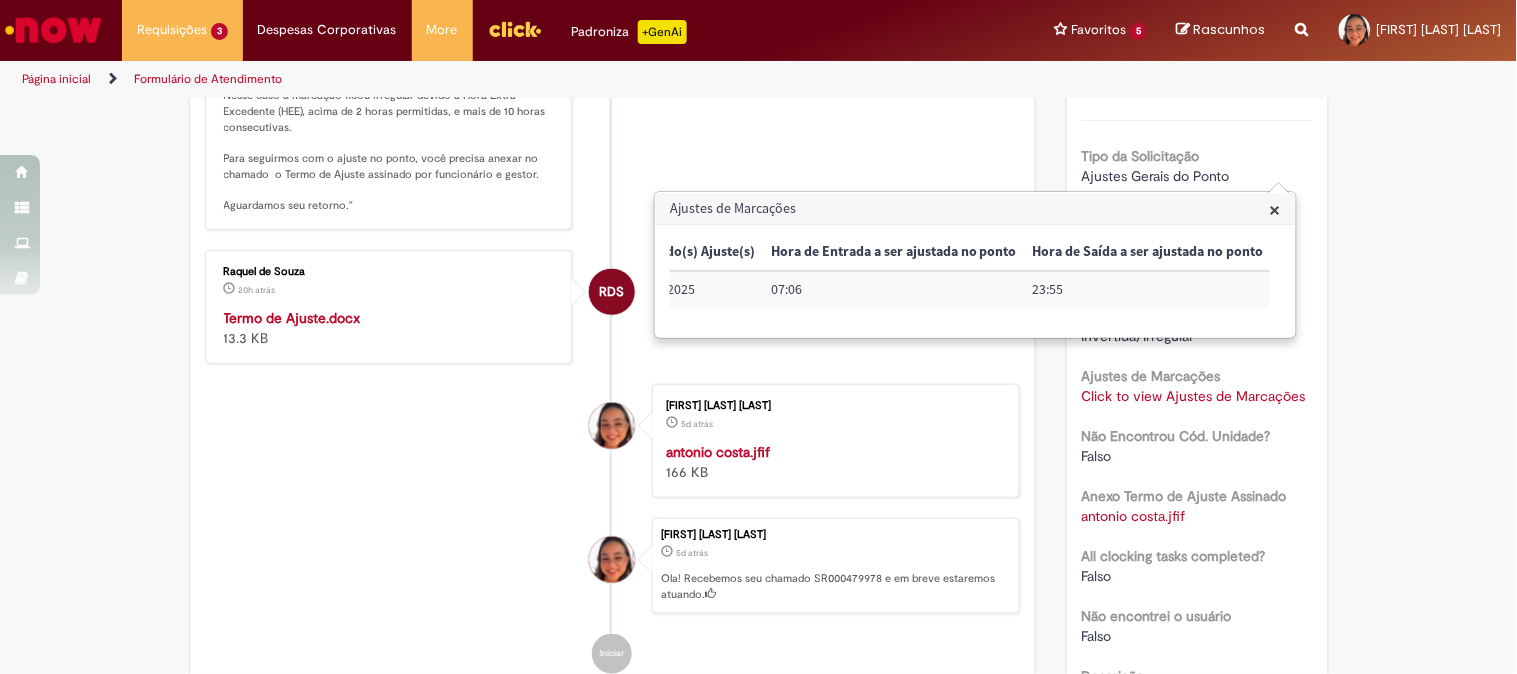 click on "×" at bounding box center [1275, 209] 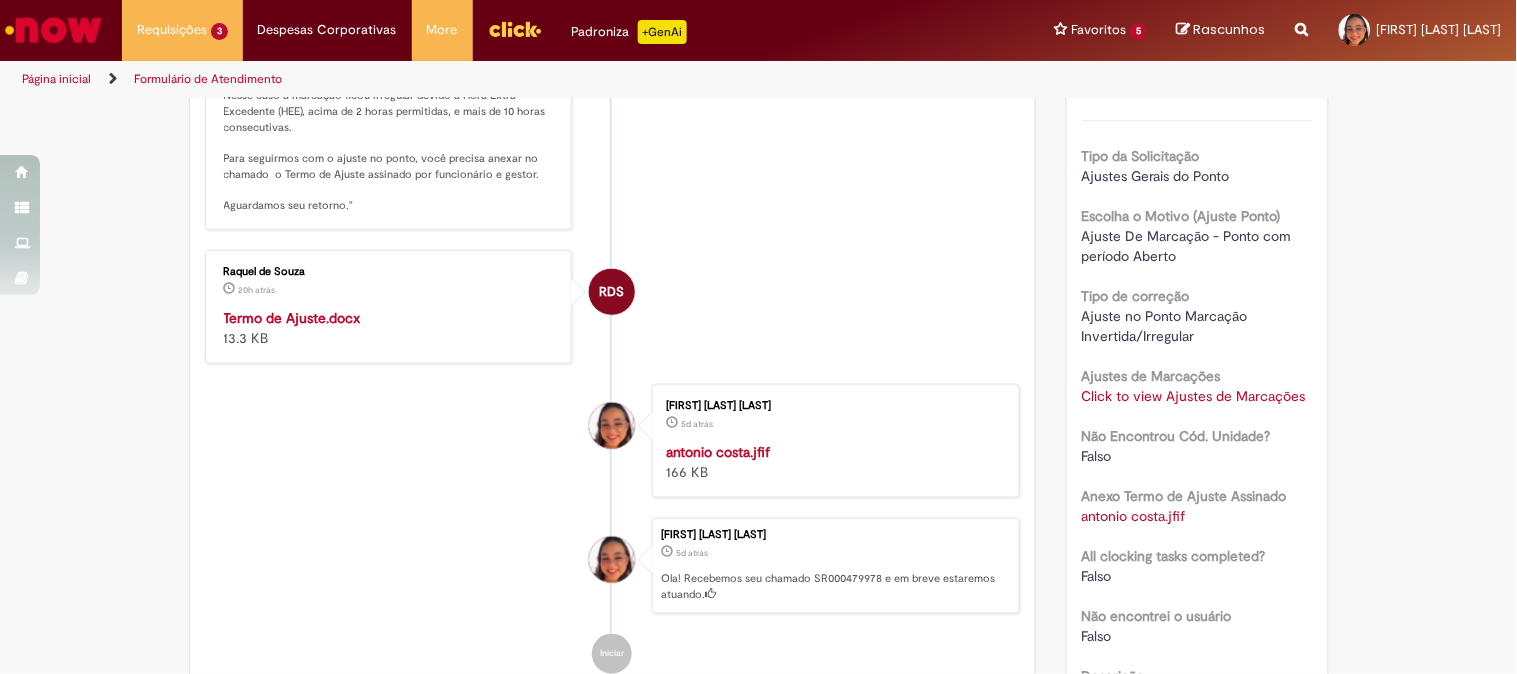 click on "RDS
Raquel de Souza
20h atrás 20 horas atrás     Comentários adicionais
"Olá, Jamilly boa tarde!
Nesse caso a marcação ficou irregular devido a Hora Extra Excedente (HEE), acima de 2 horas permitidas, e mais de 10 horas consecutivas.
Para seguirmos com o ajuste no ponto, você precisa anexar no chamado  o Termo de Ajuste assinado por funcionário e gestor.
Aguardamos seu retorno."
RDS
Raquel de Souza
20h atrás 20 horas atrás
Termo de Ajuste.docx  13.3 KB" at bounding box center (613, 335) 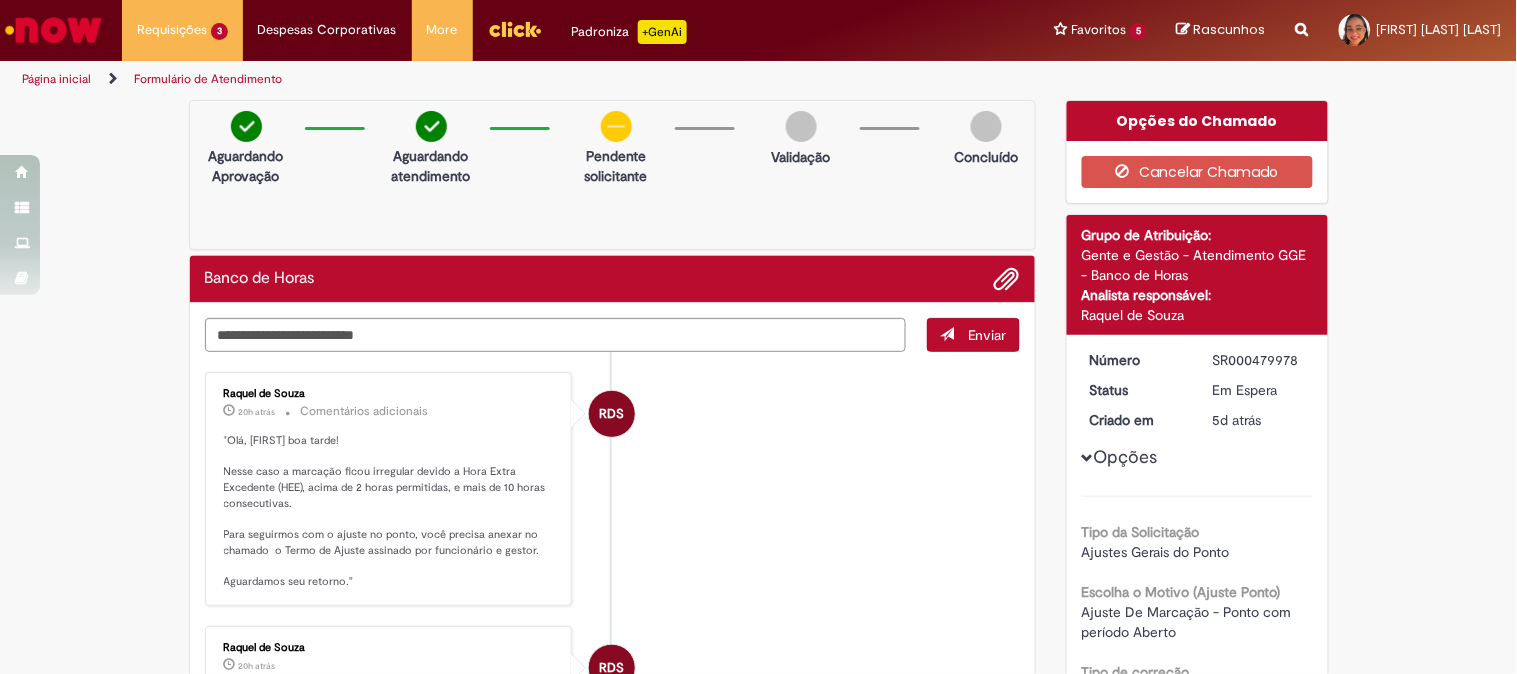 scroll, scrollTop: 222, scrollLeft: 0, axis: vertical 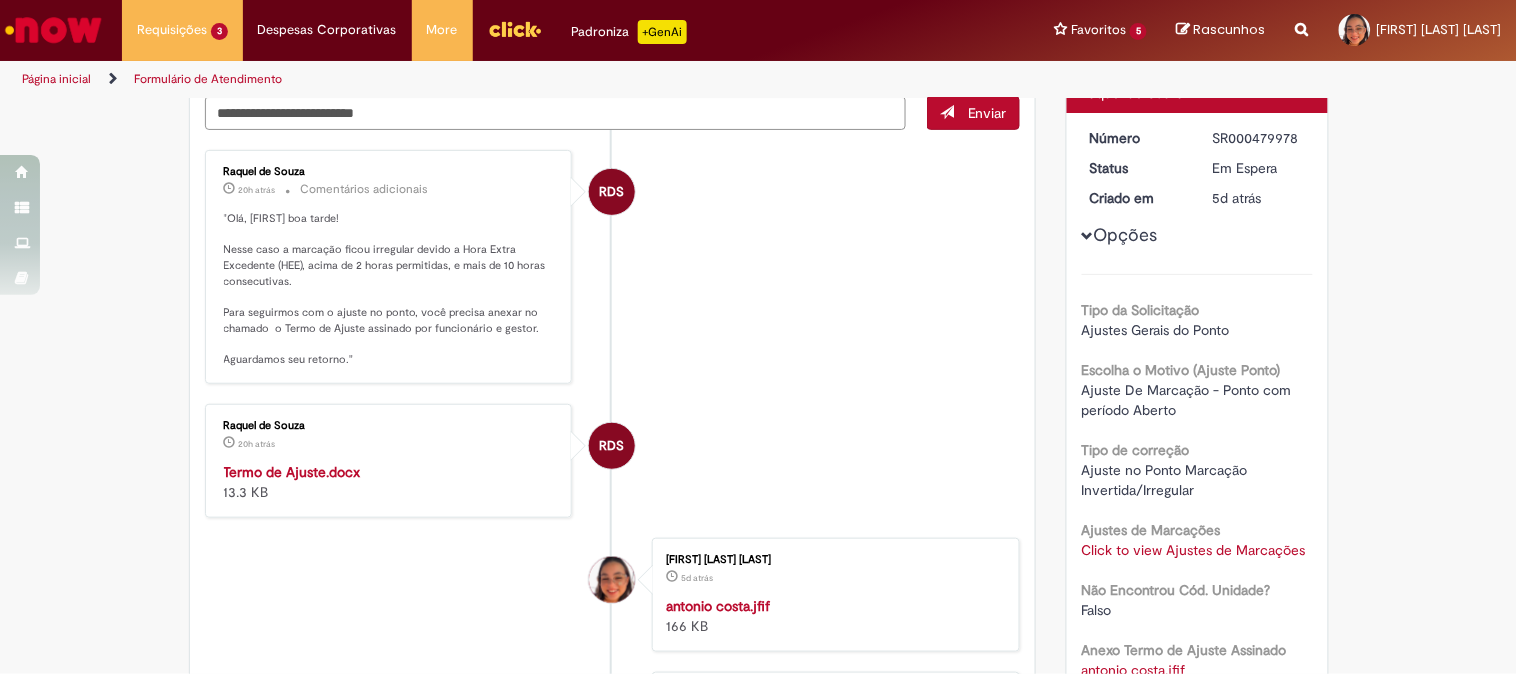 click on "RDS
Raquel de Souza
20h atrás 20 horas atrás     Comentários adicionais
"Olá, Jamilly boa tarde!
Nesse caso a marcação ficou irregular devido a Hora Extra Excedente (HEE), acima de 2 horas permitidas, e mais de 10 horas consecutivas.
Para seguirmos com o ajuste no ponto, você precisa anexar no chamado  o Termo de Ajuste assinado por funcionário e gestor.
Aguardamos seu retorno."" at bounding box center [613, 267] 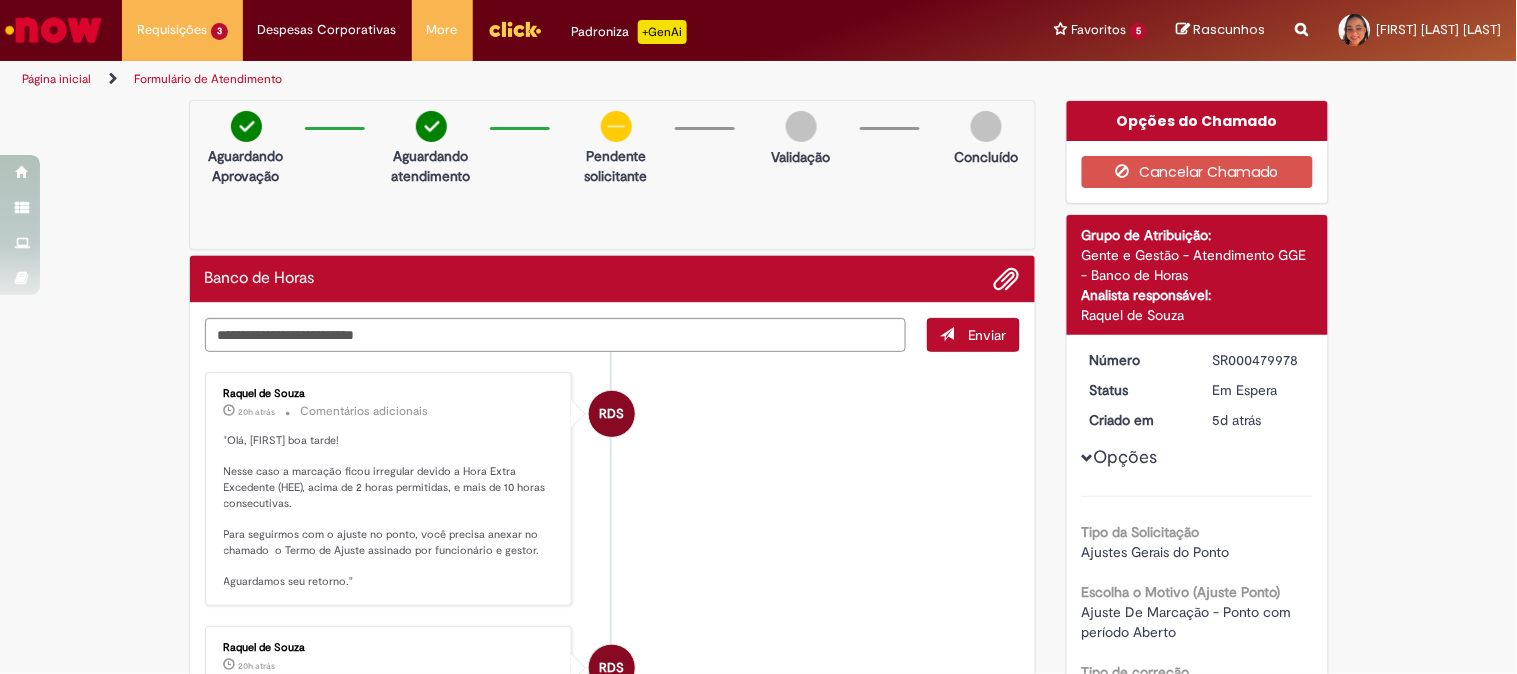 click on "RDS
Raquel de Souza
20h atrás 20 horas atrás     Comentários adicionais
"Olá, Jamilly boa tarde!
Nesse caso a marcação ficou irregular devido a Hora Extra Excedente (HEE), acima de 2 horas permitidas, e mais de 10 horas consecutivas.
Para seguirmos com o ajuste no ponto, você precisa anexar no chamado  o Termo de Ajuste assinado por funcionário e gestor.
Aguardamos seu retorno."" at bounding box center (613, 489) 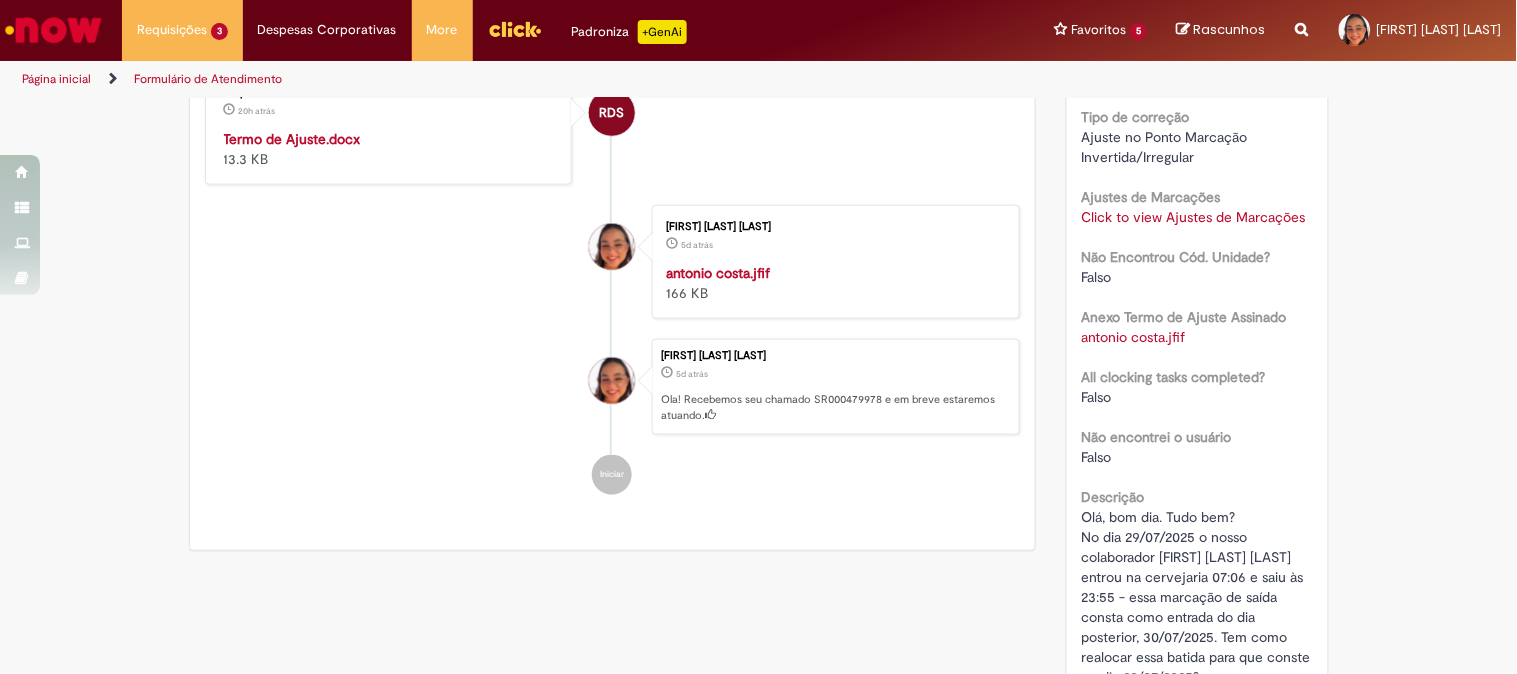 click on "Click to view Ajustes de Marcações" at bounding box center (1194, 217) 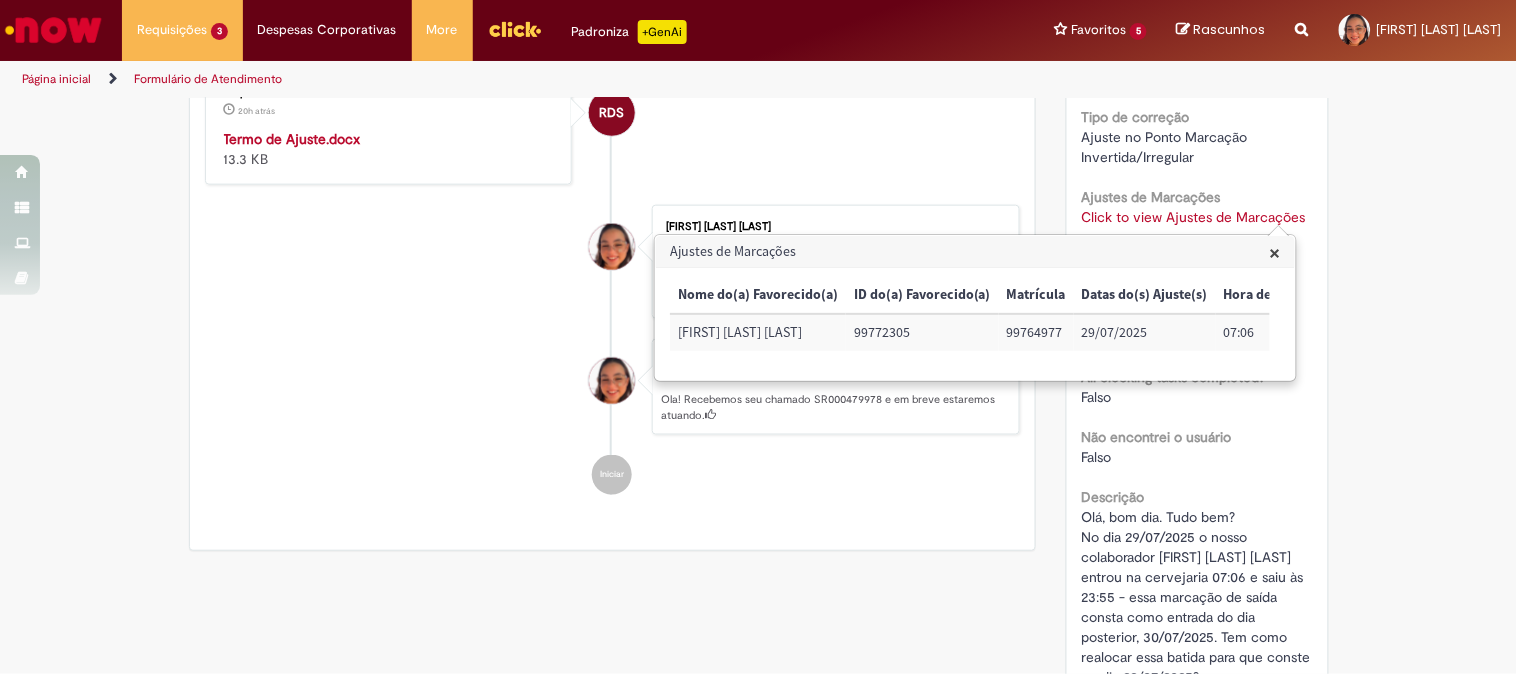 drag, startPoint x: 680, startPoint y: 330, endPoint x: 834, endPoint y: 330, distance: 154 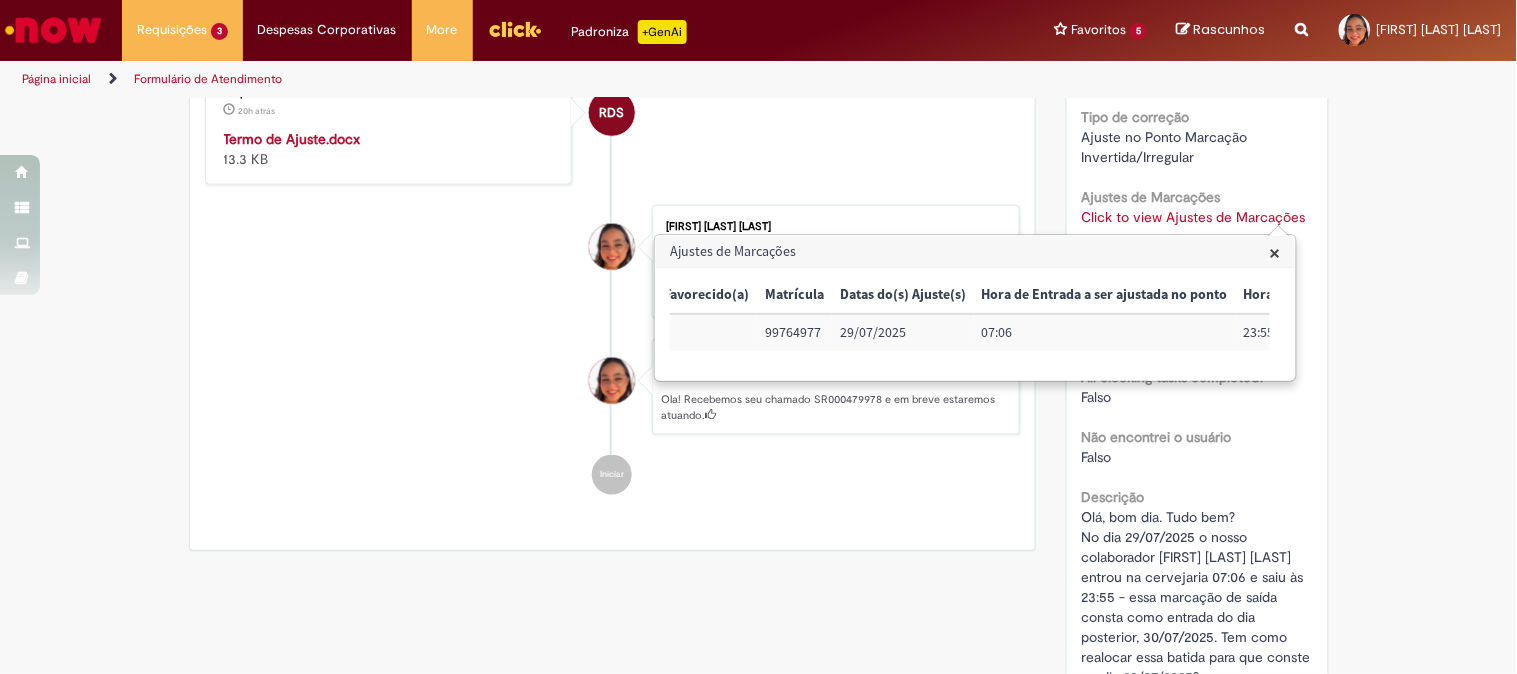 scroll, scrollTop: 0, scrollLeft: 330, axis: horizontal 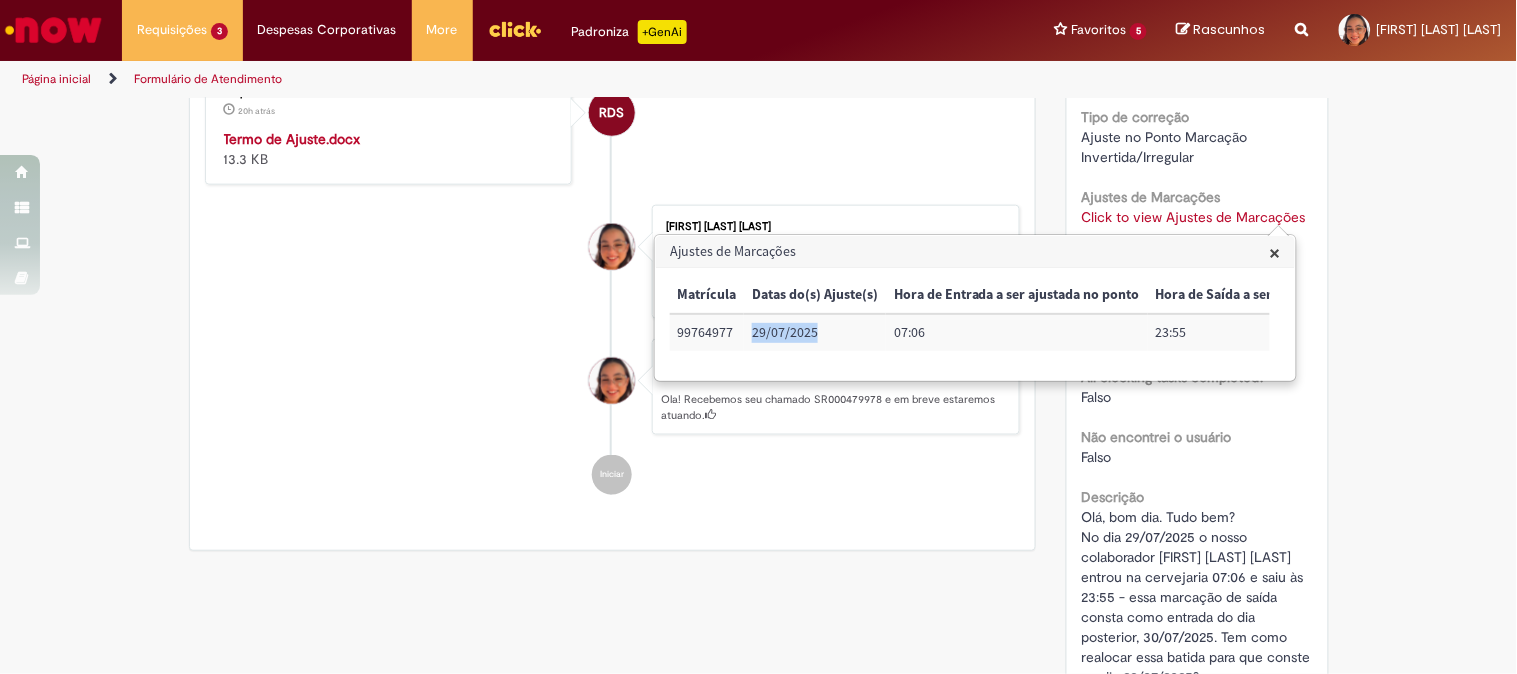 drag, startPoint x: 747, startPoint y: 331, endPoint x: 818, endPoint y: 332, distance: 71.00704 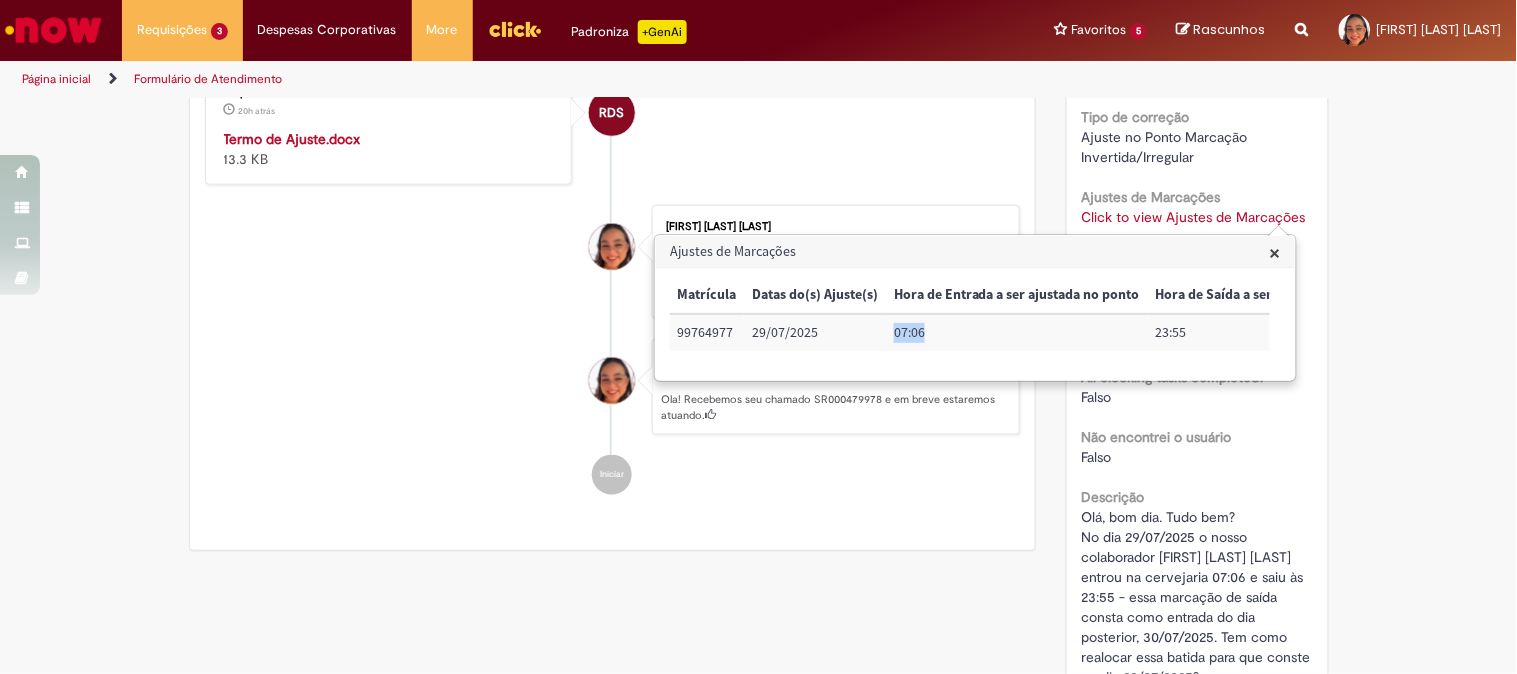 drag, startPoint x: 891, startPoint y: 327, endPoint x: 931, endPoint y: 323, distance: 40.1995 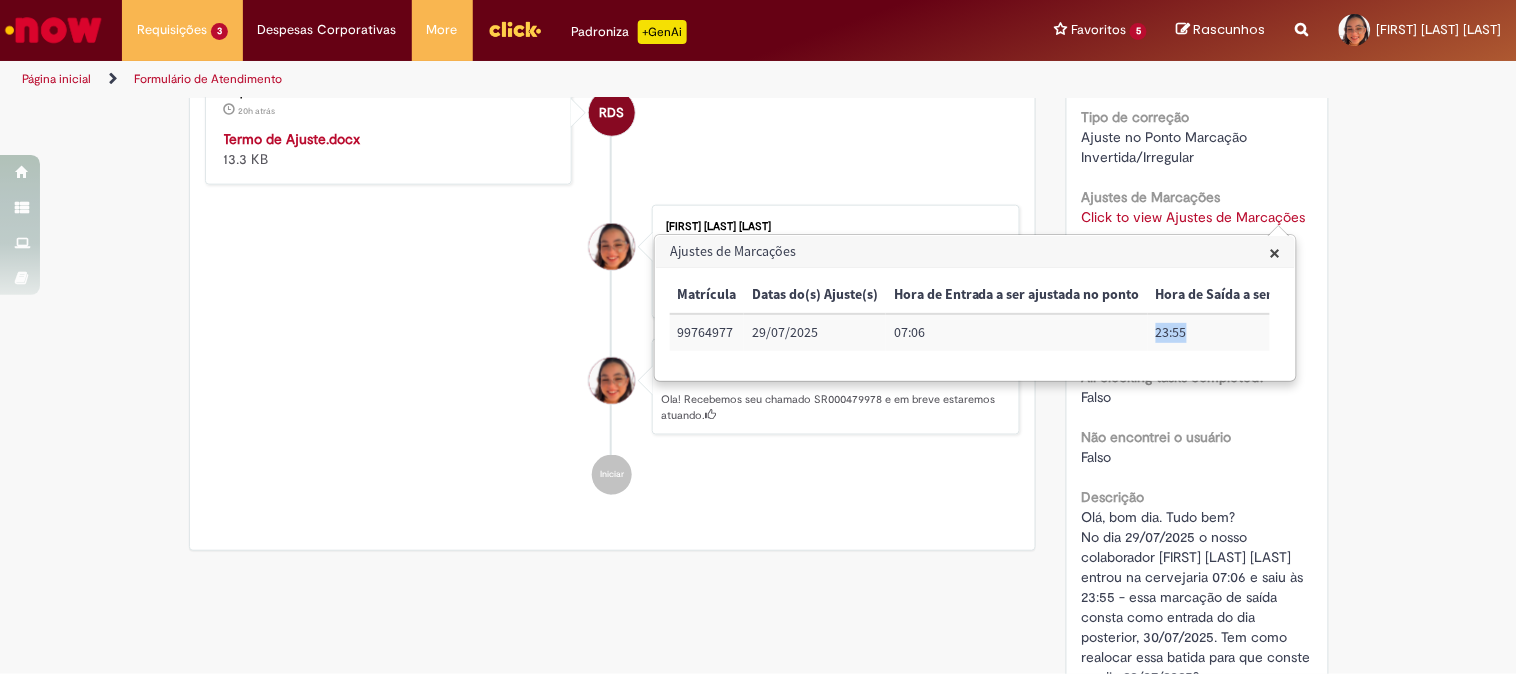 drag, startPoint x: 1157, startPoint y: 334, endPoint x: 1190, endPoint y: 333, distance: 33.01515 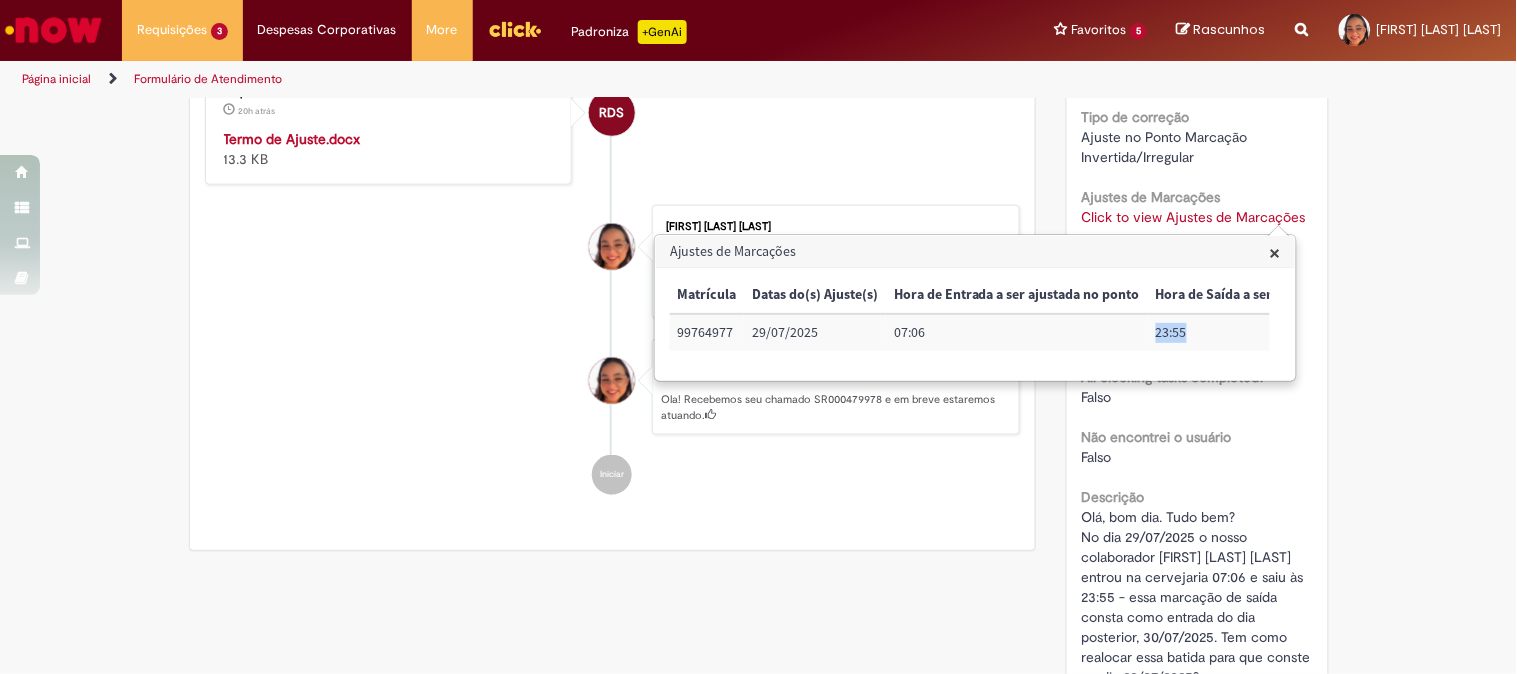 click on "RDS
Raquel de Souza
20h atrás 20 horas atrás
Termo de Ajuste.docx  13.3 KB" at bounding box center (613, 128) 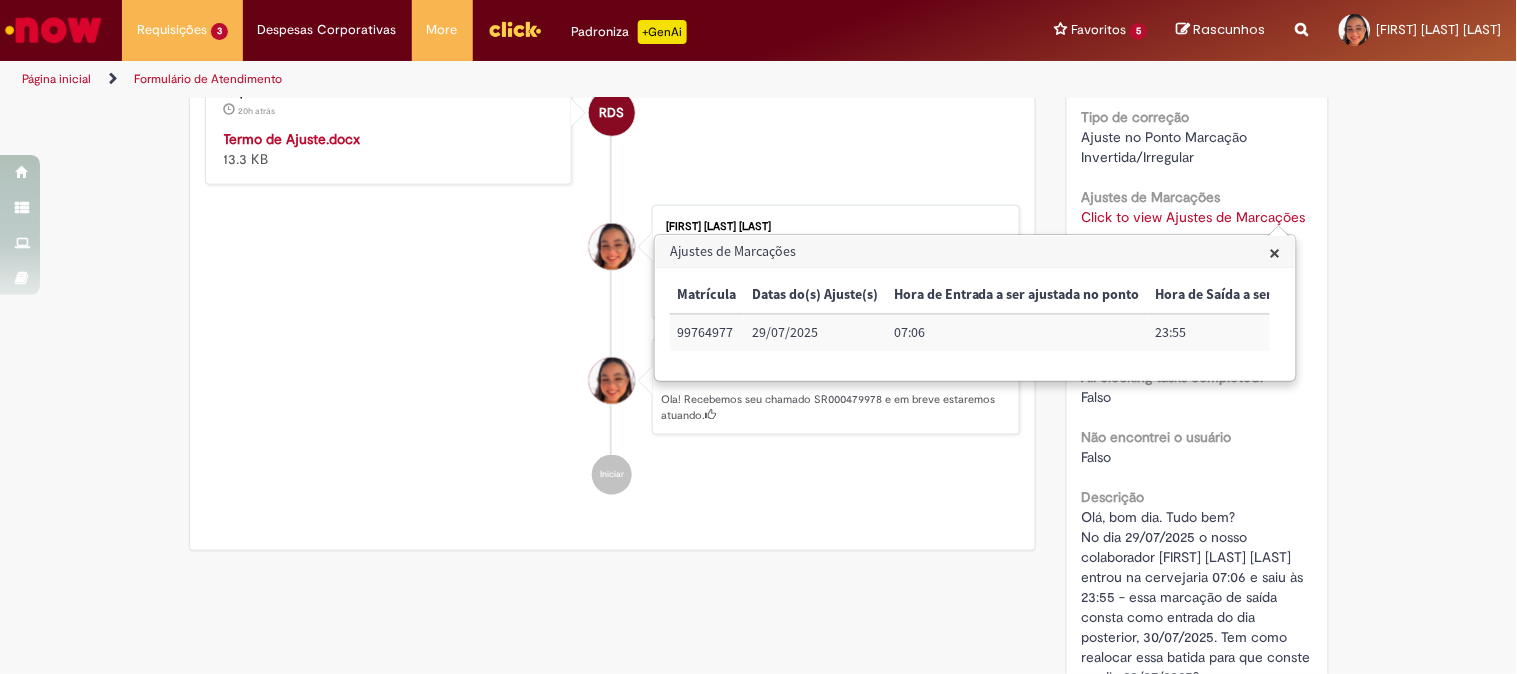 click on "×" at bounding box center [1275, 252] 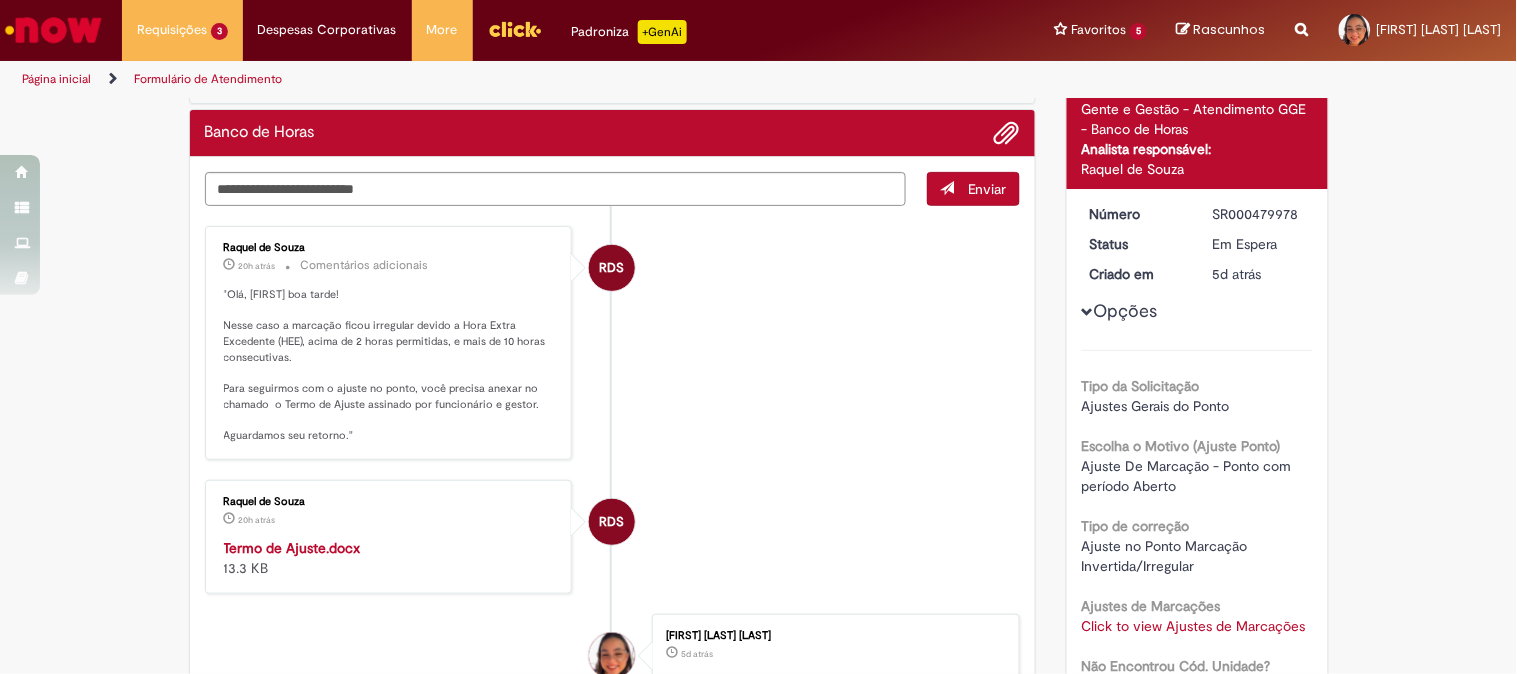 scroll, scrollTop: 81, scrollLeft: 0, axis: vertical 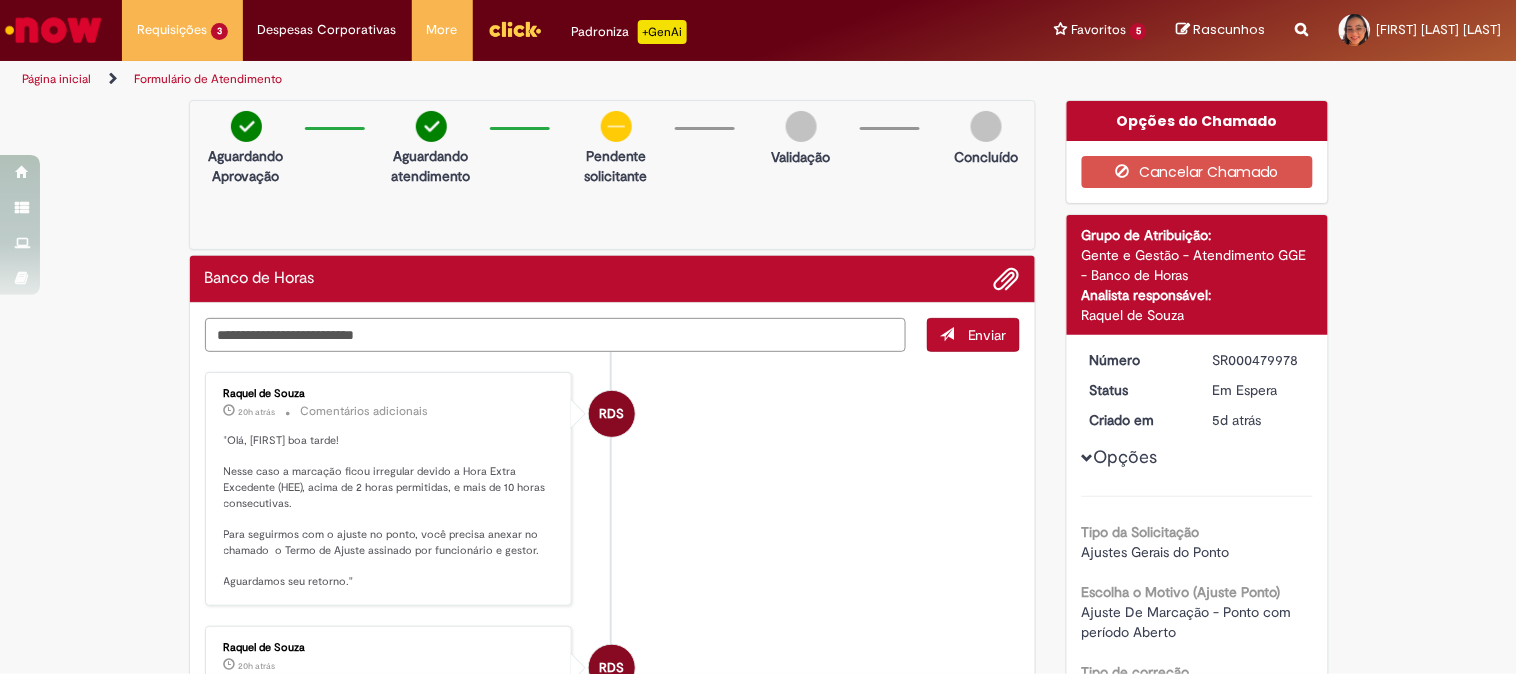 click at bounding box center [556, 335] 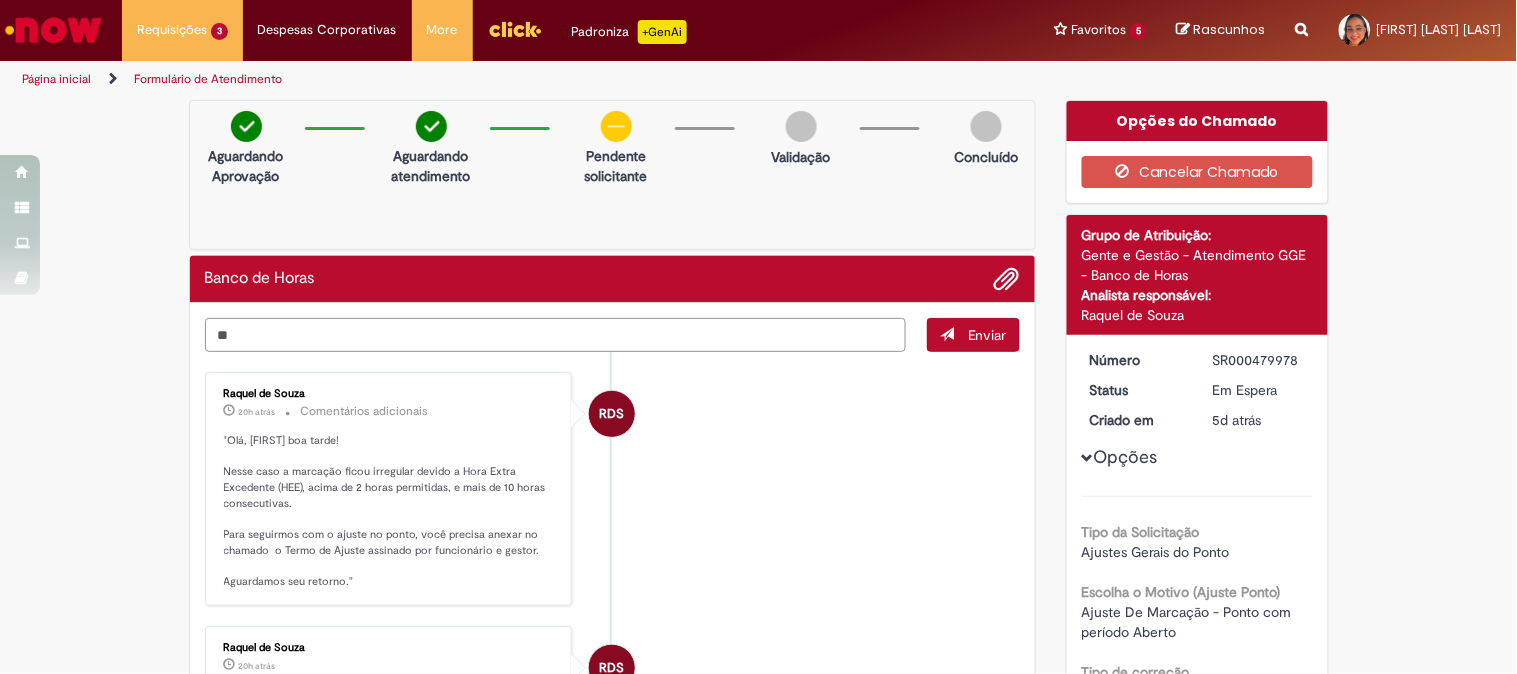 type on "*" 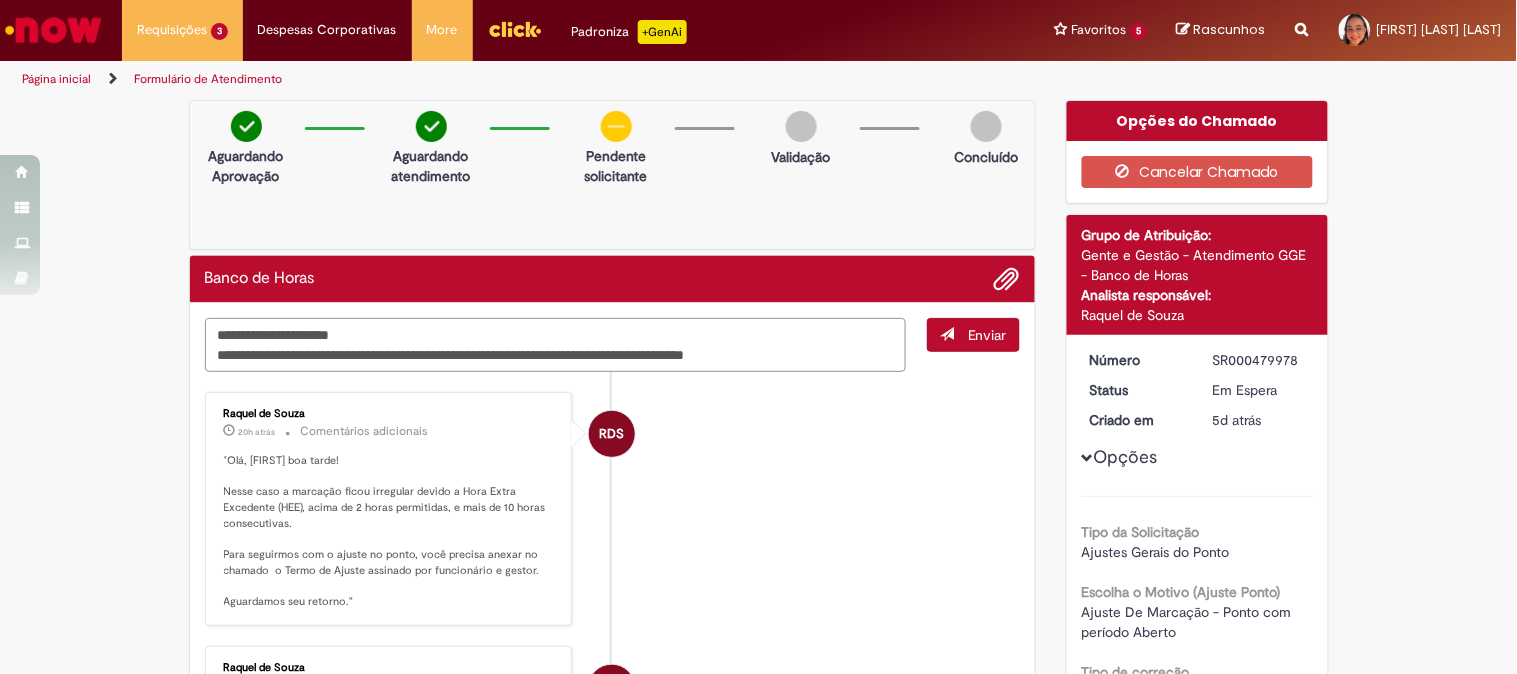 type on "**********" 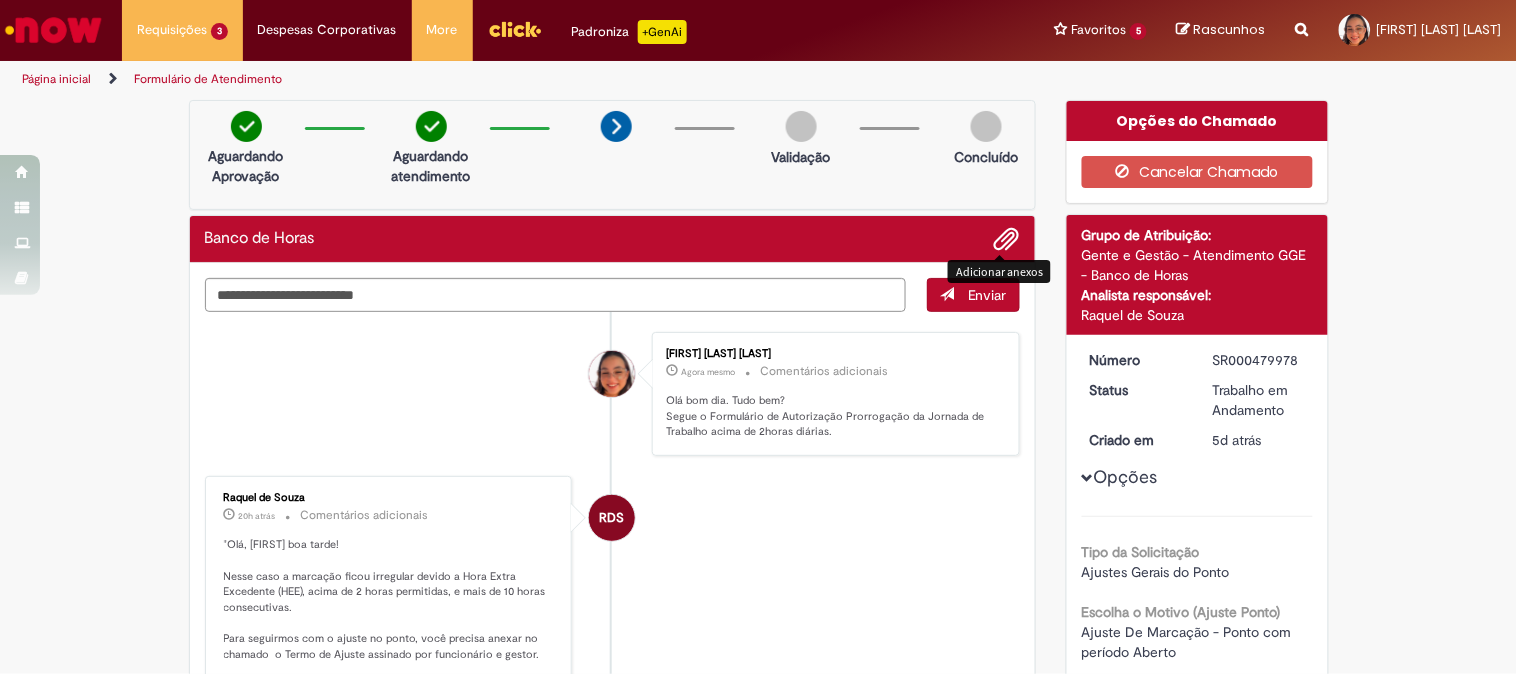 click at bounding box center (1007, 240) 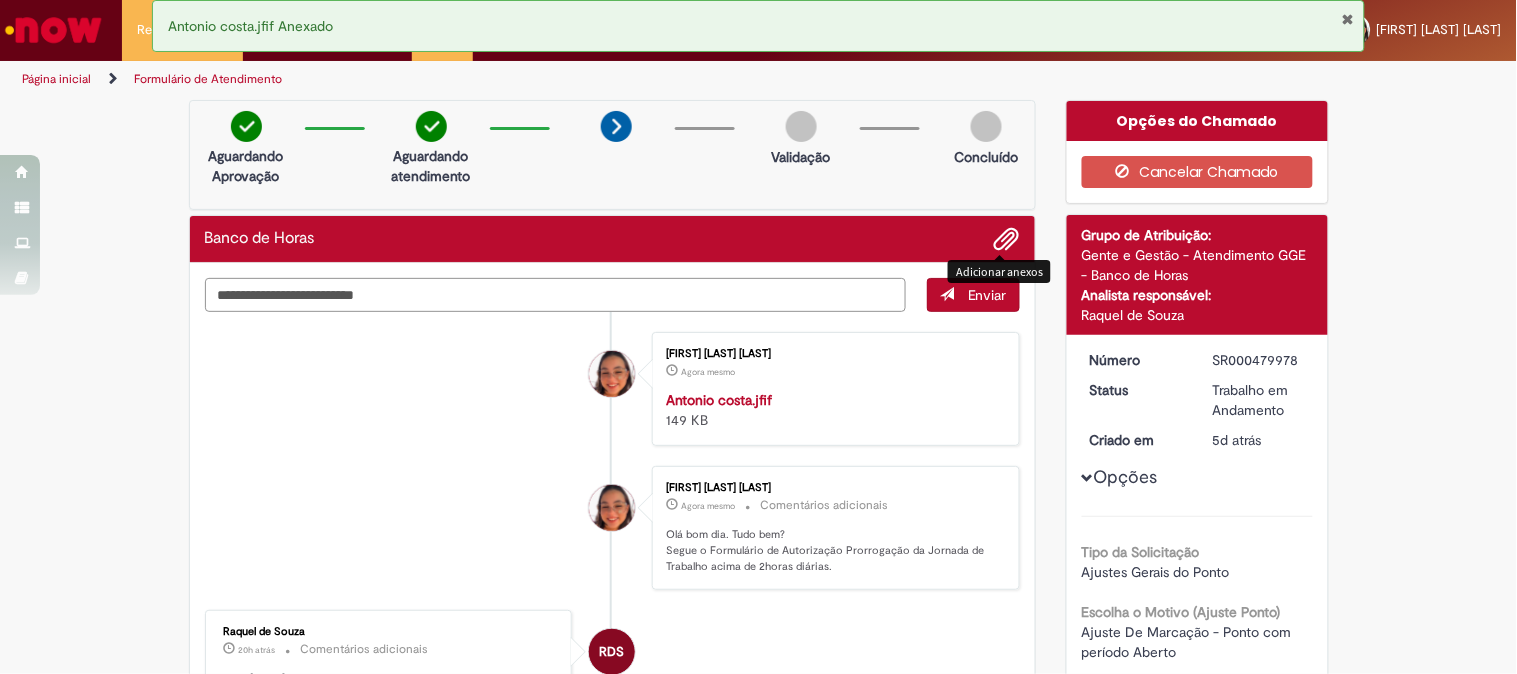 click at bounding box center (556, 295) 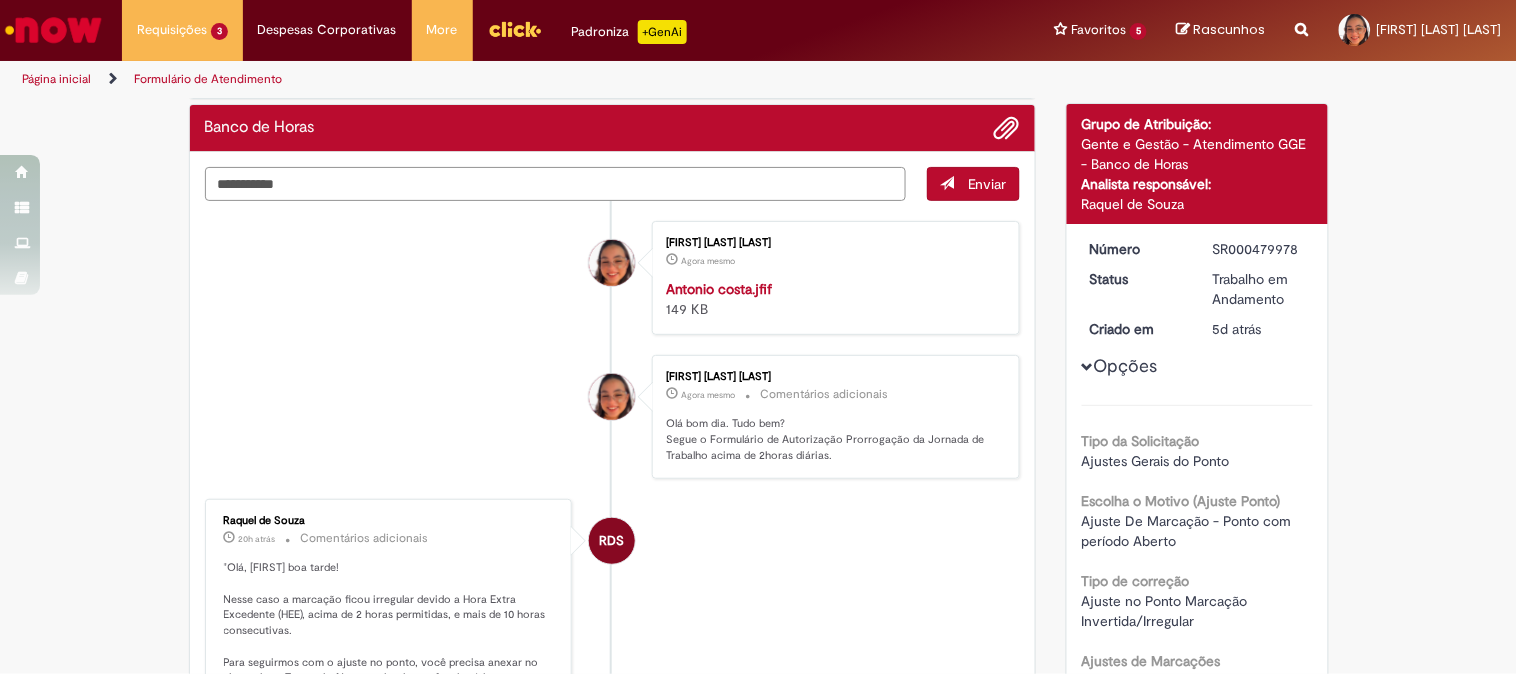 scroll, scrollTop: 0, scrollLeft: 0, axis: both 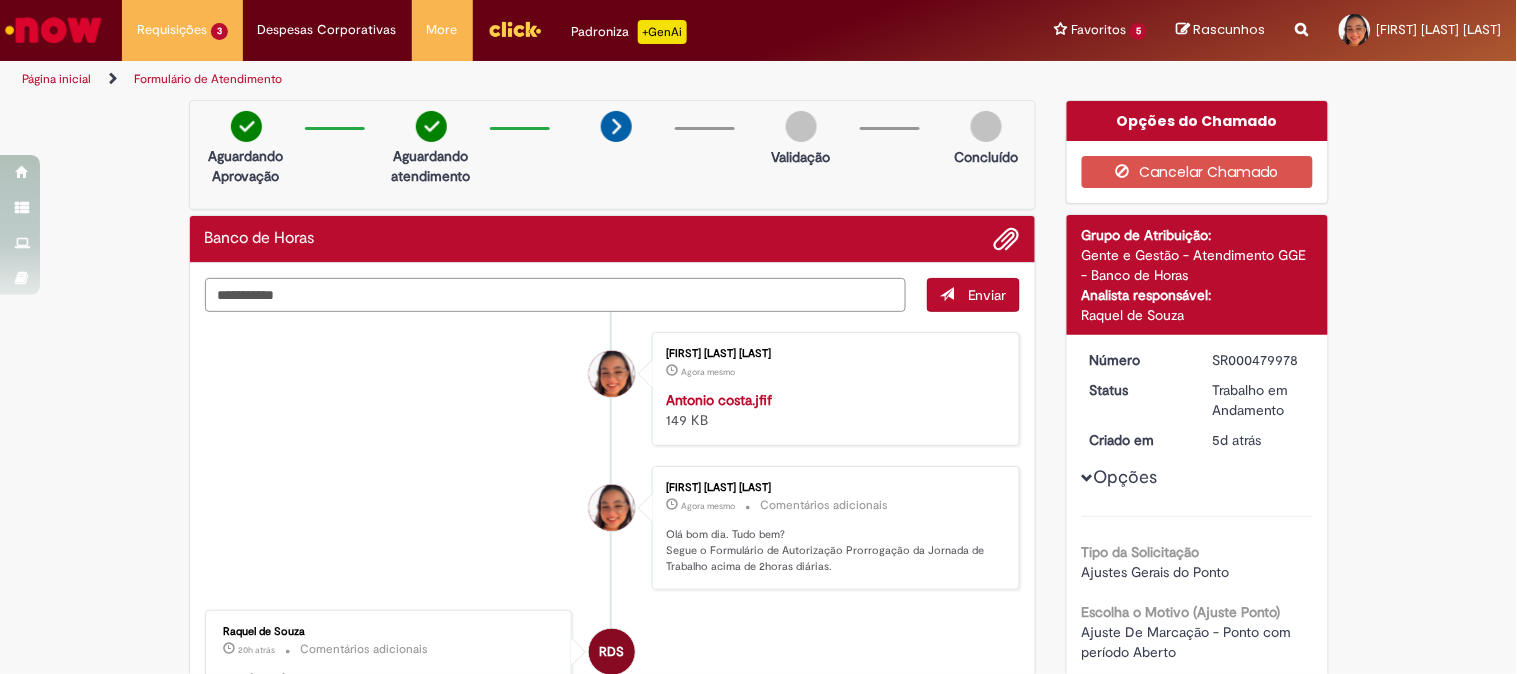 drag, startPoint x: 330, startPoint y: 297, endPoint x: 196, endPoint y: 293, distance: 134.0597 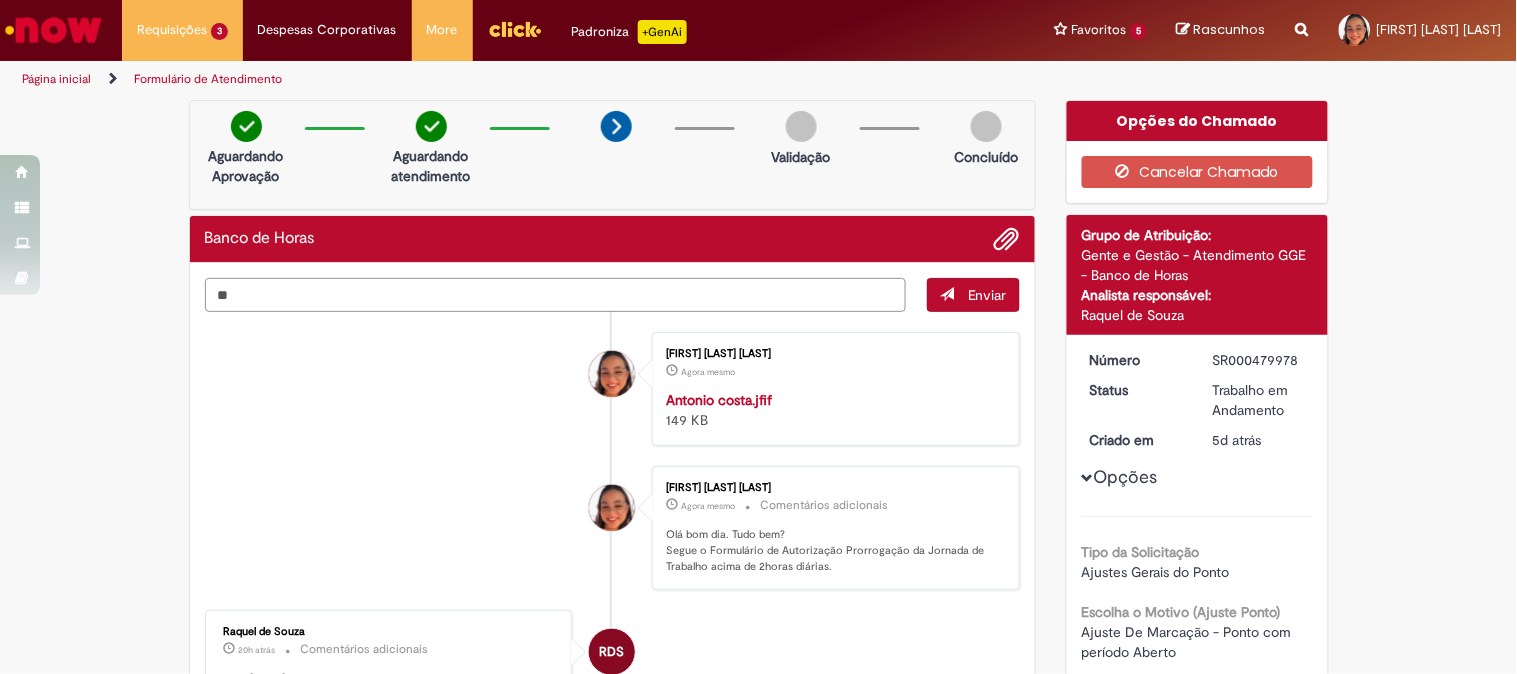 type on "*" 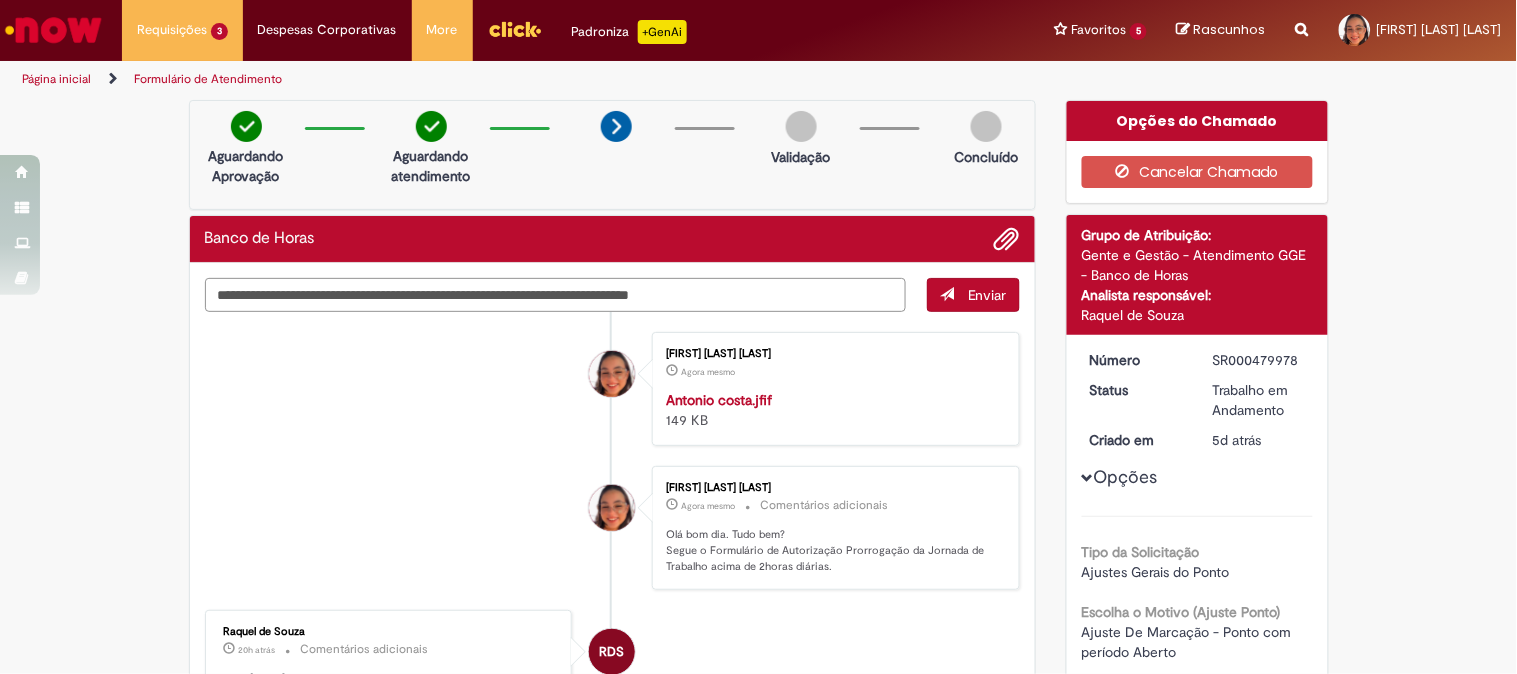 click on "**********" at bounding box center (556, 295) 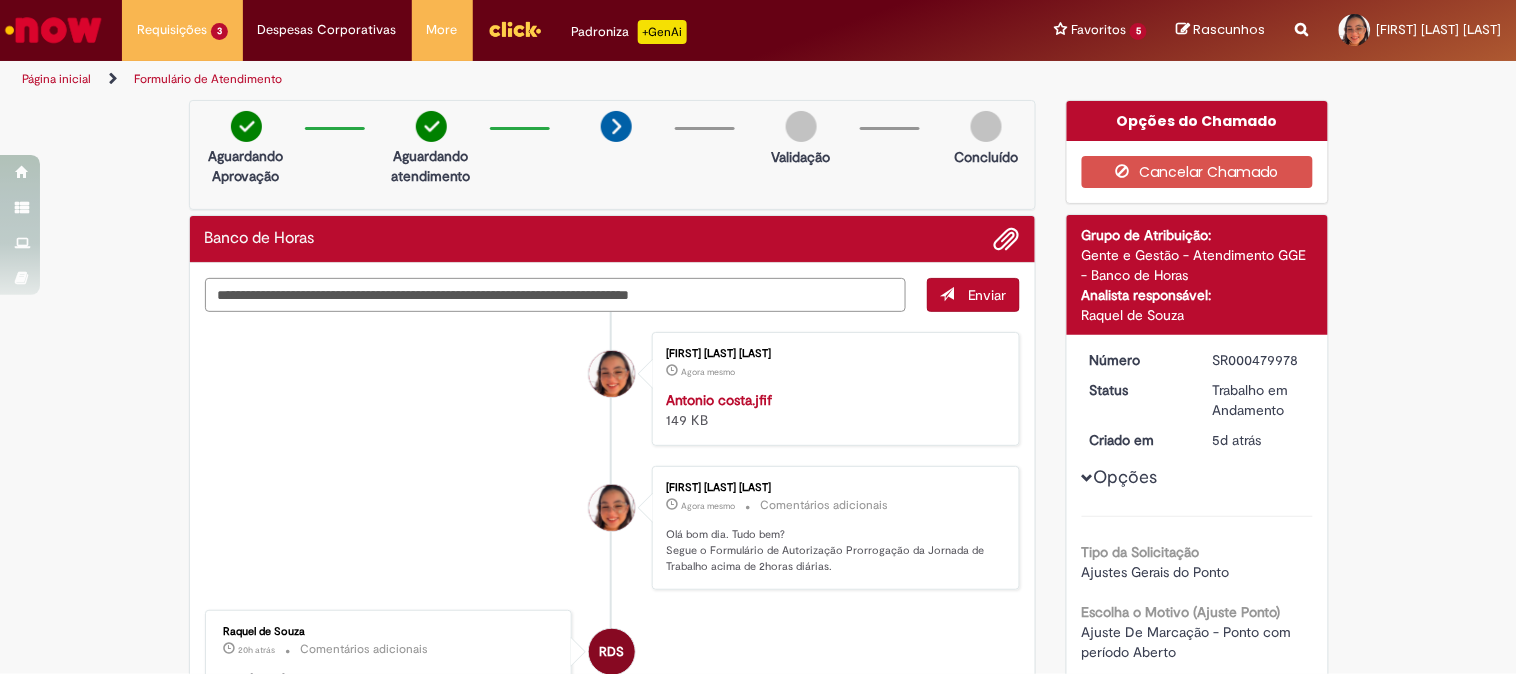 type on "**********" 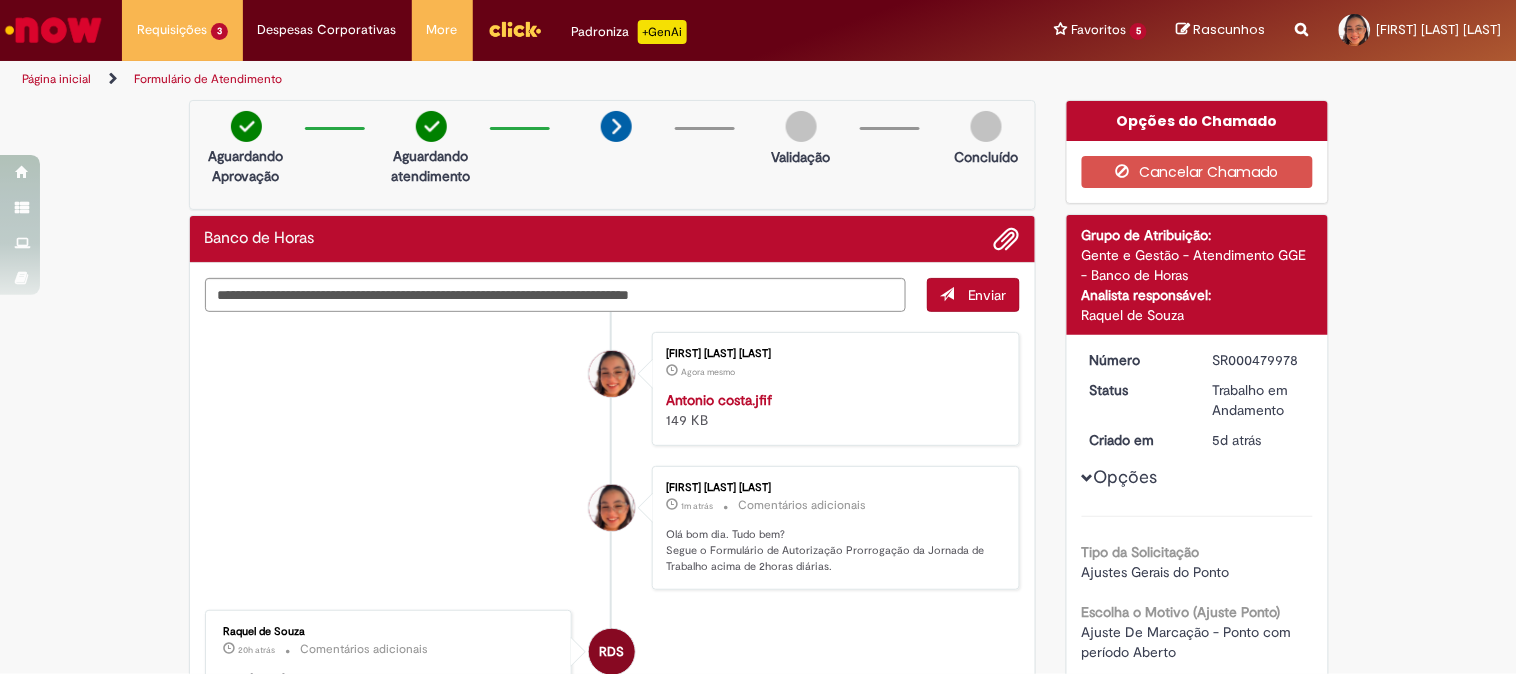 click at bounding box center (947, 294) 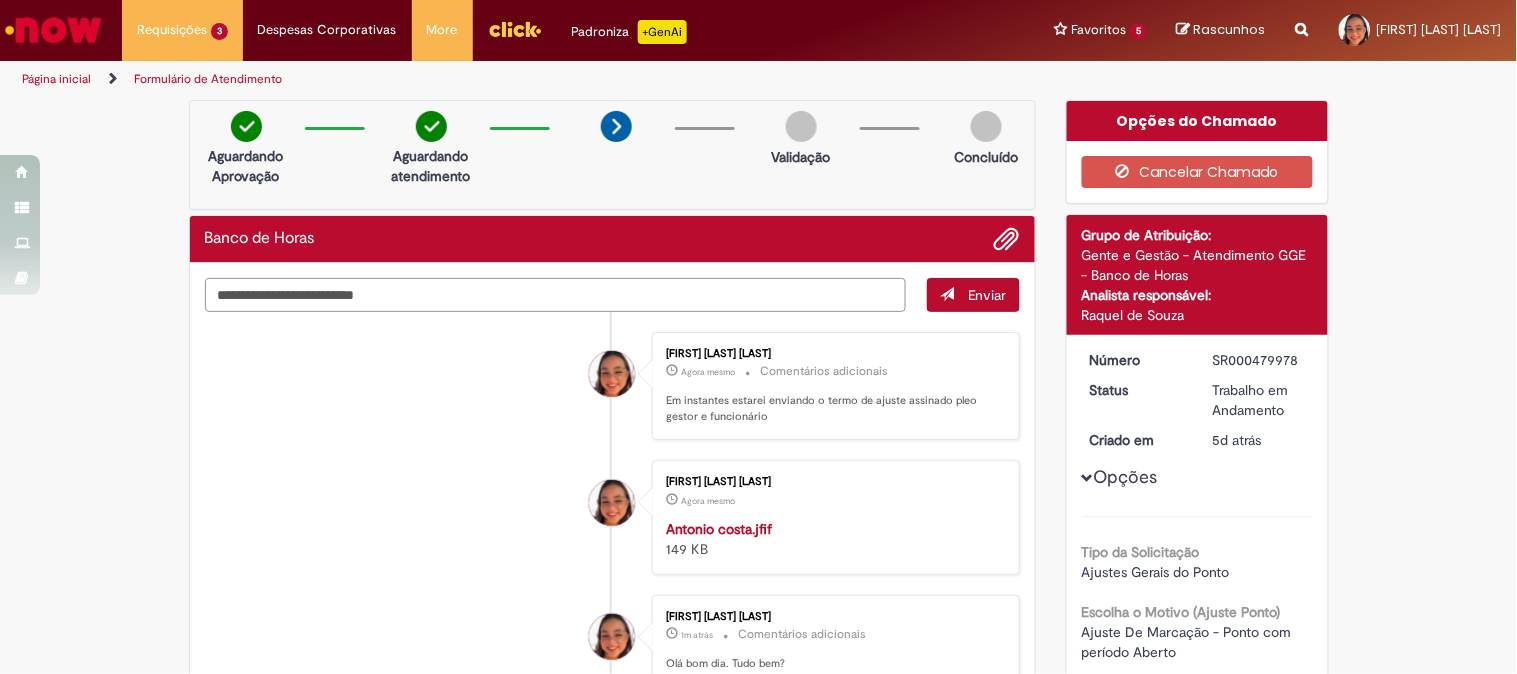 click at bounding box center (556, 295) 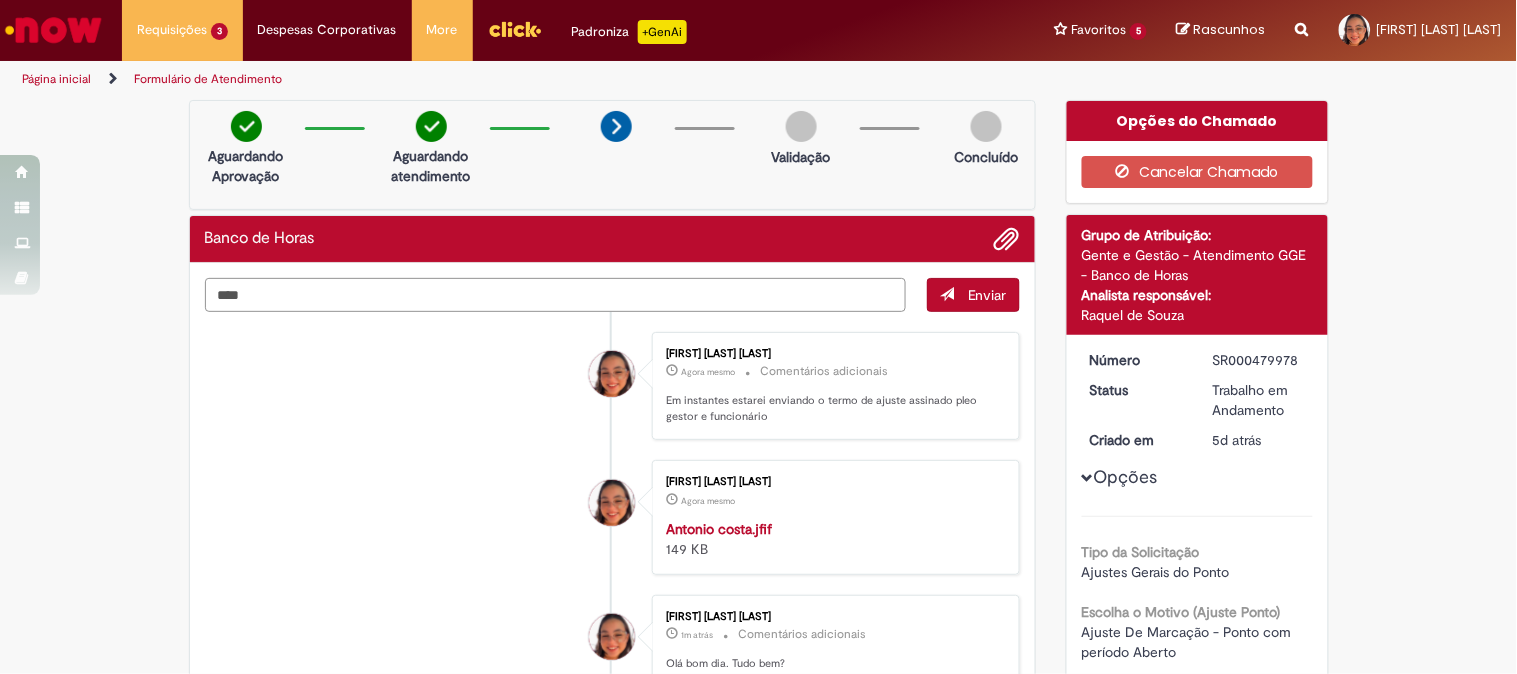type on "*****" 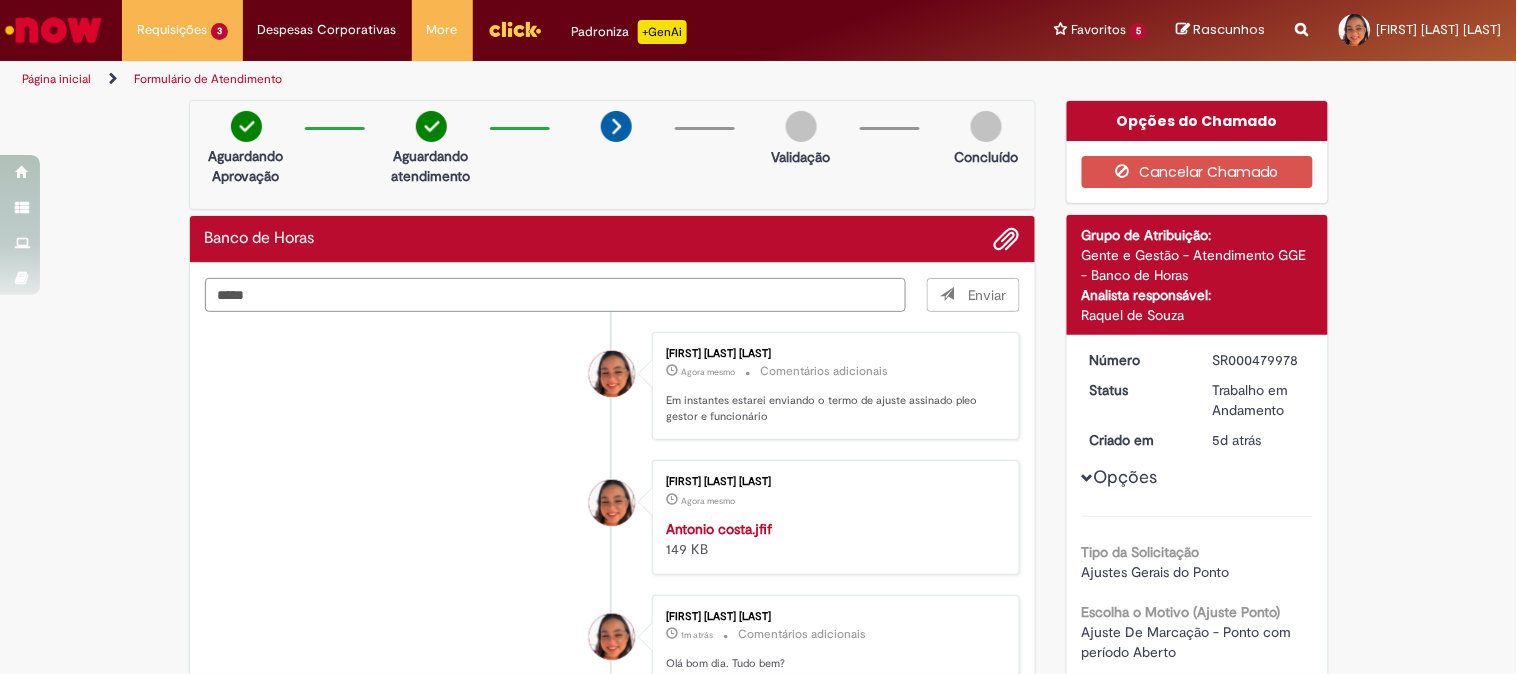 type 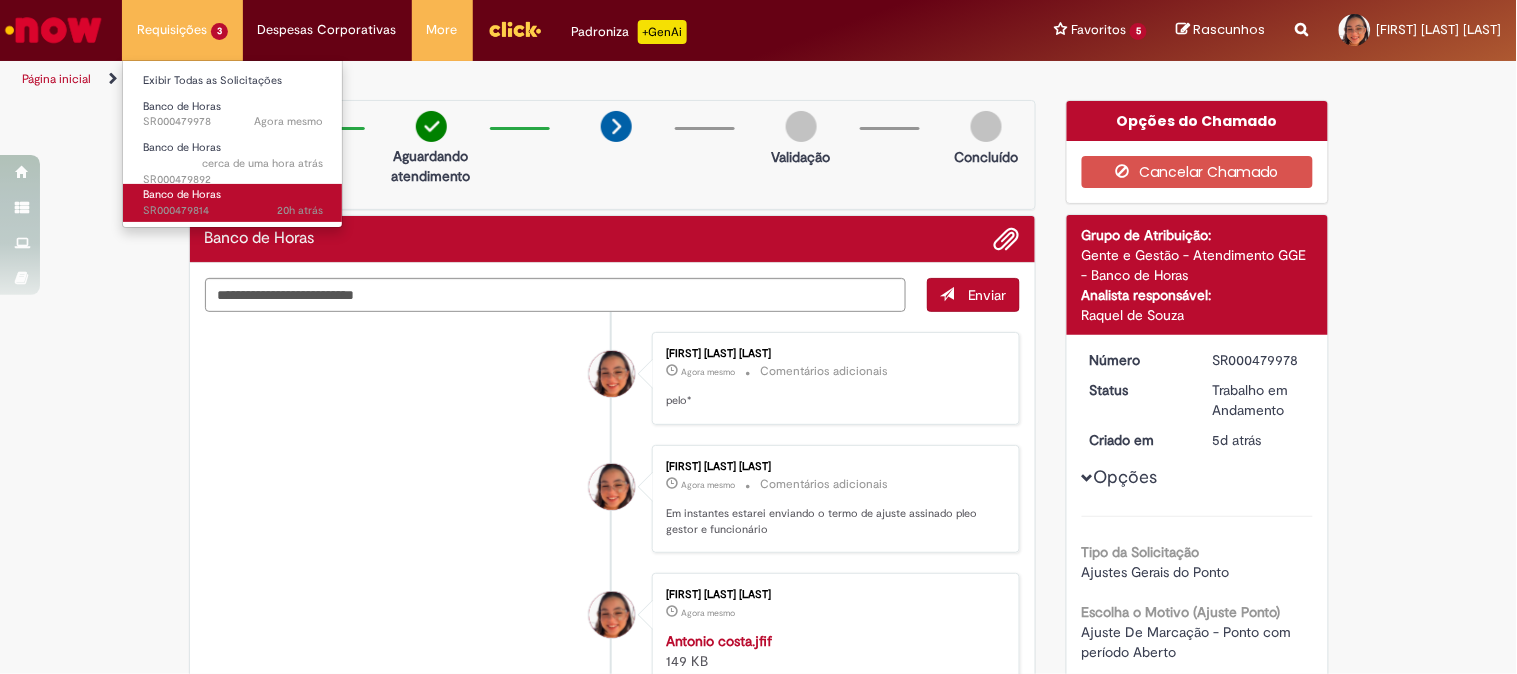 click on "Banco de Horas" at bounding box center [182, 194] 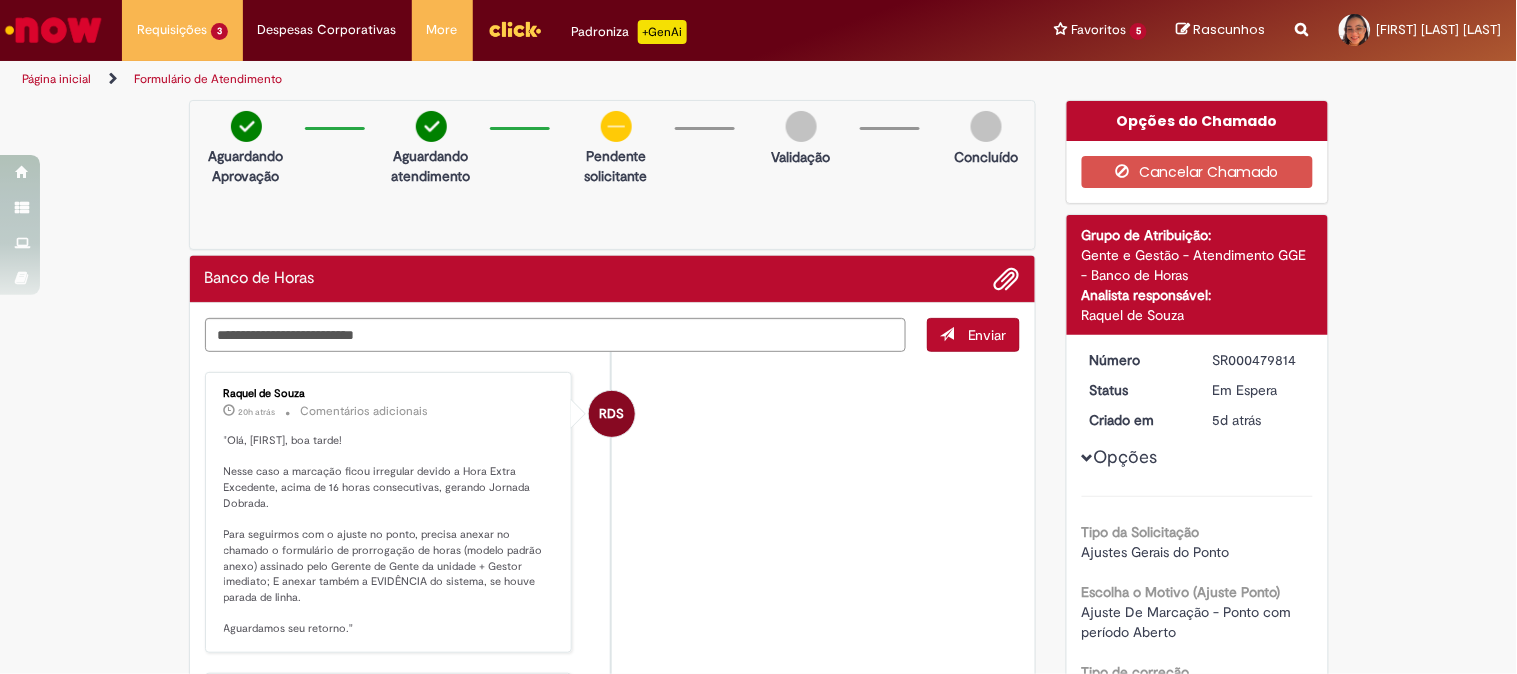 click at bounding box center (53, 30) 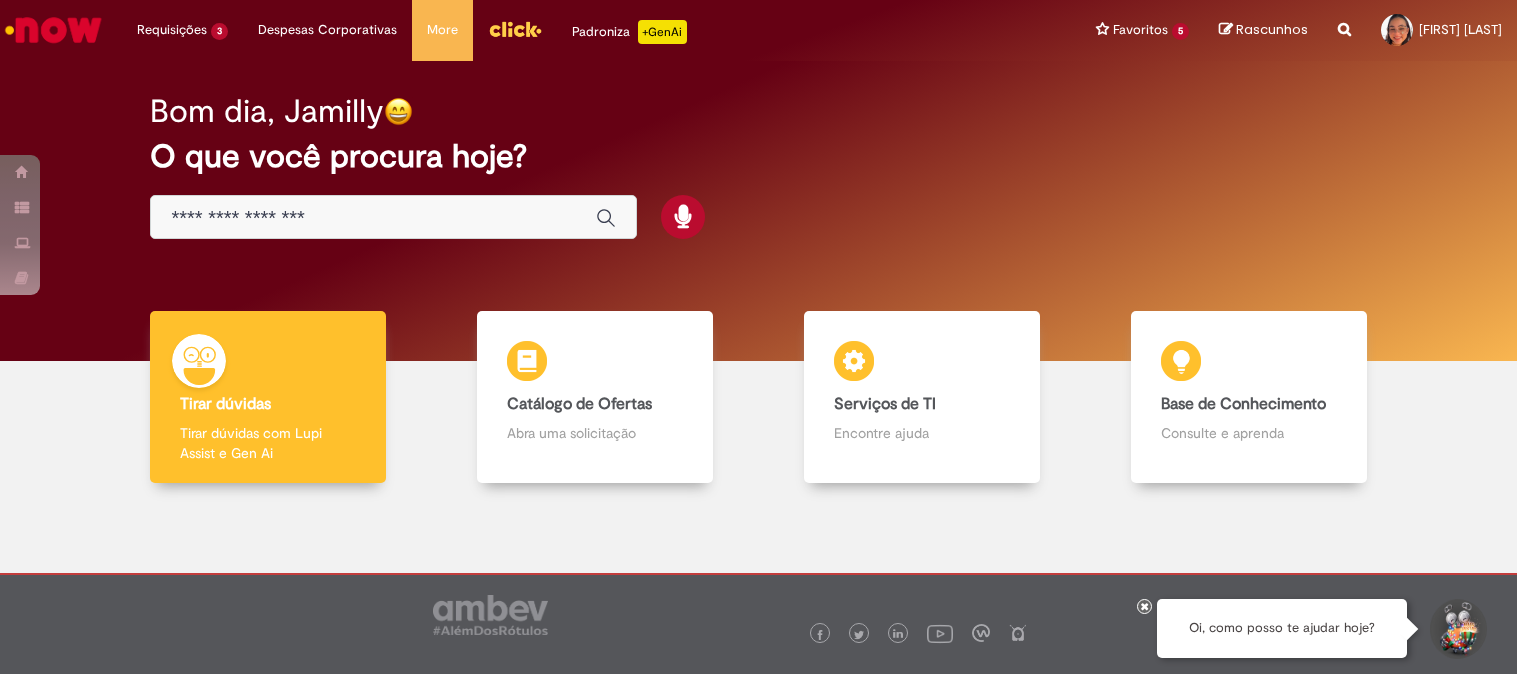 scroll, scrollTop: 0, scrollLeft: 0, axis: both 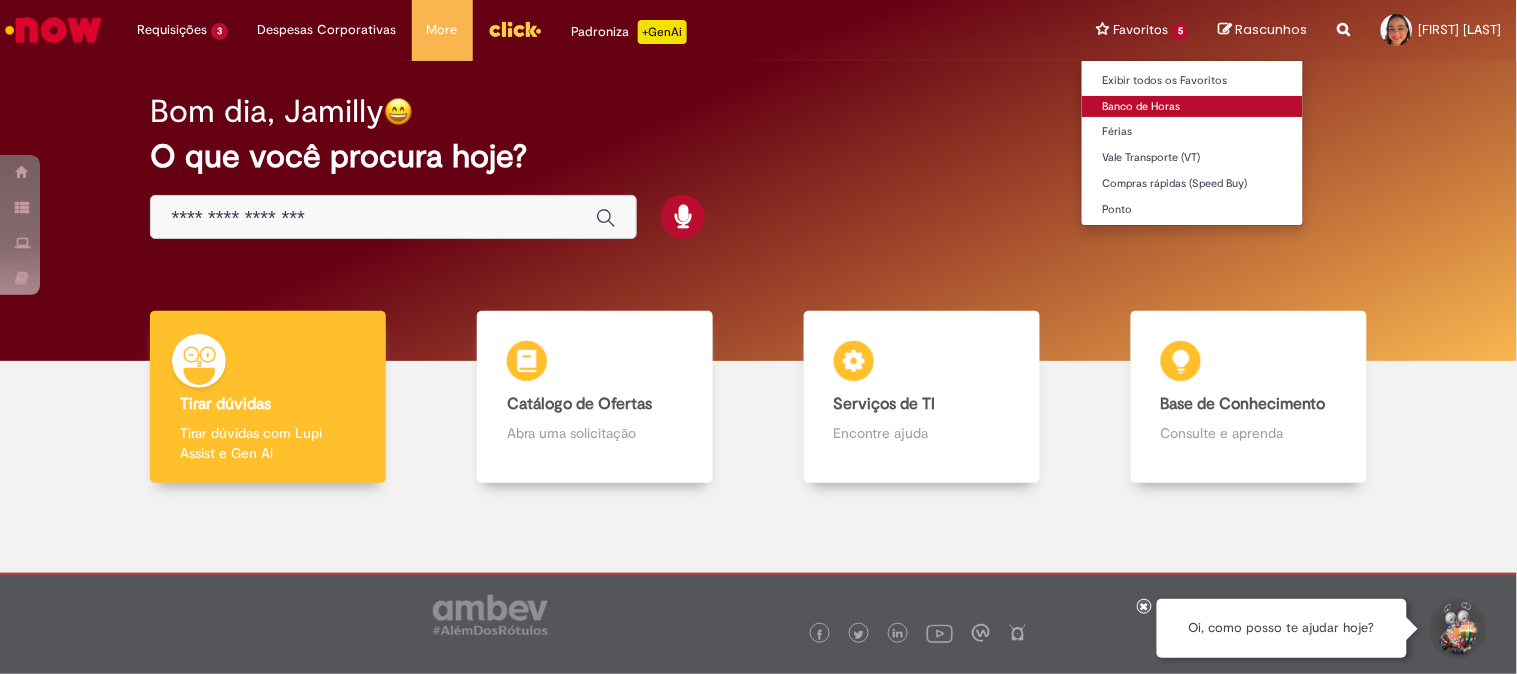 click on "Banco de Horas" at bounding box center [1192, 107] 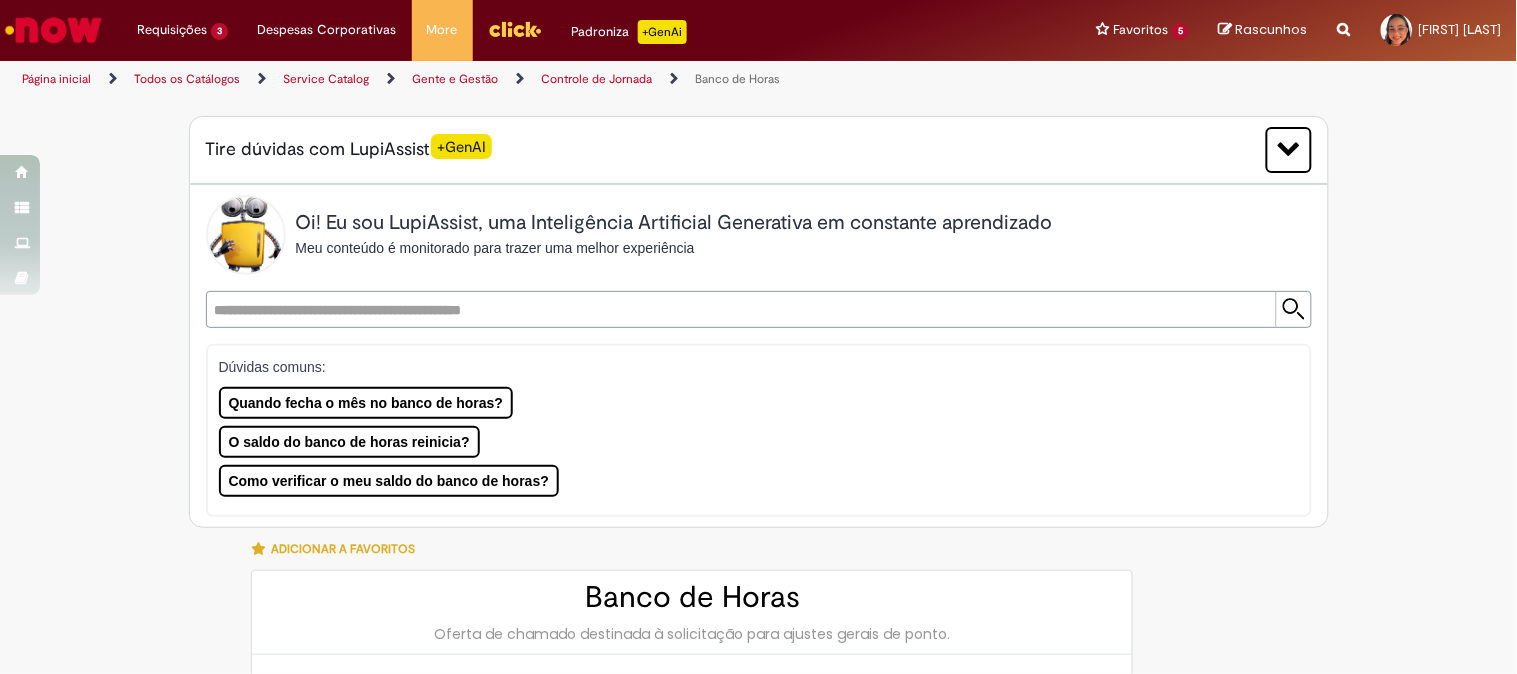 type on "********" 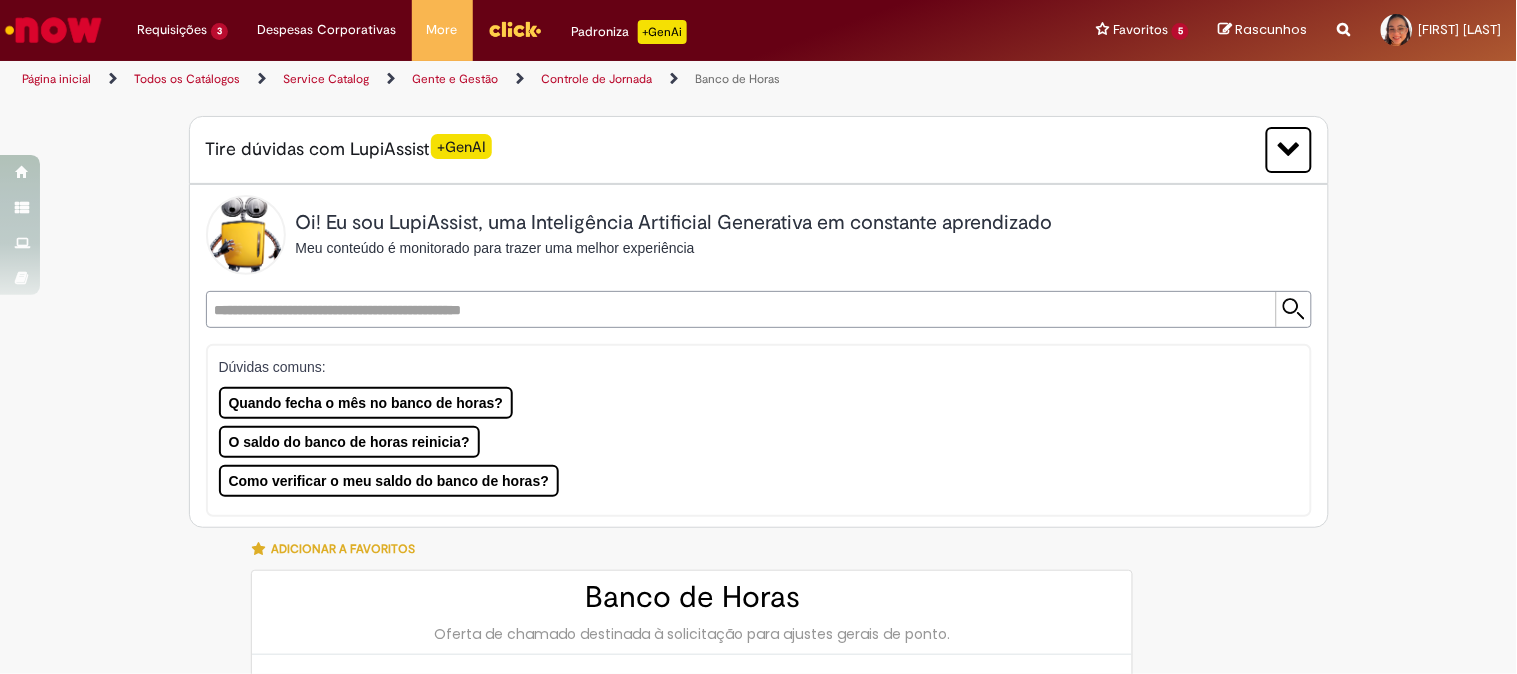 type on "**********" 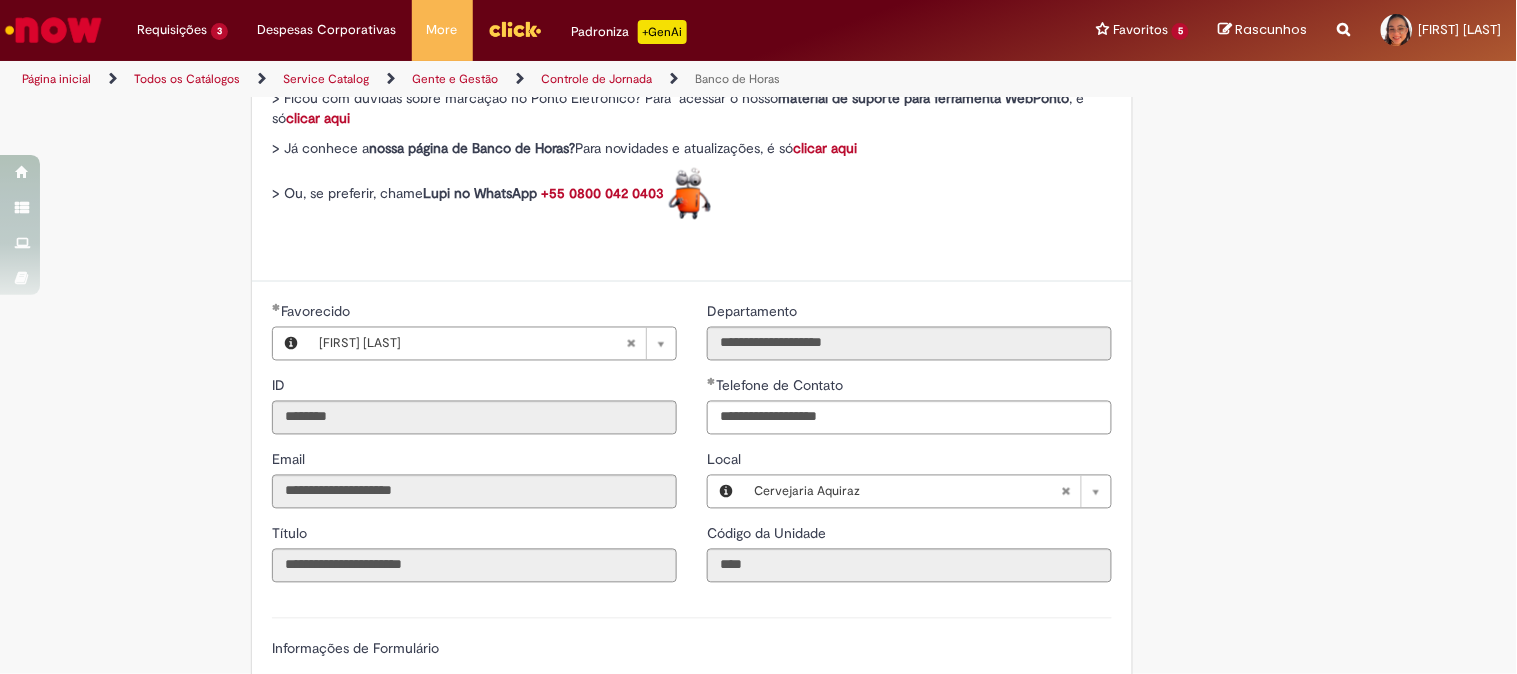scroll, scrollTop: 1111, scrollLeft: 0, axis: vertical 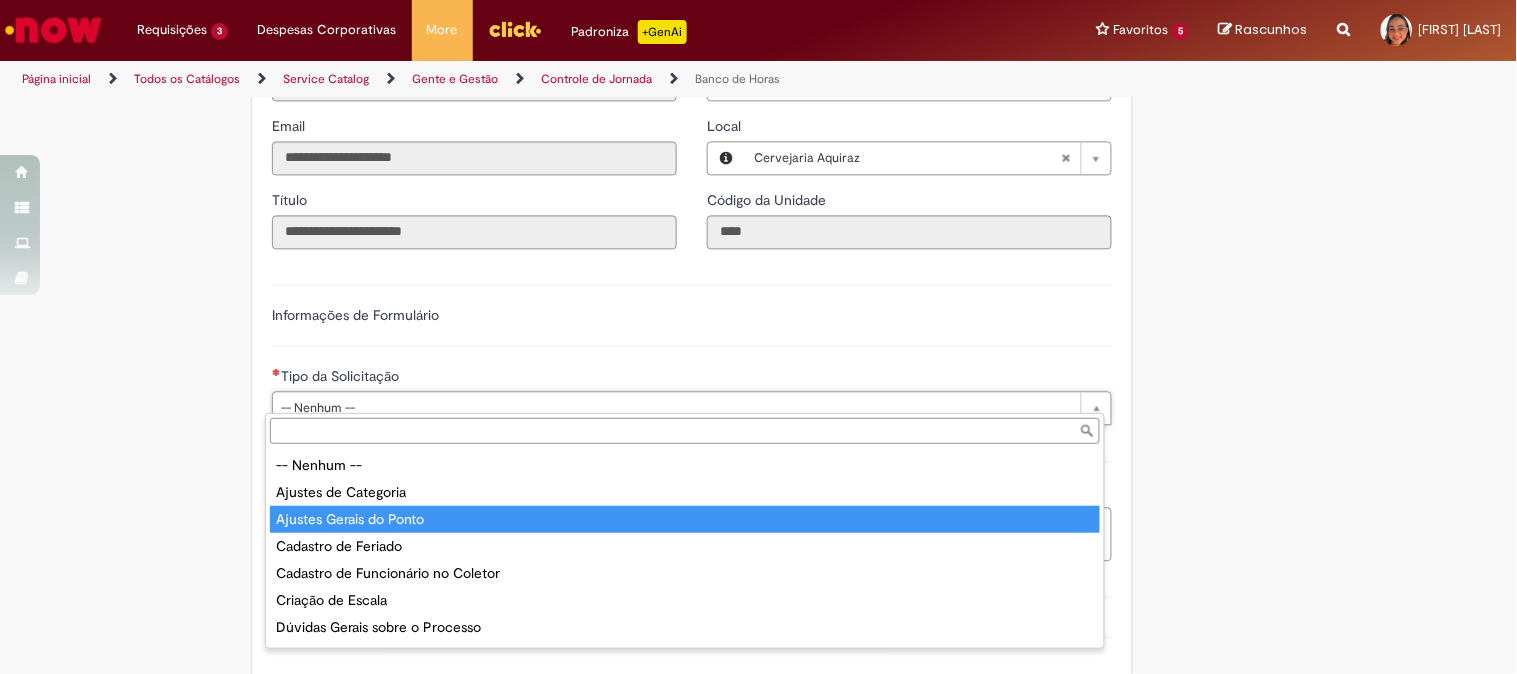 type on "**********" 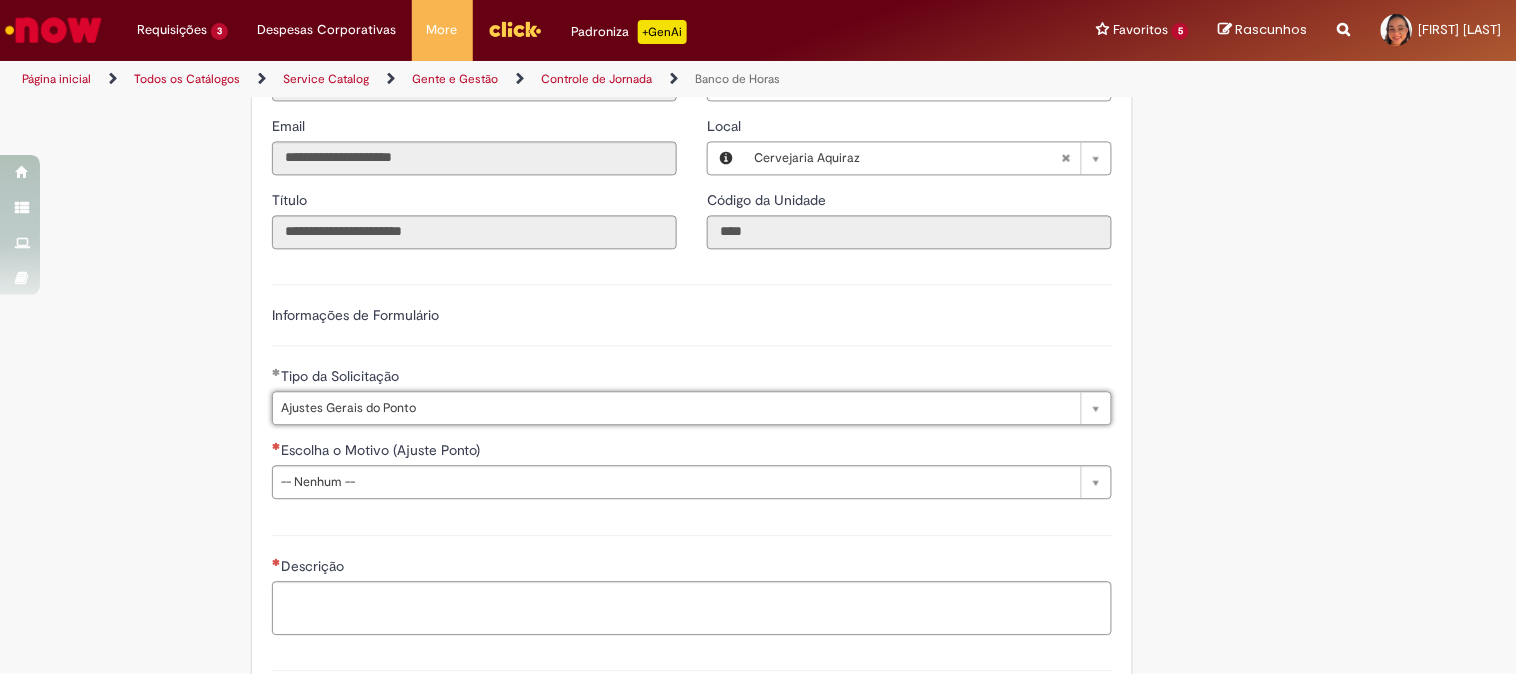 scroll, scrollTop: 1333, scrollLeft: 0, axis: vertical 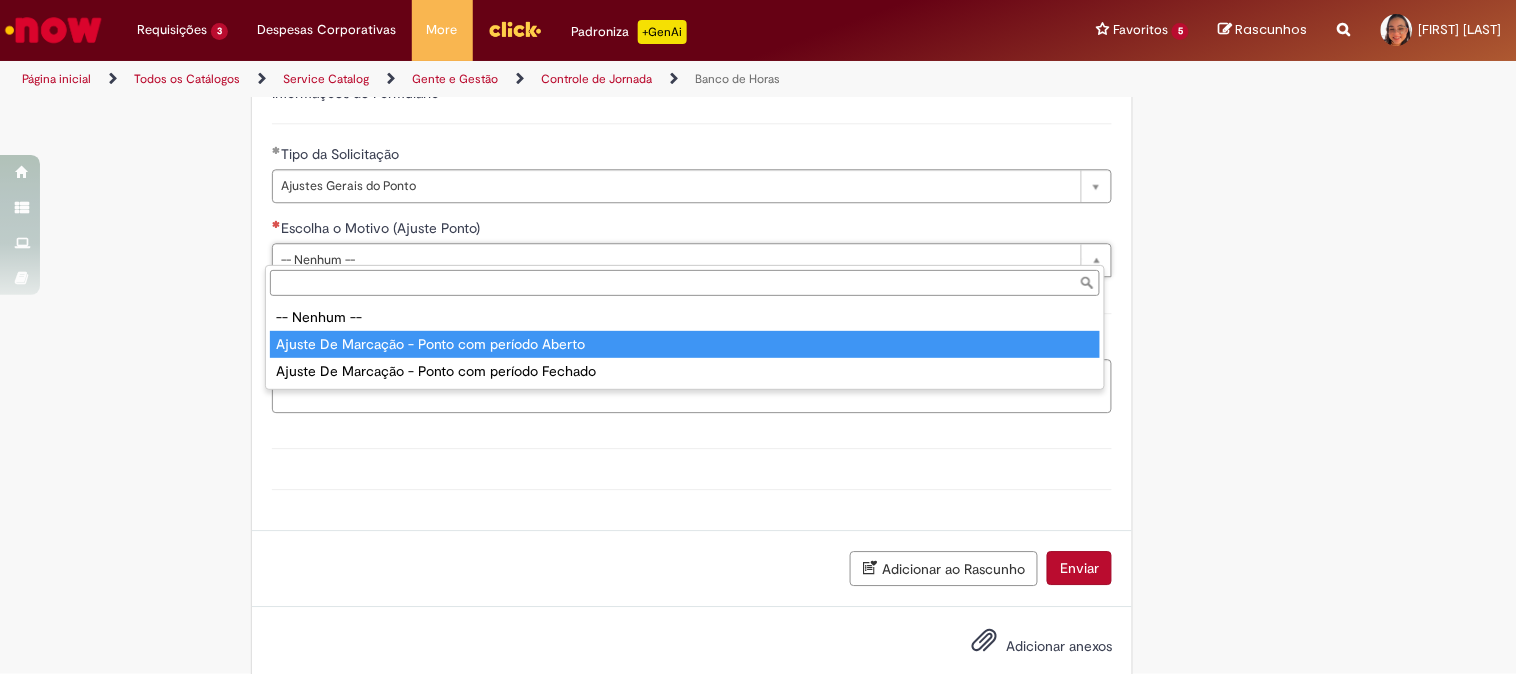 type on "**********" 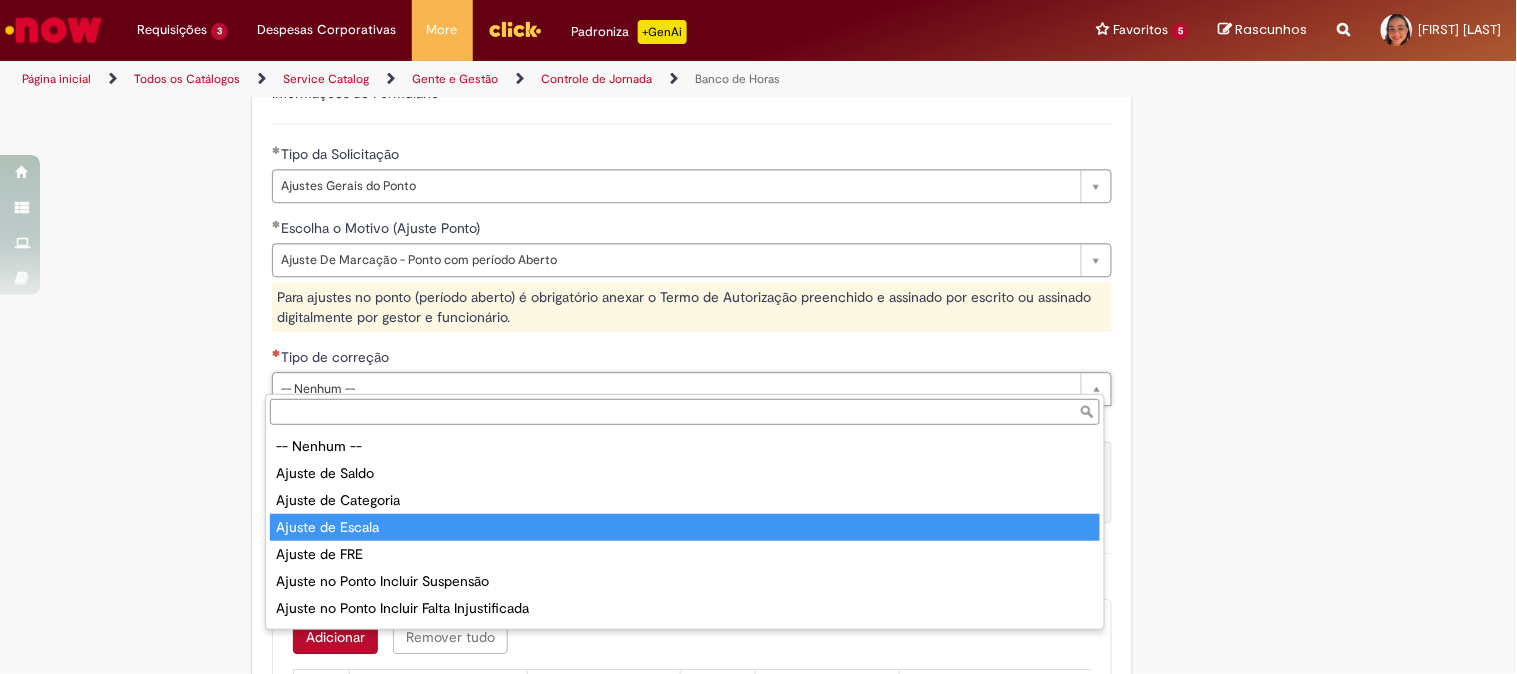 scroll, scrollTop: 104, scrollLeft: 0, axis: vertical 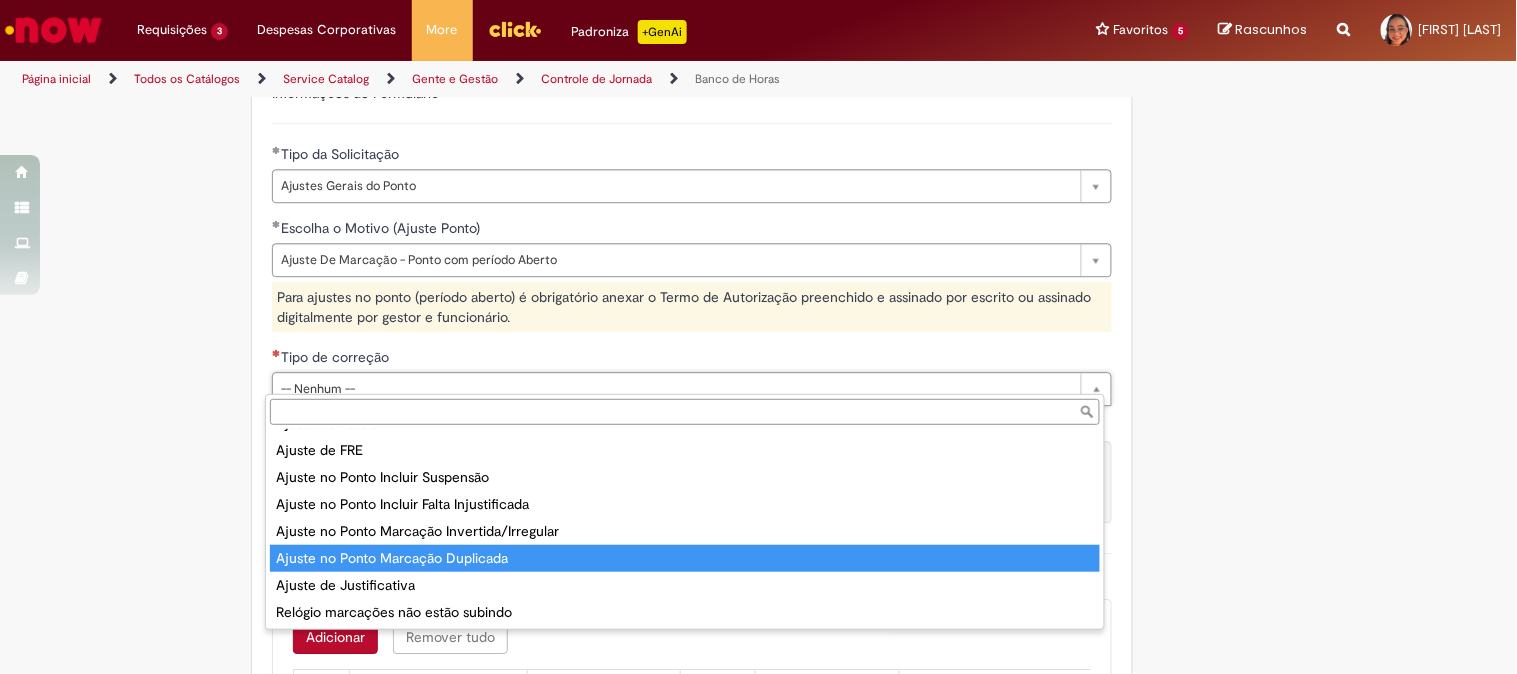 type on "**********" 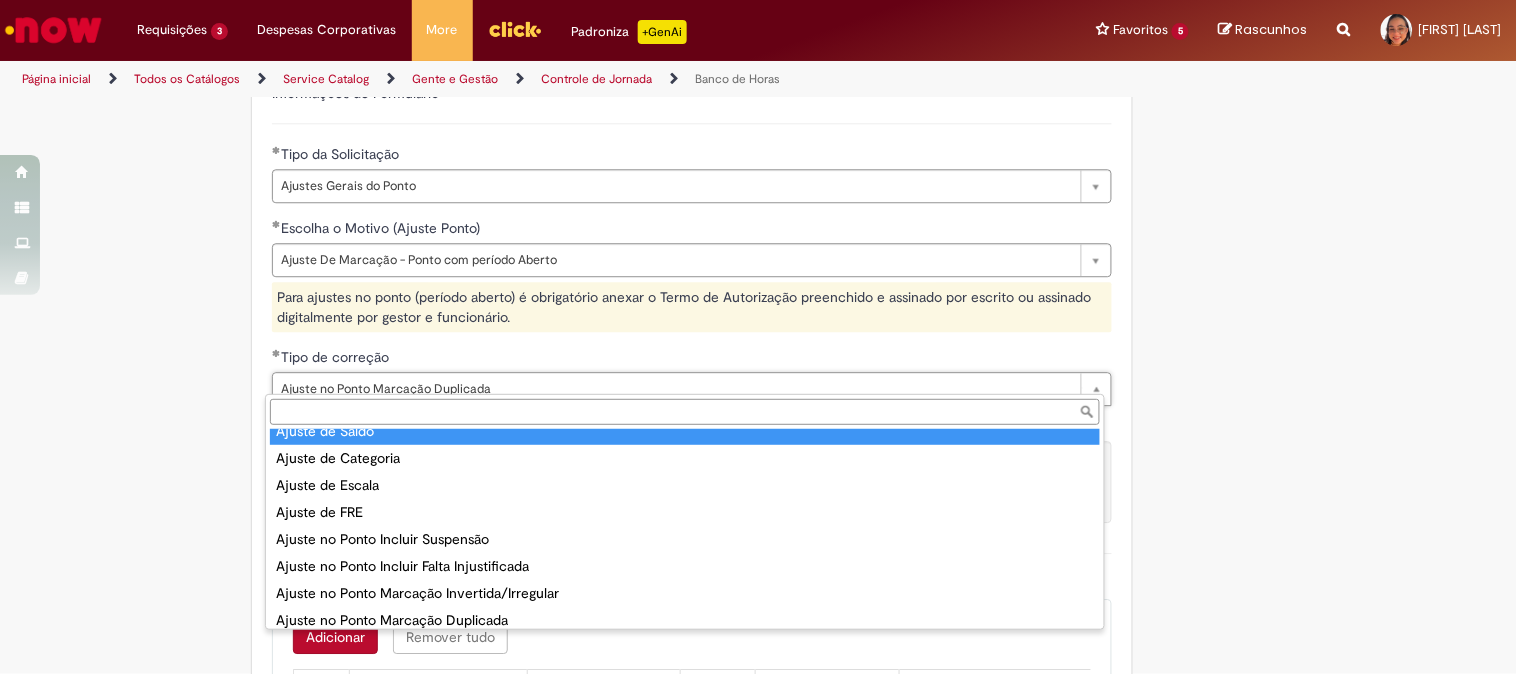 scroll, scrollTop: 31, scrollLeft: 0, axis: vertical 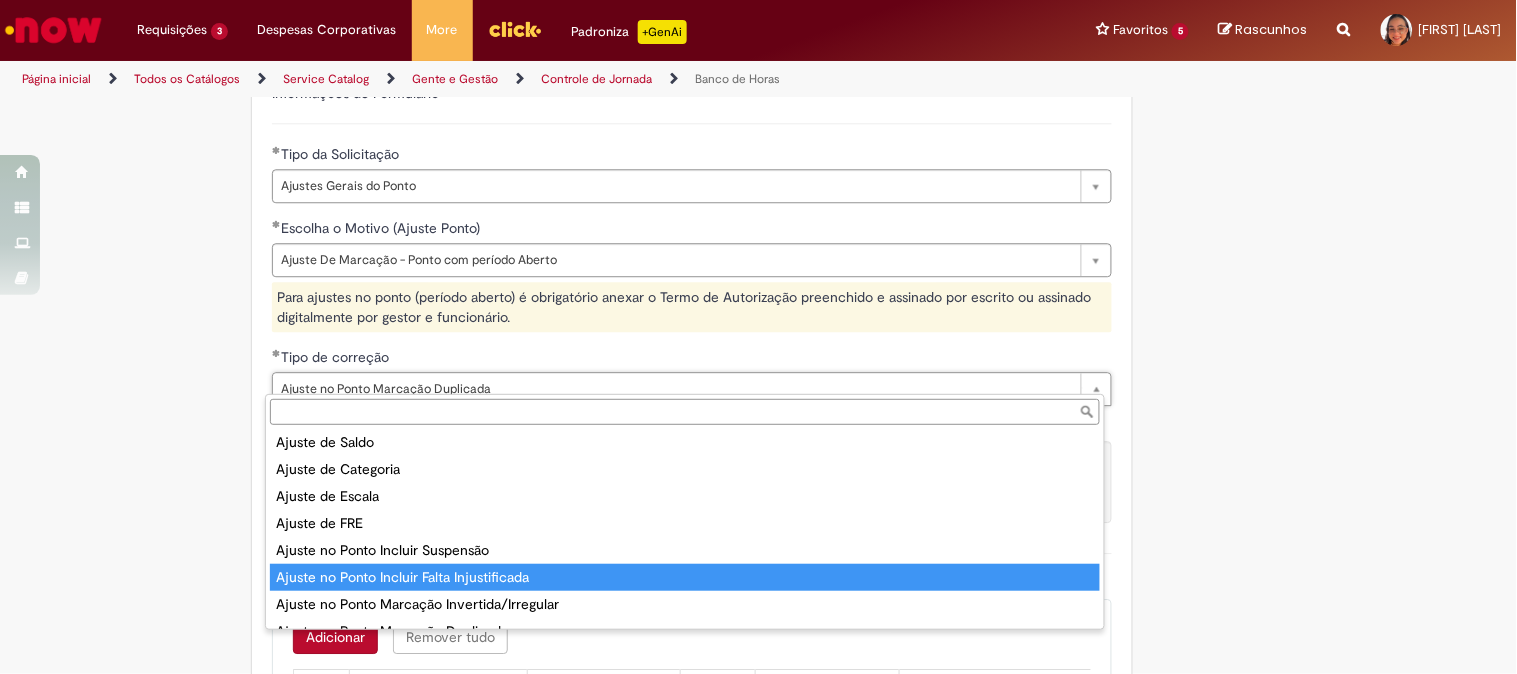 type on "**********" 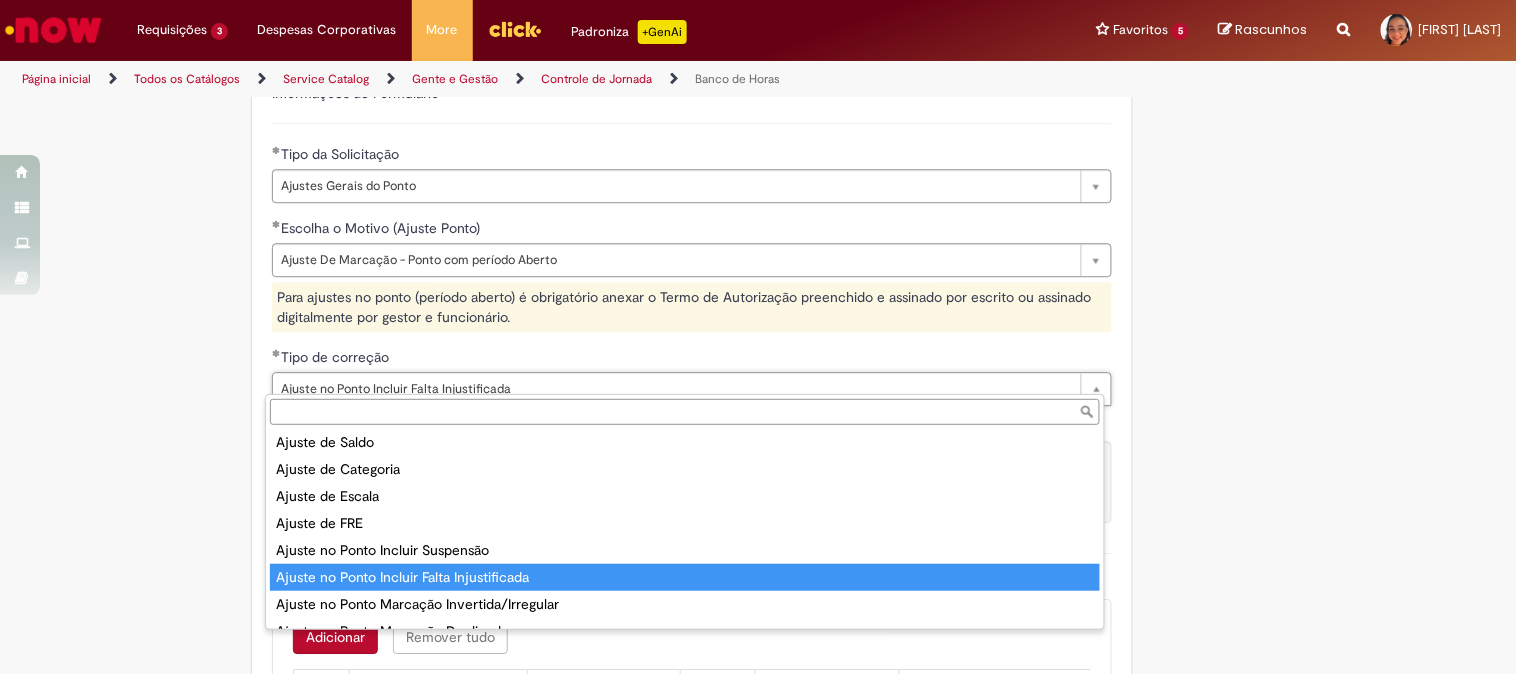 scroll, scrollTop: 0, scrollLeft: 0, axis: both 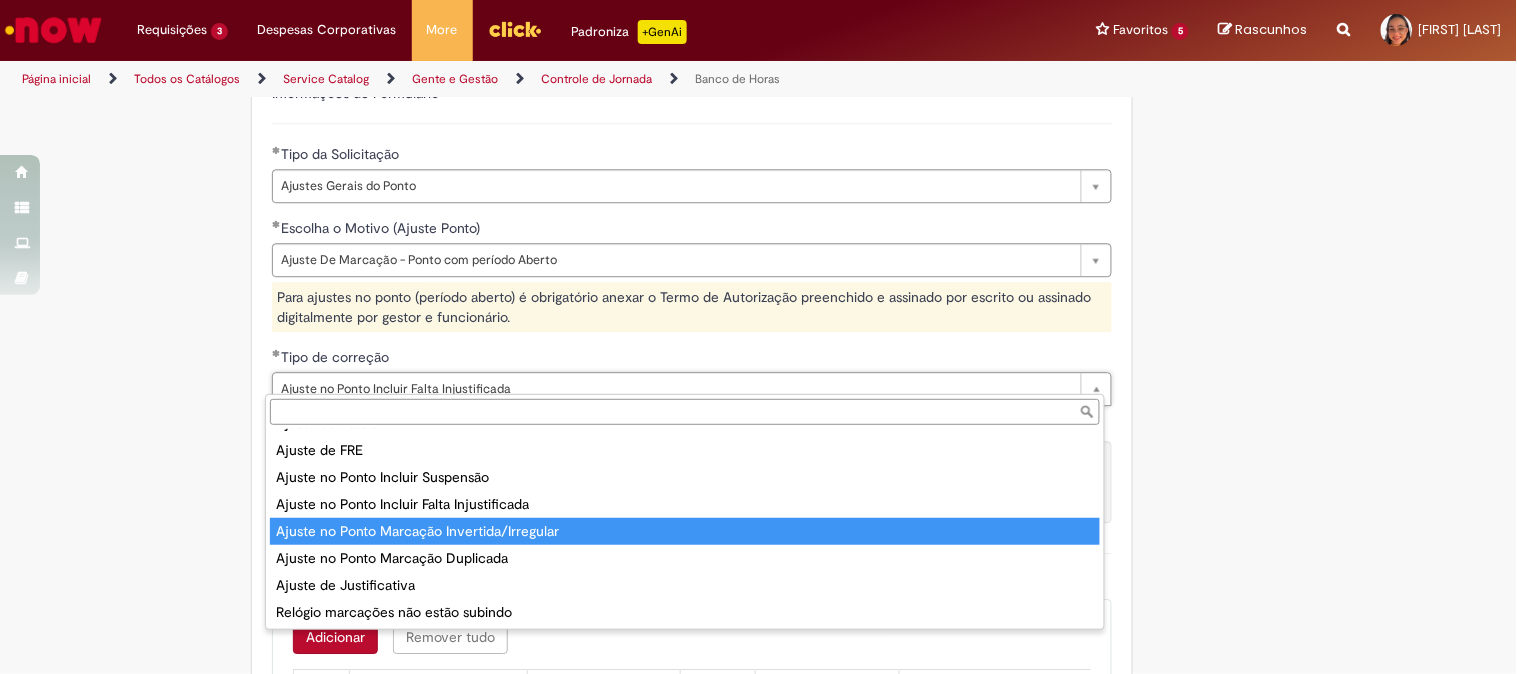type on "**********" 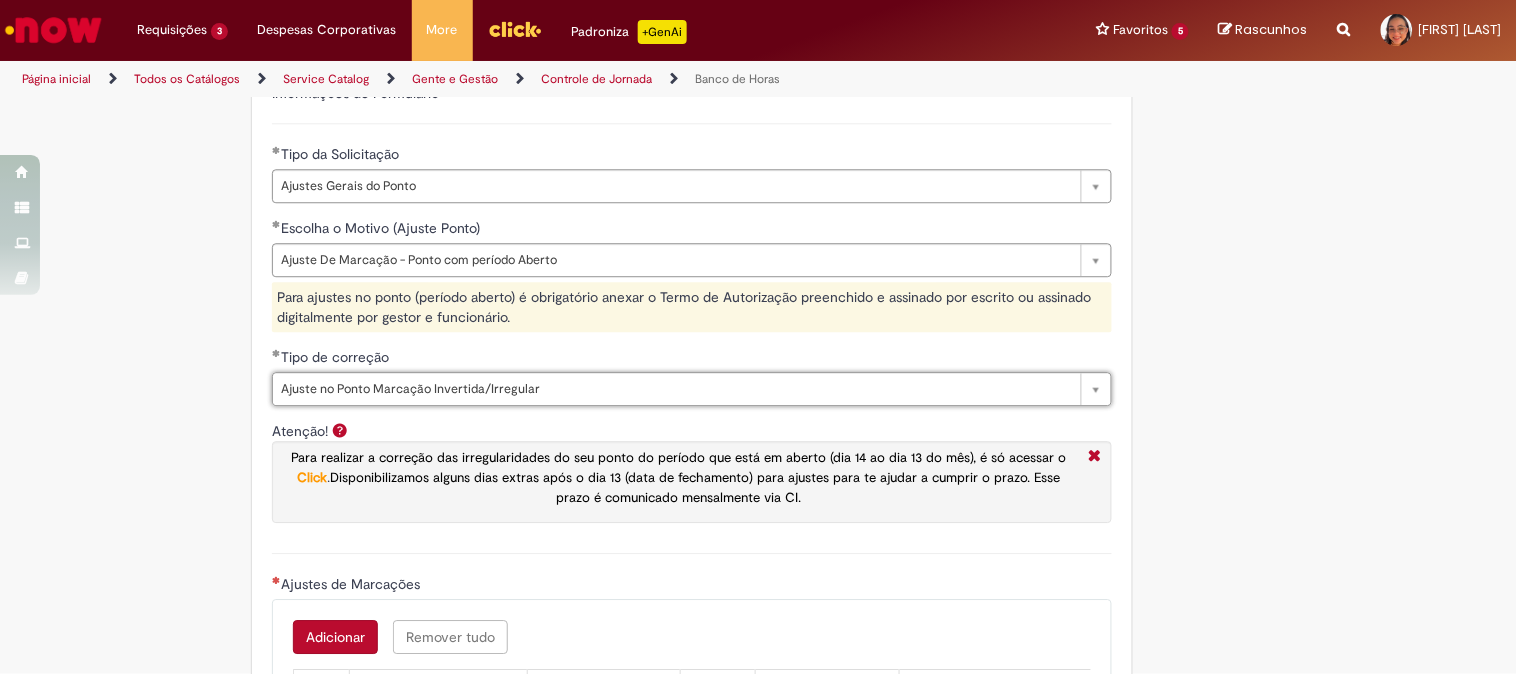 scroll, scrollTop: 0, scrollLeft: 250, axis: horizontal 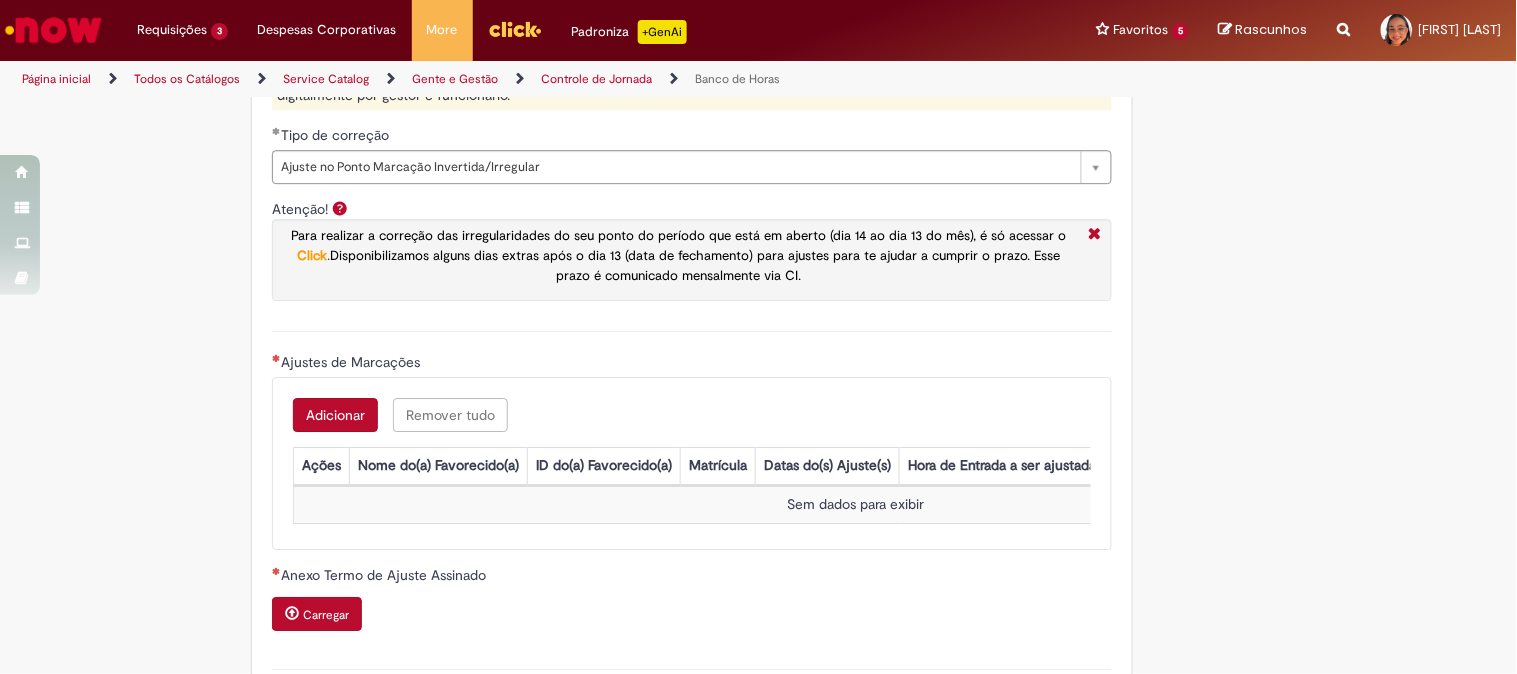 click on "Adicionar" at bounding box center [335, 415] 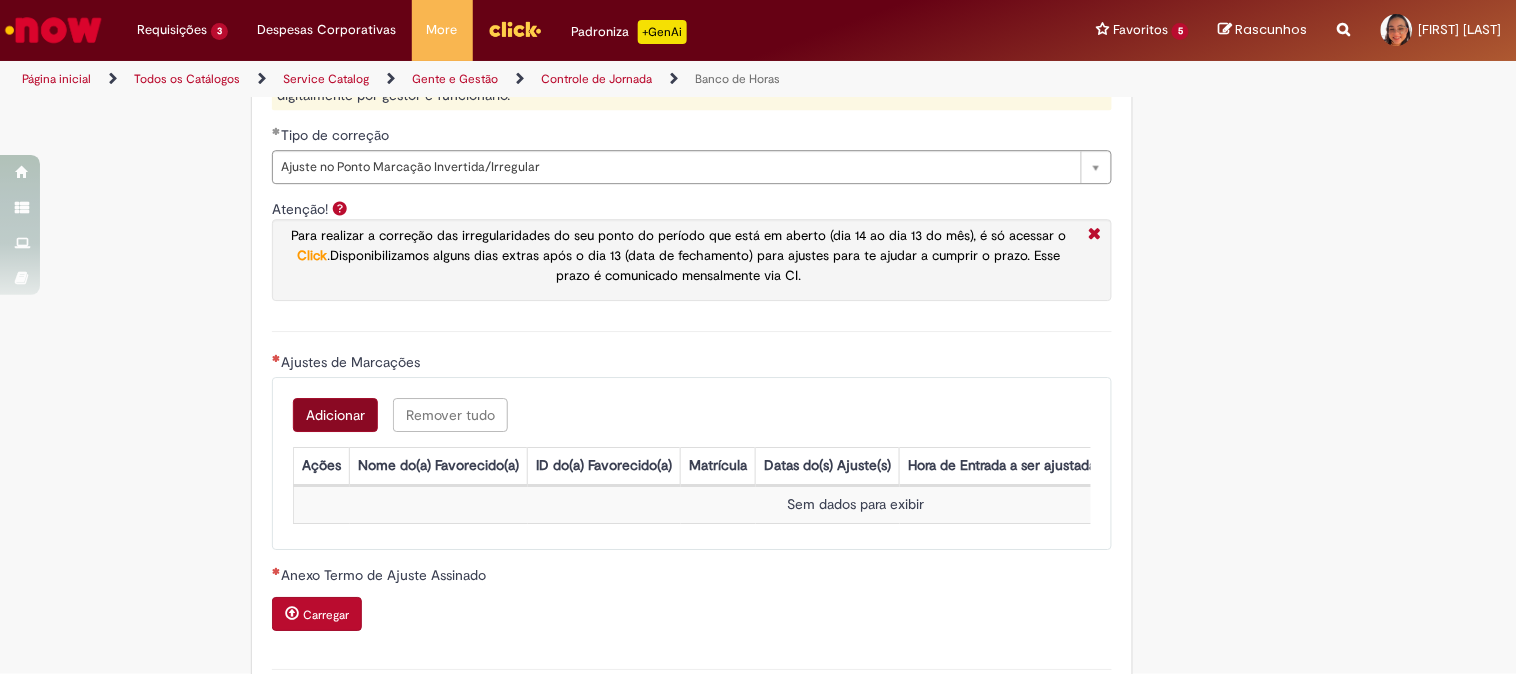 scroll, scrollTop: 0, scrollLeft: 0, axis: both 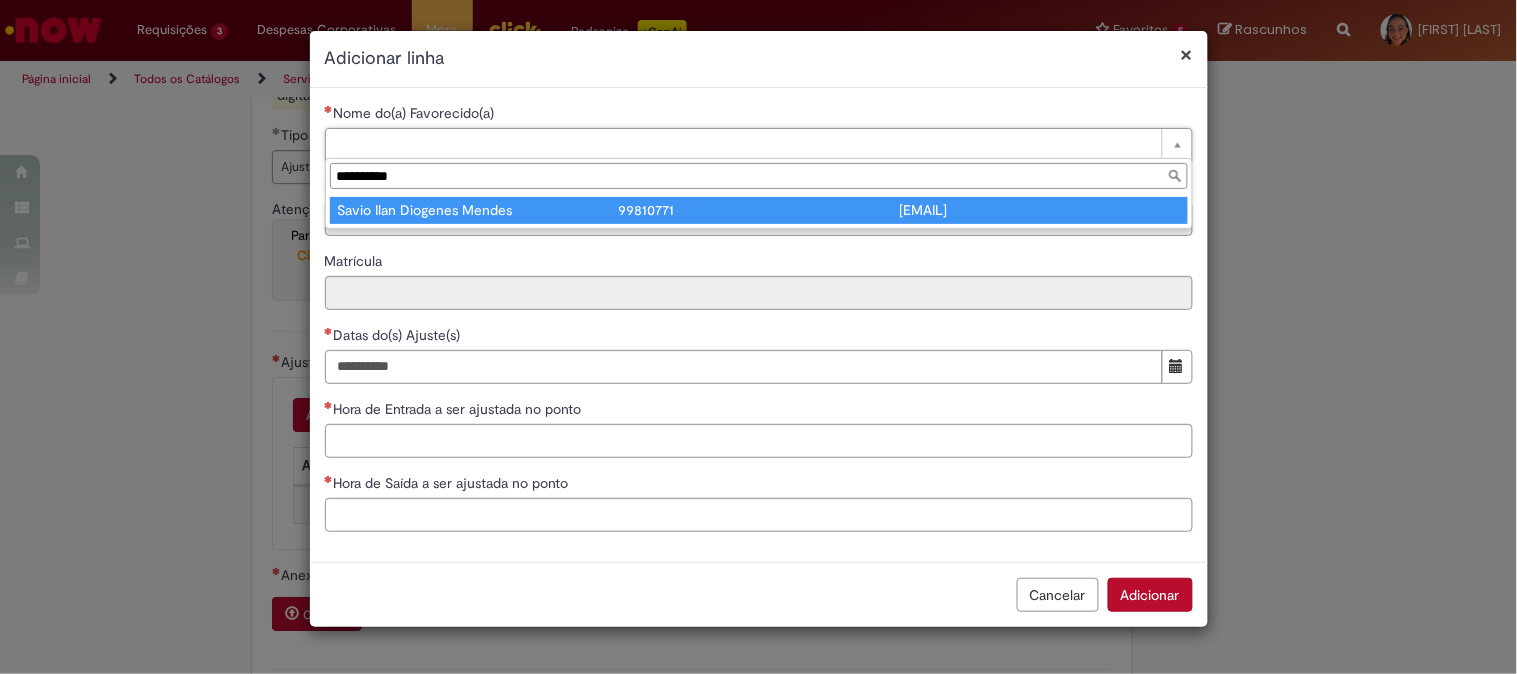 type on "**********" 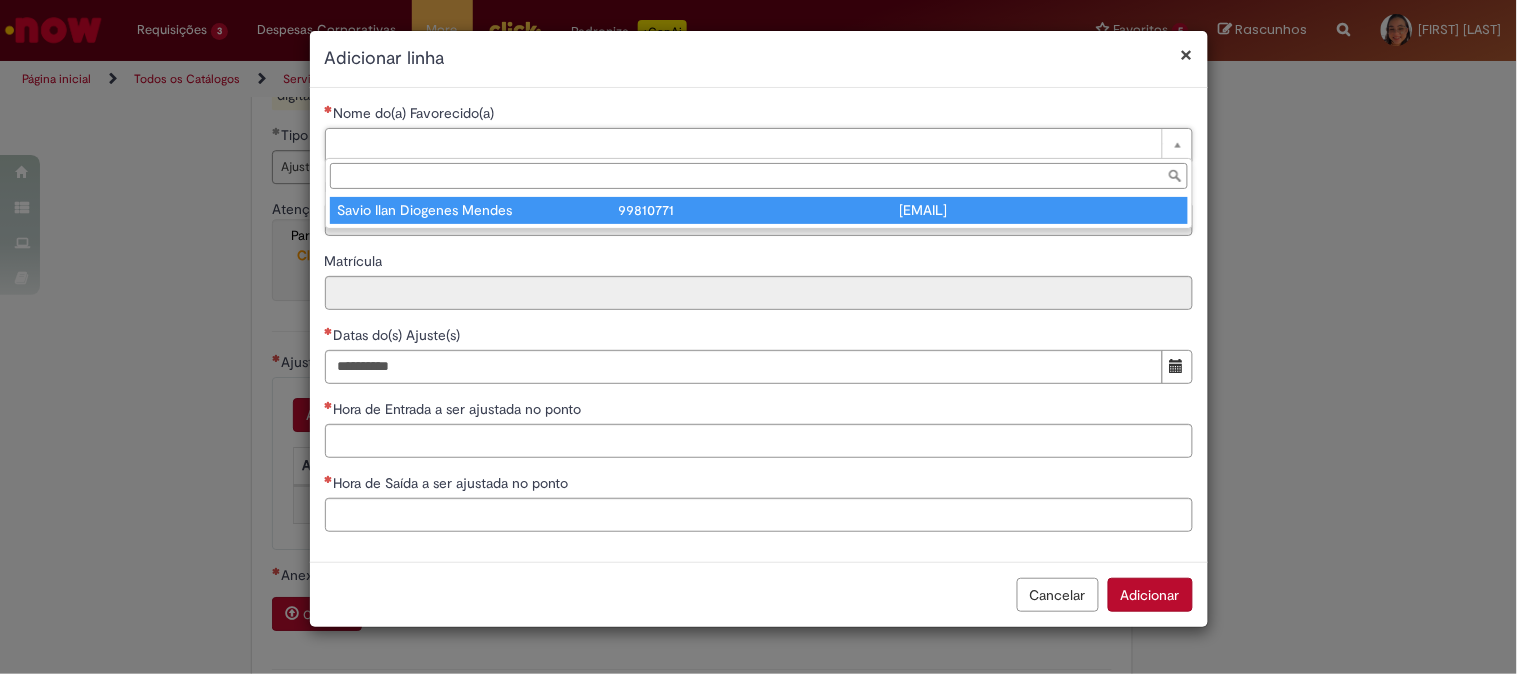 type on "********" 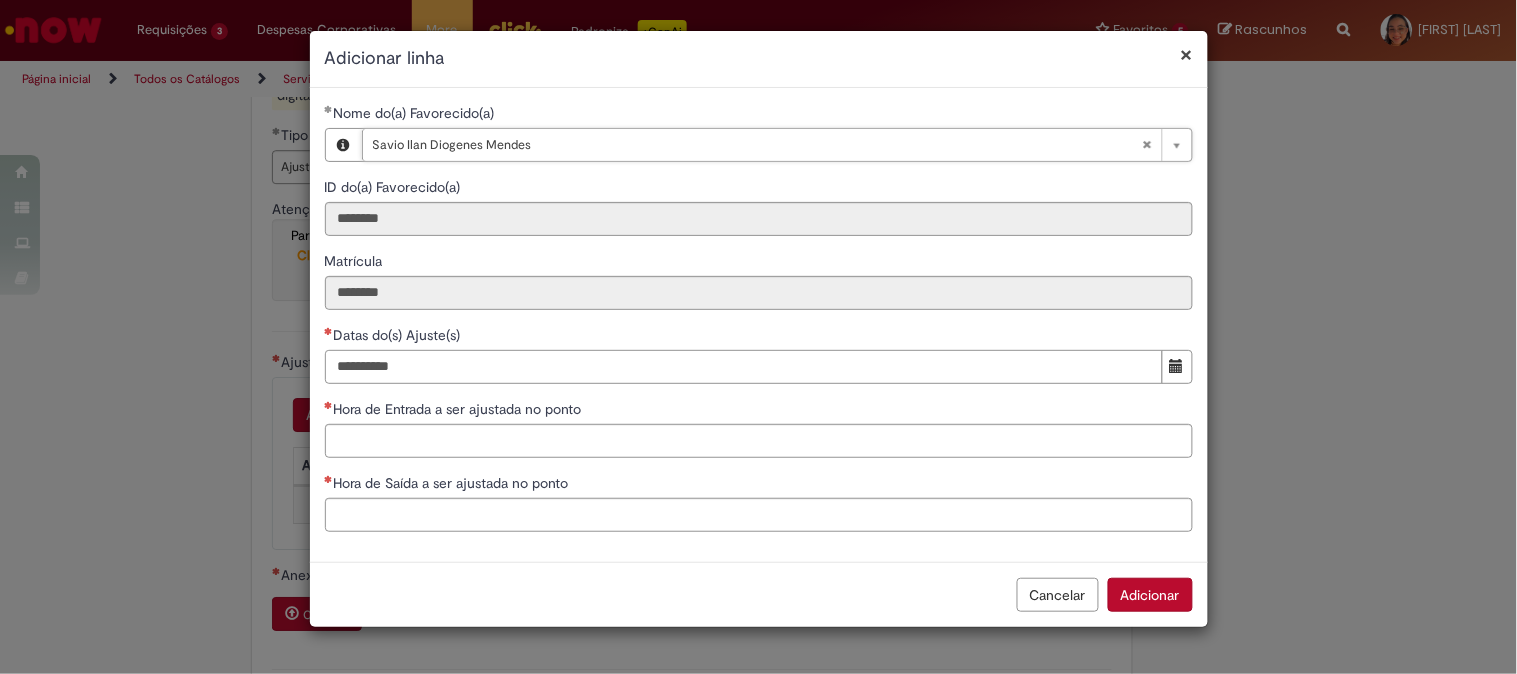 click on "Datas do(s) Ajuste(s)" at bounding box center [744, 367] 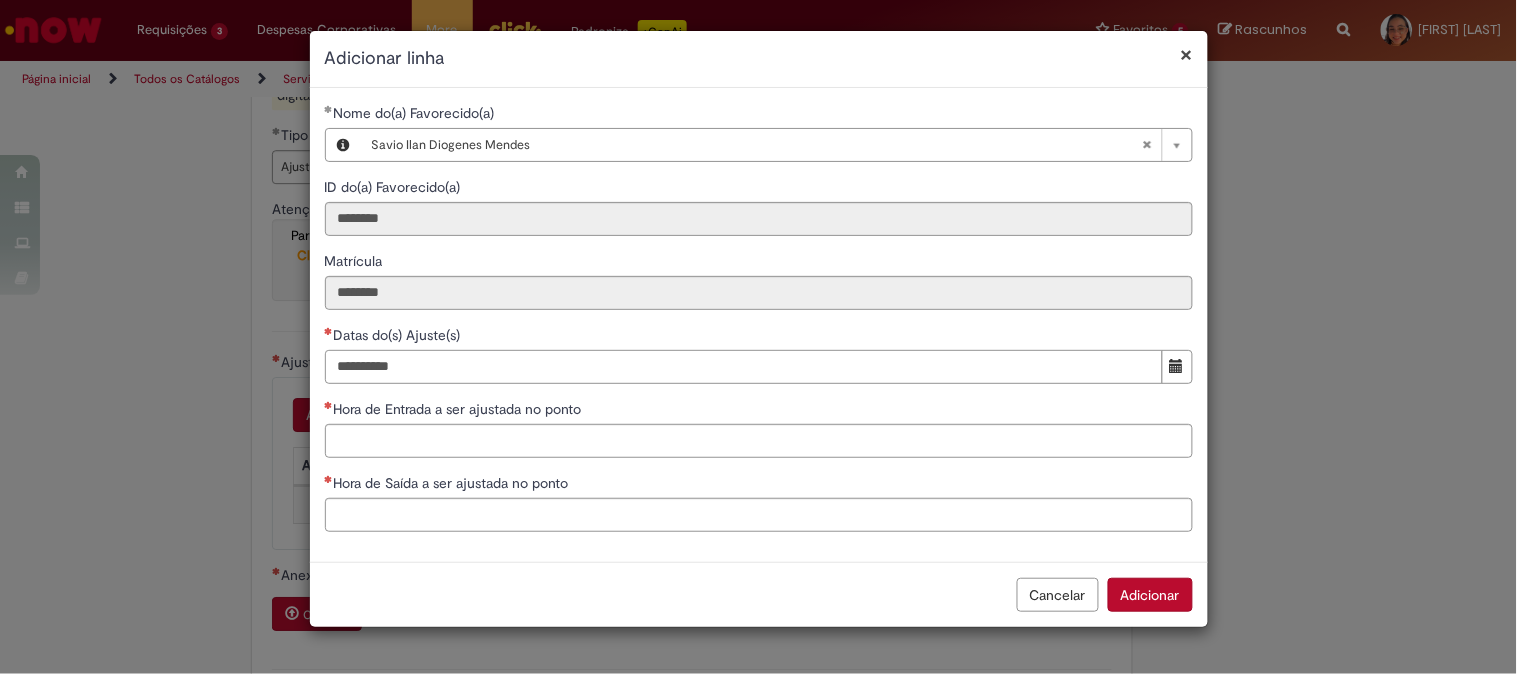type on "**********" 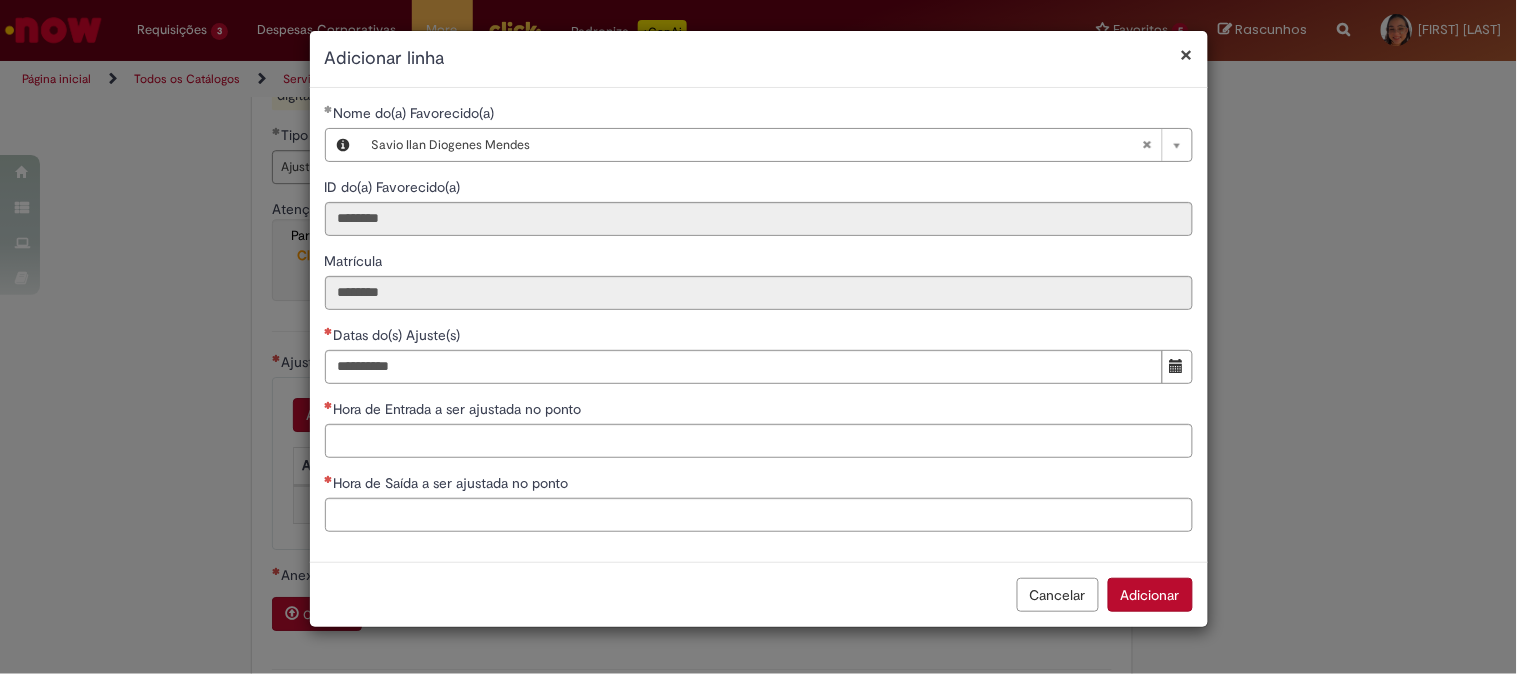 type 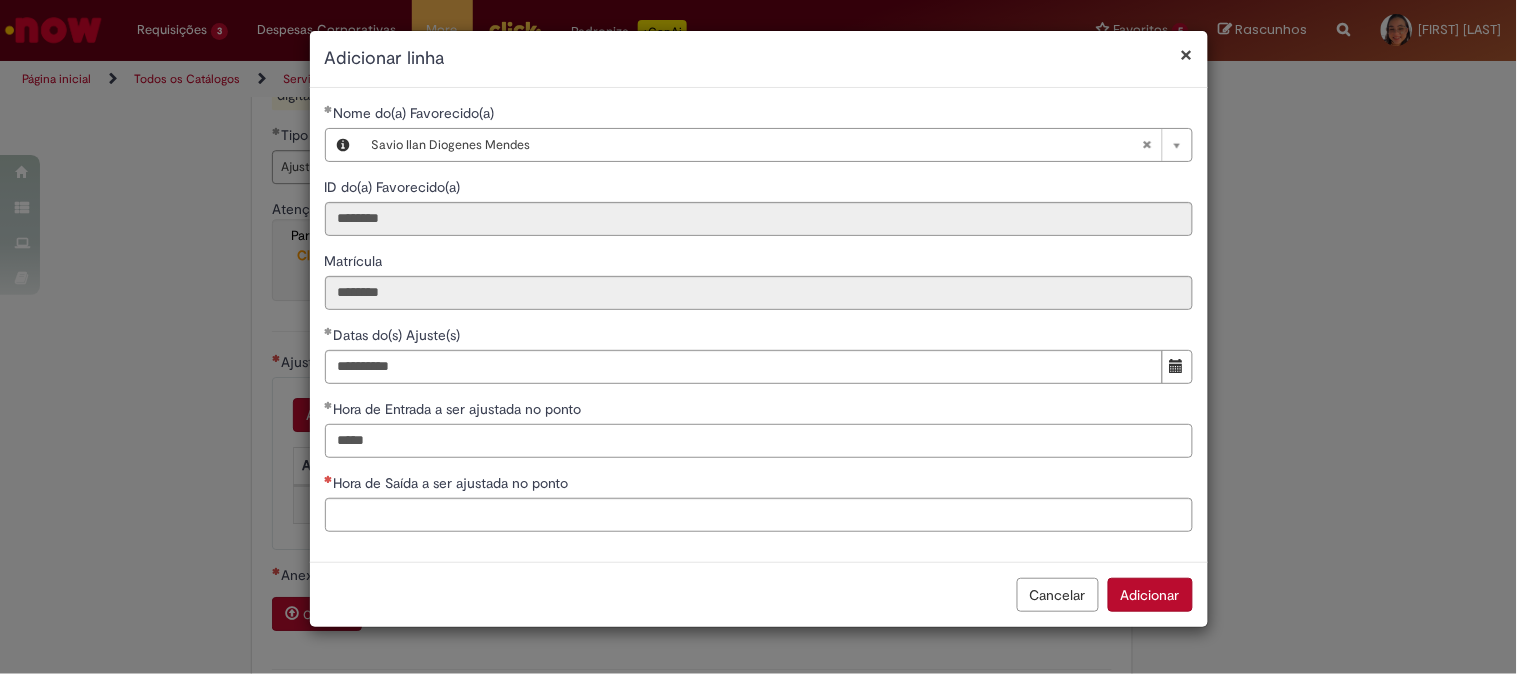 type on "*****" 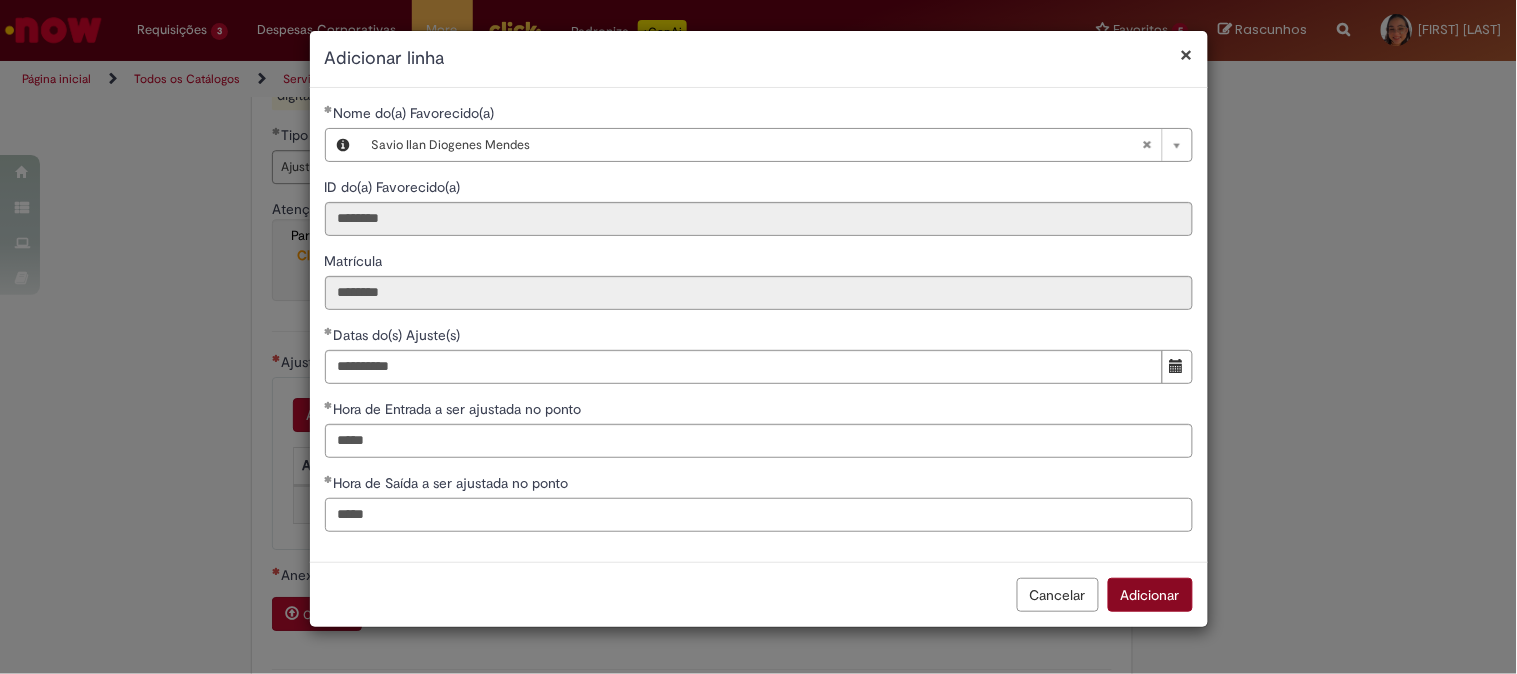 type on "*****" 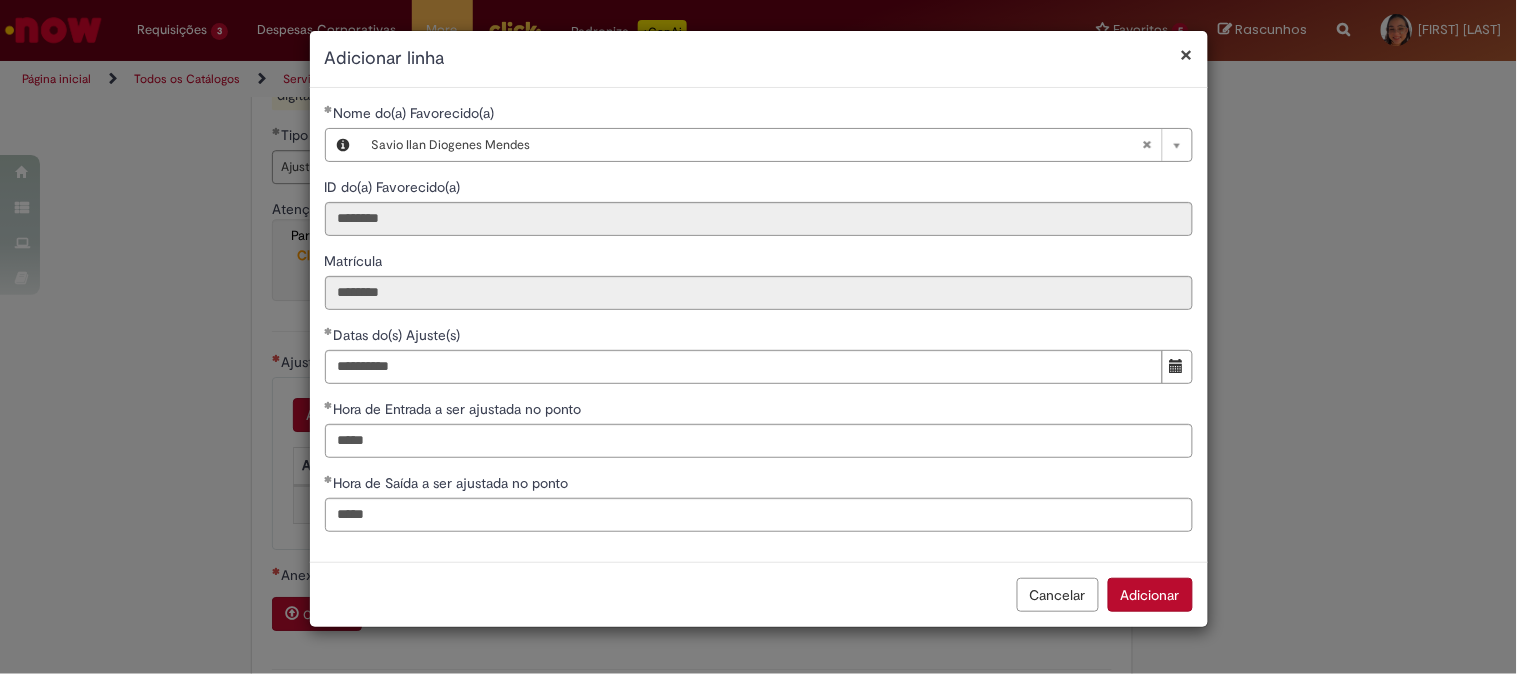 click on "Adicionar" at bounding box center (1150, 595) 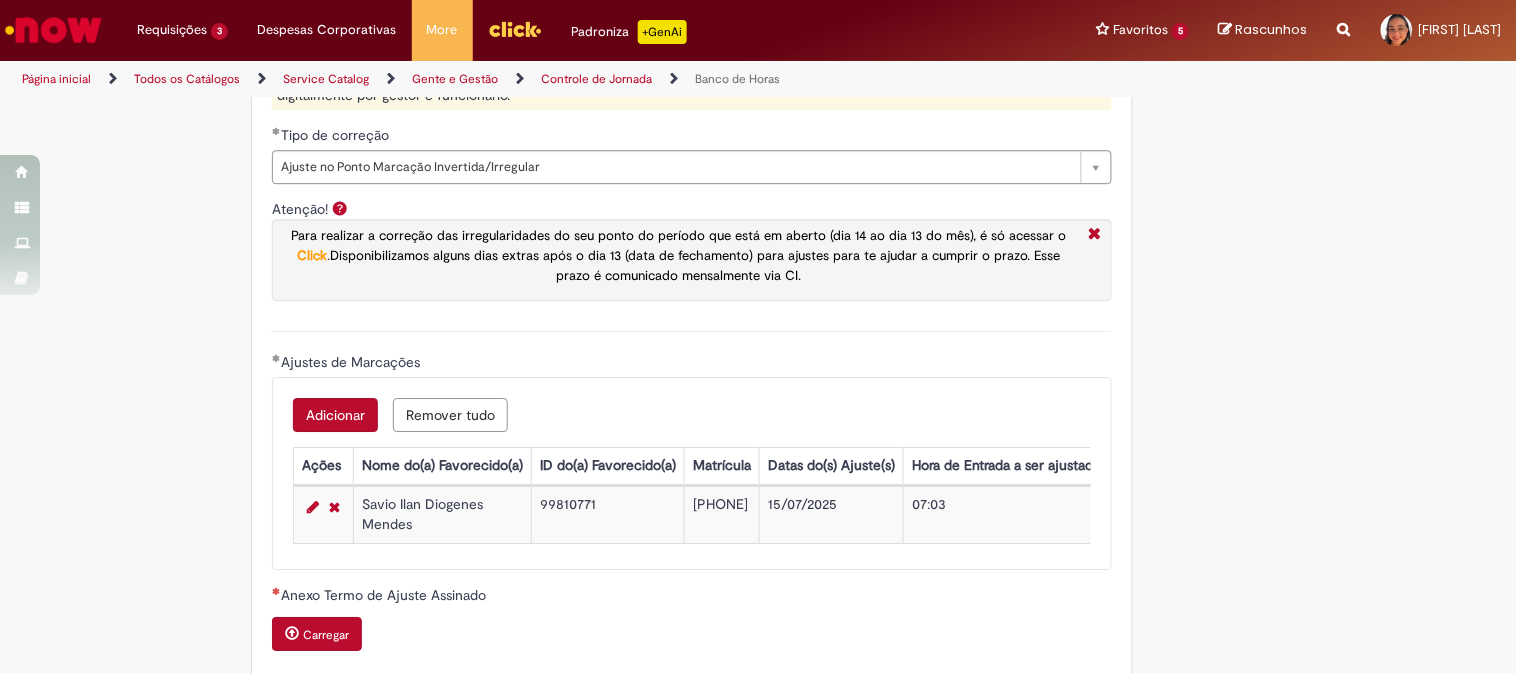 scroll, scrollTop: 1888, scrollLeft: 0, axis: vertical 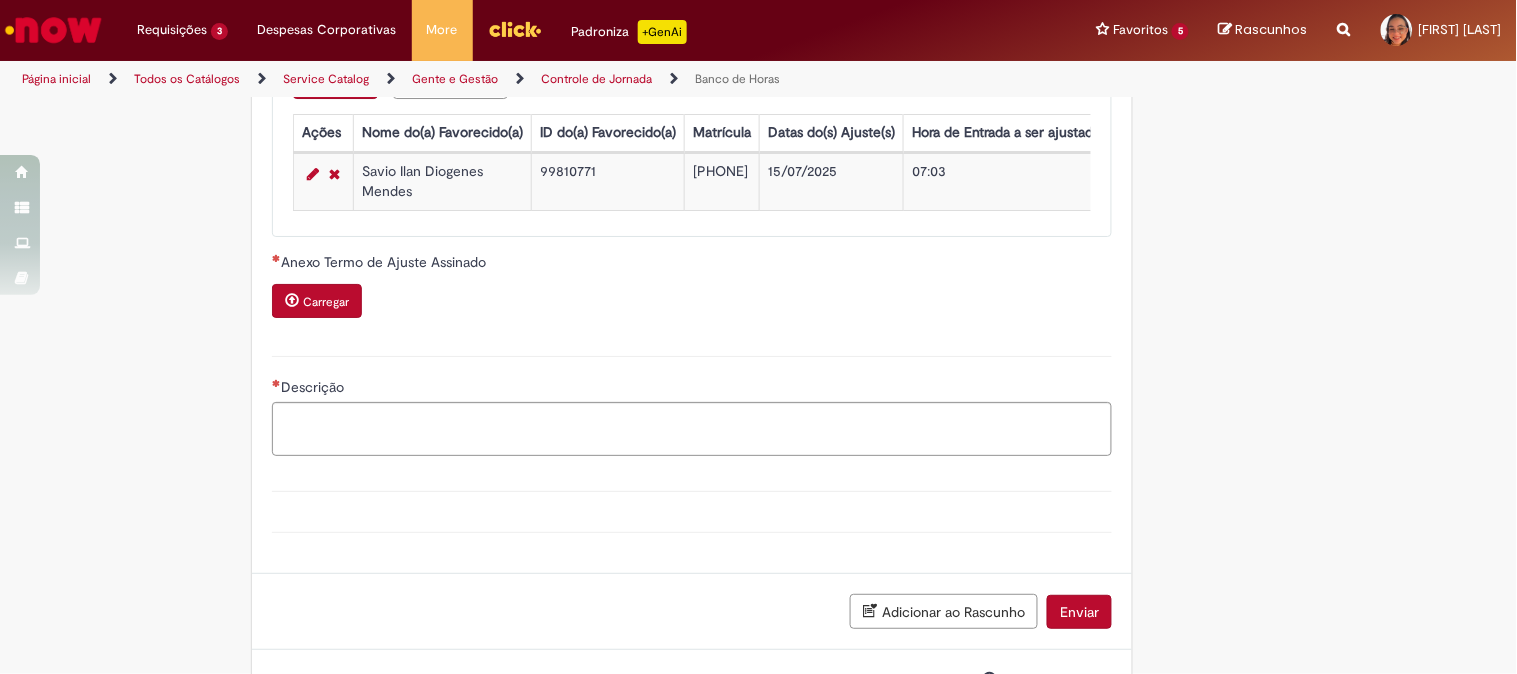 click on "Carregar" at bounding box center [326, 302] 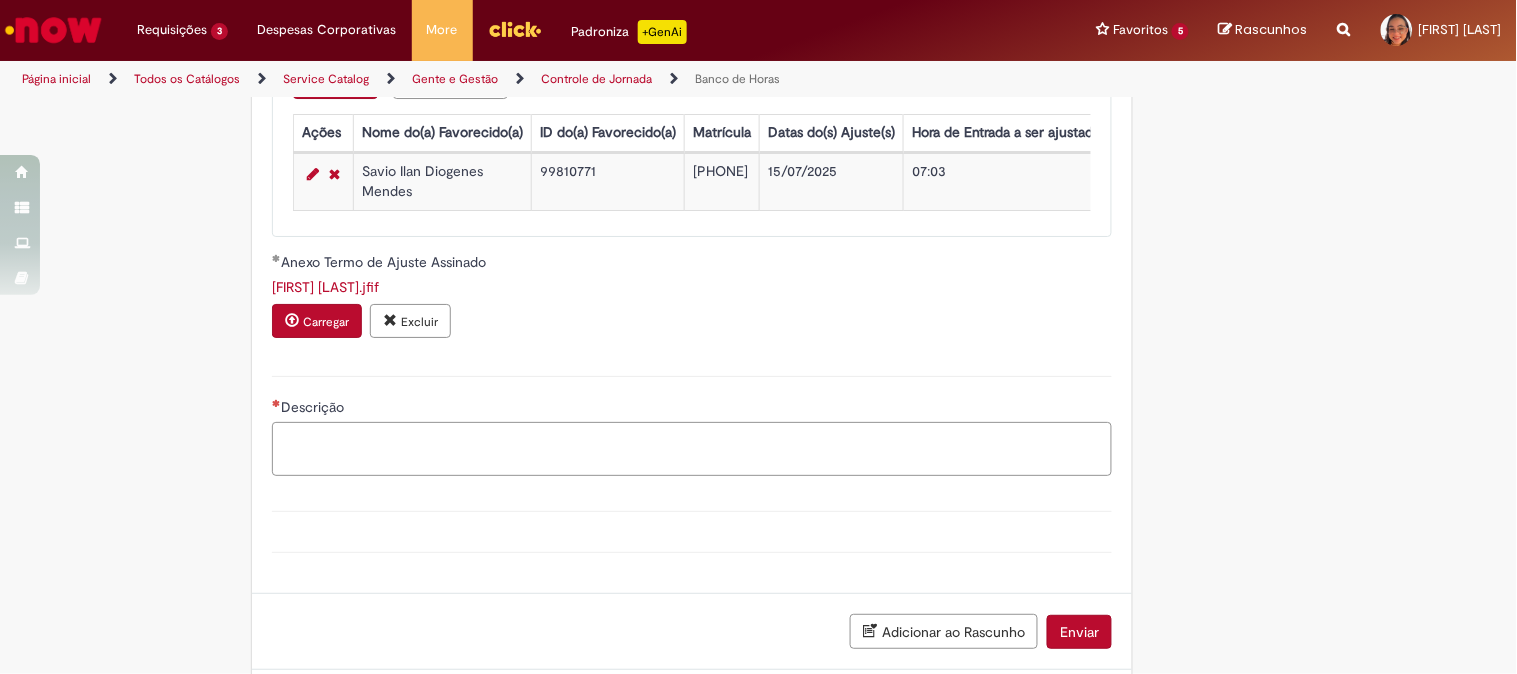 click on "Descrição" at bounding box center (692, 449) 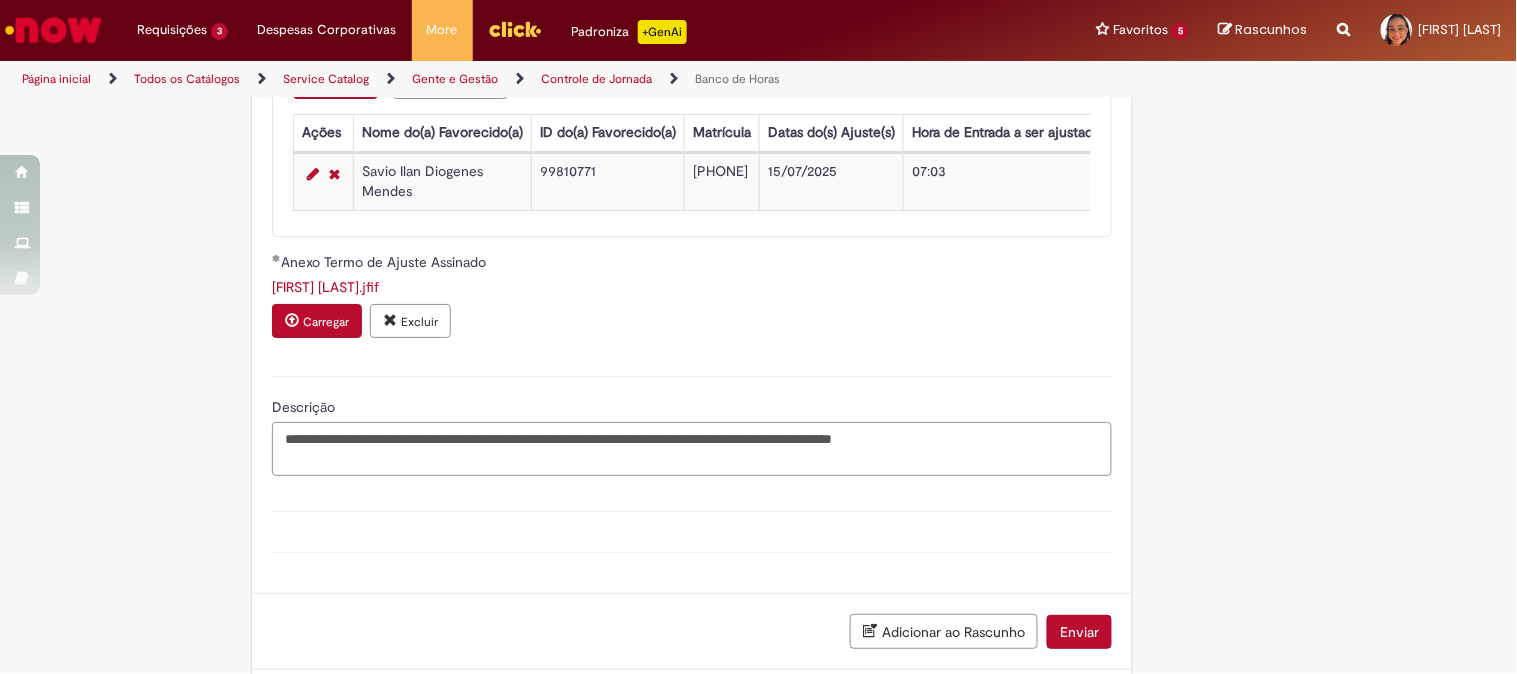 drag, startPoint x: 625, startPoint y: 447, endPoint x: 1042, endPoint y: 457, distance: 417.11987 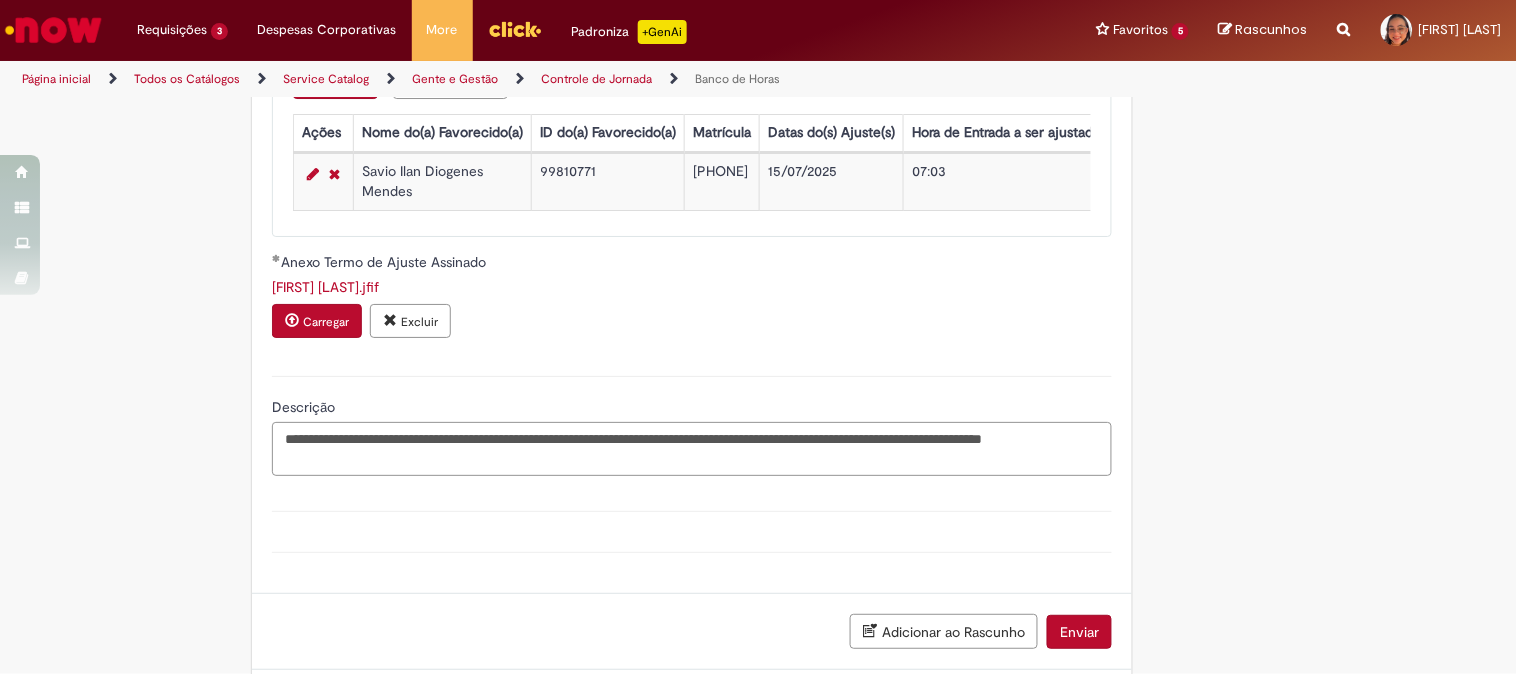 click on "**********" at bounding box center [692, 449] 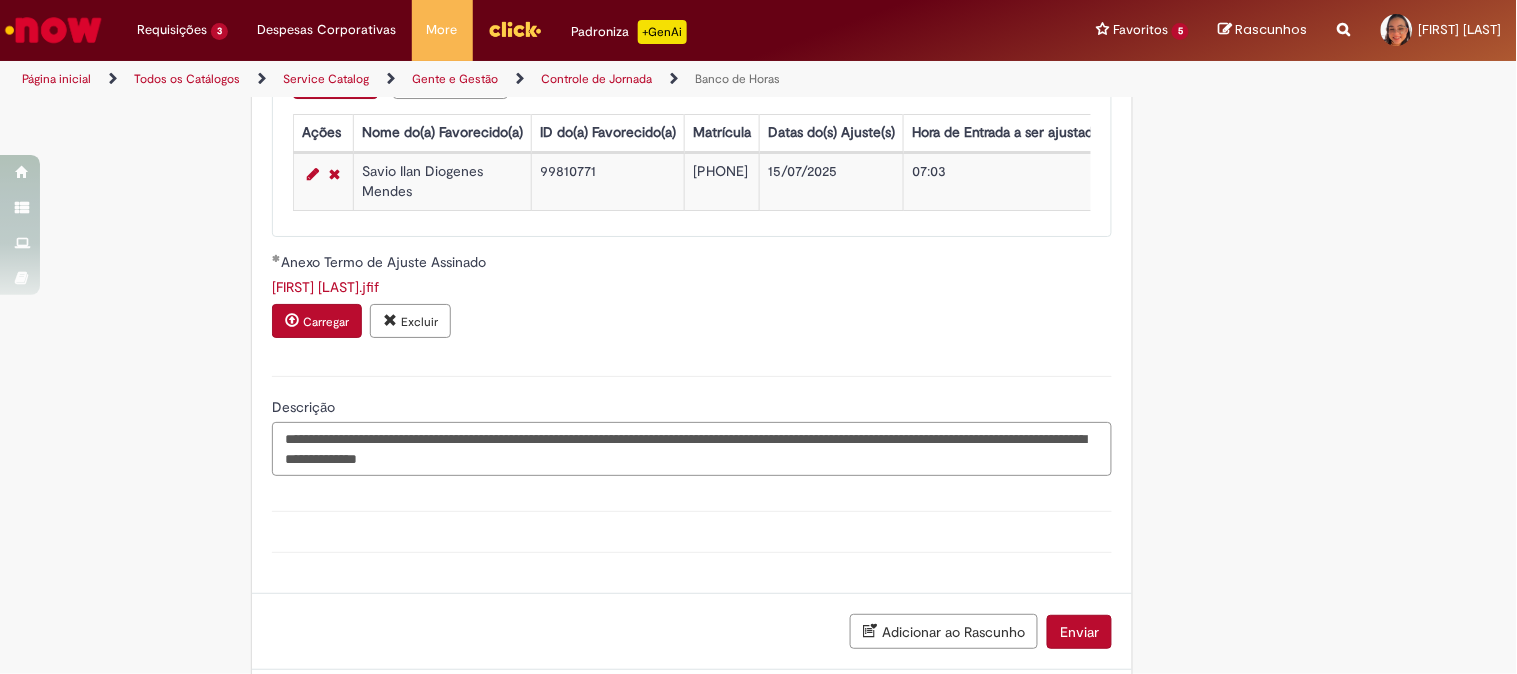 click on "**********" at bounding box center [692, 449] 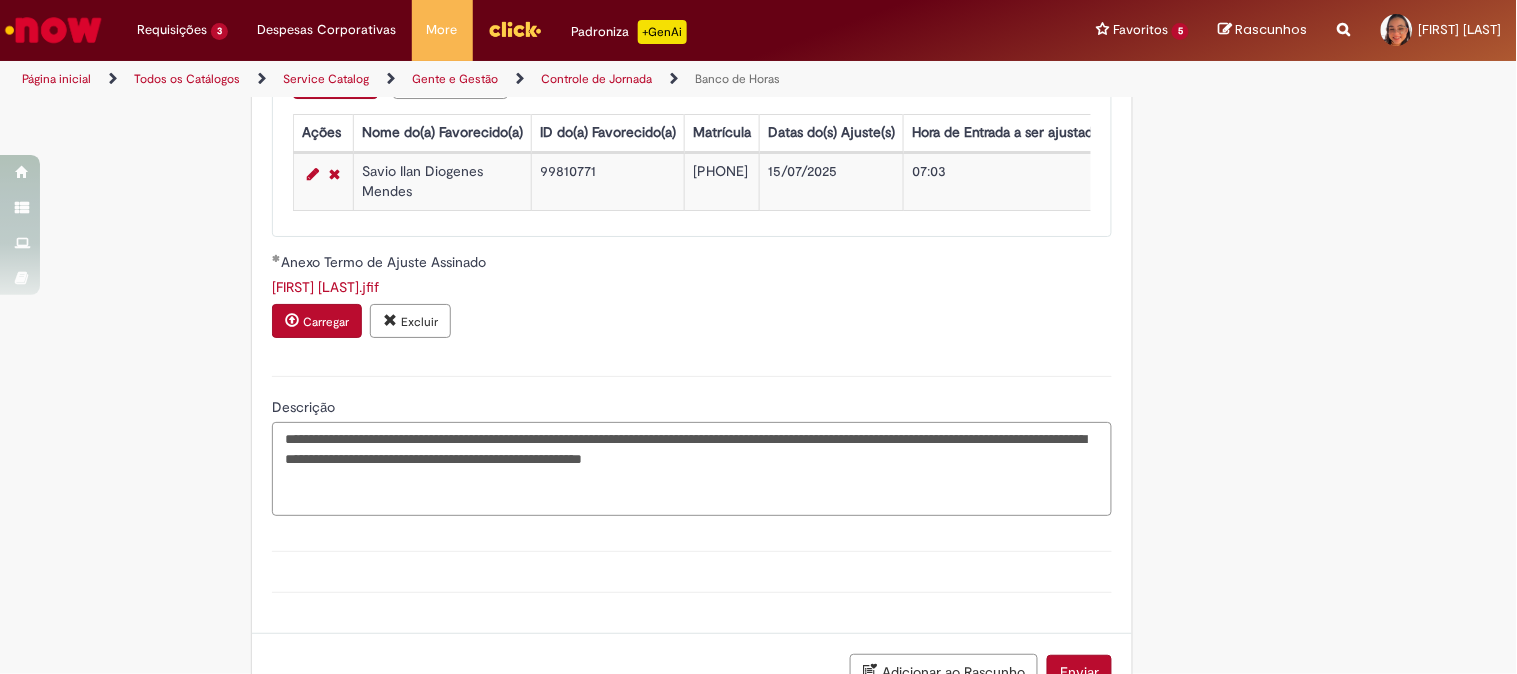 click on "**********" at bounding box center (692, 469) 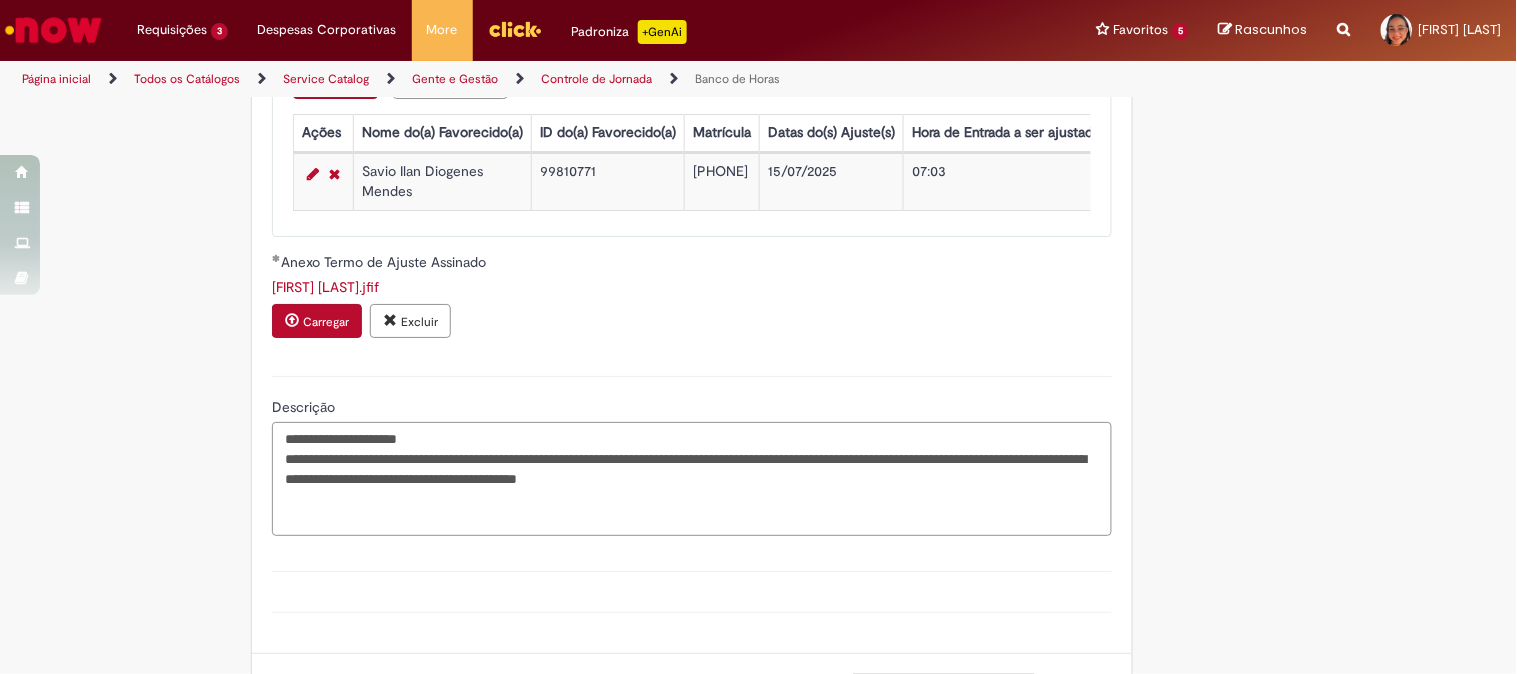click on "**********" at bounding box center (692, 479) 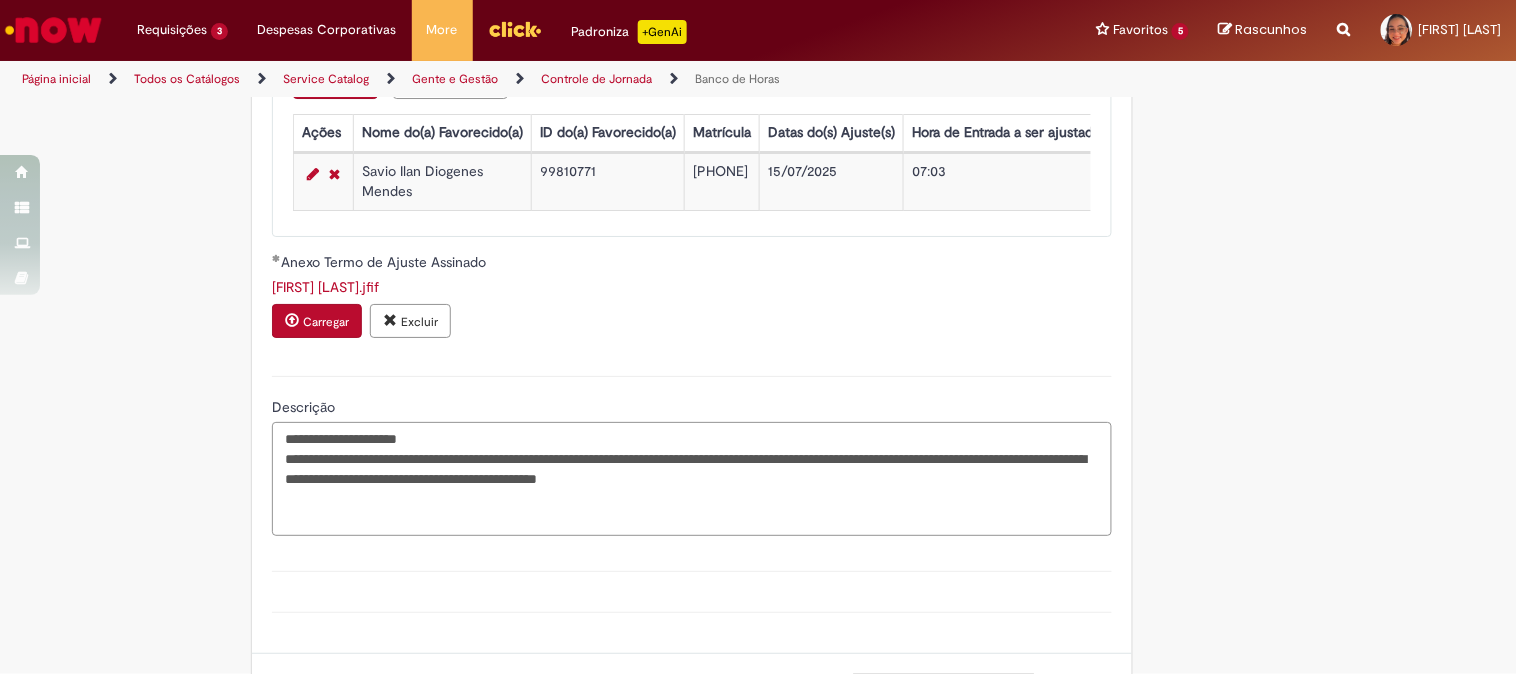 click on "**********" at bounding box center [692, 479] 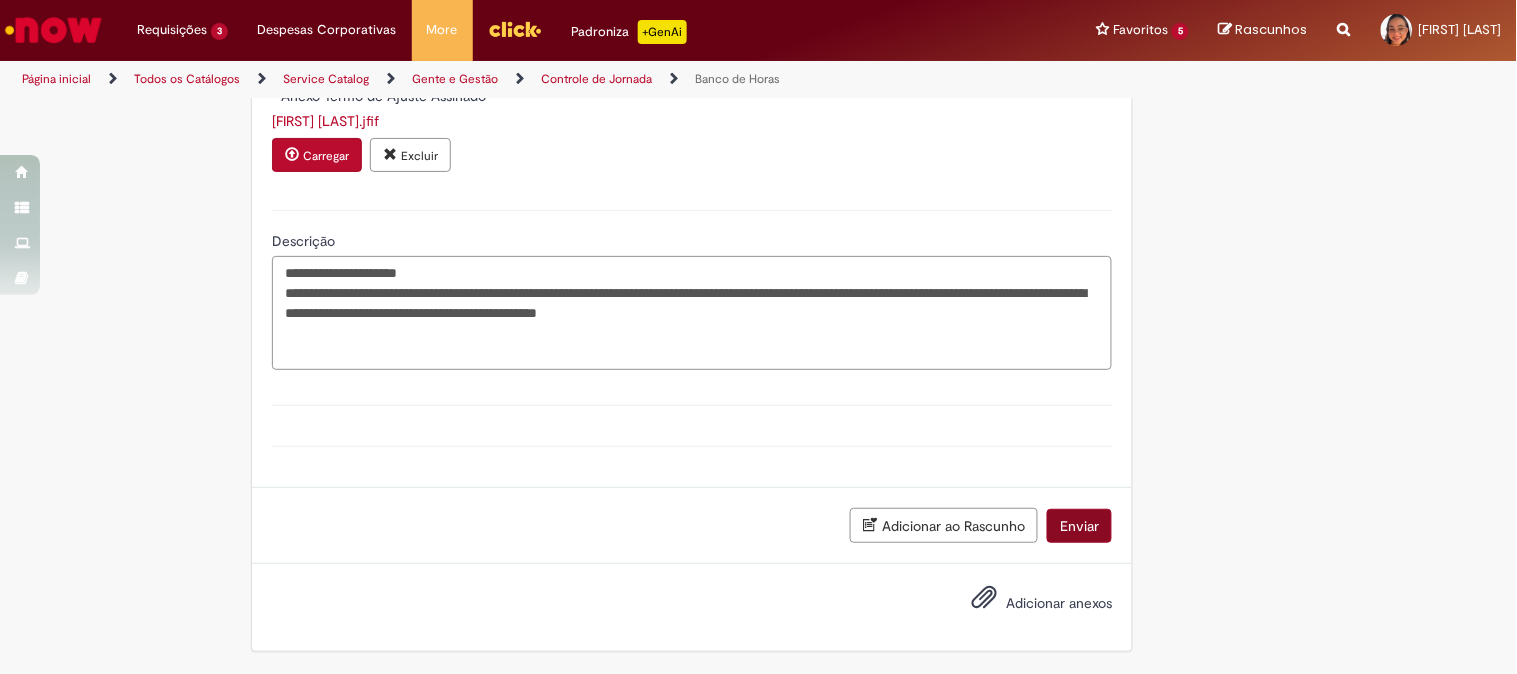 type on "**********" 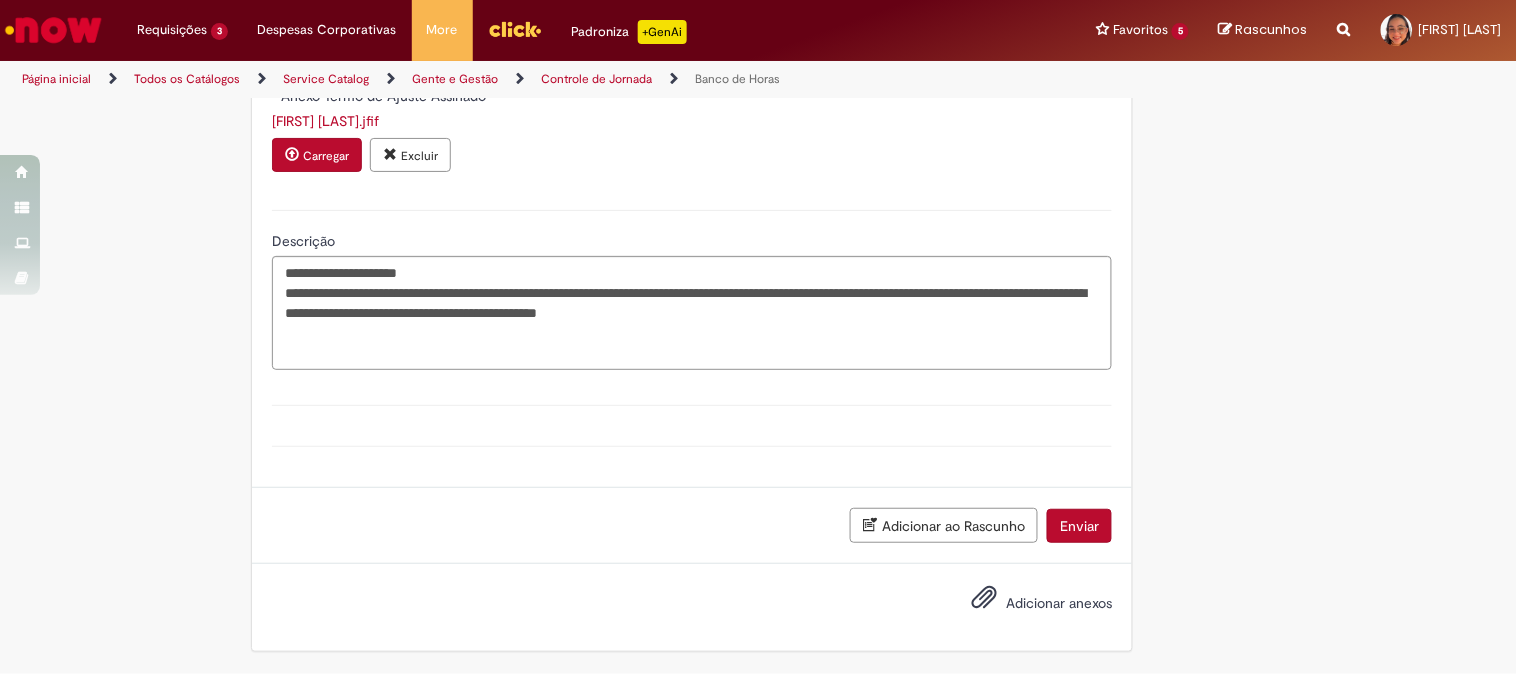 click on "Enviar" at bounding box center [1079, 526] 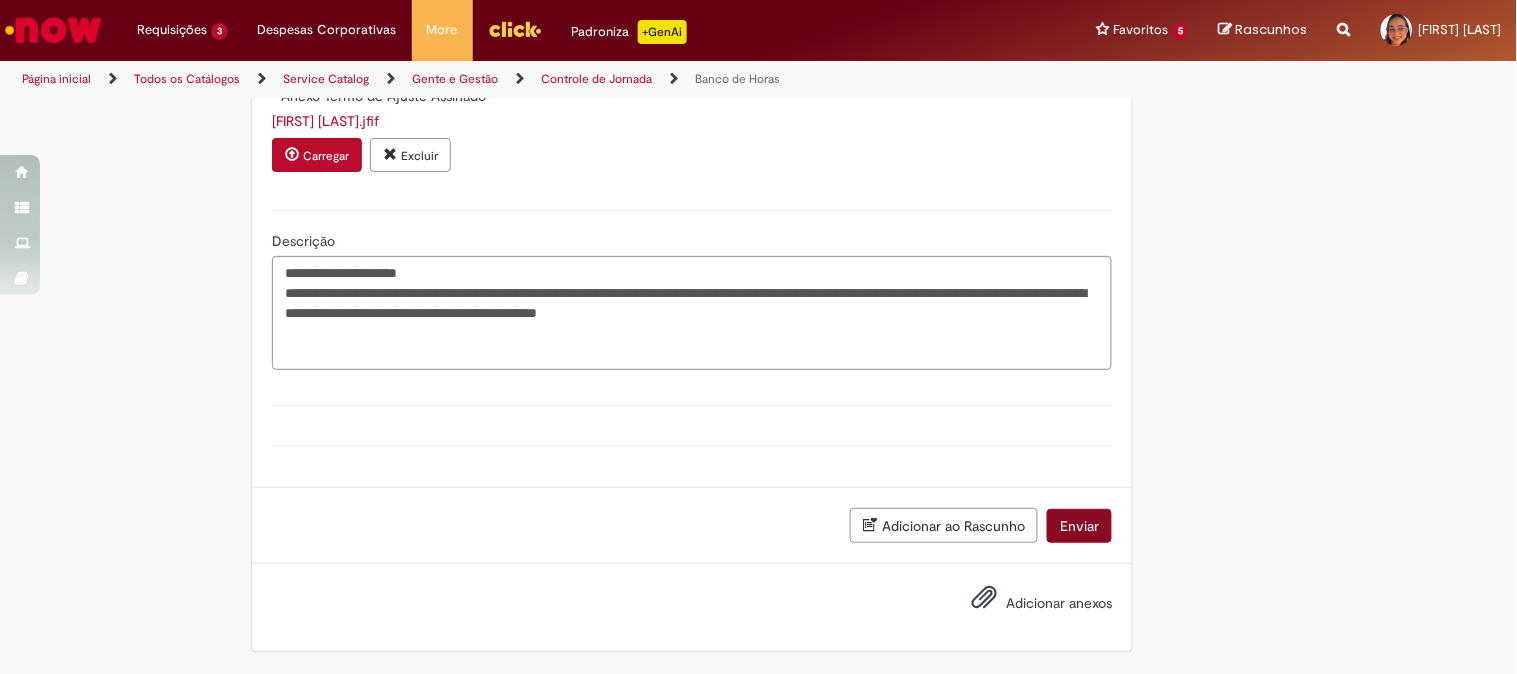 scroll, scrollTop: 2018, scrollLeft: 0, axis: vertical 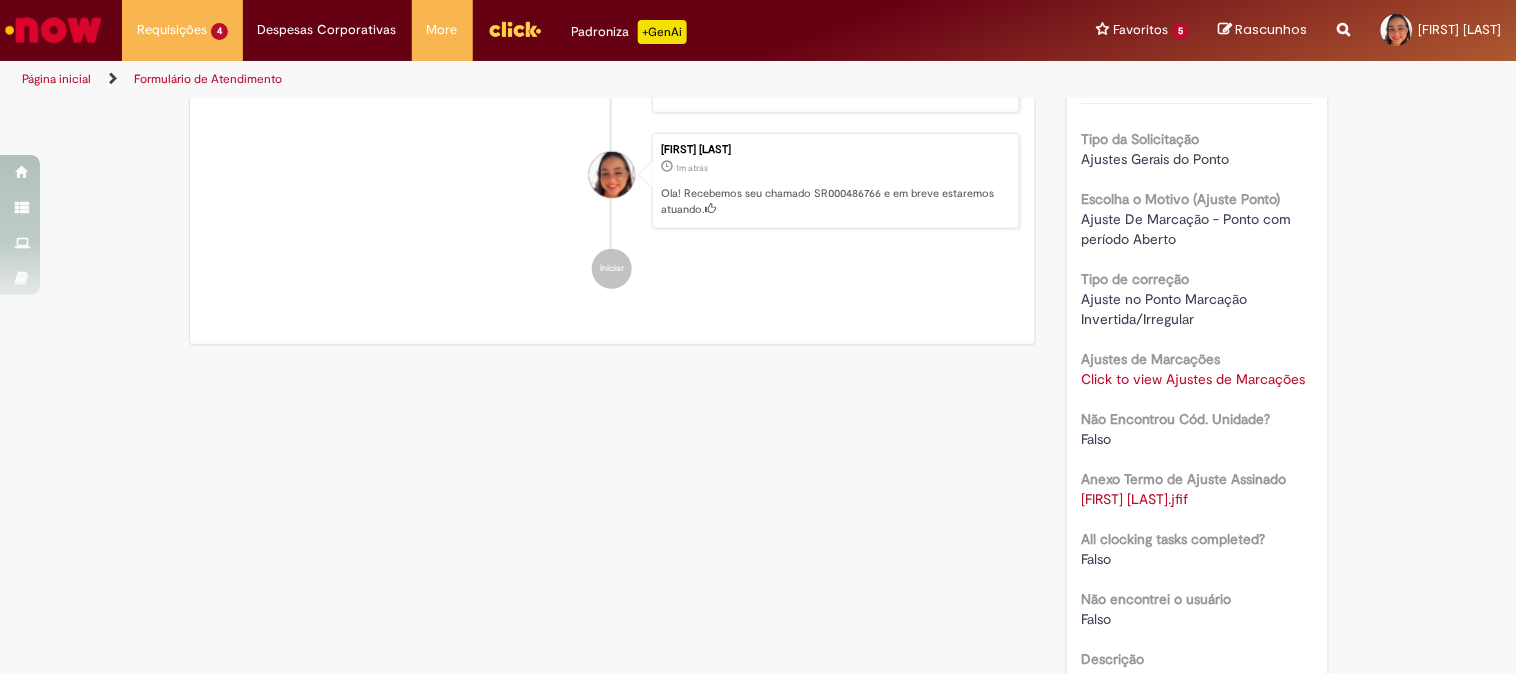 click on "Click to view Ajustes de Marcações" at bounding box center [1194, 379] 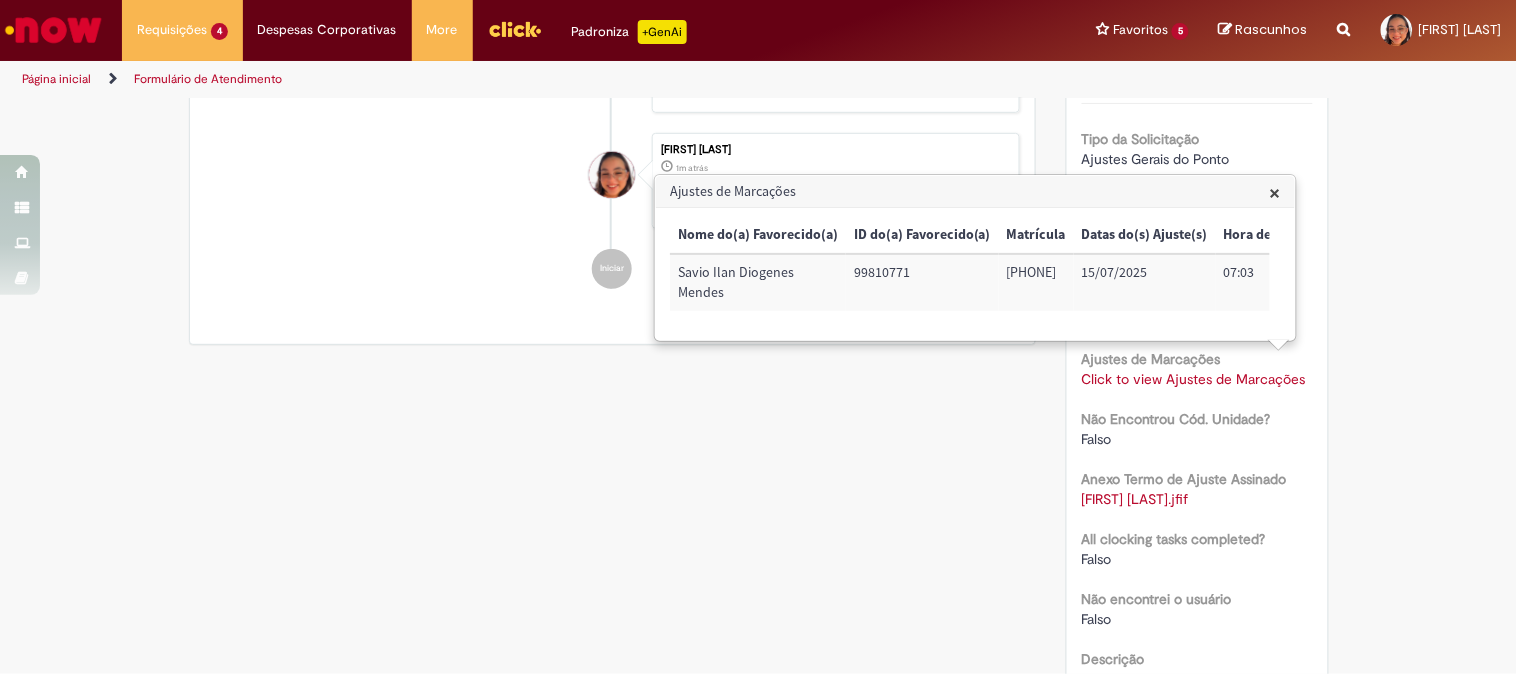 click on "Número
SR000486766
Status
Trabalho em Andamento
Criado em
1m atrás 1m atrás
Opções
Tipo da Solicitação
Ajustes Gerais do Ponto
Escolha o Motivo (Ajuste Ponto)
Ajuste De Marcação - Ponto com período Aberto
Tipo de correção
Ajuste no Ponto Marcação Invertida/Irregular
Ajustes de Marcações
Click to view Ajustes de Marcações   Click to view Ajustes de Marcações
Não Encontrou Cód. Unidade?
Falso
Anexo Termo de Ajuste Assinado
[FILENAME]
All clocking tasks completed?
Falso
Não encontrei o usuário
Falso
Descrição" at bounding box center (1197, 390) 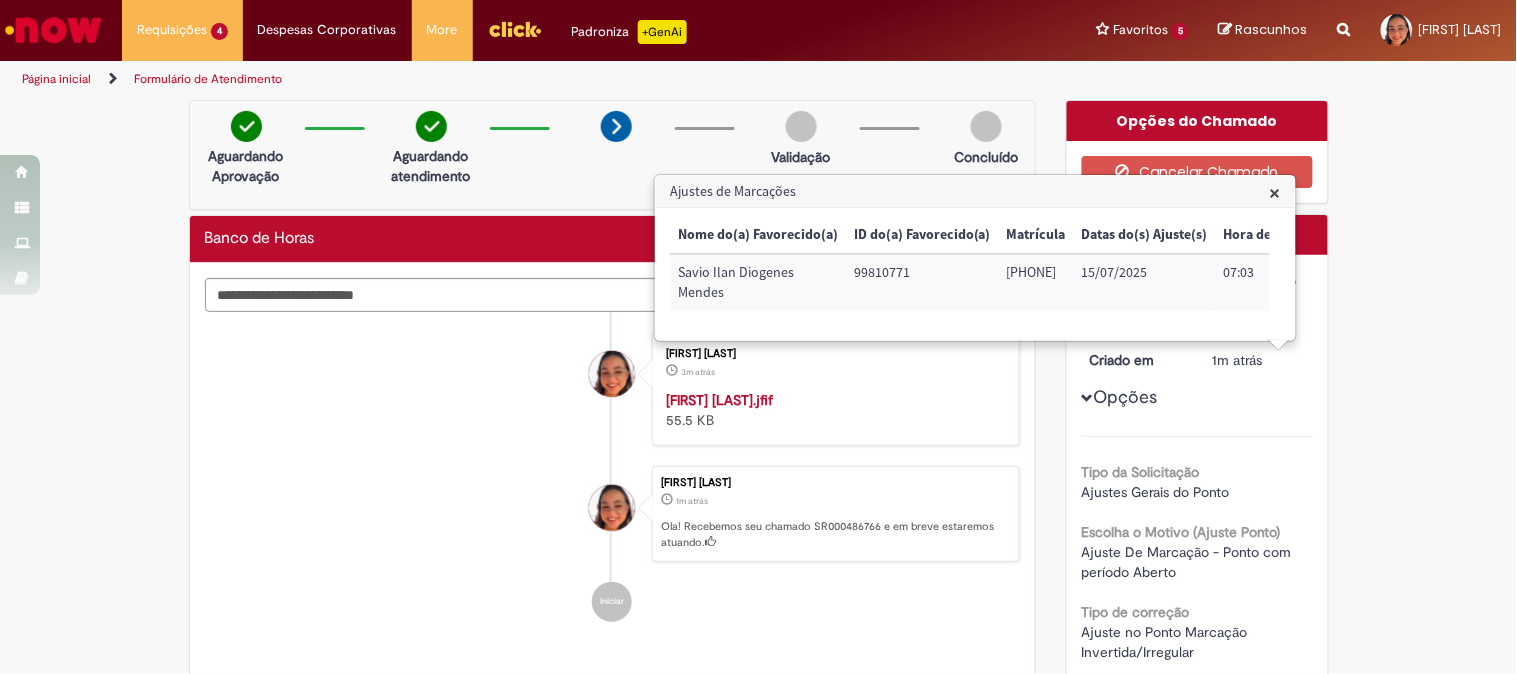 click on "Ajustes de Marcações" at bounding box center [975, 192] 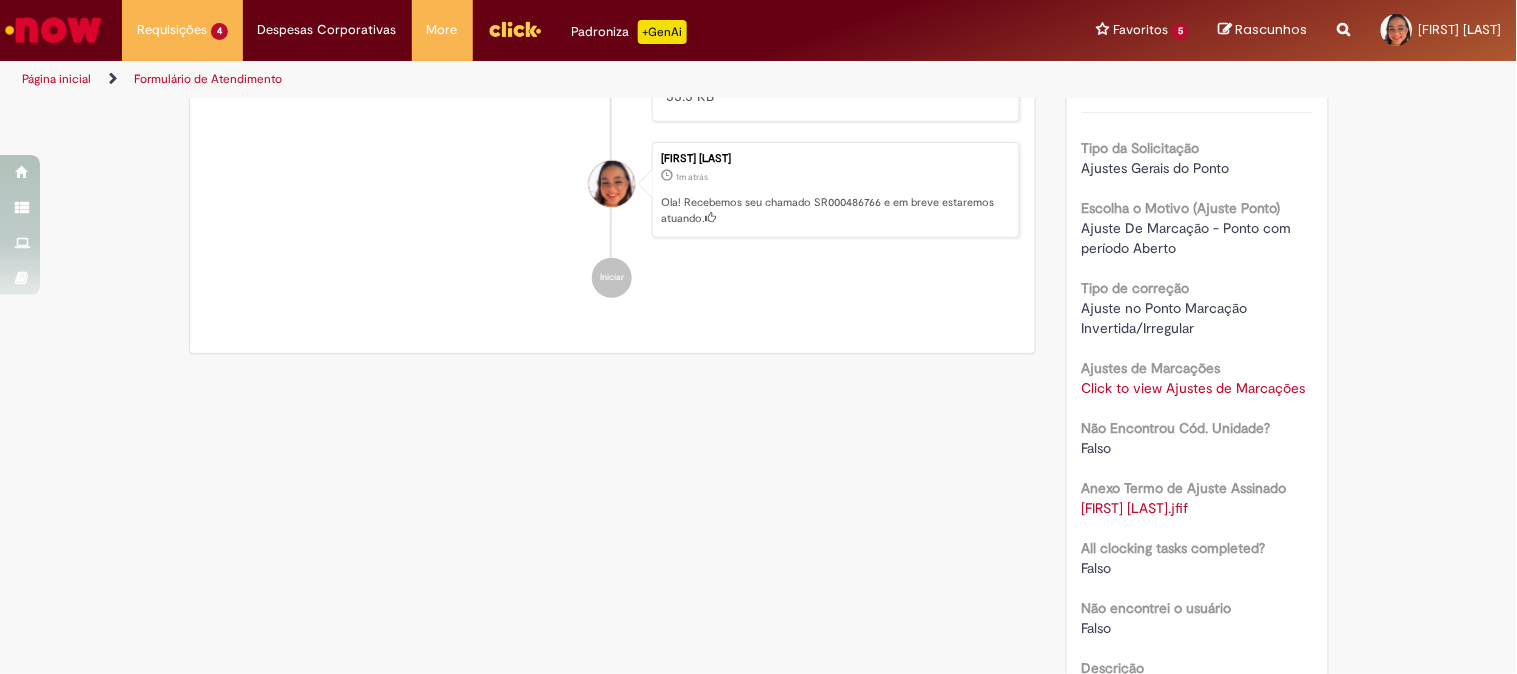 scroll, scrollTop: 0, scrollLeft: 0, axis: both 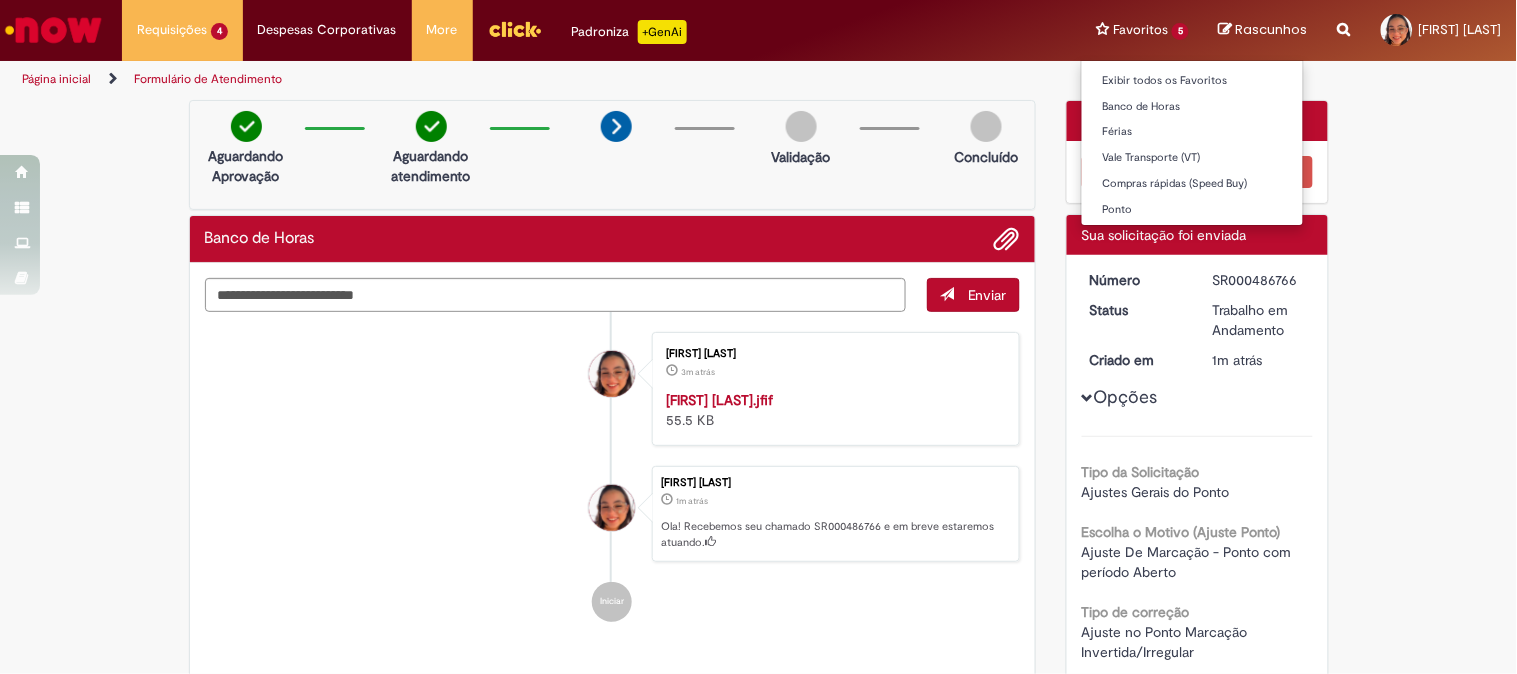 click on "Favoritos   5
Exibir todos os Favoritos
Banco de Horas
Férias
Vale Transporte (VT)
Compras rápidas (Speed Buy)
Ponto" at bounding box center [1142, 30] 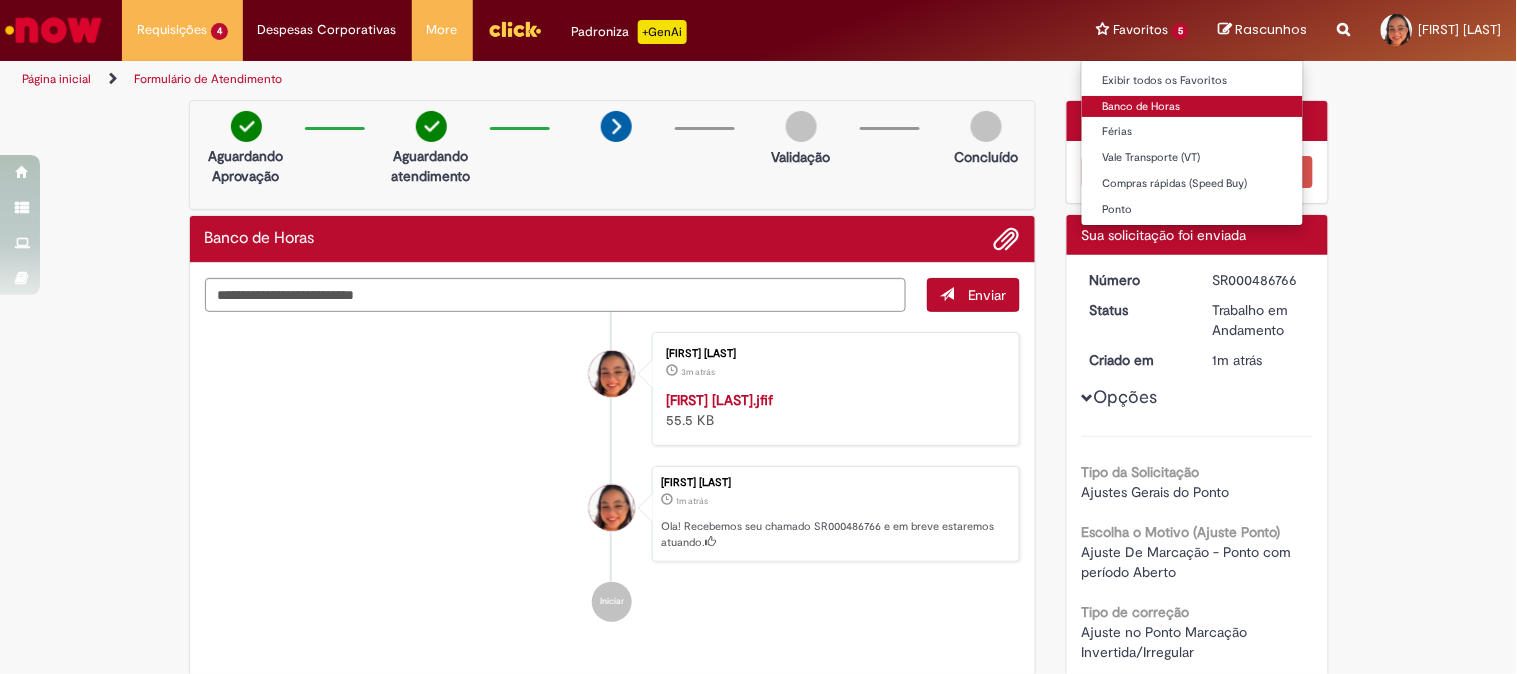 click on "Banco de Horas" at bounding box center [1192, 107] 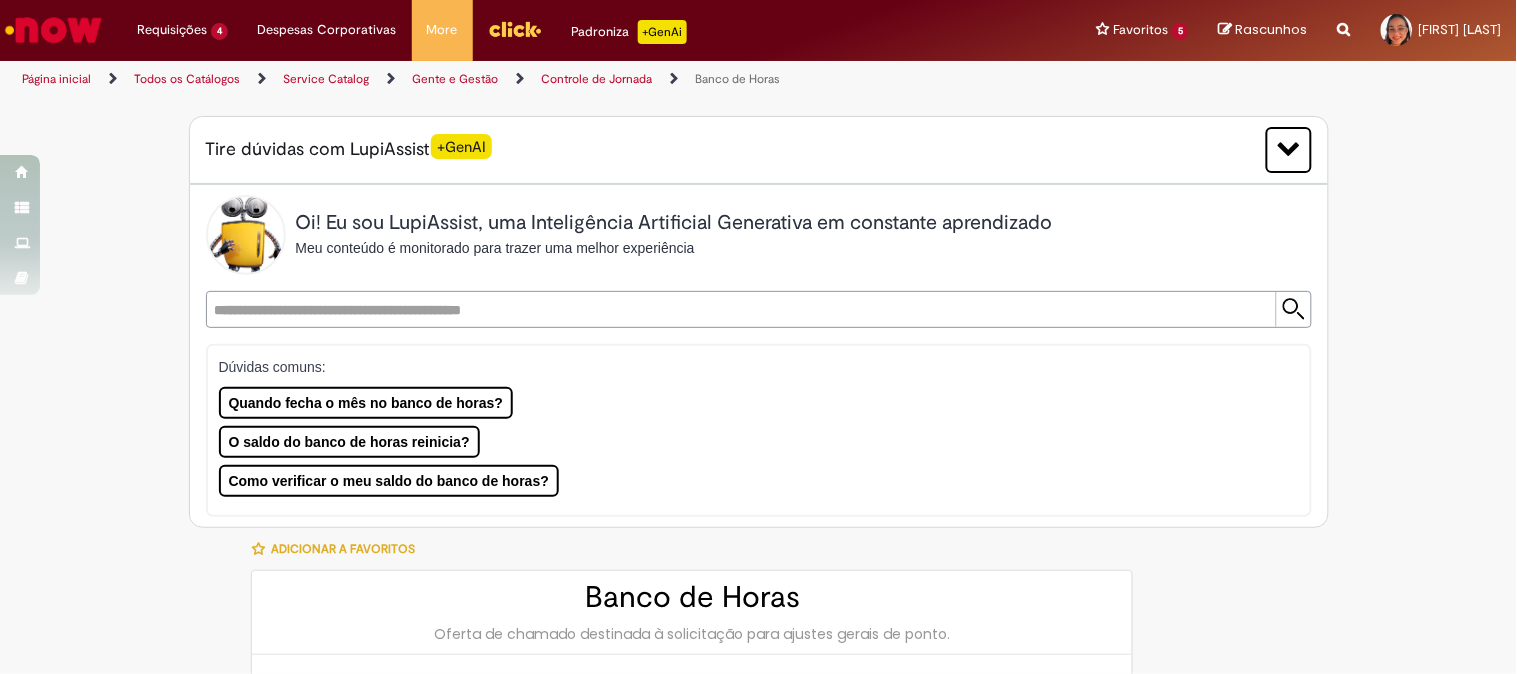 type on "********" 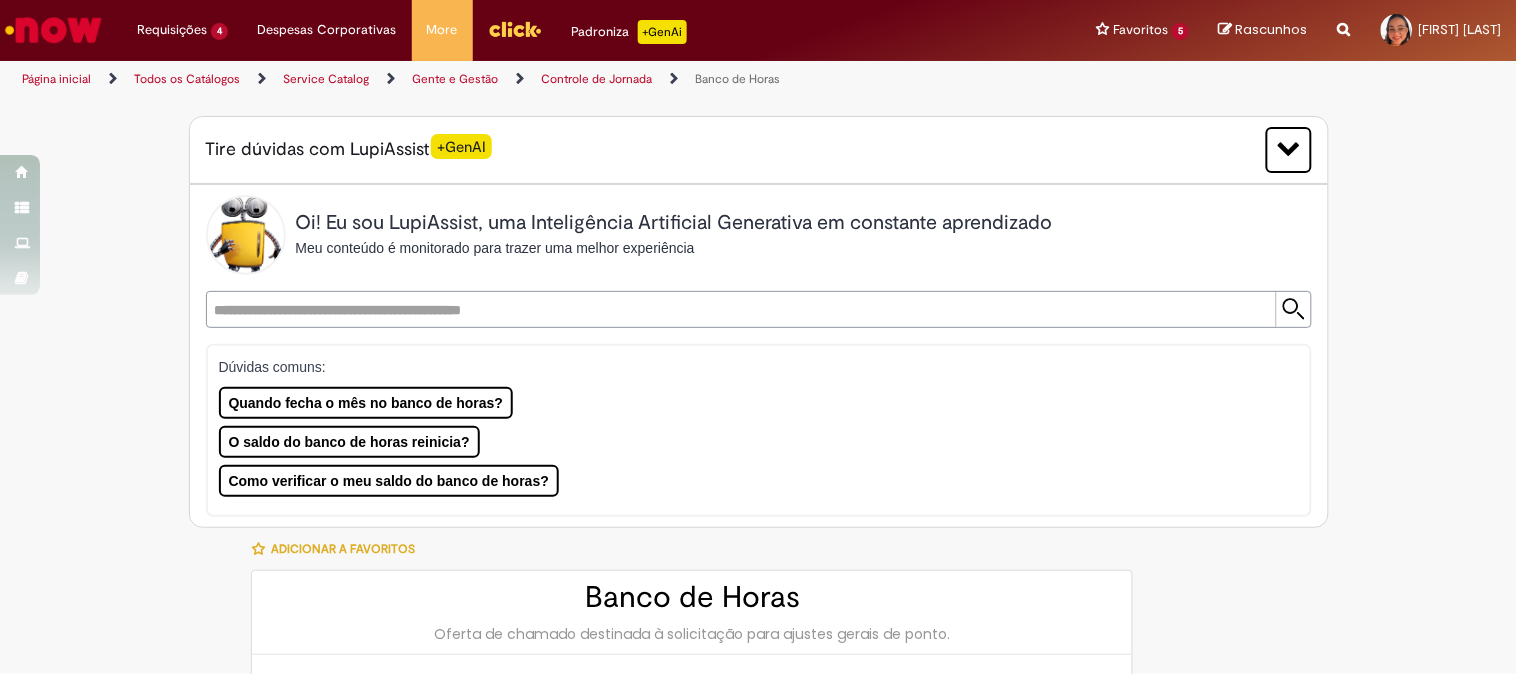 type on "**********" 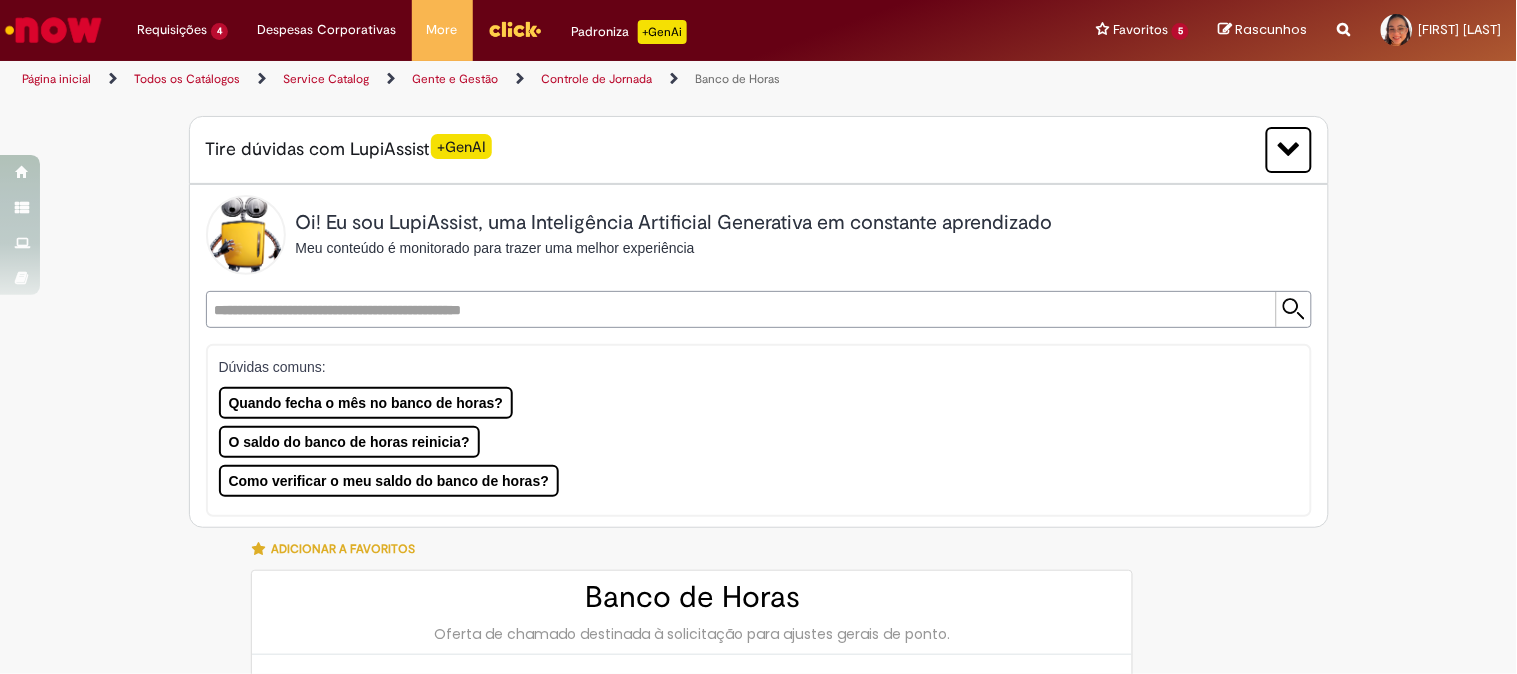 type on "**********" 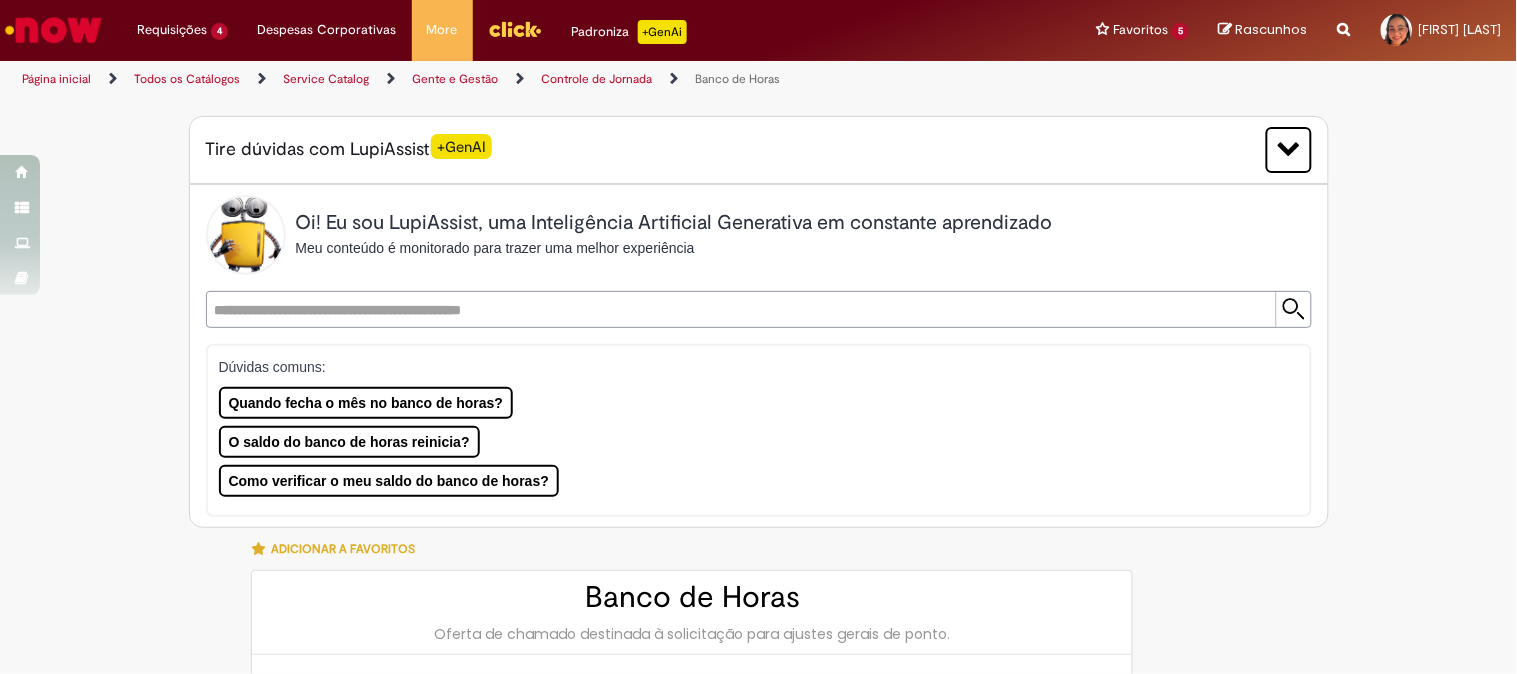 type on "**********" 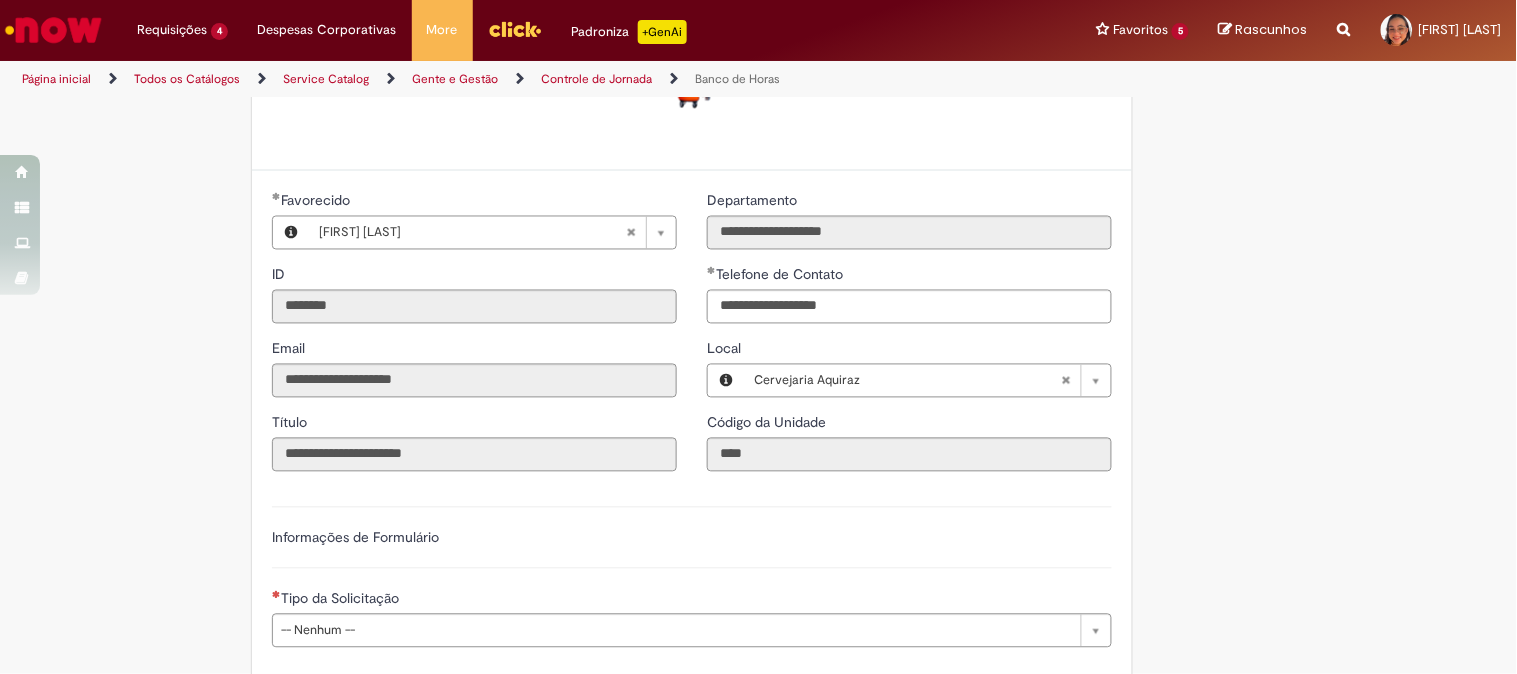 scroll, scrollTop: 1222, scrollLeft: 0, axis: vertical 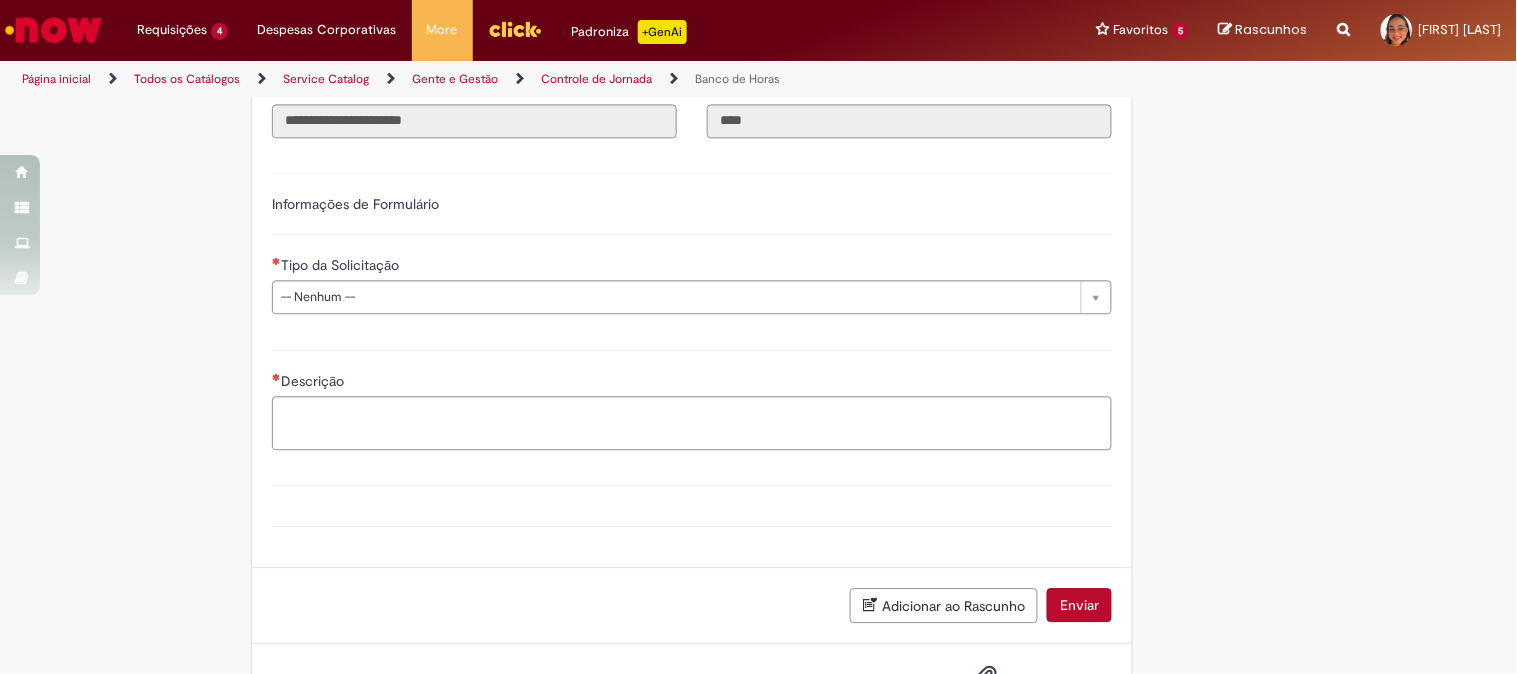 click on "**********" at bounding box center (692, 241) 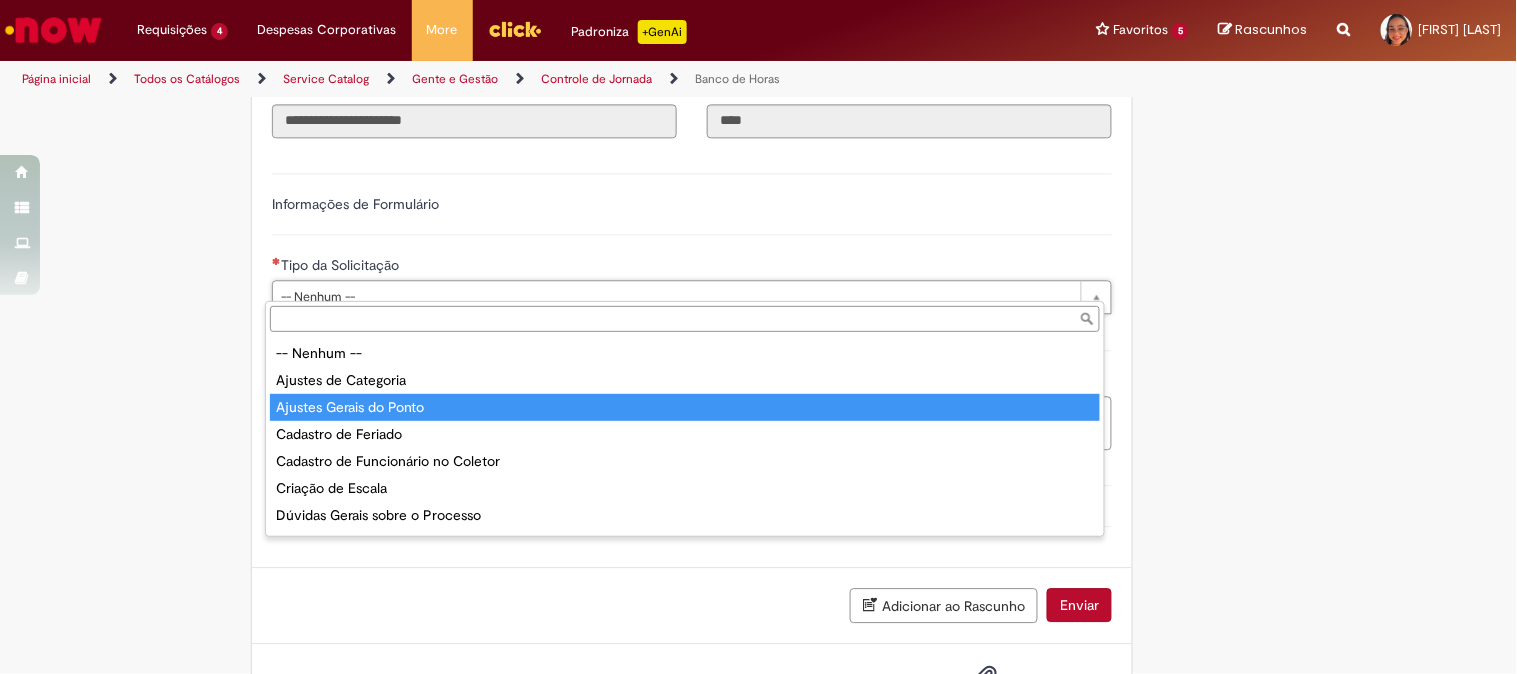 type on "**********" 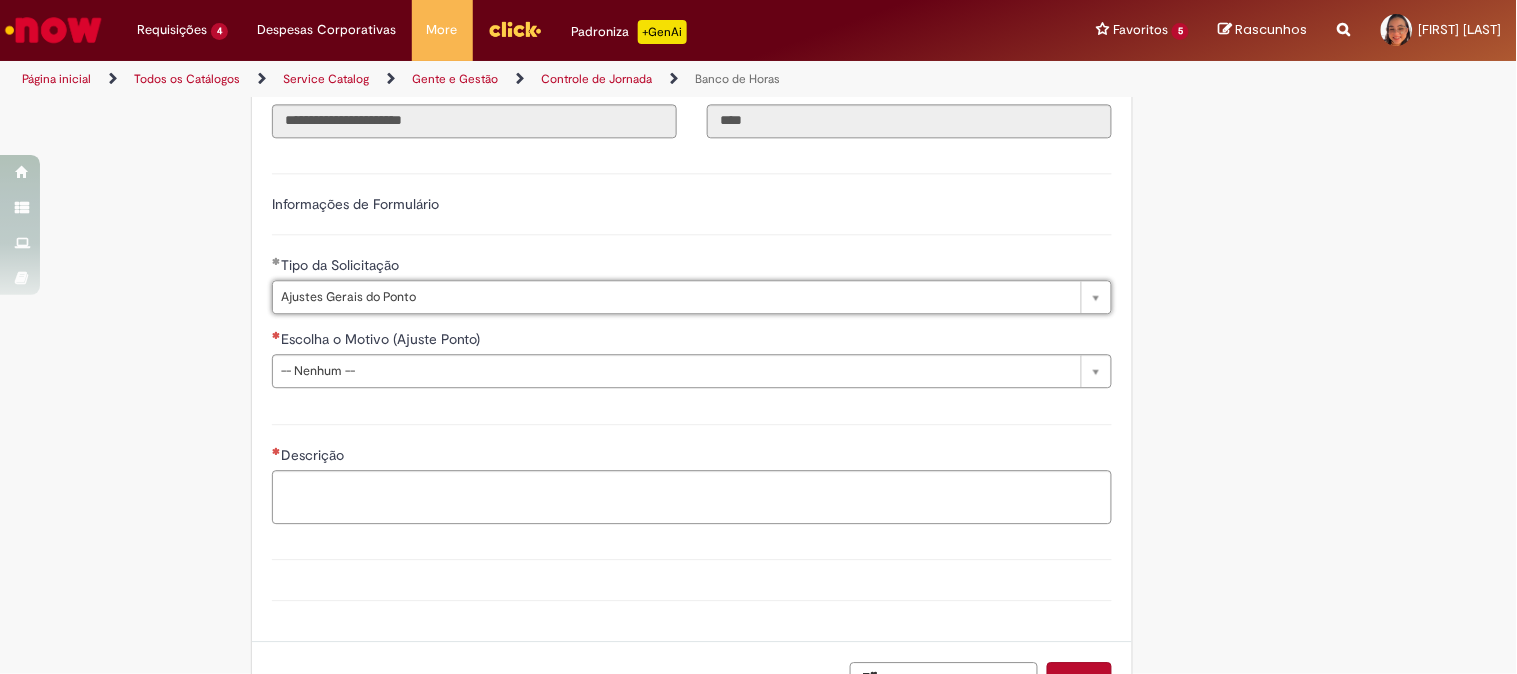 scroll, scrollTop: 1333, scrollLeft: 0, axis: vertical 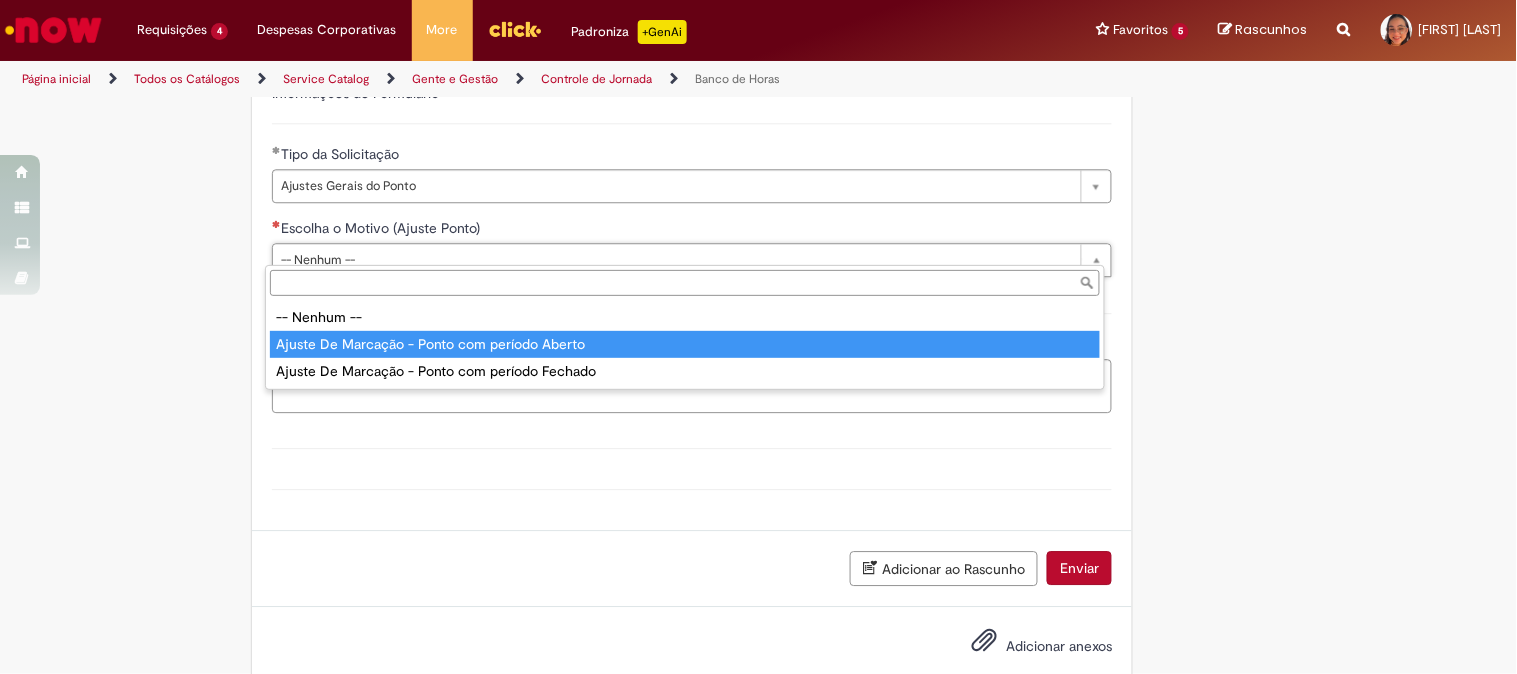 type on "**********" 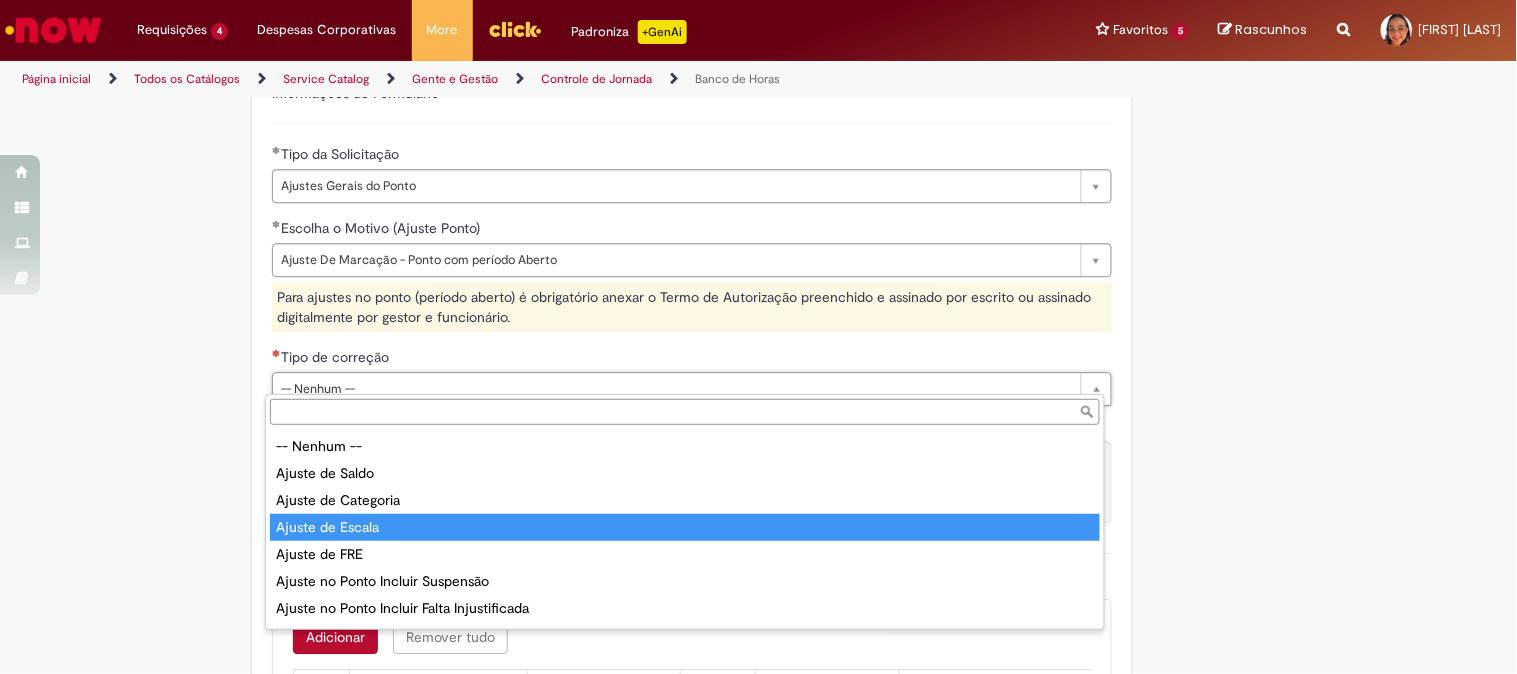 scroll, scrollTop: 104, scrollLeft: 0, axis: vertical 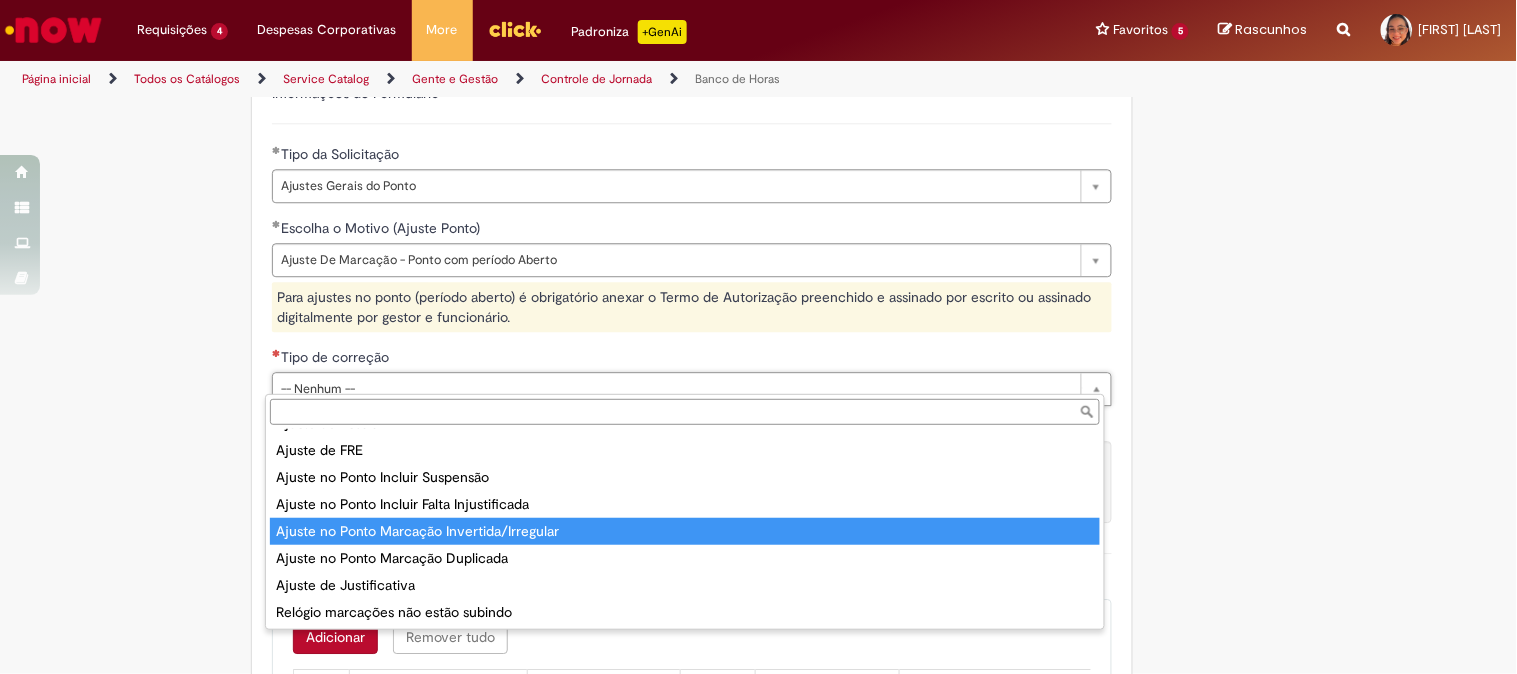 type on "**********" 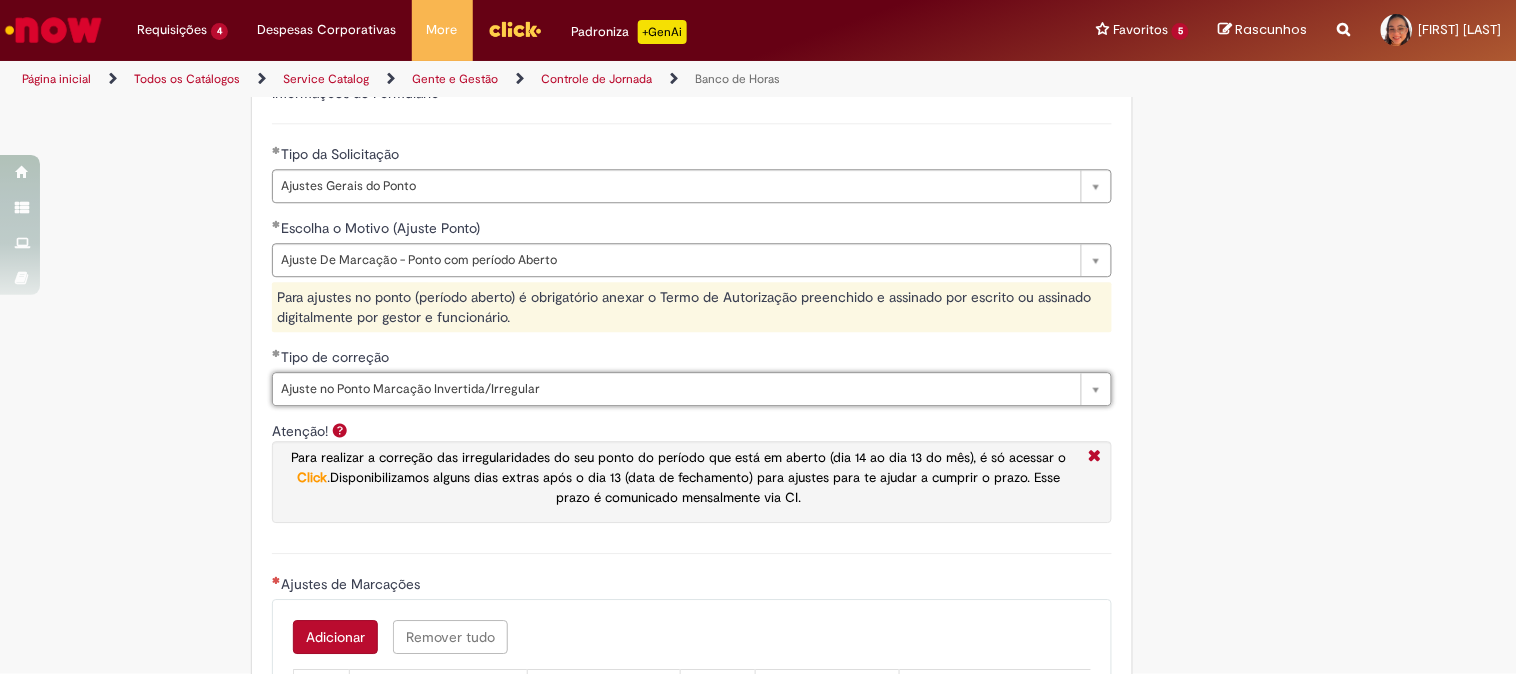scroll, scrollTop: 1555, scrollLeft: 0, axis: vertical 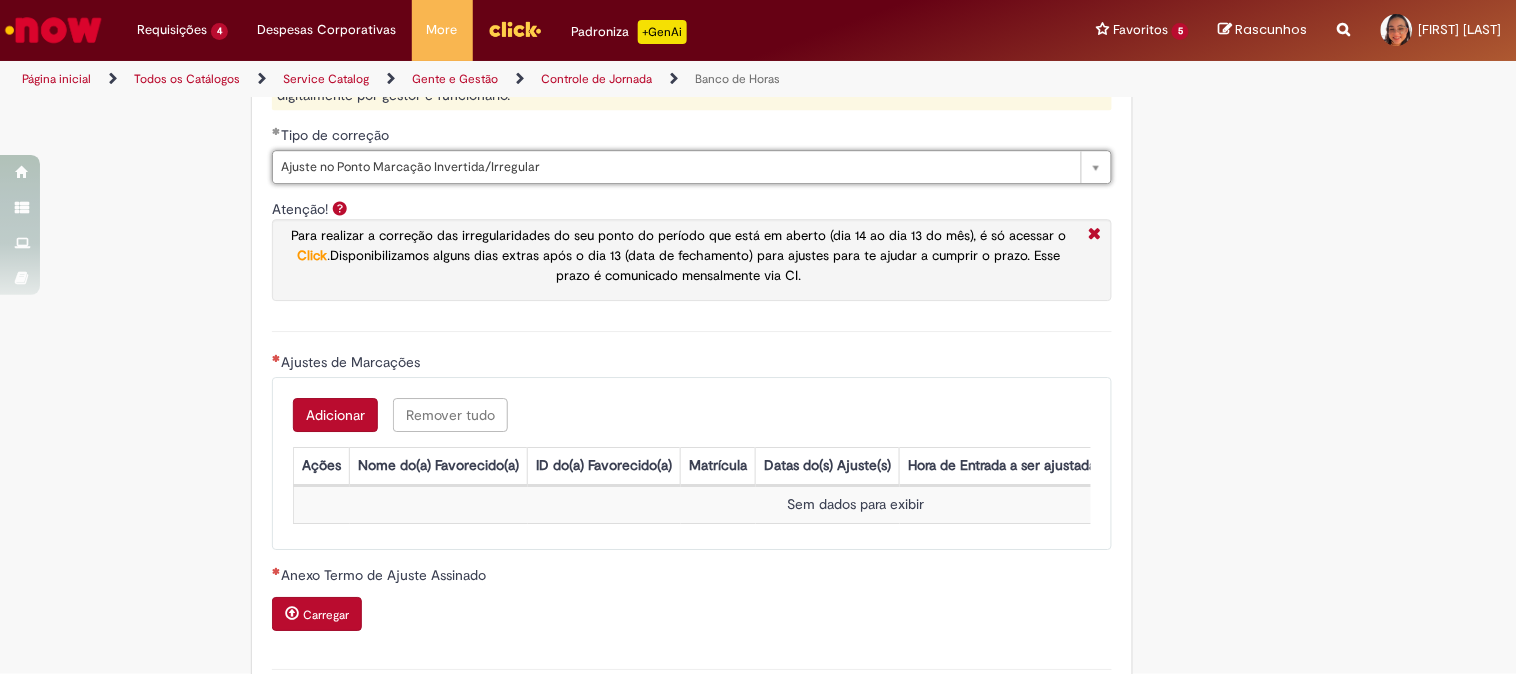 click on "Adicionar" at bounding box center (335, 415) 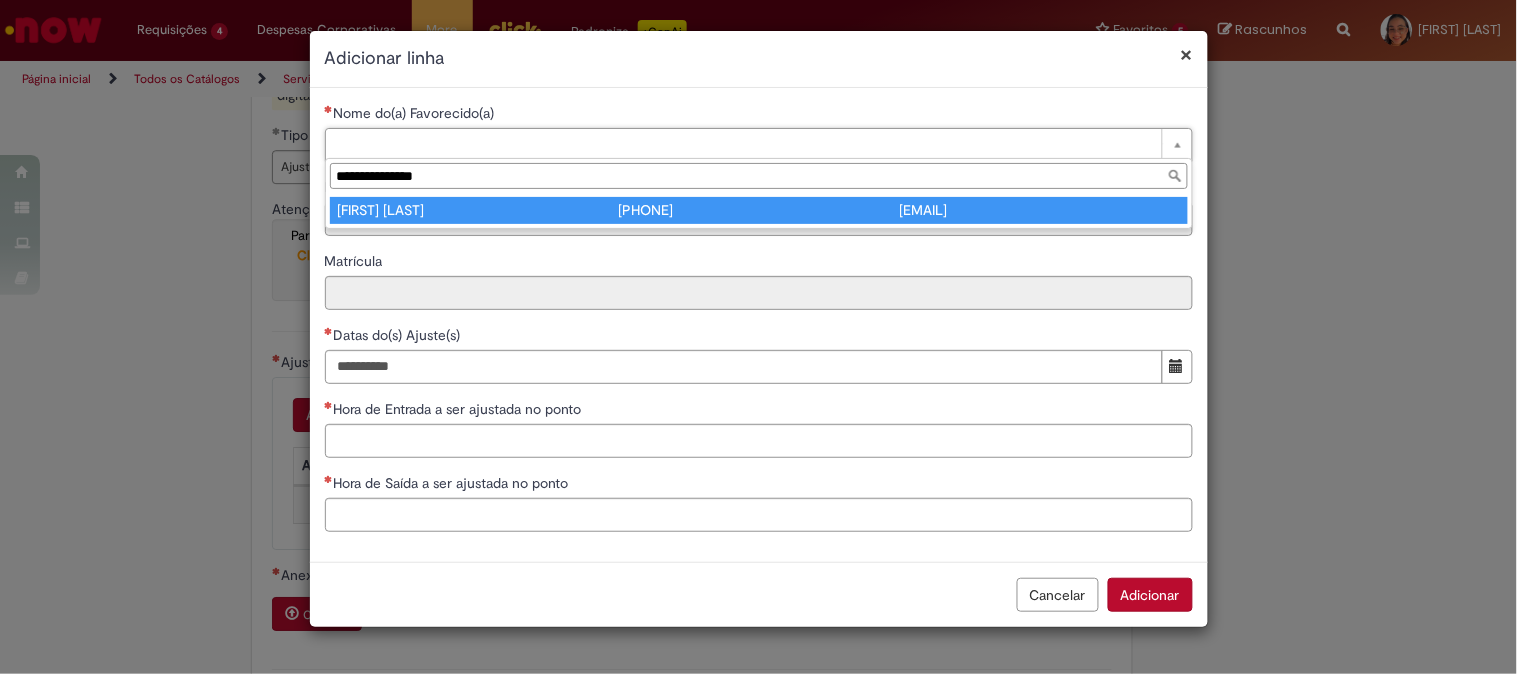type on "**********" 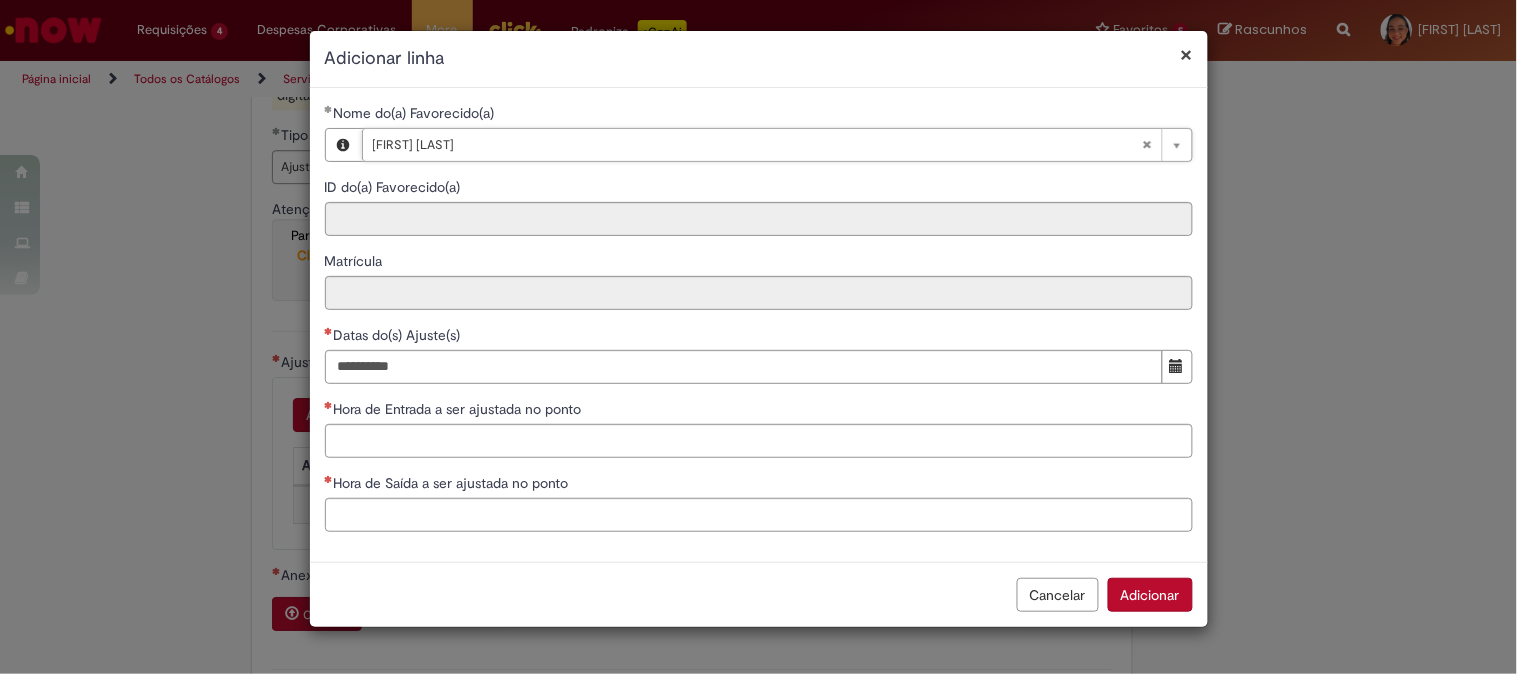 type on "********" 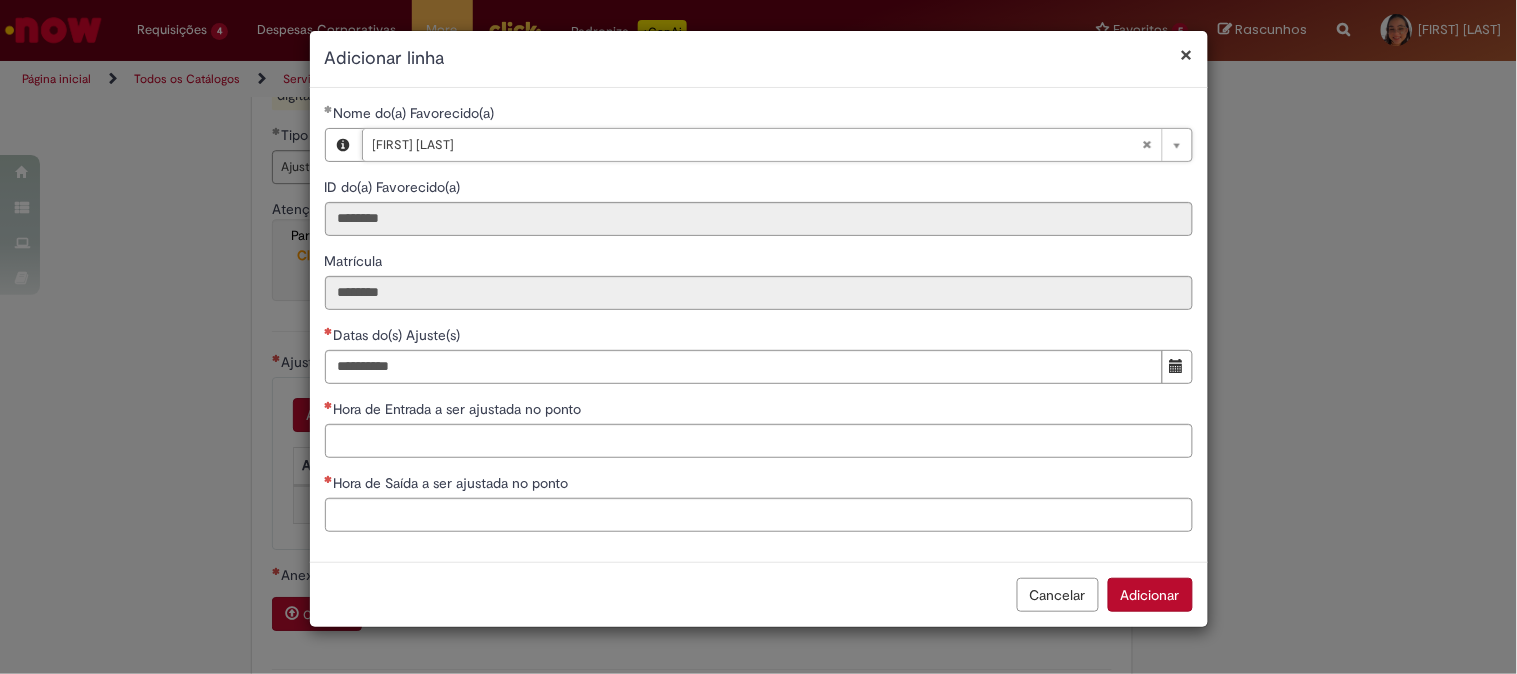 click on "Datas do(s) Ajuste(s)" at bounding box center [759, 337] 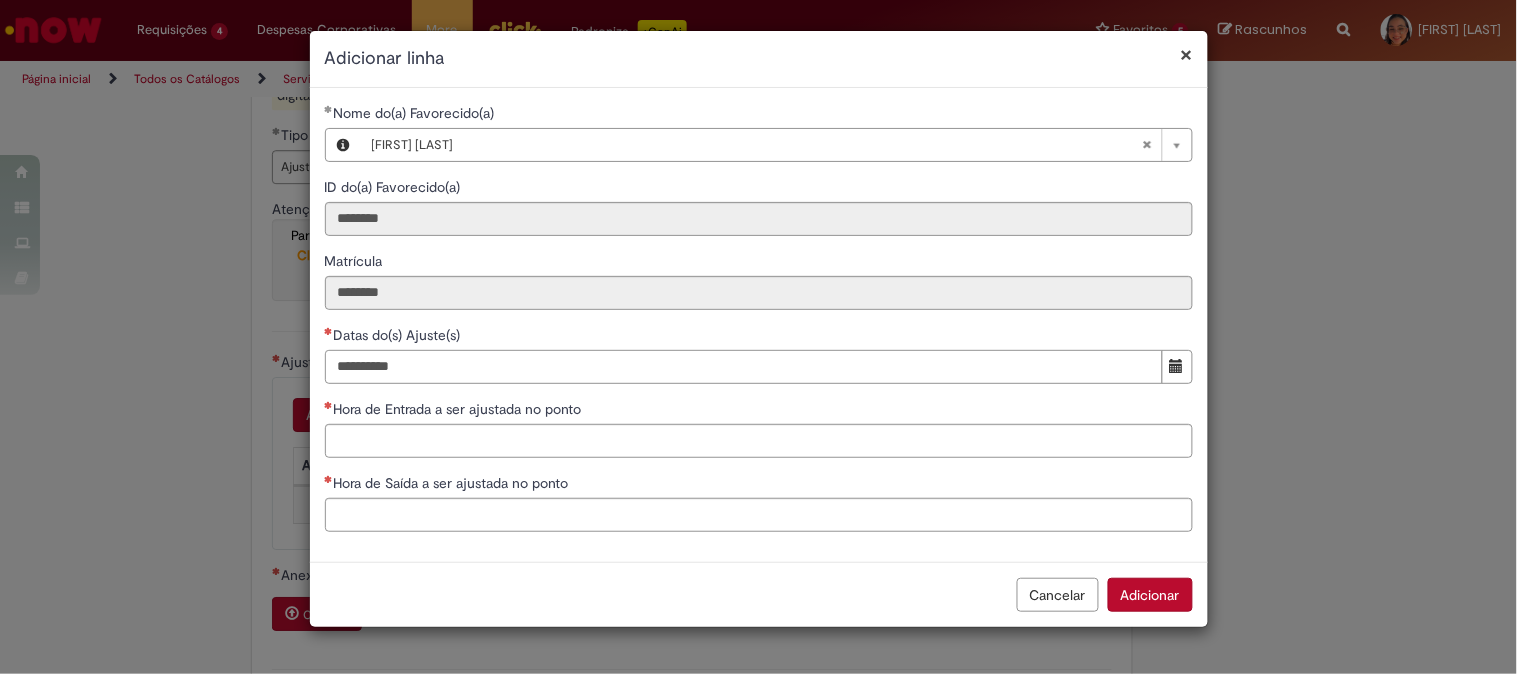 click on "Datas do(s) Ajuste(s)" at bounding box center [744, 367] 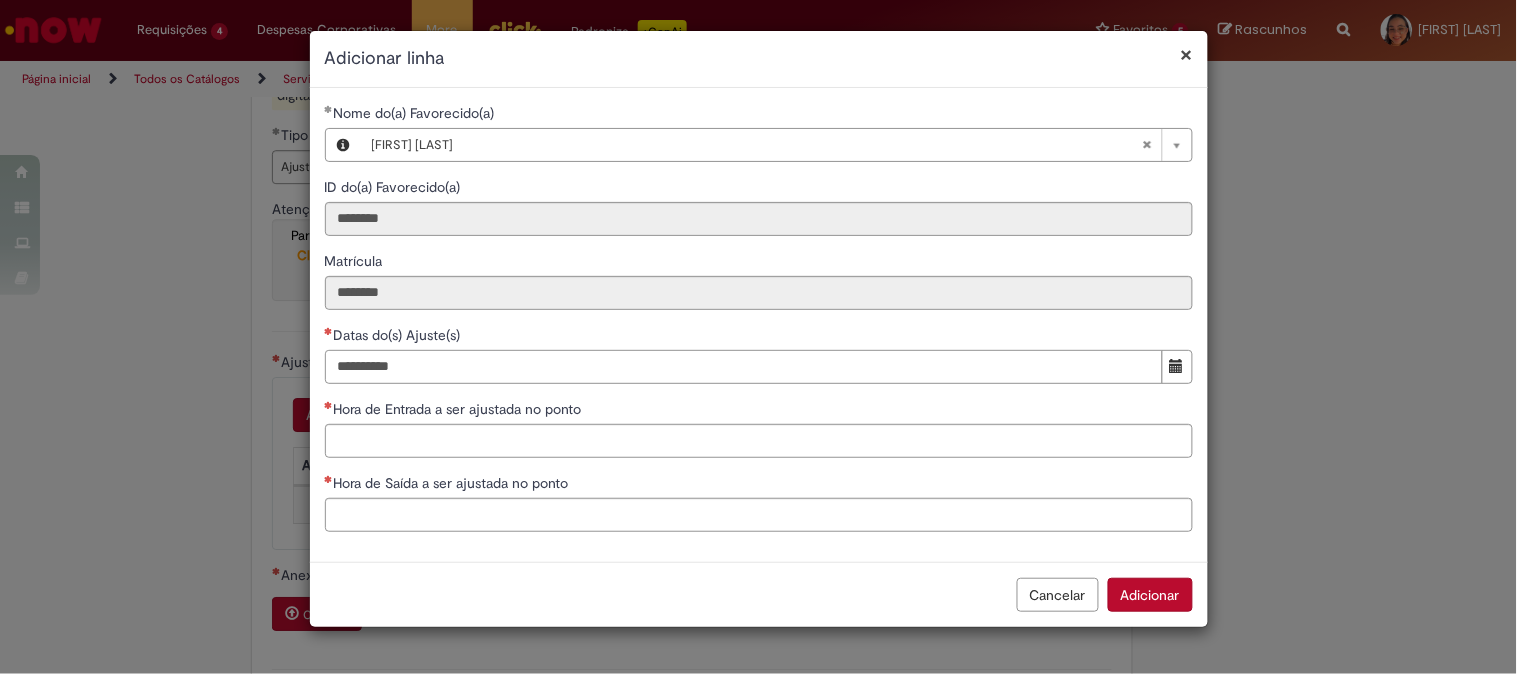 type on "**********" 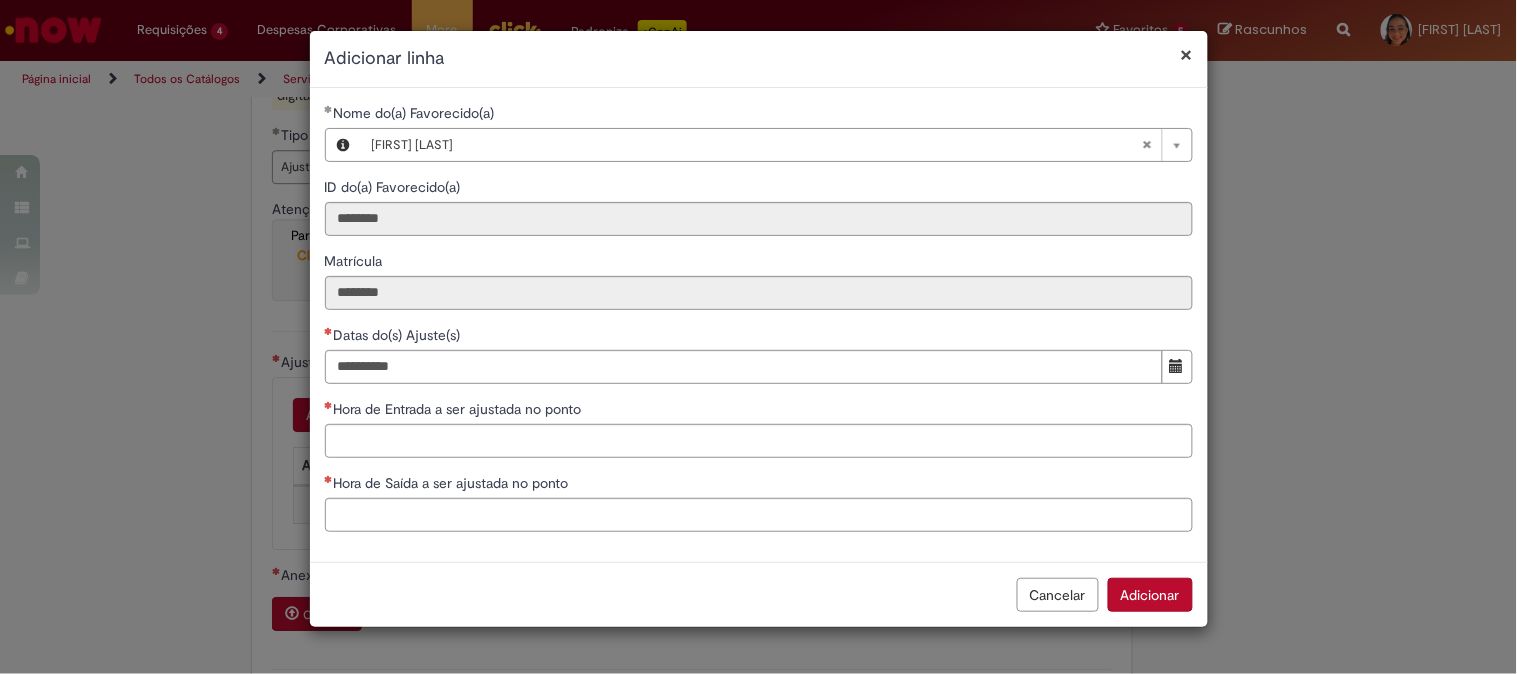 type 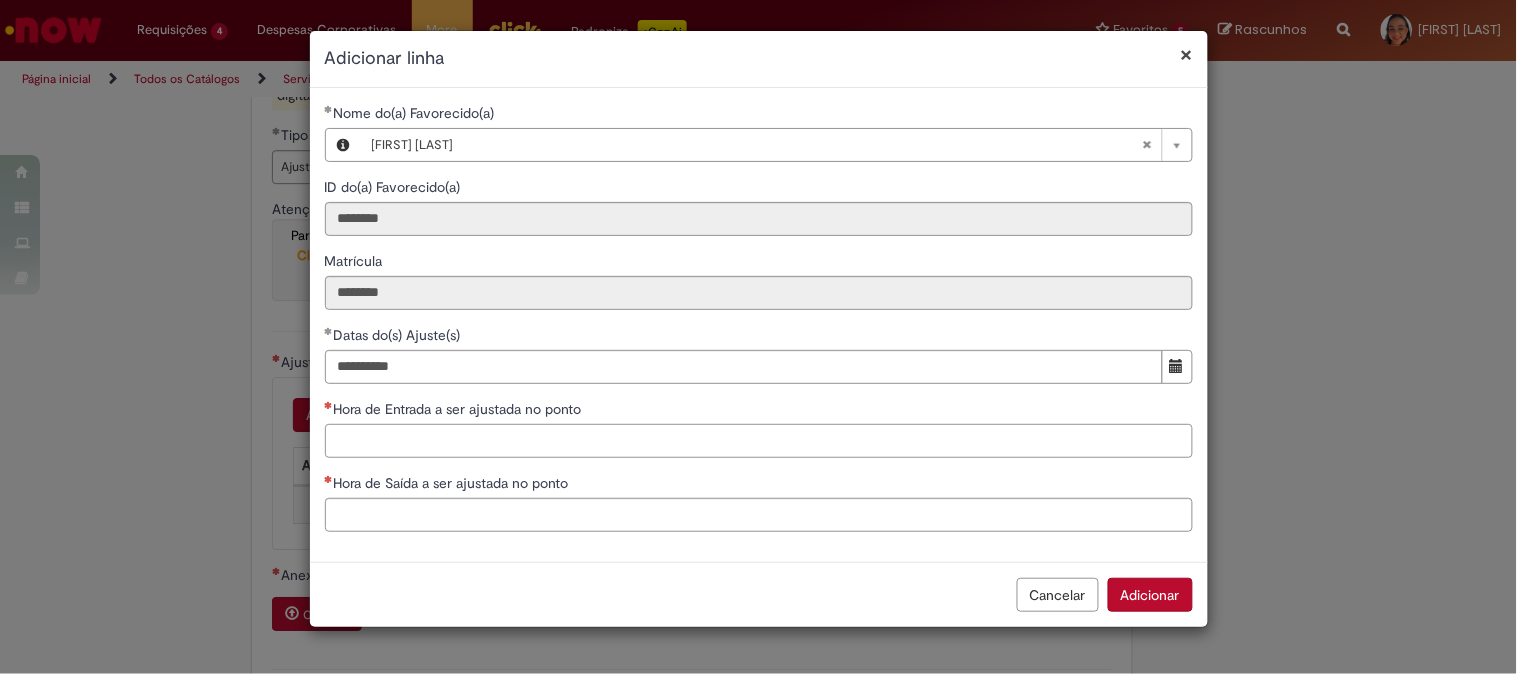 type on "*" 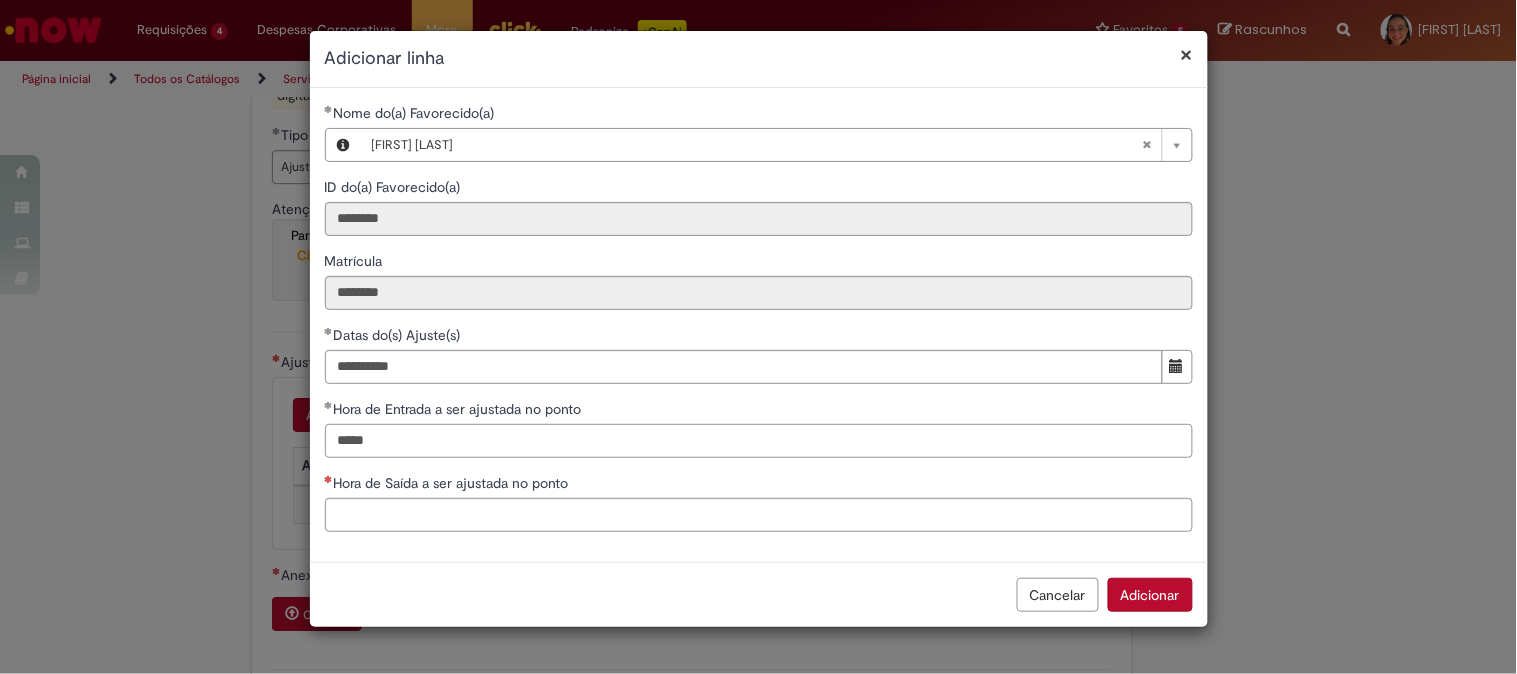type on "*****" 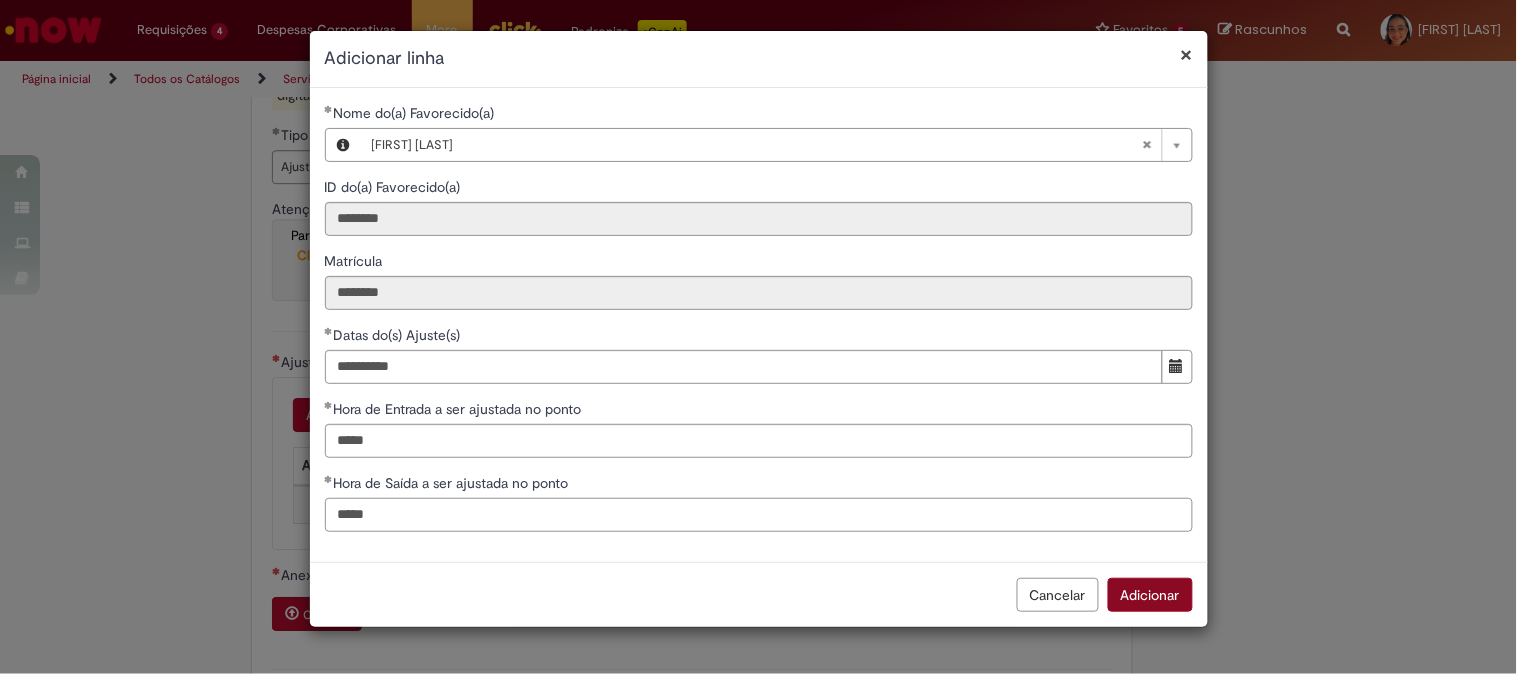 type on "*****" 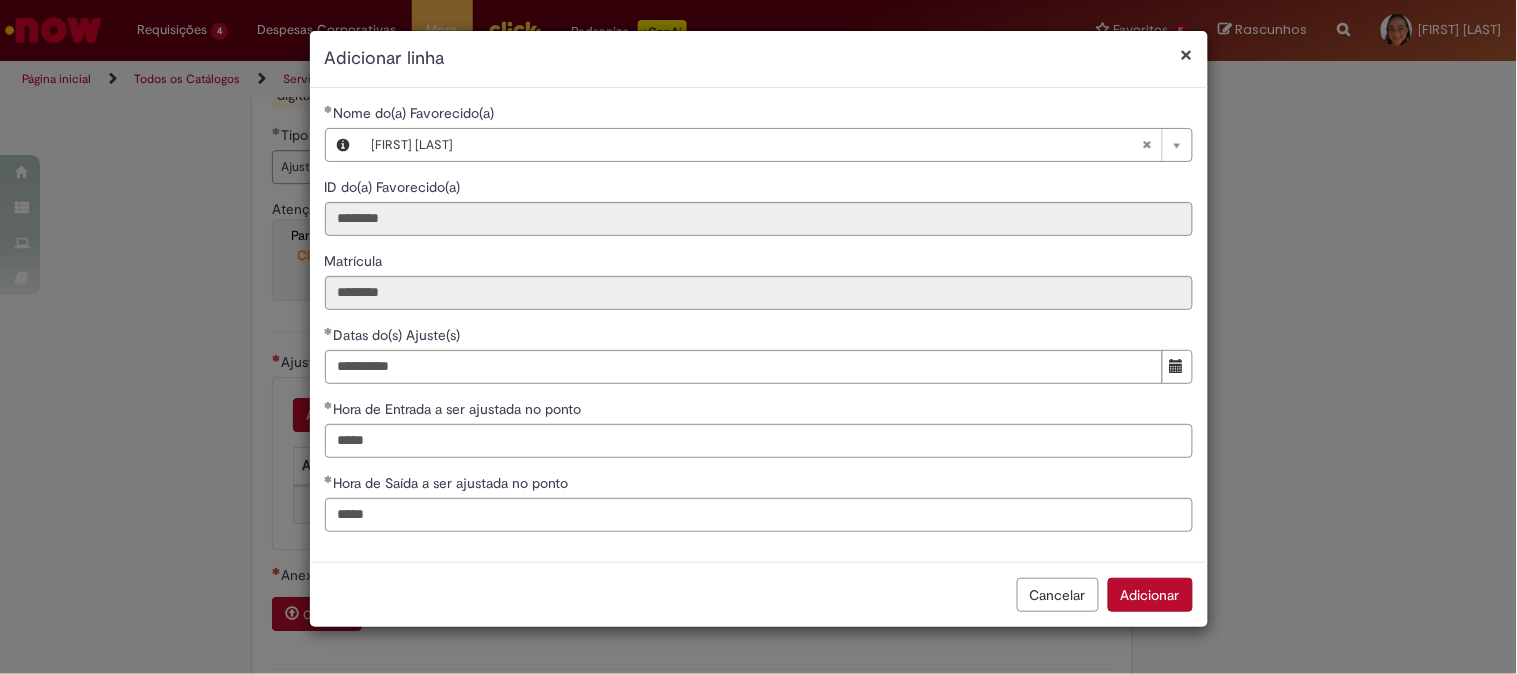 click on "Adicionar" at bounding box center (1150, 595) 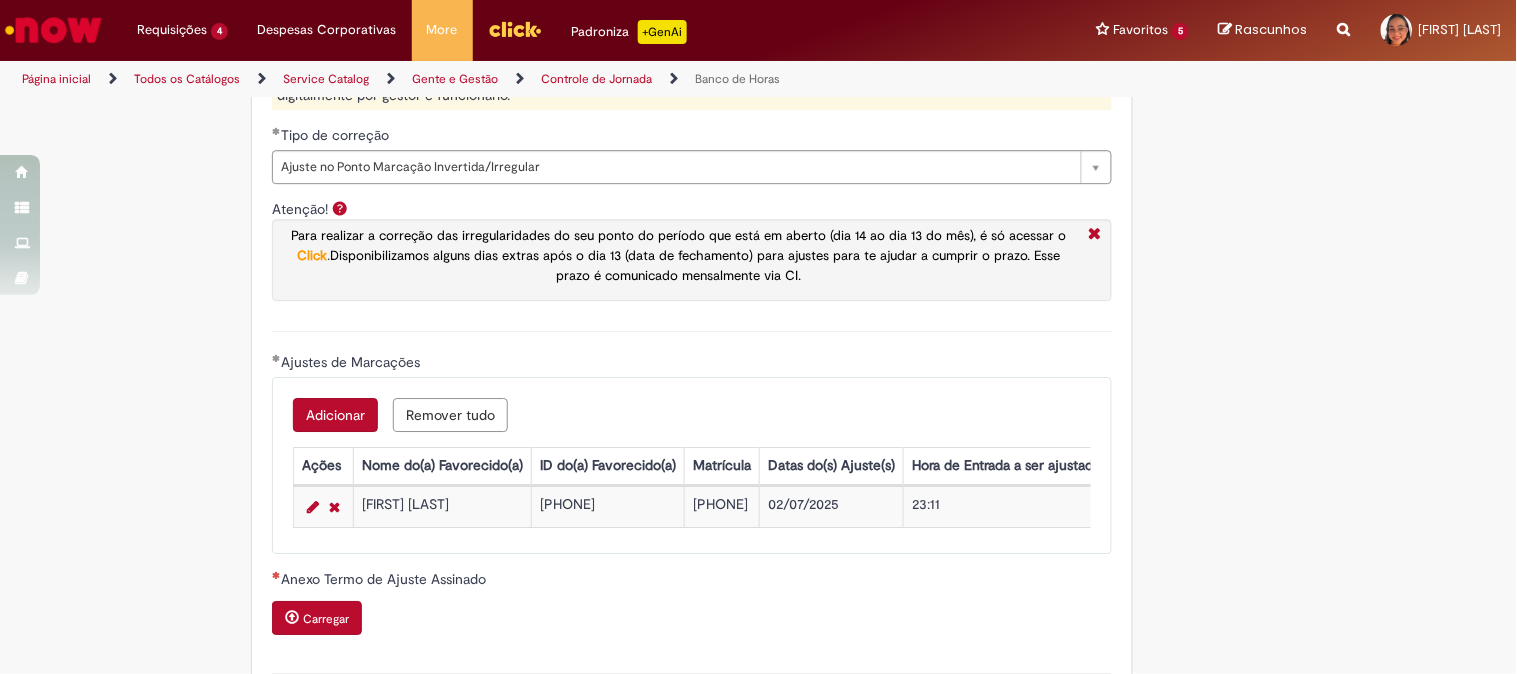 scroll, scrollTop: 1777, scrollLeft: 0, axis: vertical 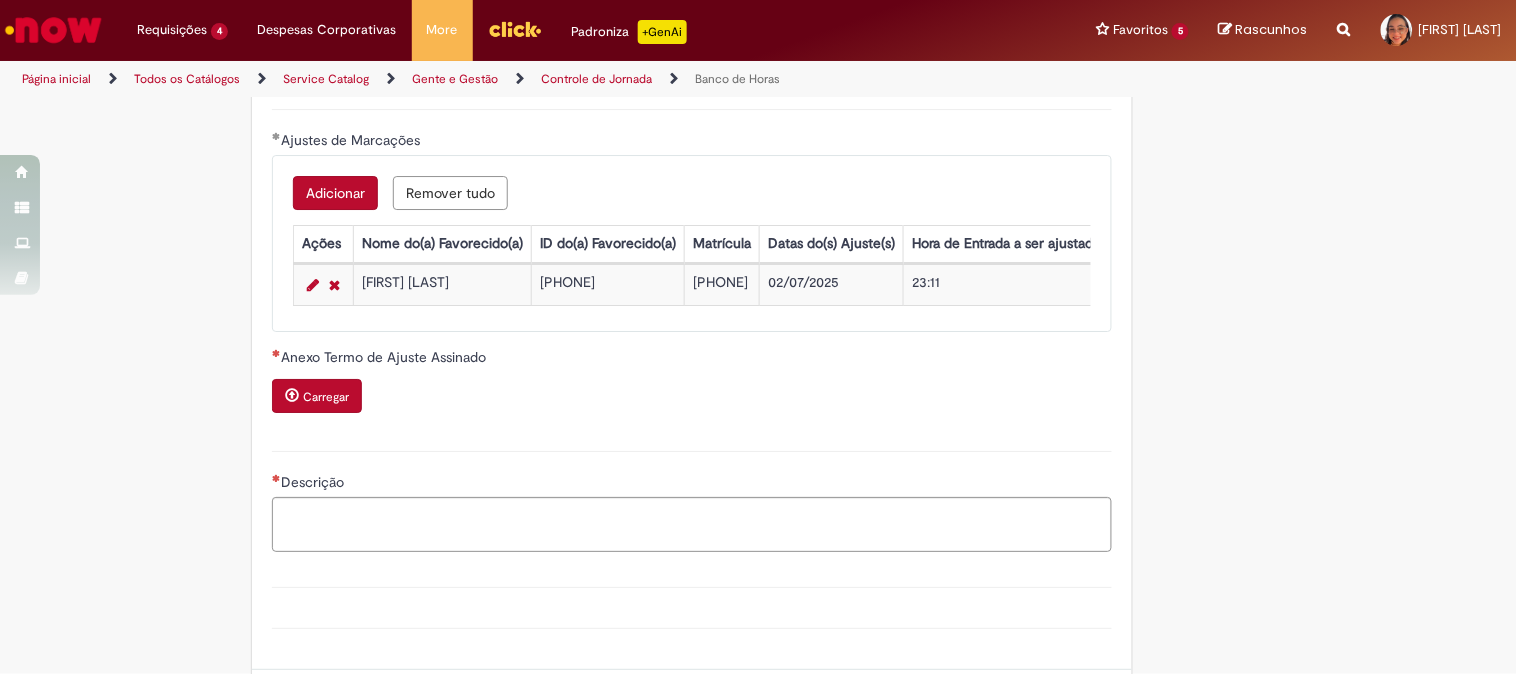 click on "Carregar" at bounding box center (326, 397) 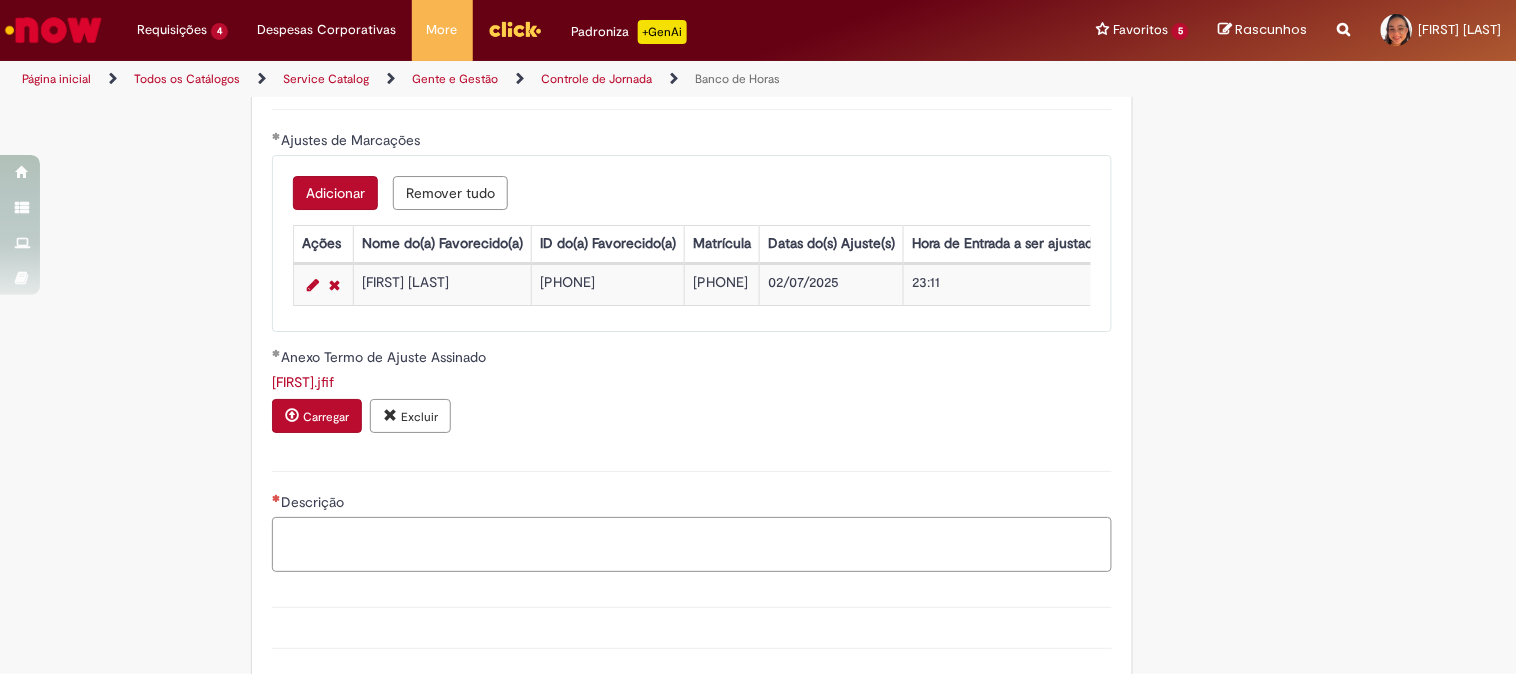 click on "Descrição" at bounding box center [692, 544] 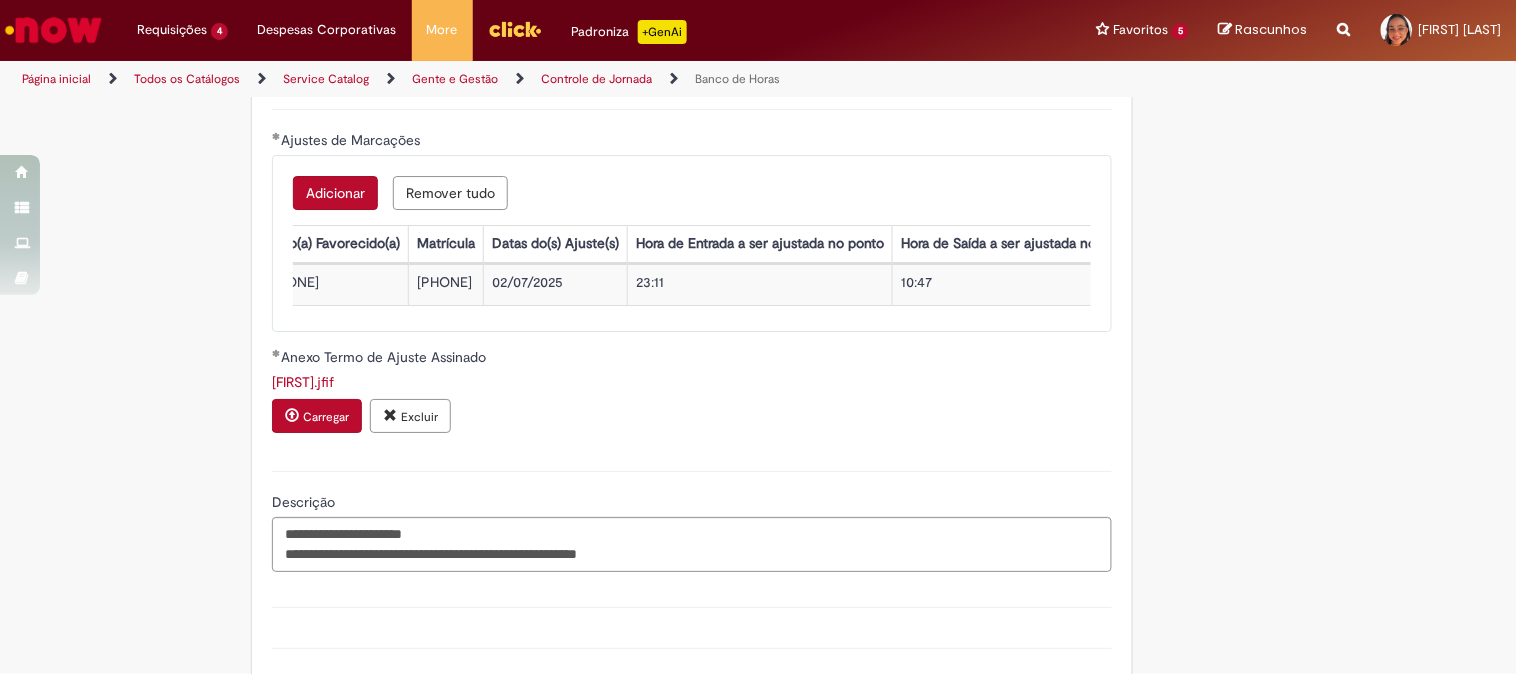scroll, scrollTop: 0, scrollLeft: 303, axis: horizontal 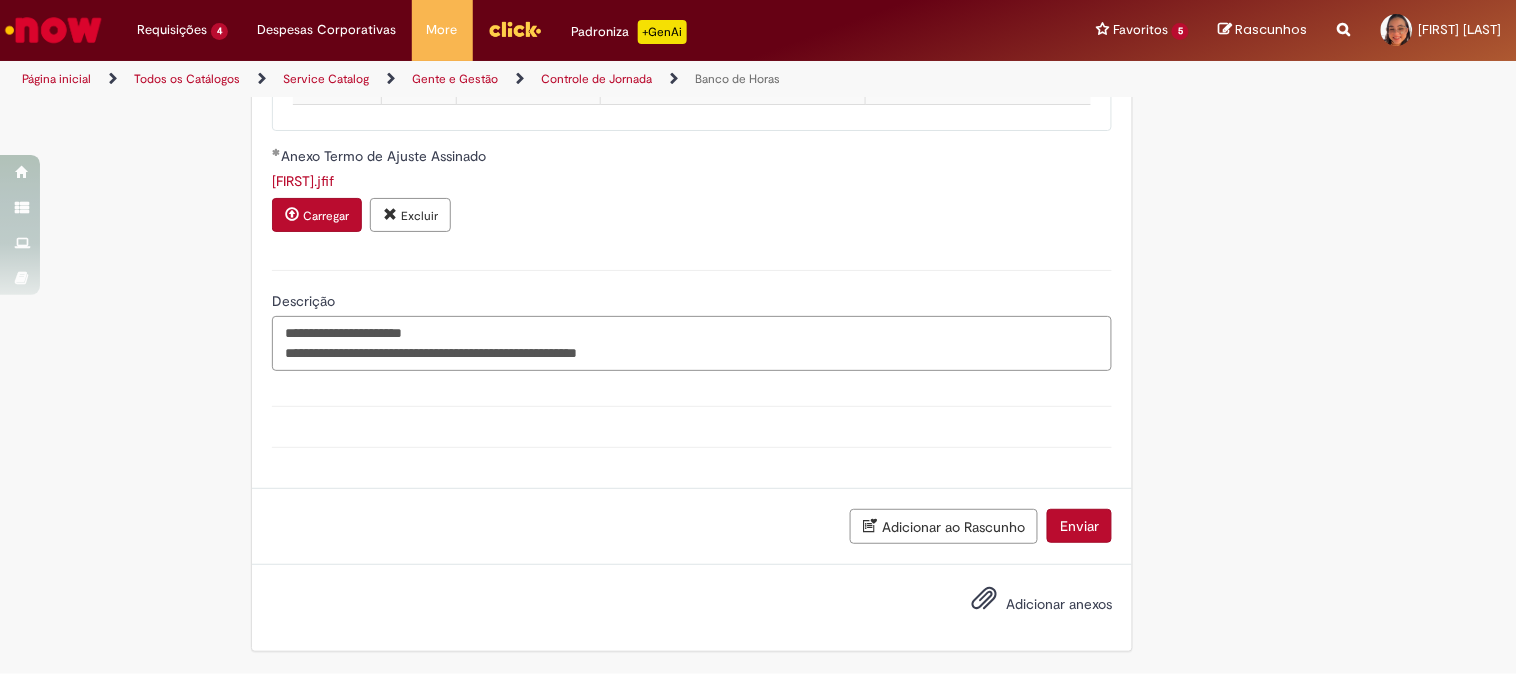 click on "**********" at bounding box center (692, 343) 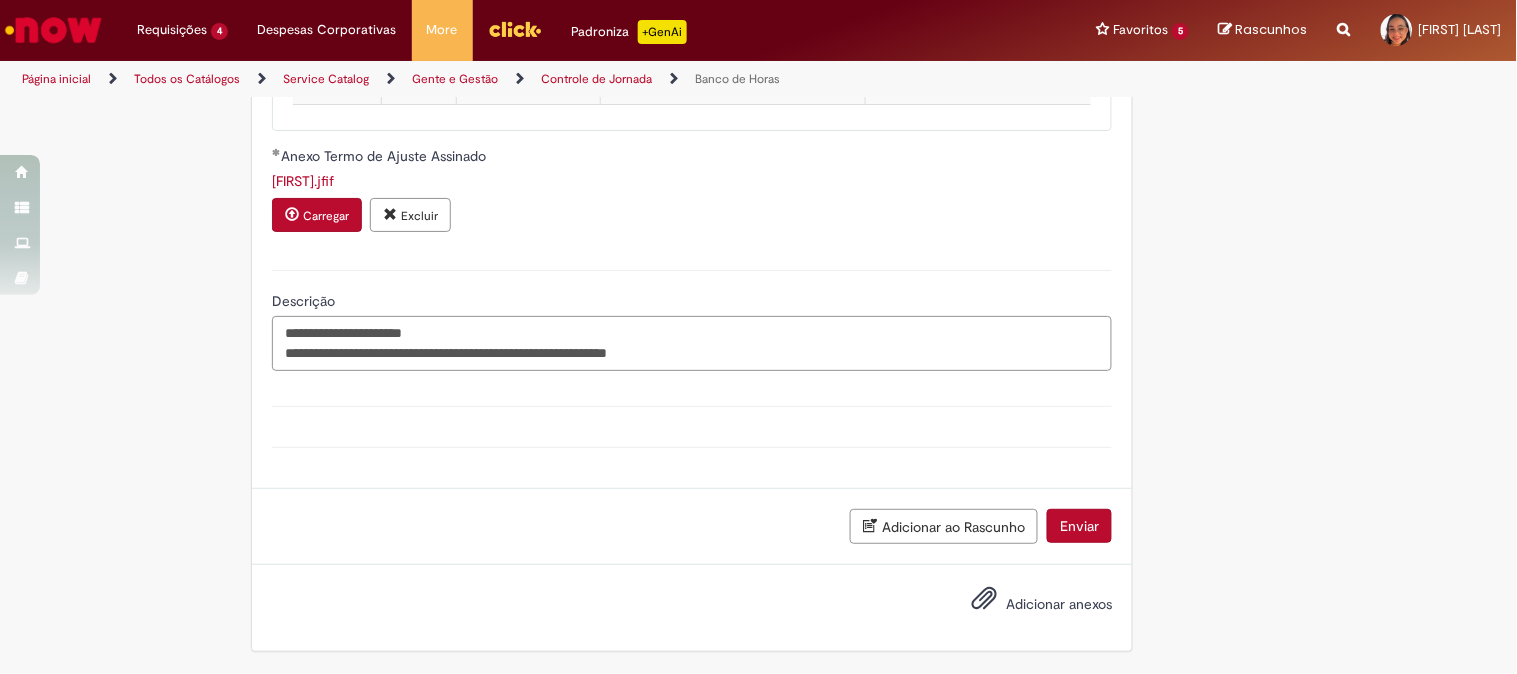 scroll, scrollTop: 1766, scrollLeft: 0, axis: vertical 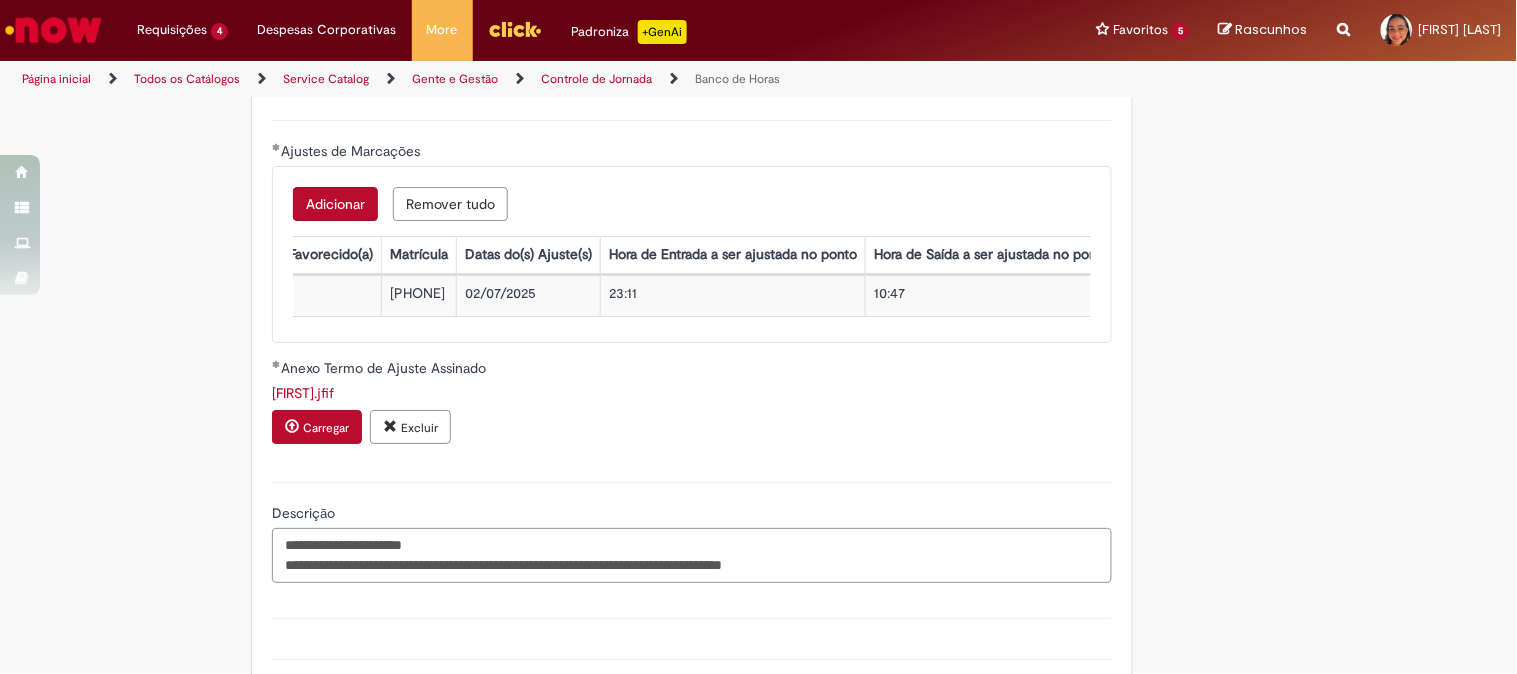 click on "**********" at bounding box center (692, 555) 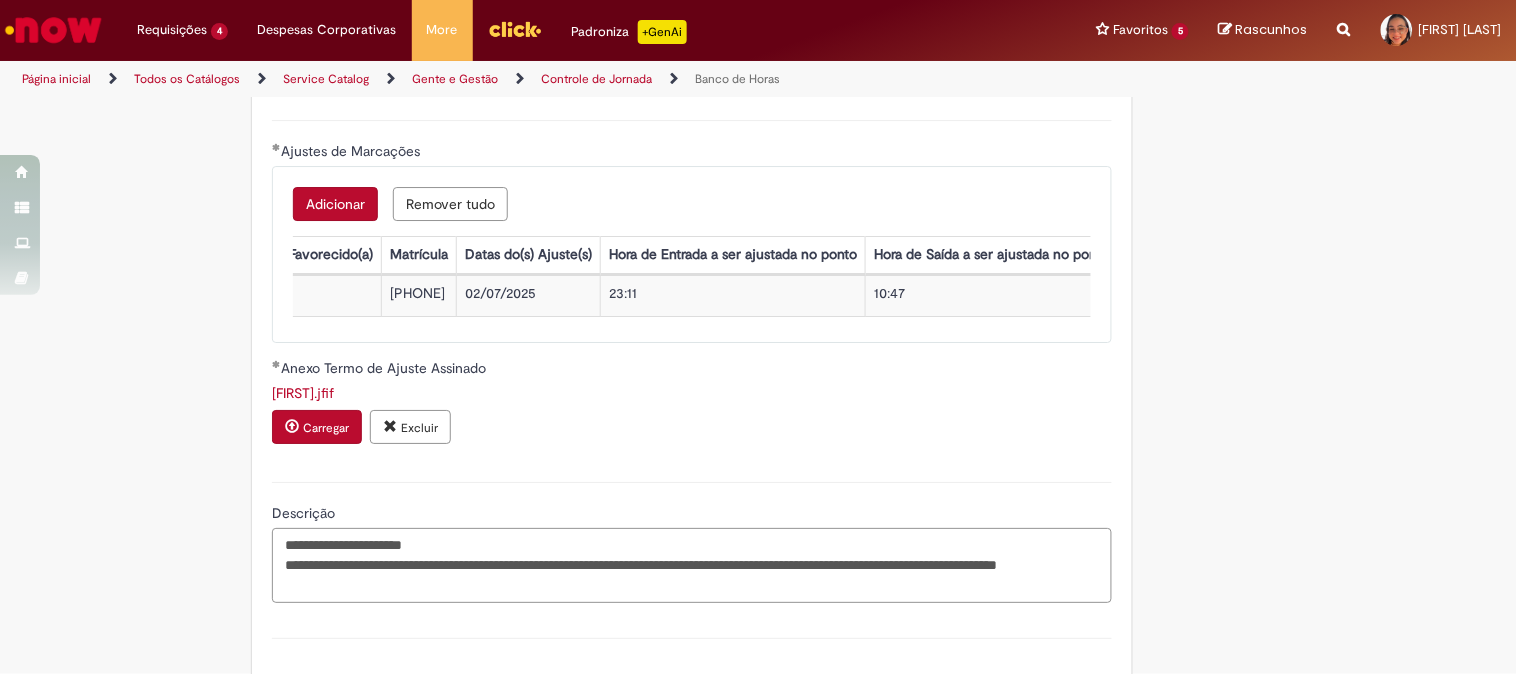 click on "**********" at bounding box center [692, 565] 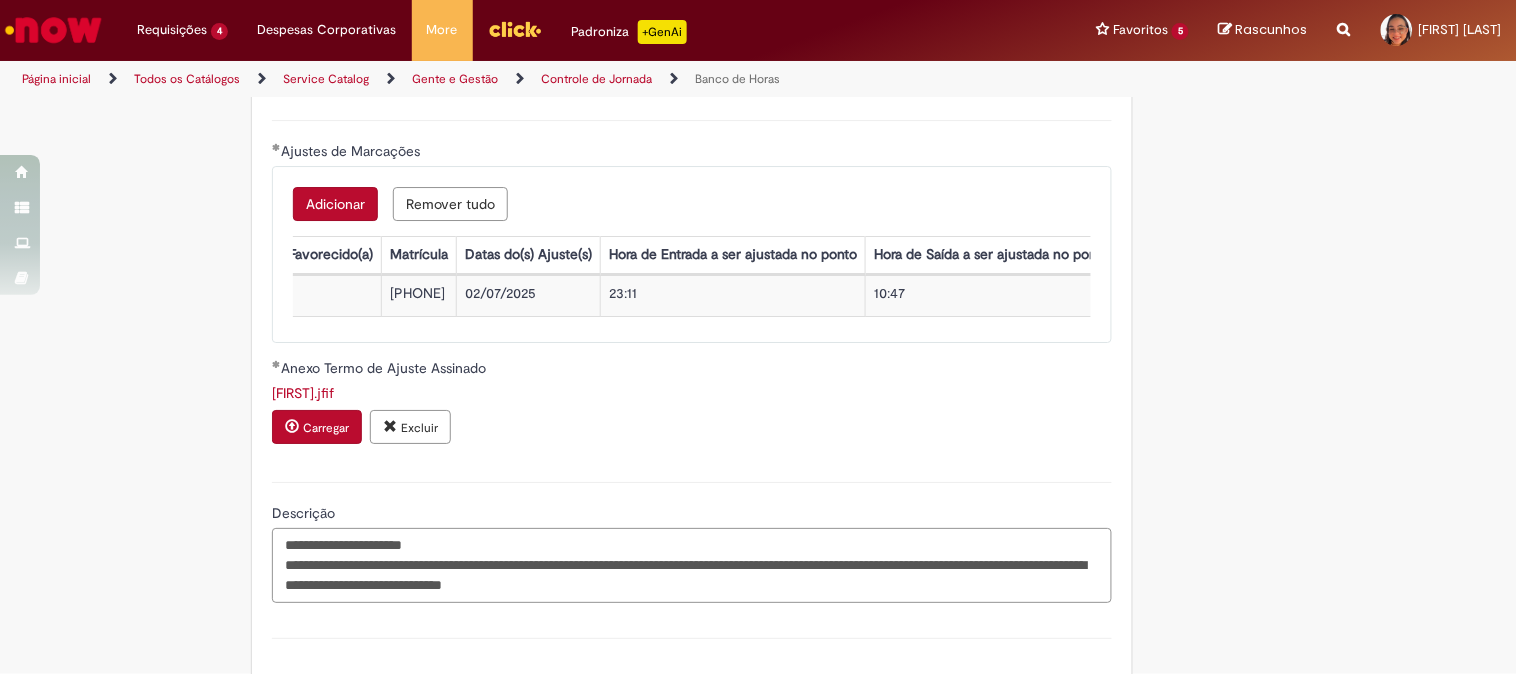 click on "**********" at bounding box center [692, 565] 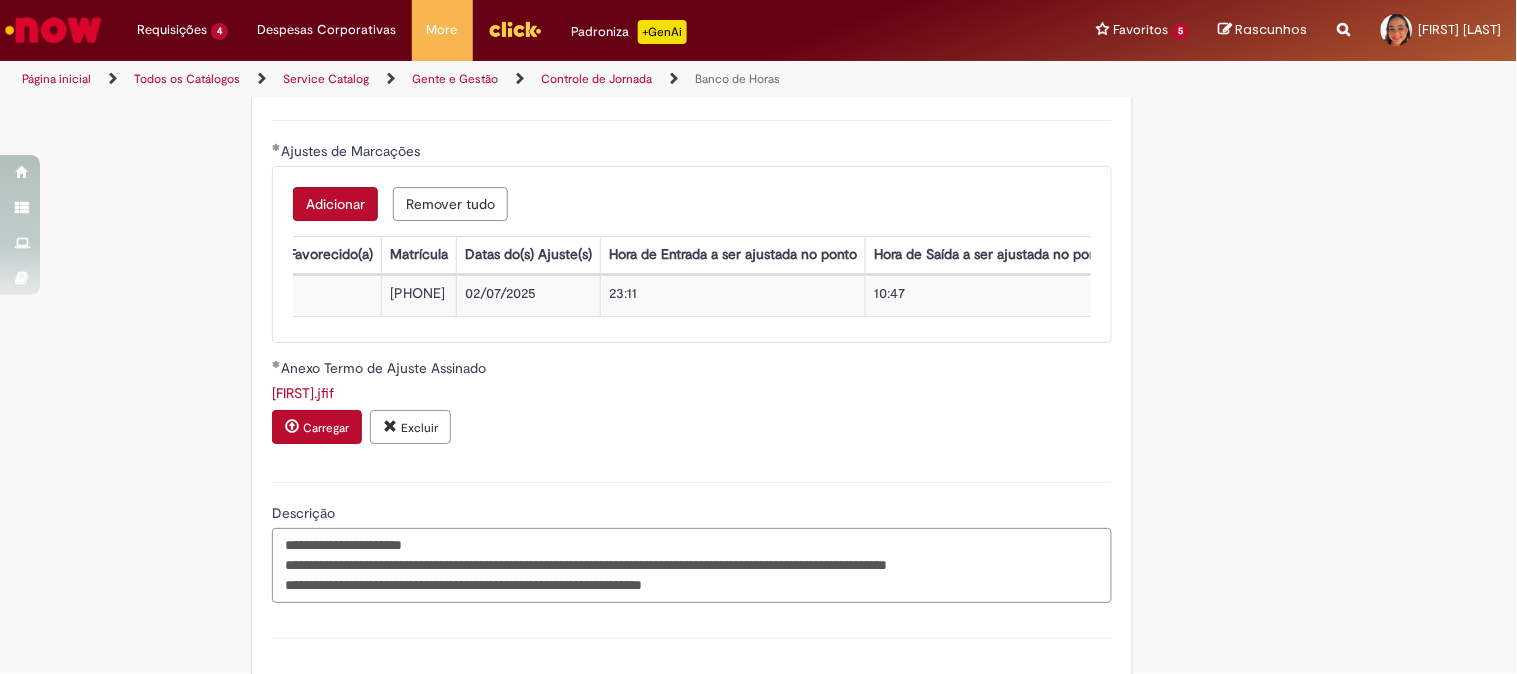 click on "**********" at bounding box center [692, 565] 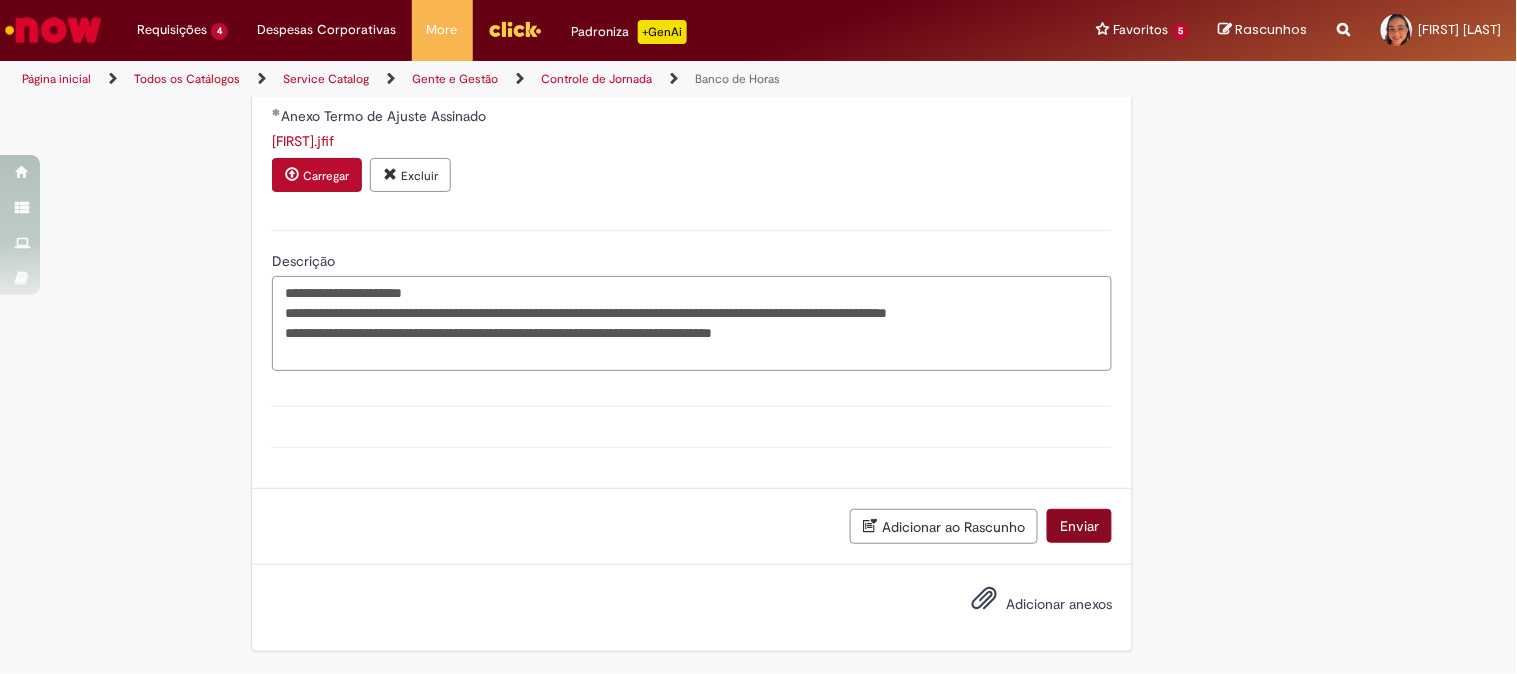 type on "**********" 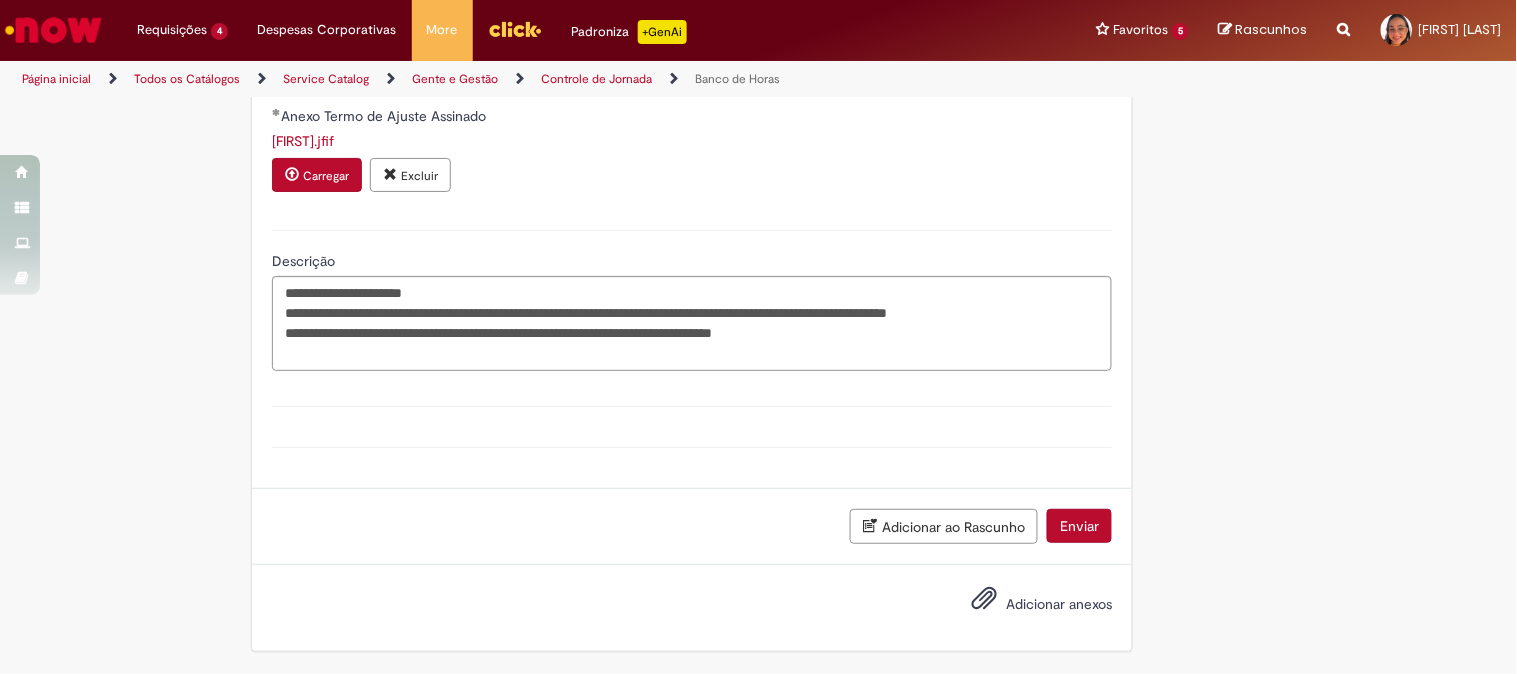 click on "Enviar" at bounding box center (1079, 526) 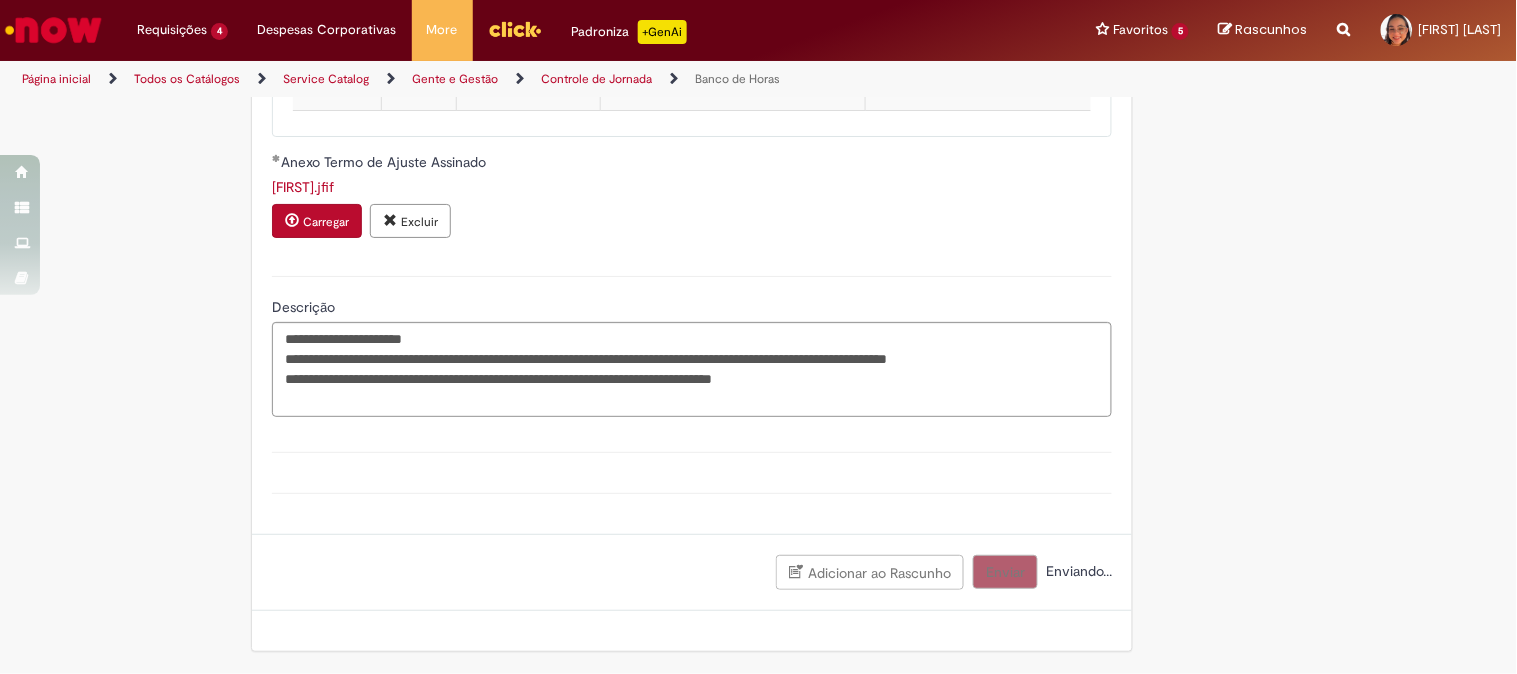 scroll, scrollTop: 1982, scrollLeft: 0, axis: vertical 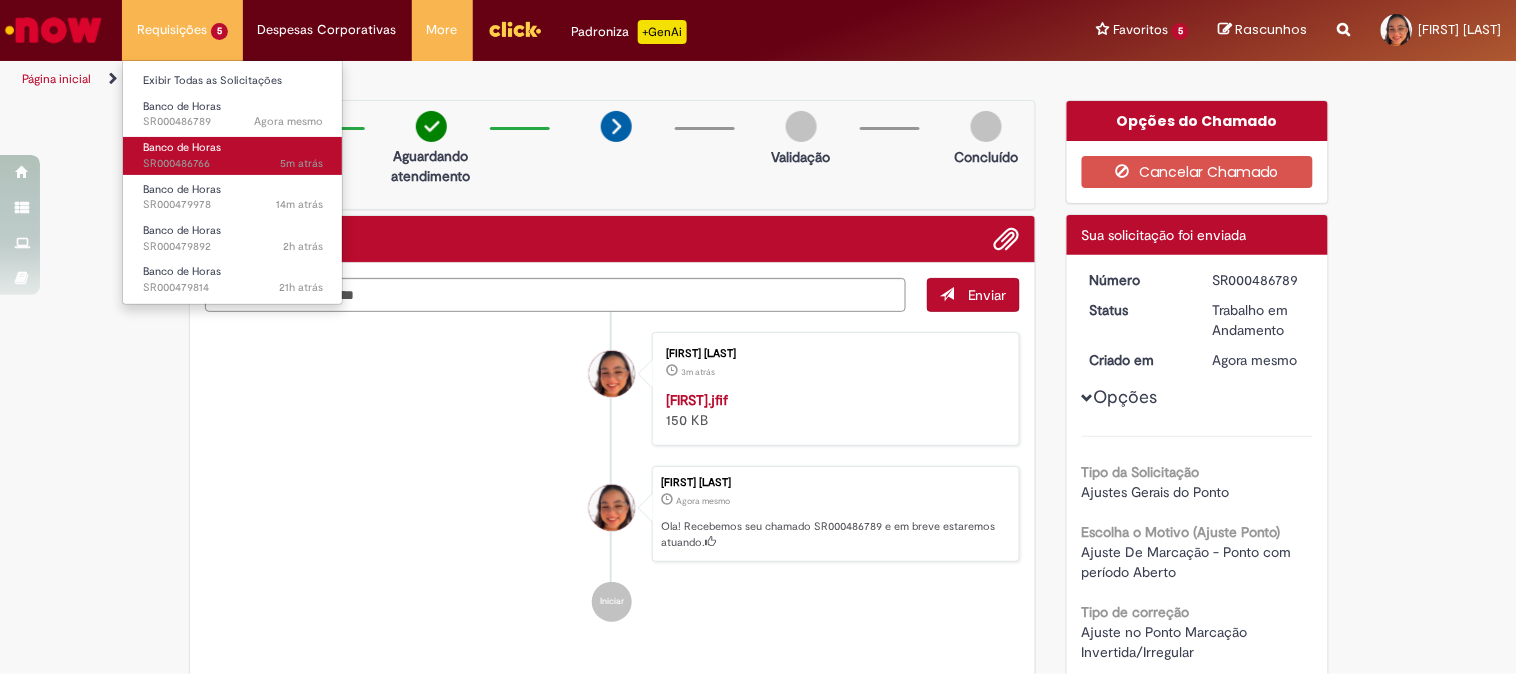 click on "Banco de Horas" at bounding box center [182, 147] 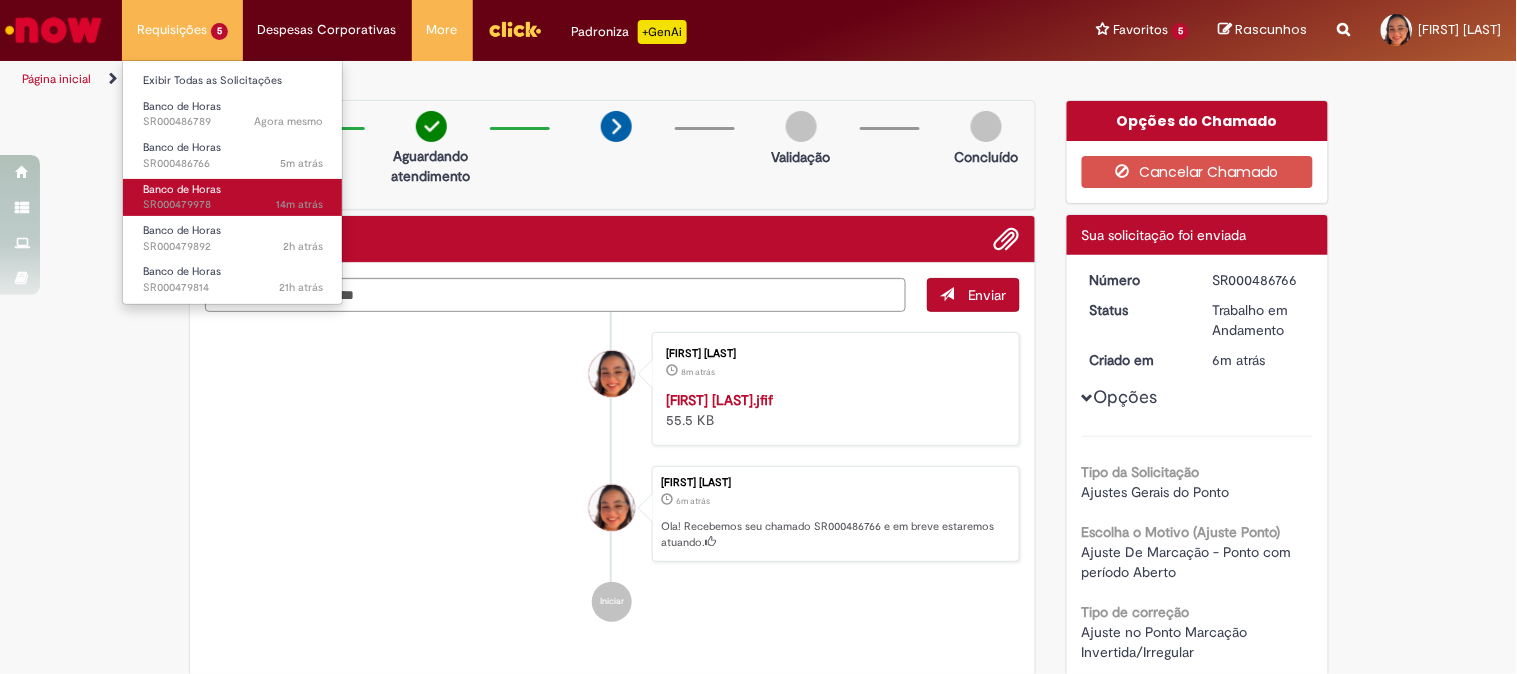 click on "14m atrás 14 minutos atrás  SR000479978" at bounding box center (233, 205) 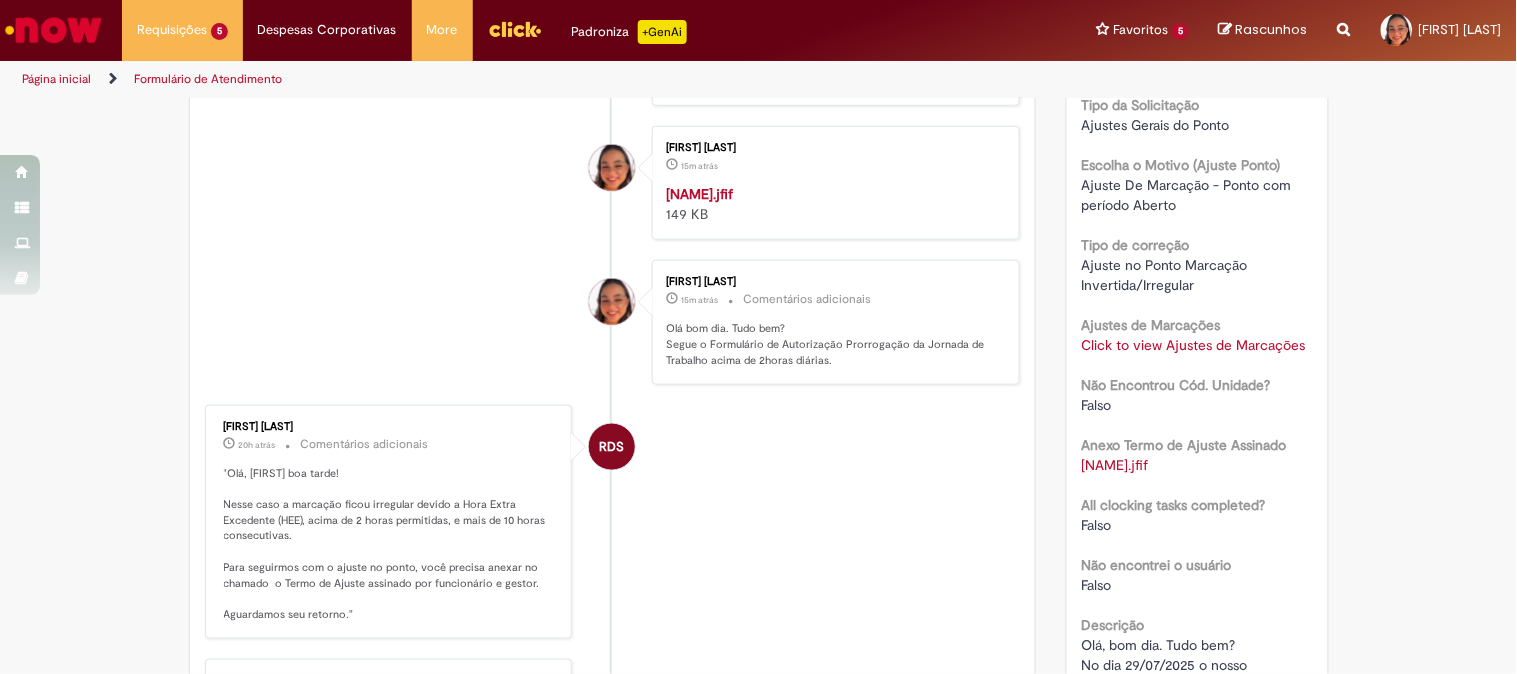 scroll, scrollTop: 3, scrollLeft: 0, axis: vertical 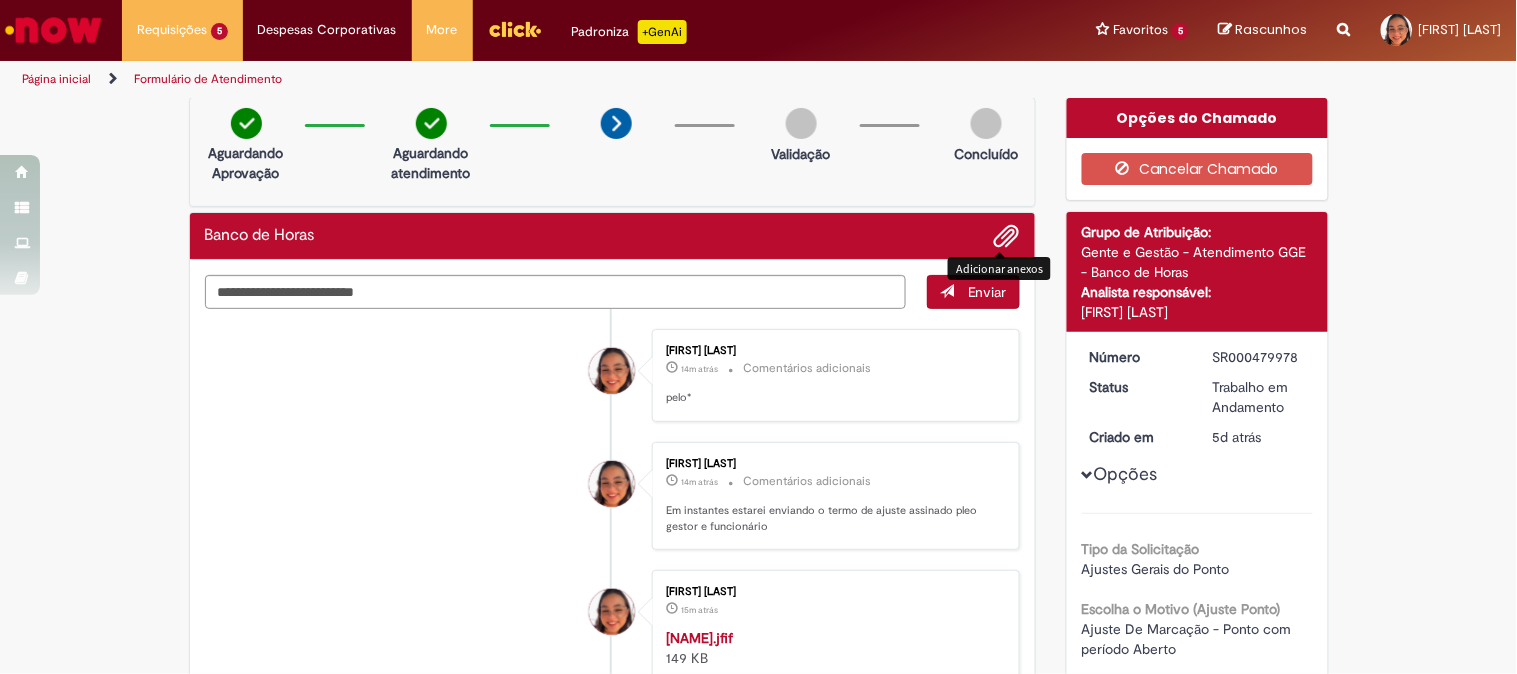 click at bounding box center [1007, 237] 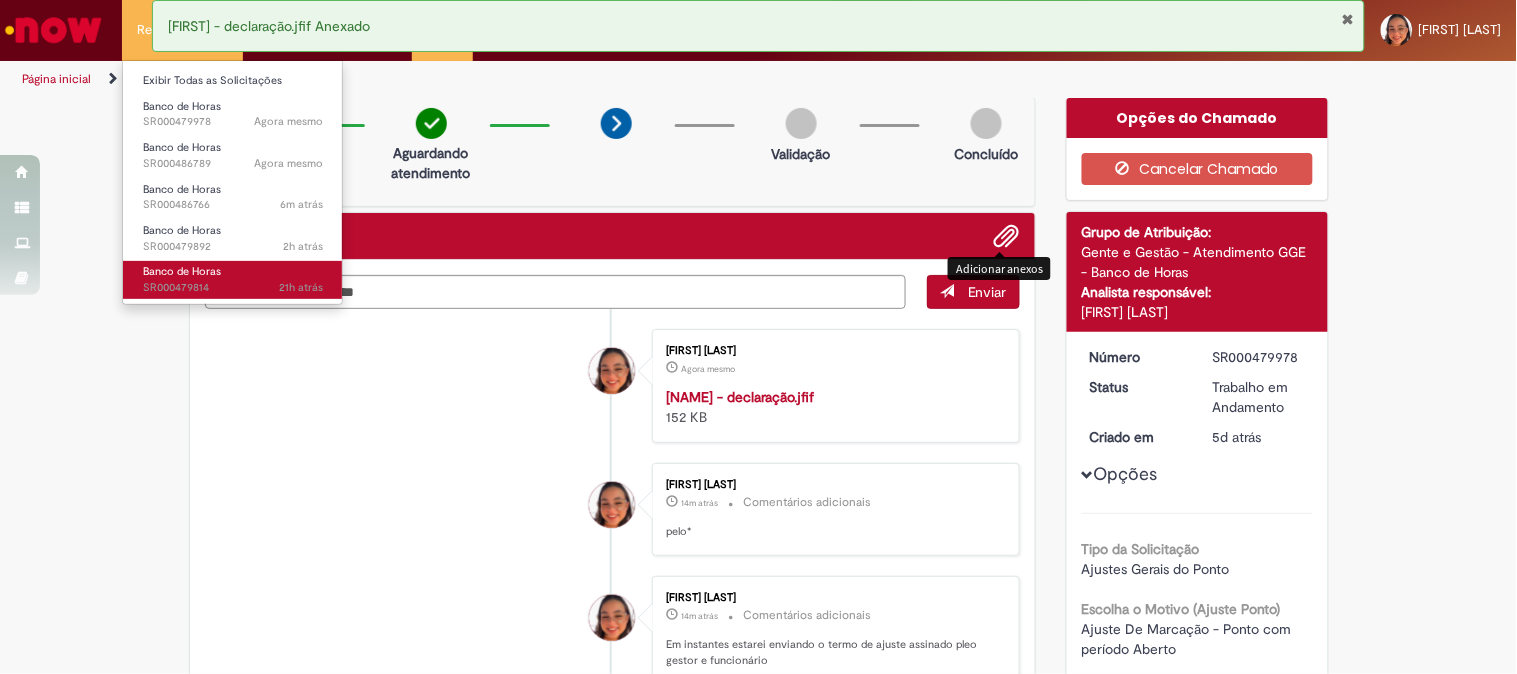 click on "21h atrás 21 horas atrás  SR000479814" at bounding box center [233, 288] 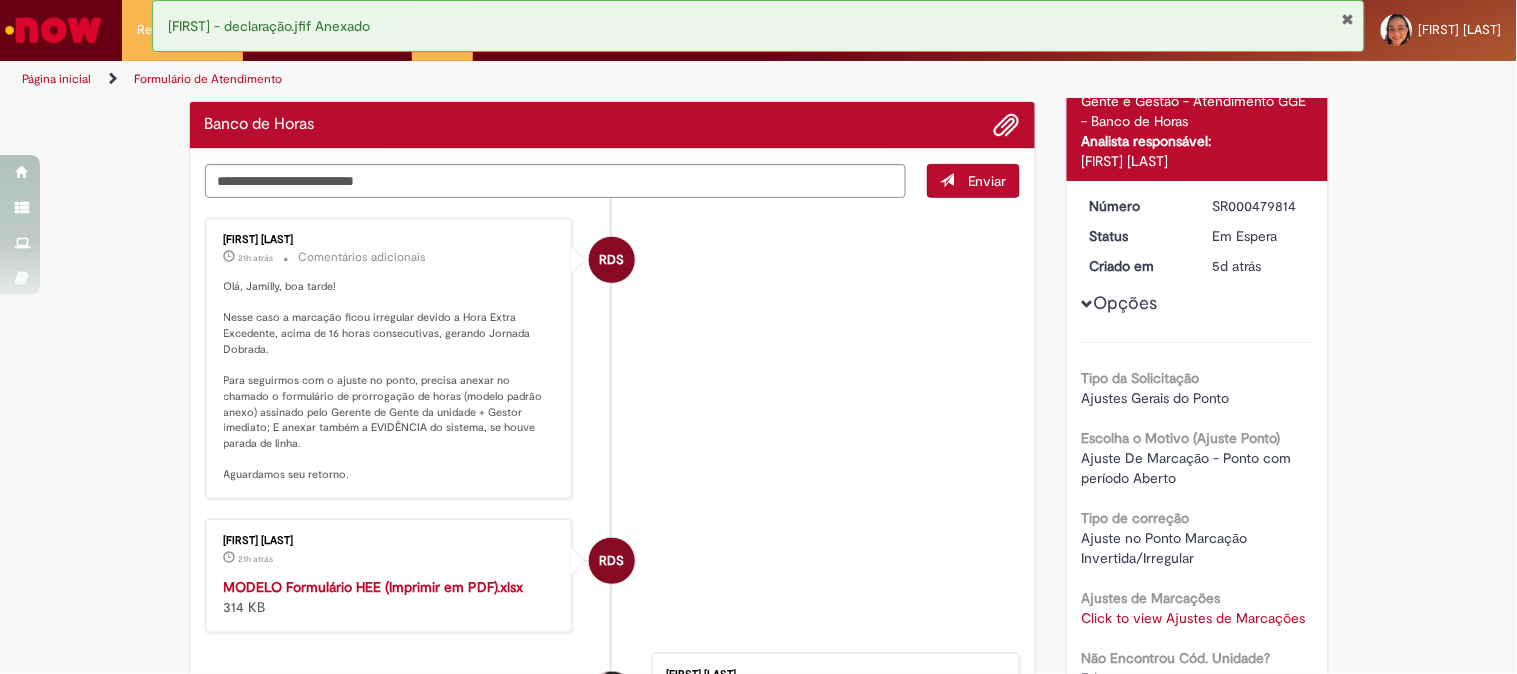 scroll, scrollTop: 0, scrollLeft: 0, axis: both 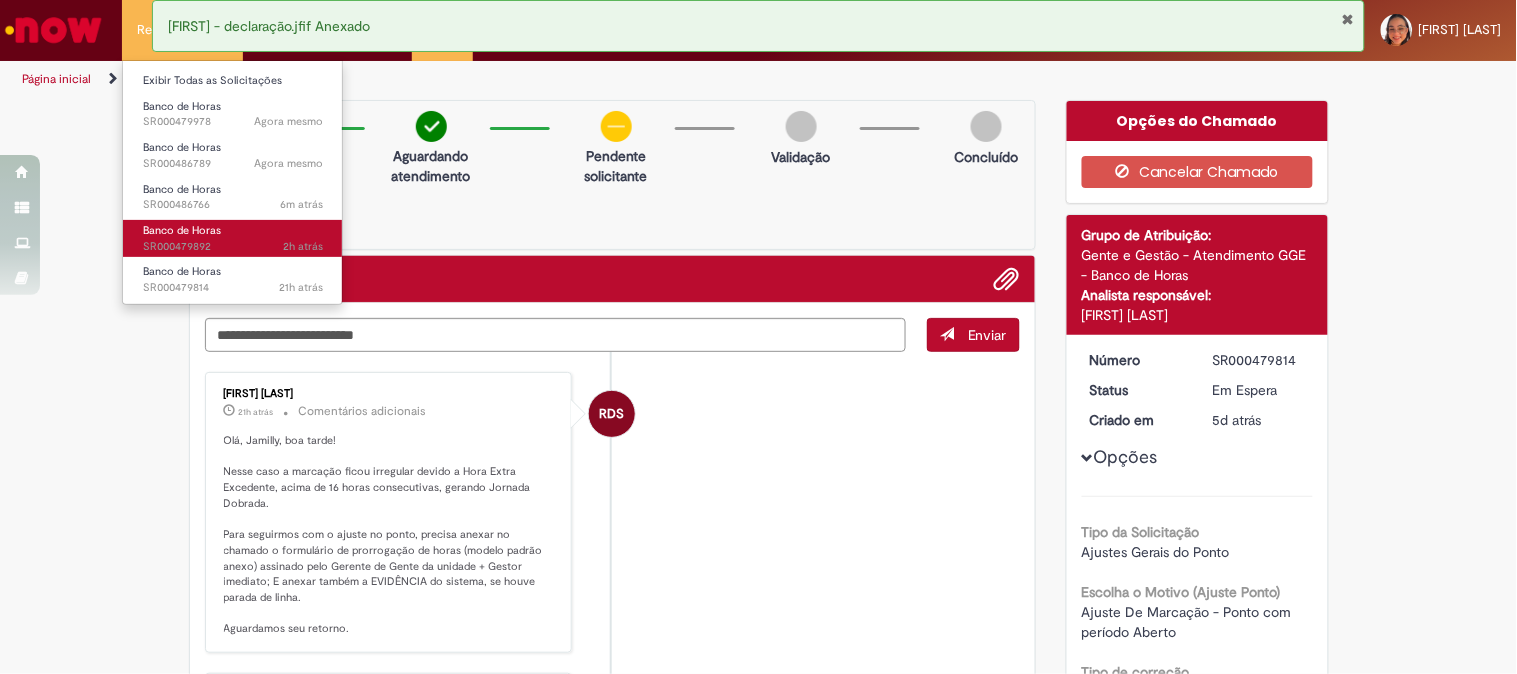 click on "Banco de Horas" at bounding box center [182, 230] 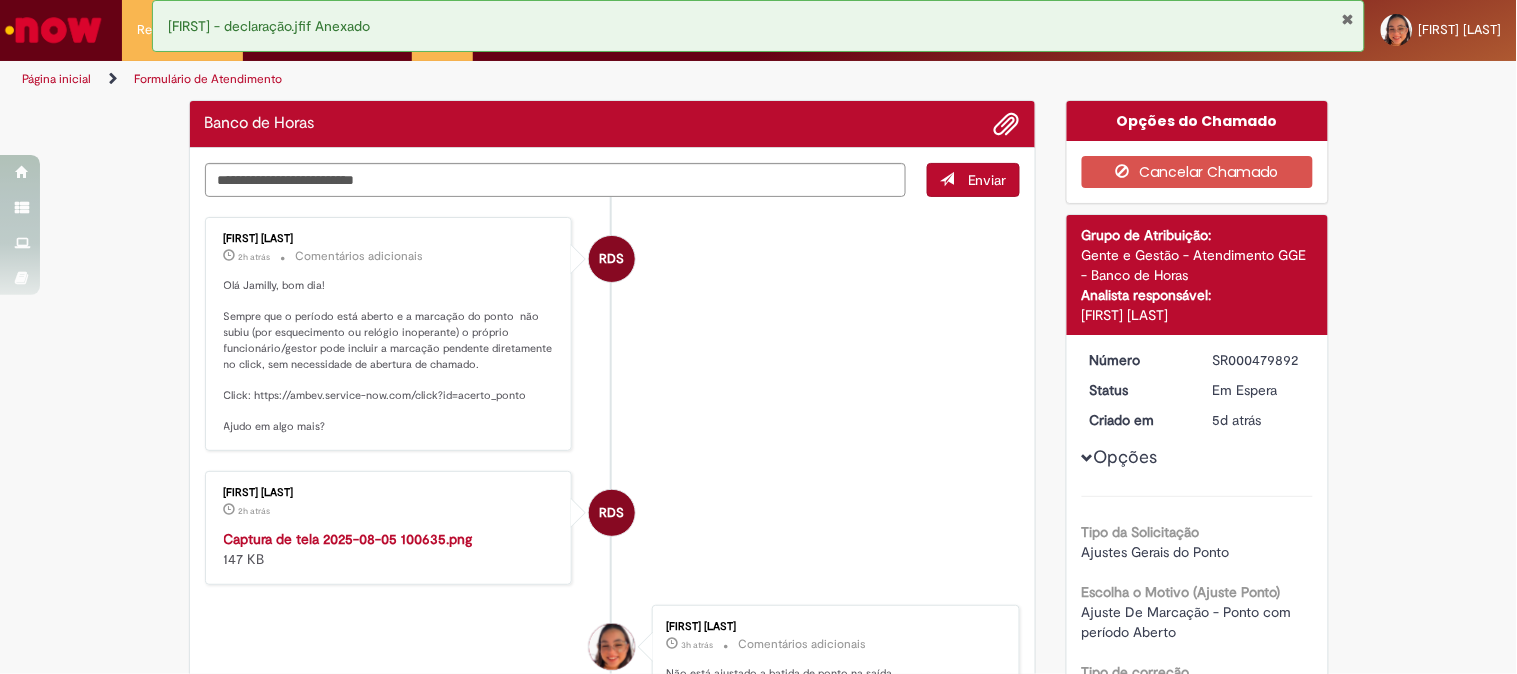 click on "RDS
[FIRST] [LAST]
2h atrás 2 horas atrás     Comentários adicionais
Olá [FIRST], bom dia!
Sempre que o período está aberto e a marcação do ponto  não subiu (por esquecimento ou relógio inoperante) o próprio funcionário/gestor pode incluir a marcação pendente diretamente no click, sem necessidade de abertura de chamado.
Click: https://ambev.service-now.com/click?id=acerto_ponto
Ajudo em algo mais?" at bounding box center (613, 334) 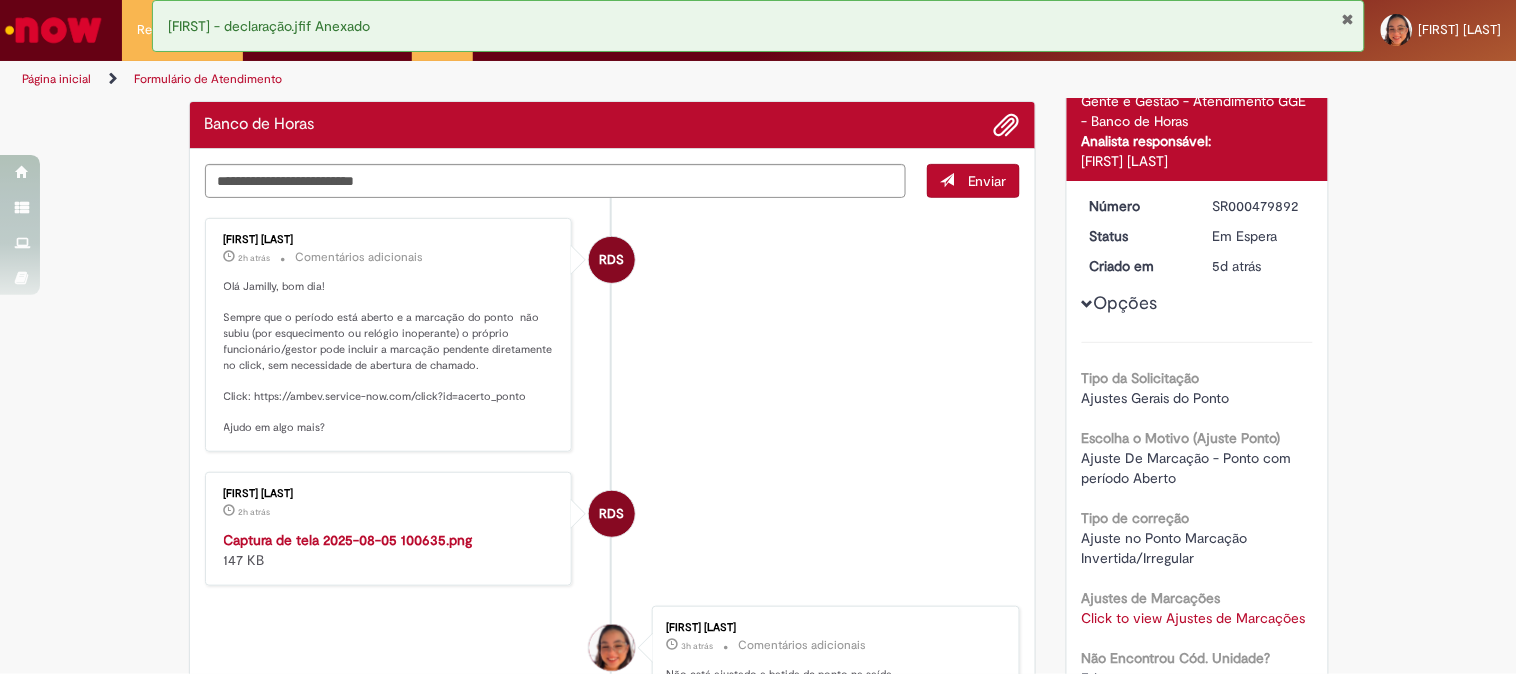 scroll, scrollTop: 0, scrollLeft: 0, axis: both 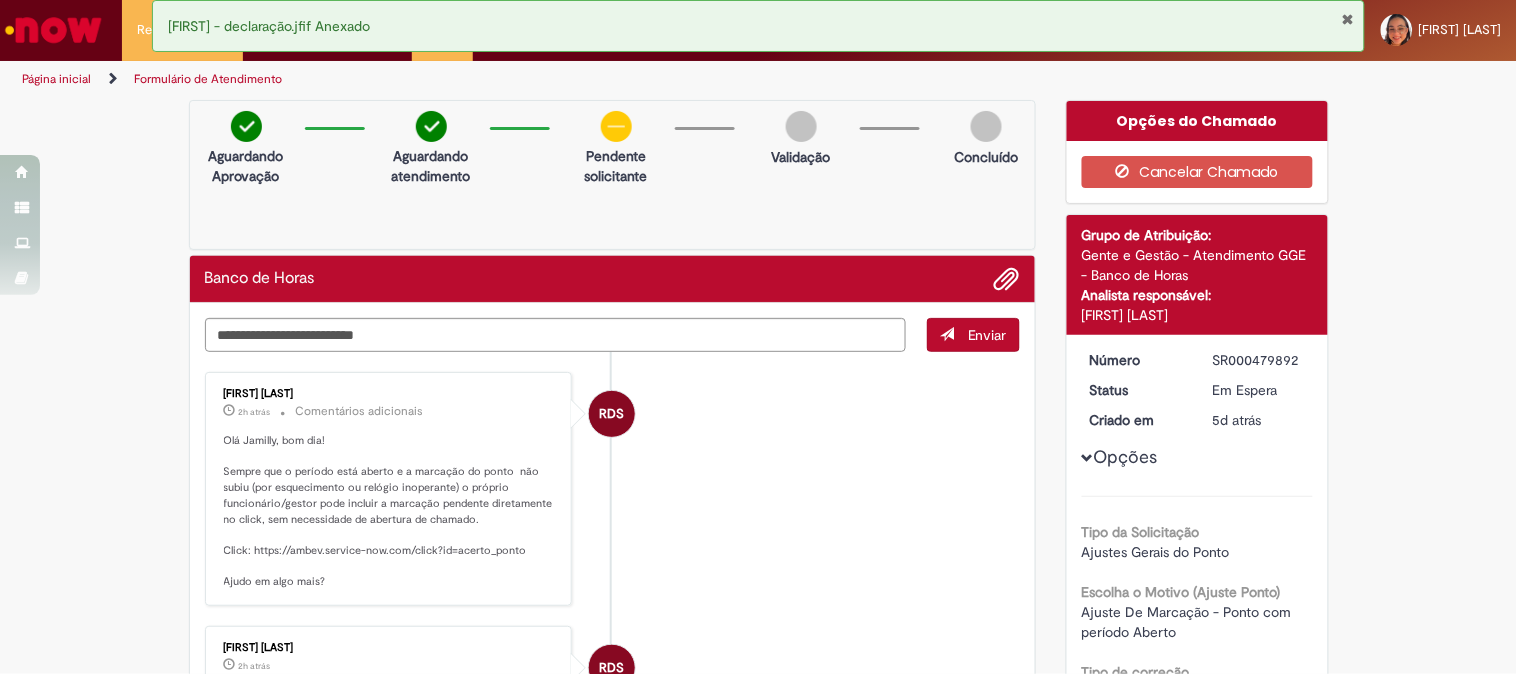 click on "Verificar Código de Barras
Aguardando Aprovação
Aguardando atendimento
Clique para exibir         Pendente solicitante
Validação
Concluído
Banco de Horas
Enviar
RDS
[FIRST] [LAST]
2h atrás 2 horas atrás     Comentários adicionais
RDS" at bounding box center (758, 919) 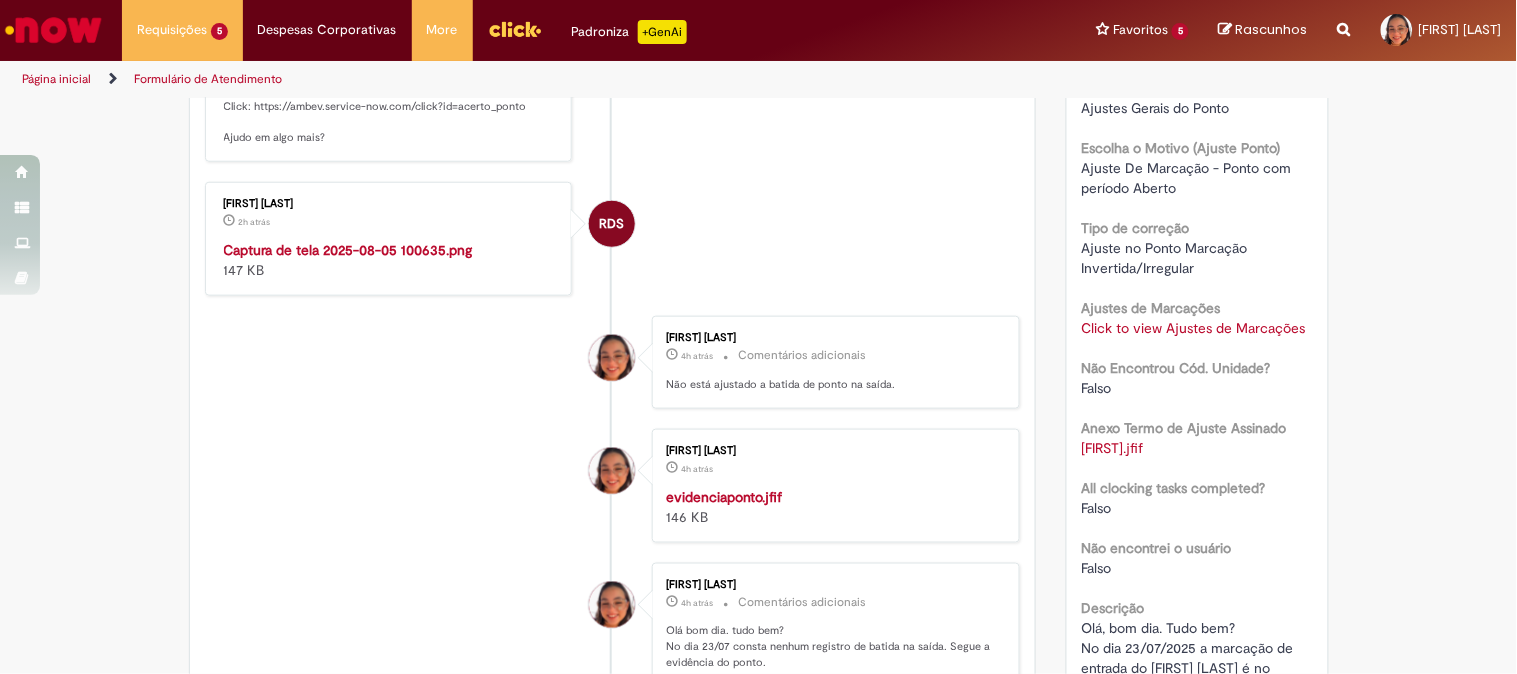 scroll, scrollTop: 0, scrollLeft: 0, axis: both 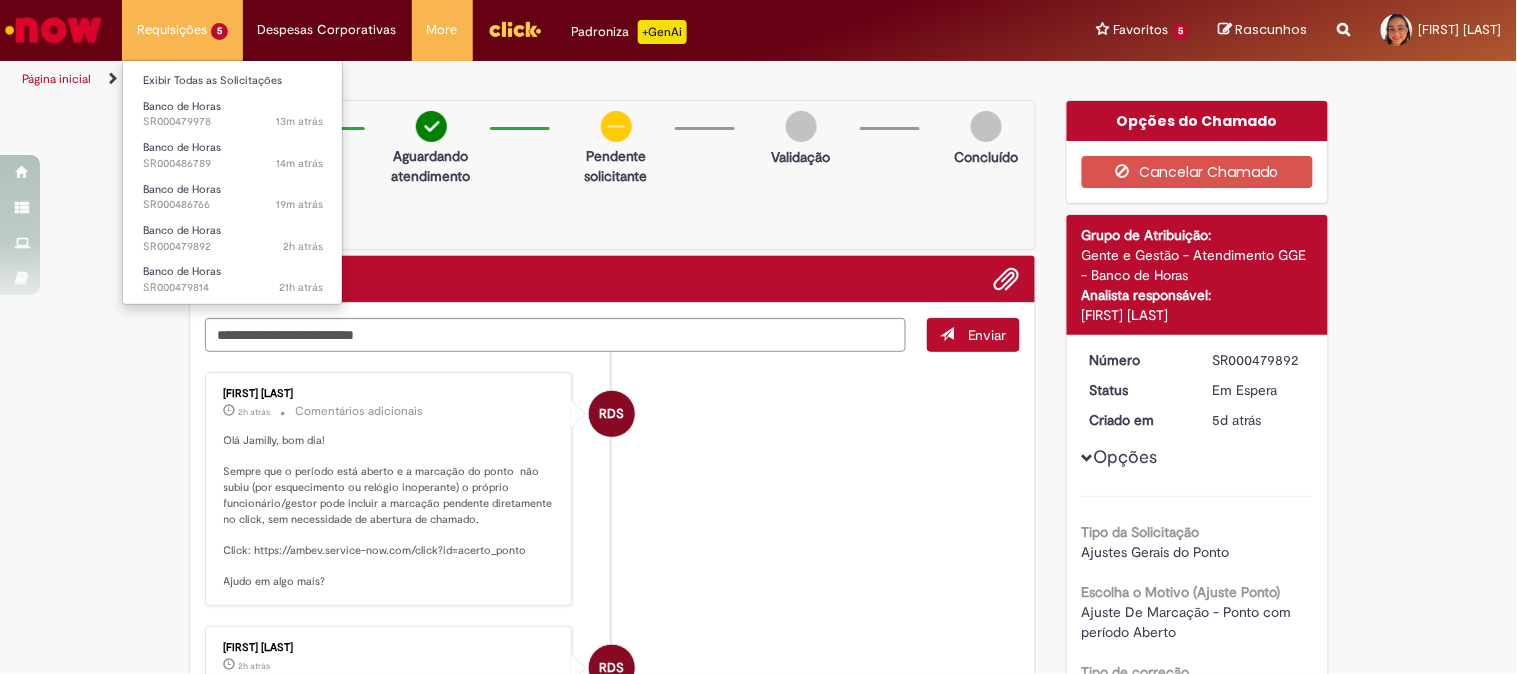 click on "Banco de Horas
14m atrás 14 minutos atrás  SR000486789" at bounding box center (233, 153) 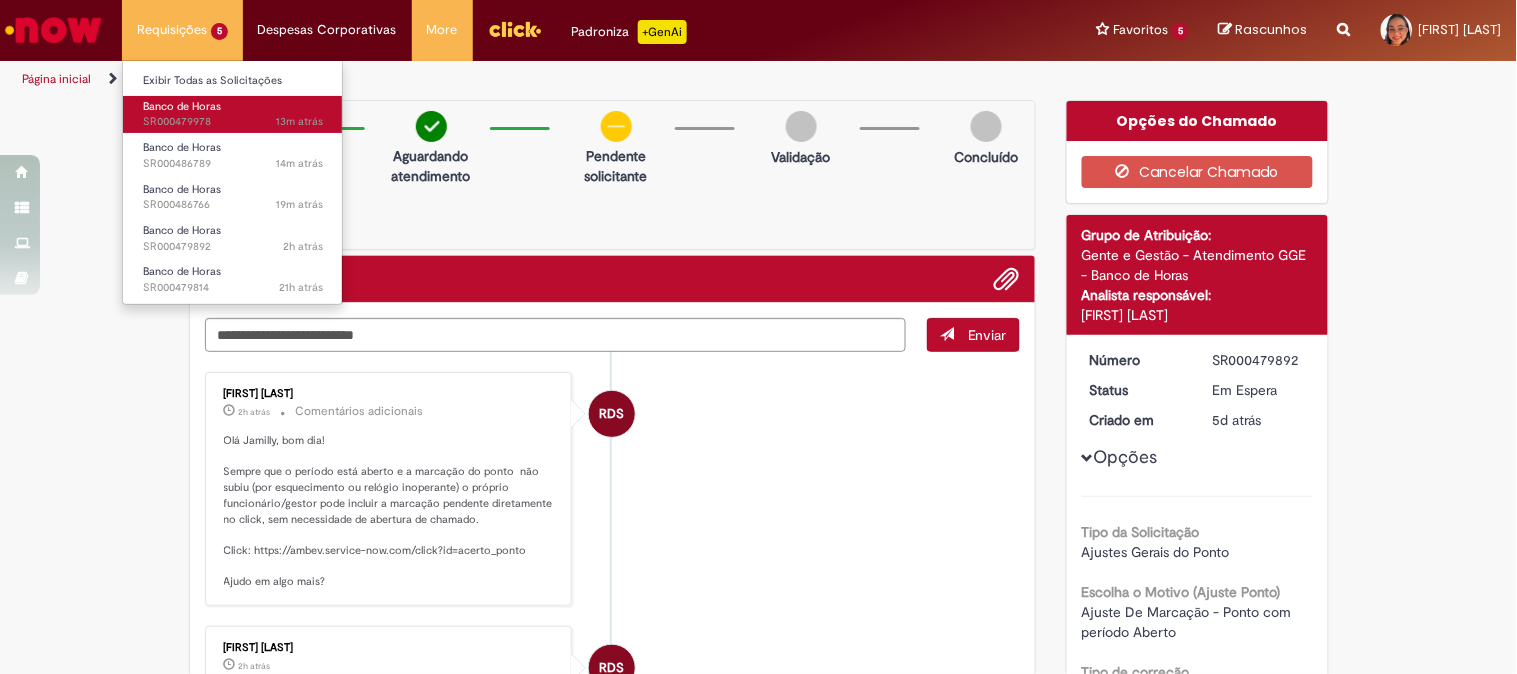click on "13m atrás 13 minutos atrás  SR000479978" at bounding box center [233, 122] 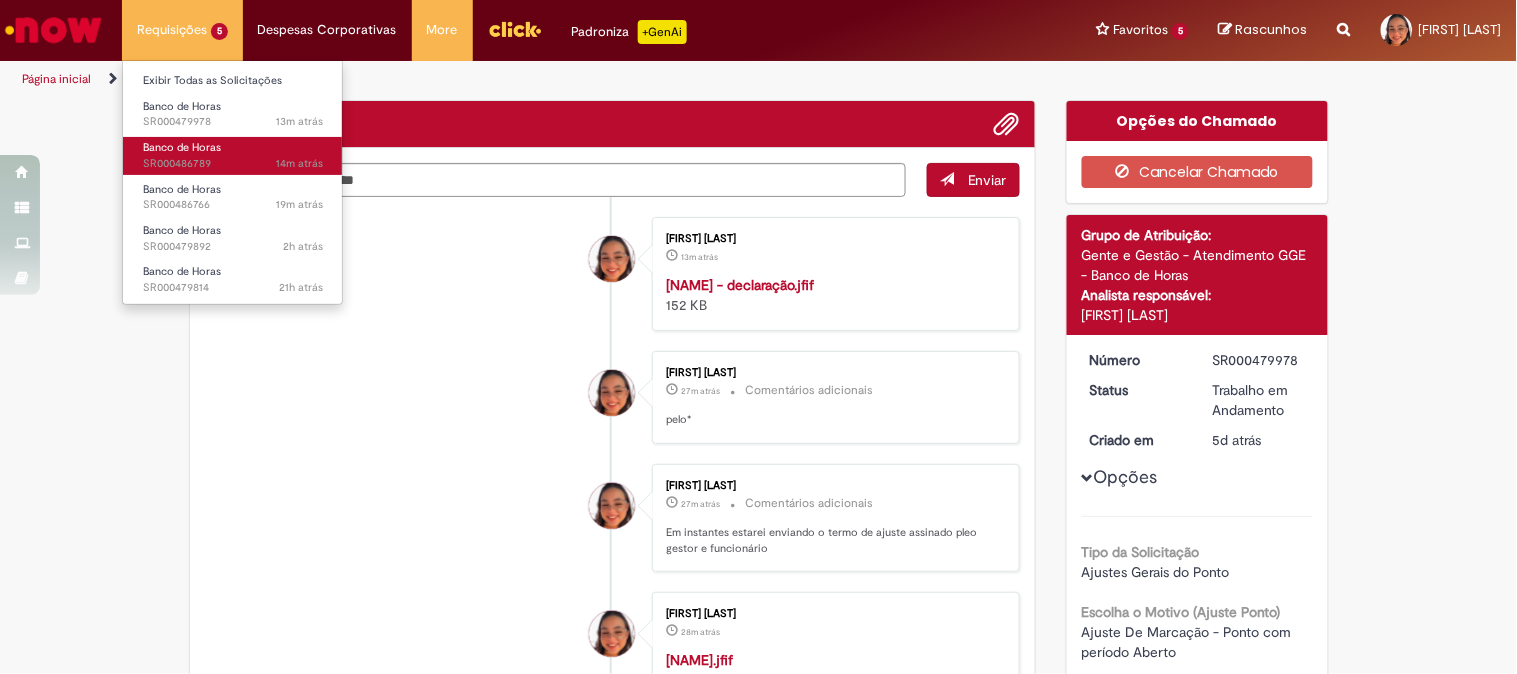 click on "14m atrás 14 minutos atrás  SR000486789" at bounding box center (233, 164) 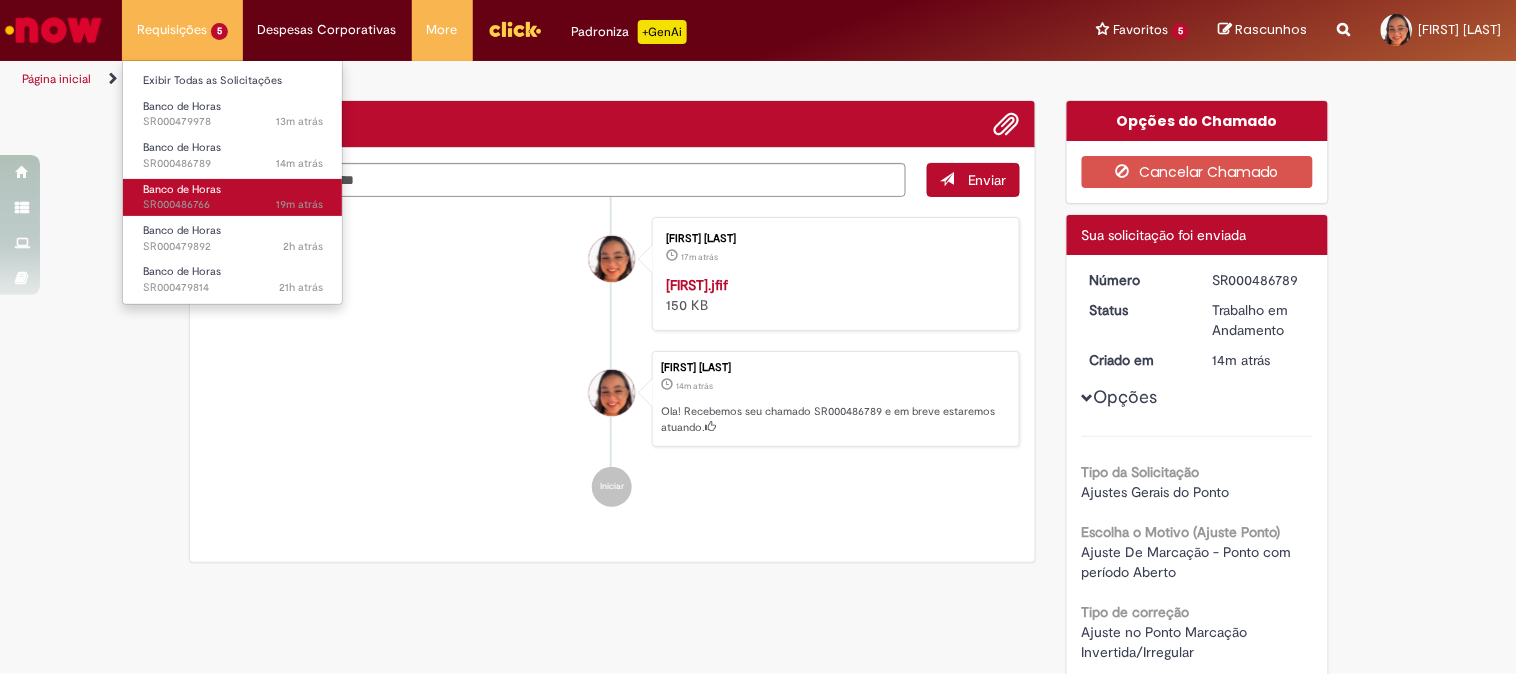click on "19m atrás 19 minutos atrás  SR000486766" at bounding box center [233, 205] 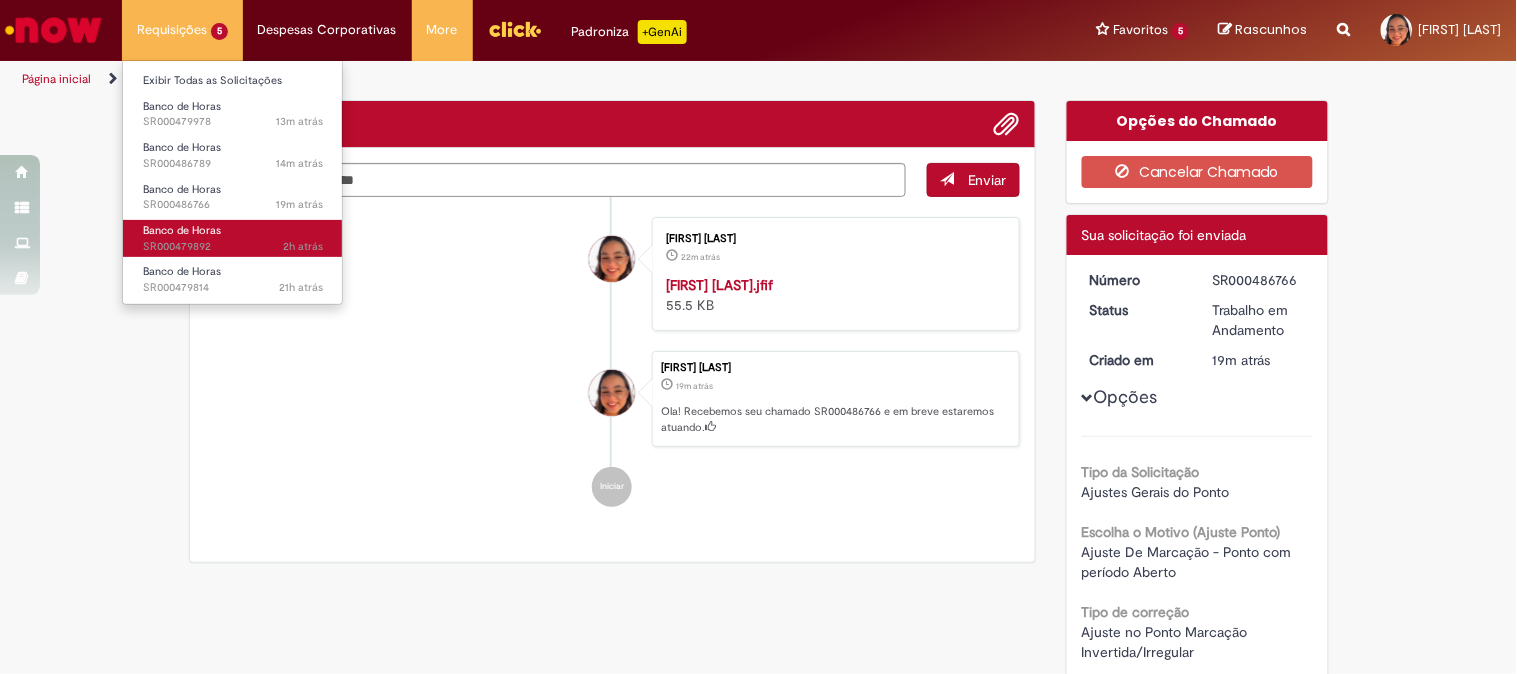 click on "2h atrás 2 horas atrás  SR000479892" at bounding box center (233, 247) 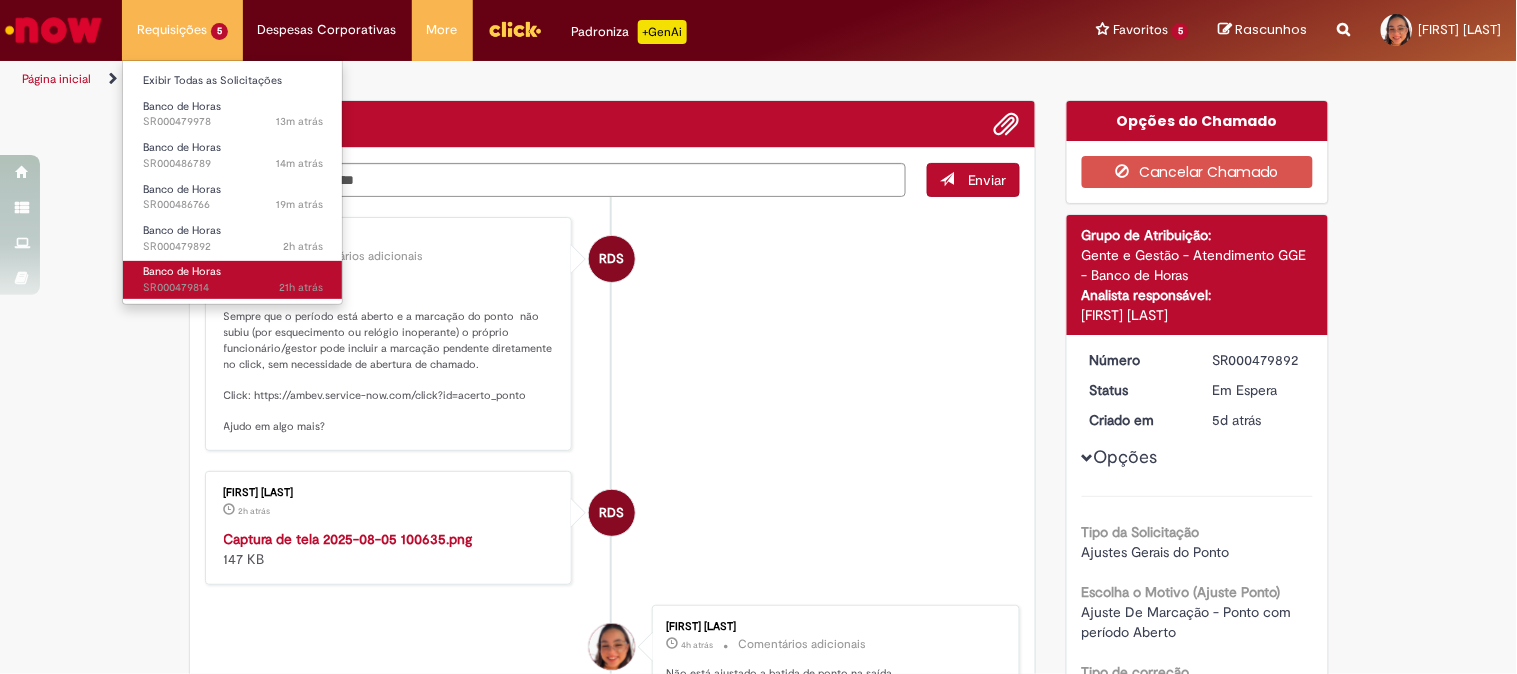 click on "21h atrás 21 horas atrás  SR000479814" at bounding box center (233, 288) 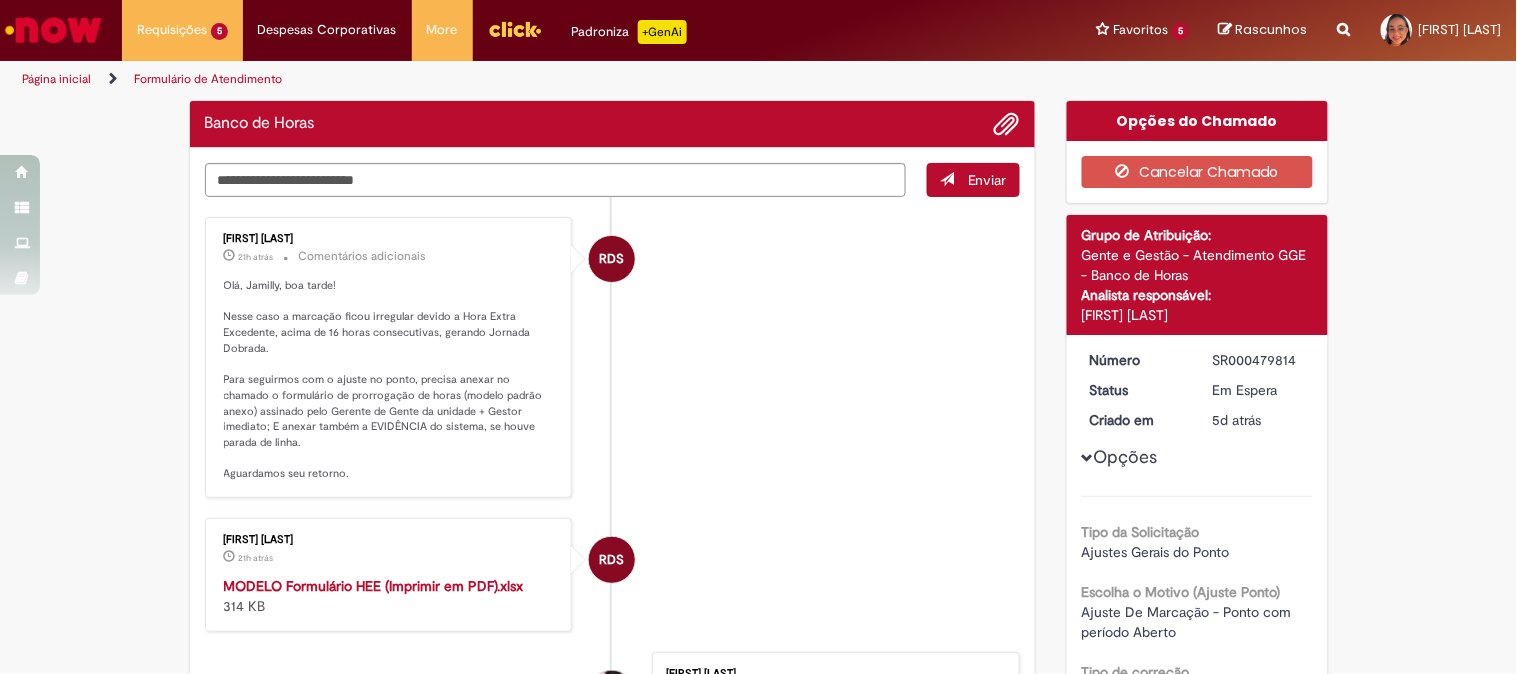 click on "RDS
Raquel de Souza
21h atrás 21 horas atrás     Comentários adicionais
Olá, Jamilly, boa tarde!
Nesse caso a marcação ficou irregular devido a Hora Extra Excedente, acima de 16 horas consecutivas, gerando Jornada Dobrada.
Para seguirmos com o ajuste no ponto, precisa anexar no chamado o formulário de prorrogação de horas (modelo padrão anexo) assinado pelo Gerente de Gente da unidade + Gestor imediato; E anexar também a EVIDÊNCIA do sistema, se houve parada de linha.
Aguardamos seu retorno." at bounding box center [613, 357] 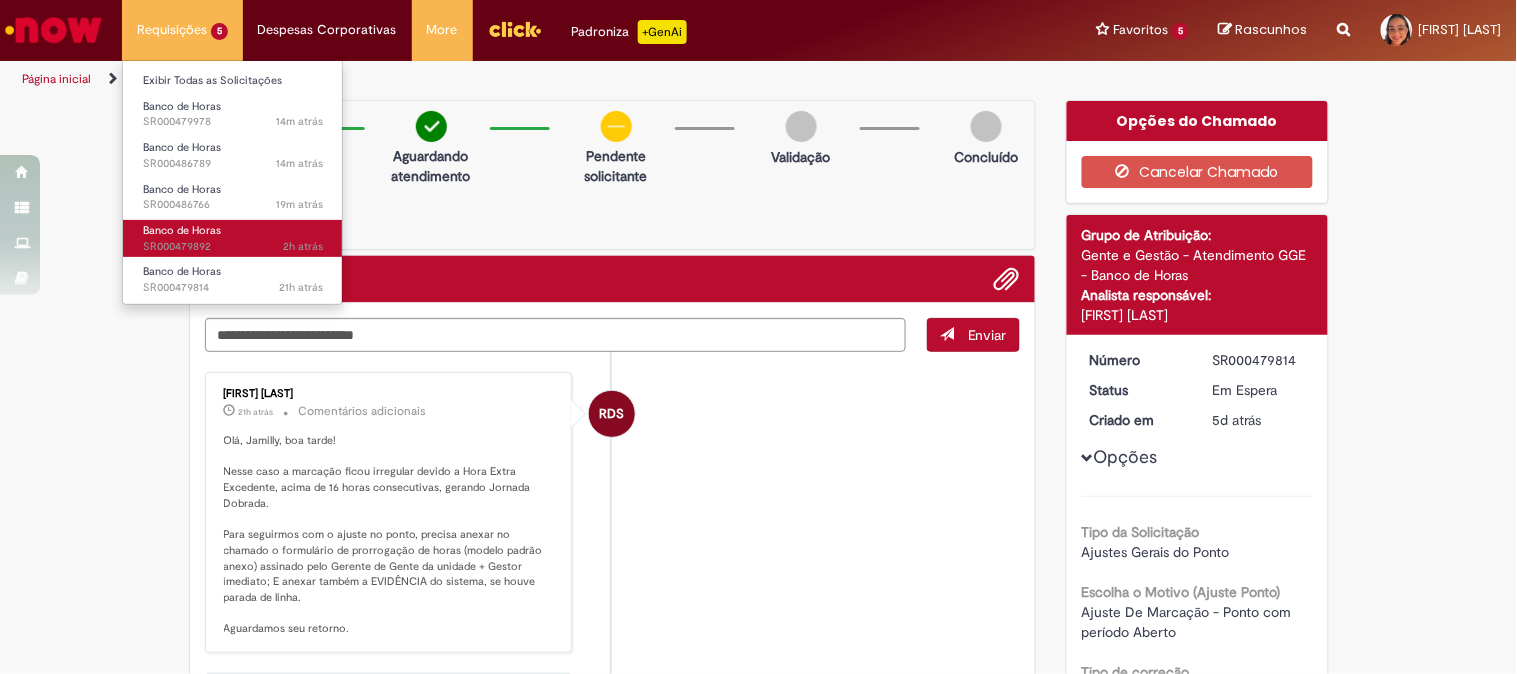 click on "Banco de Horas" at bounding box center [182, 230] 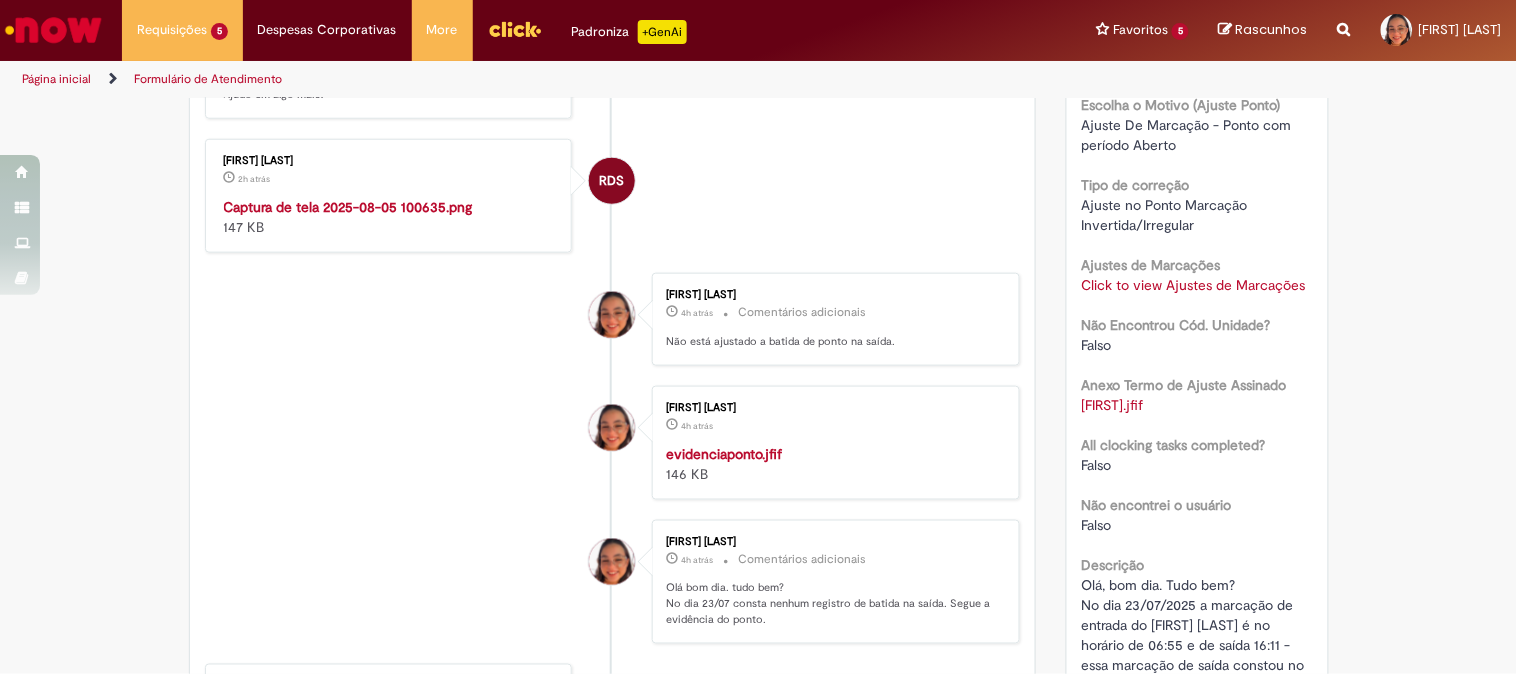 scroll, scrollTop: 0, scrollLeft: 0, axis: both 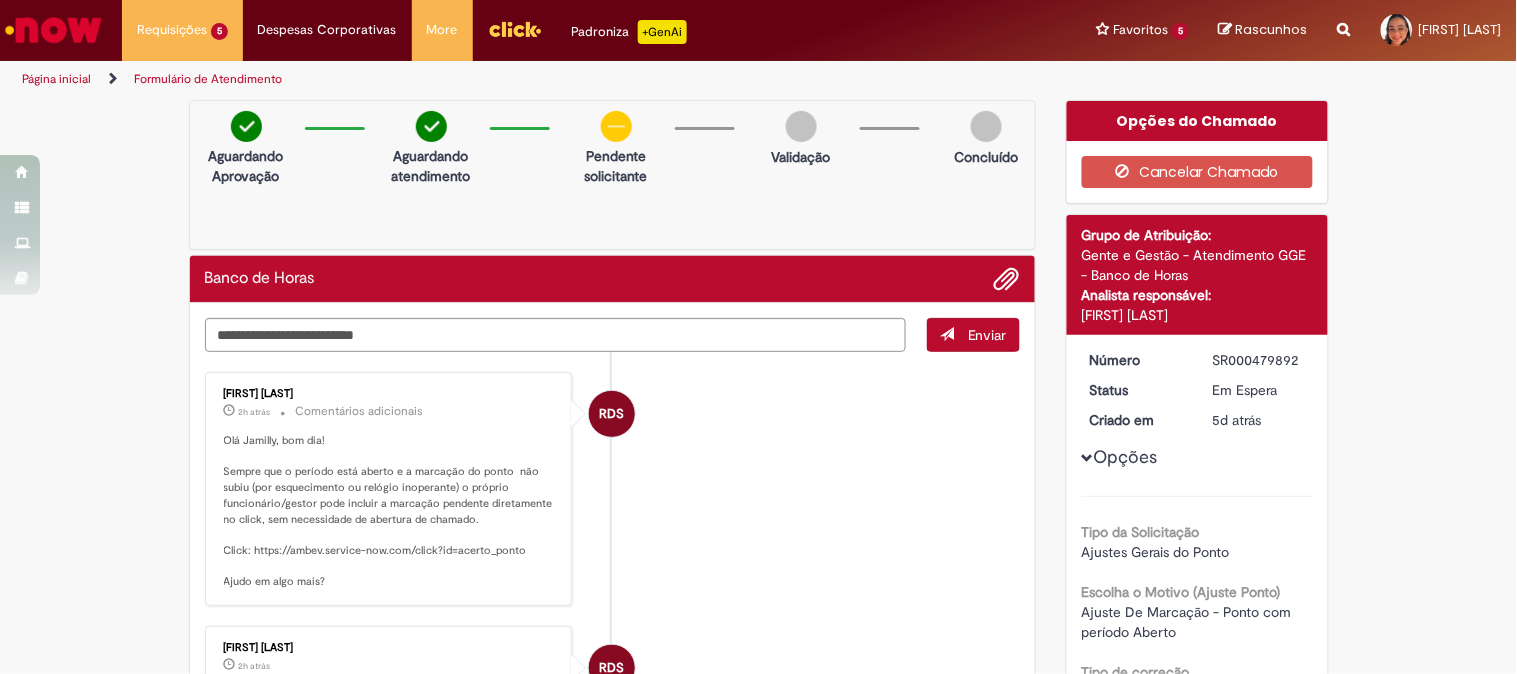 click on "RDS
[FIRST] [LAST]
2h atrás 2 horas atrás     Comentários adicionais
Olá [FIRST], bom dia!
Sempre que o período está aberto e a marcação do ponto  não subiu (por esquecimento ou relógio inoperante) o próprio funcionário/gestor pode incluir a marcação pendente diretamente no click, sem necessidade de abertura de chamado.
Click: https://ambev.service-now.com/click?id=acerto_ponto
Ajudo em algo mais?" at bounding box center [613, 489] 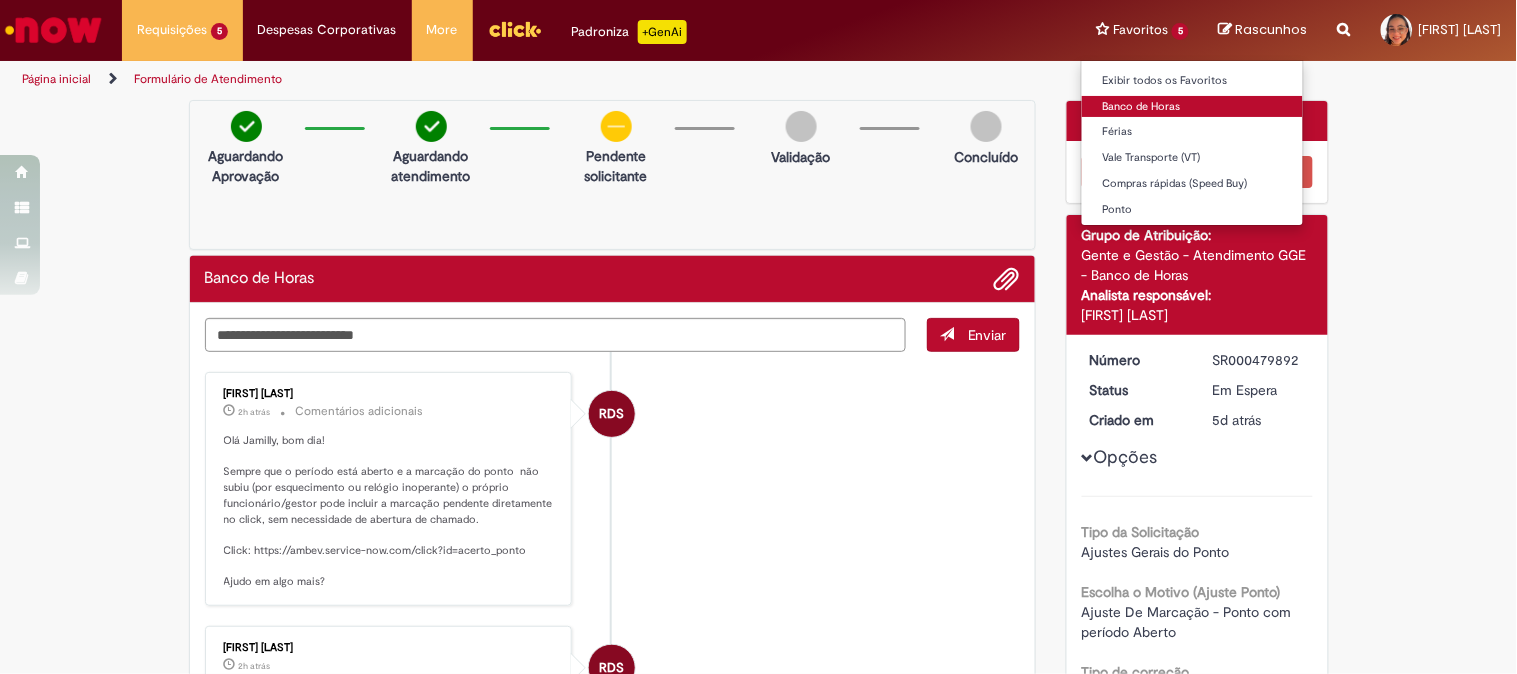 click on "Banco de Horas" at bounding box center [1192, 107] 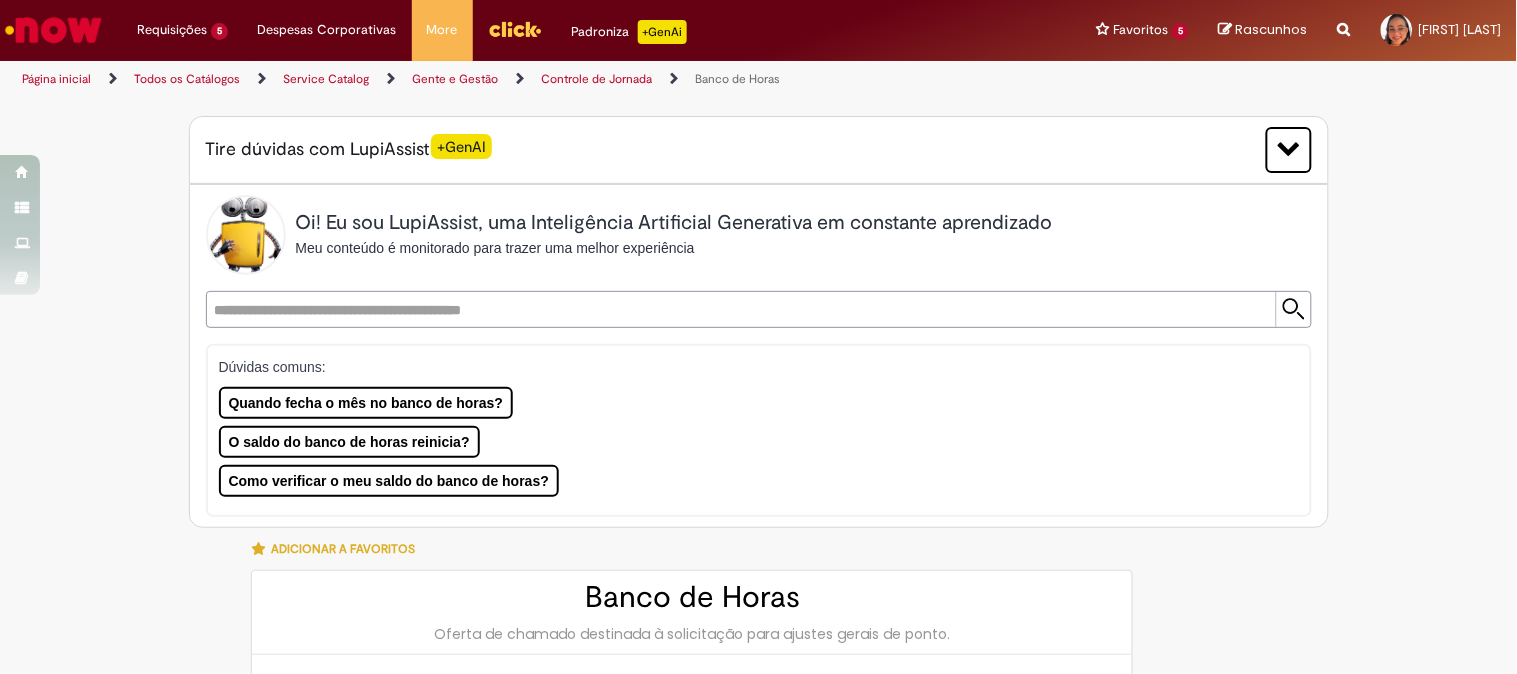 type on "********" 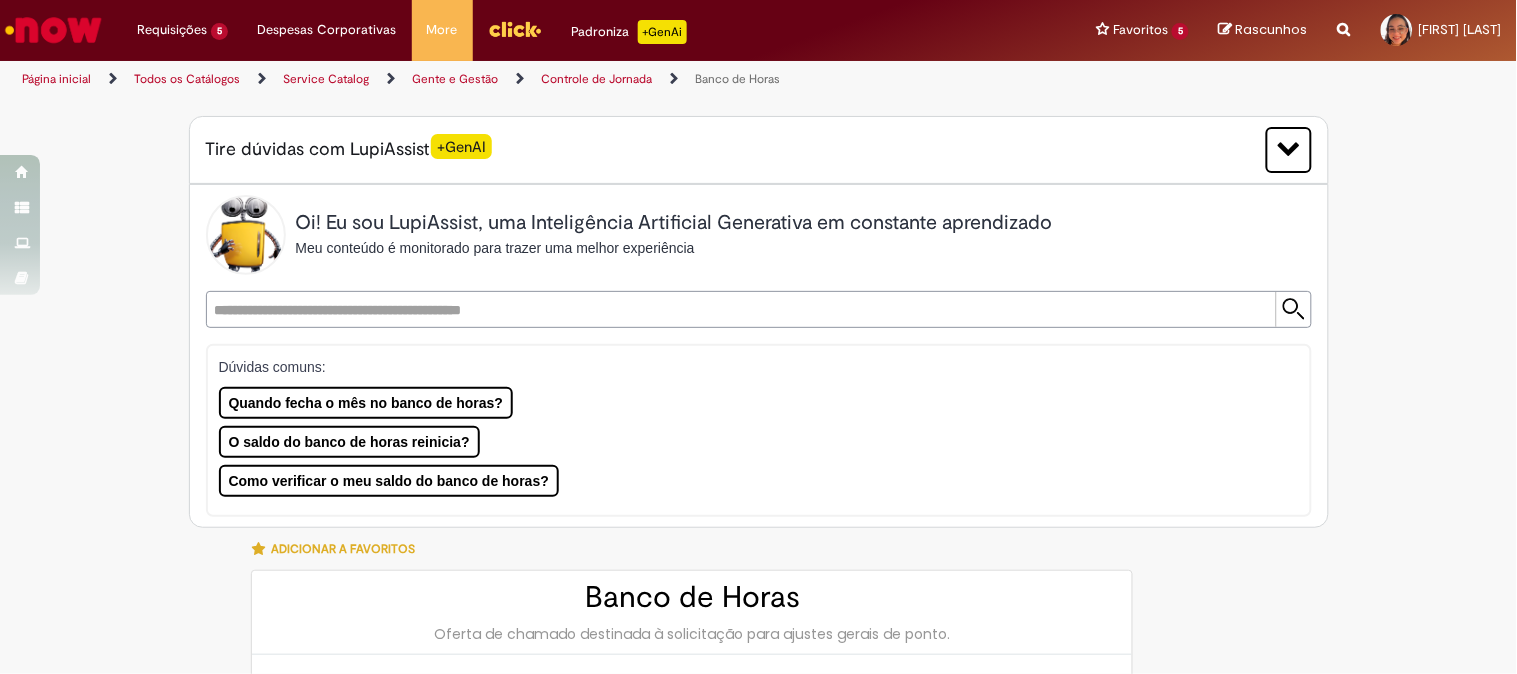 type on "**********" 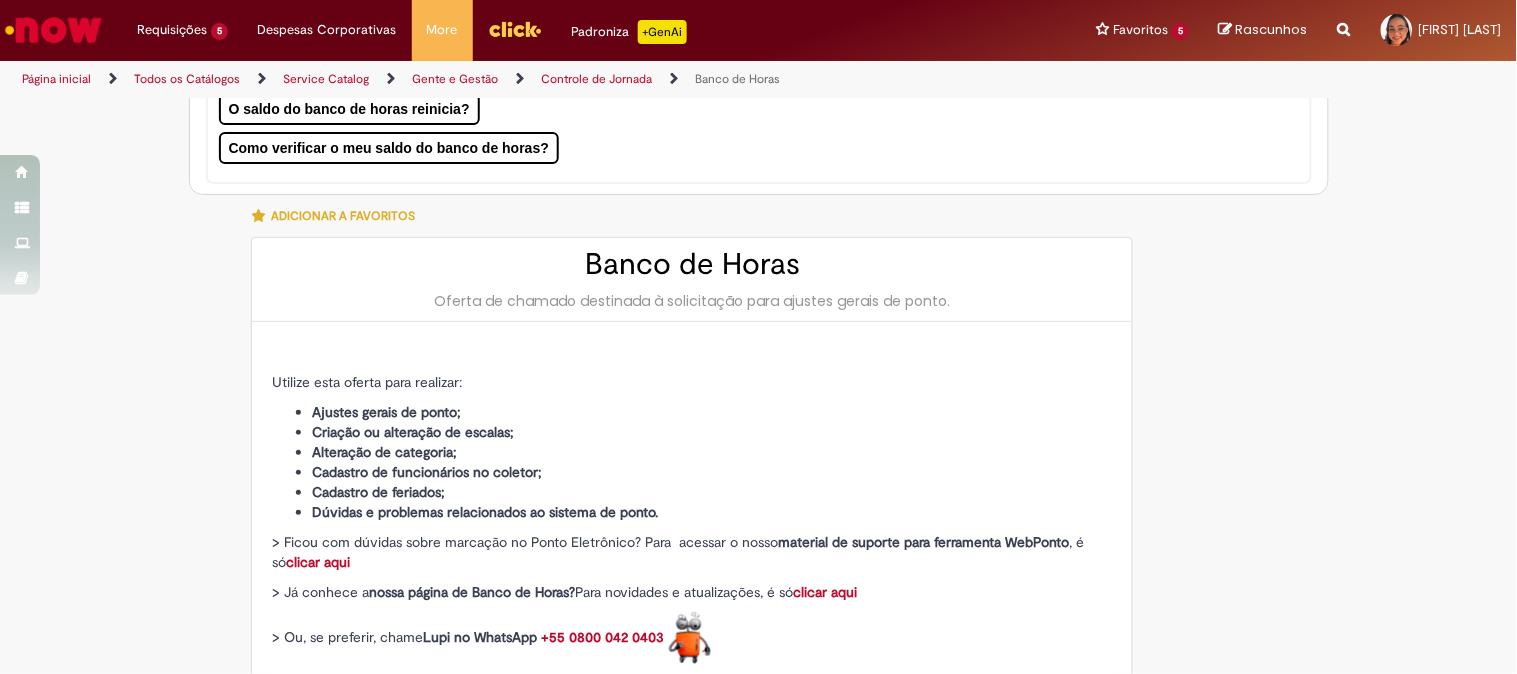 type on "**********" 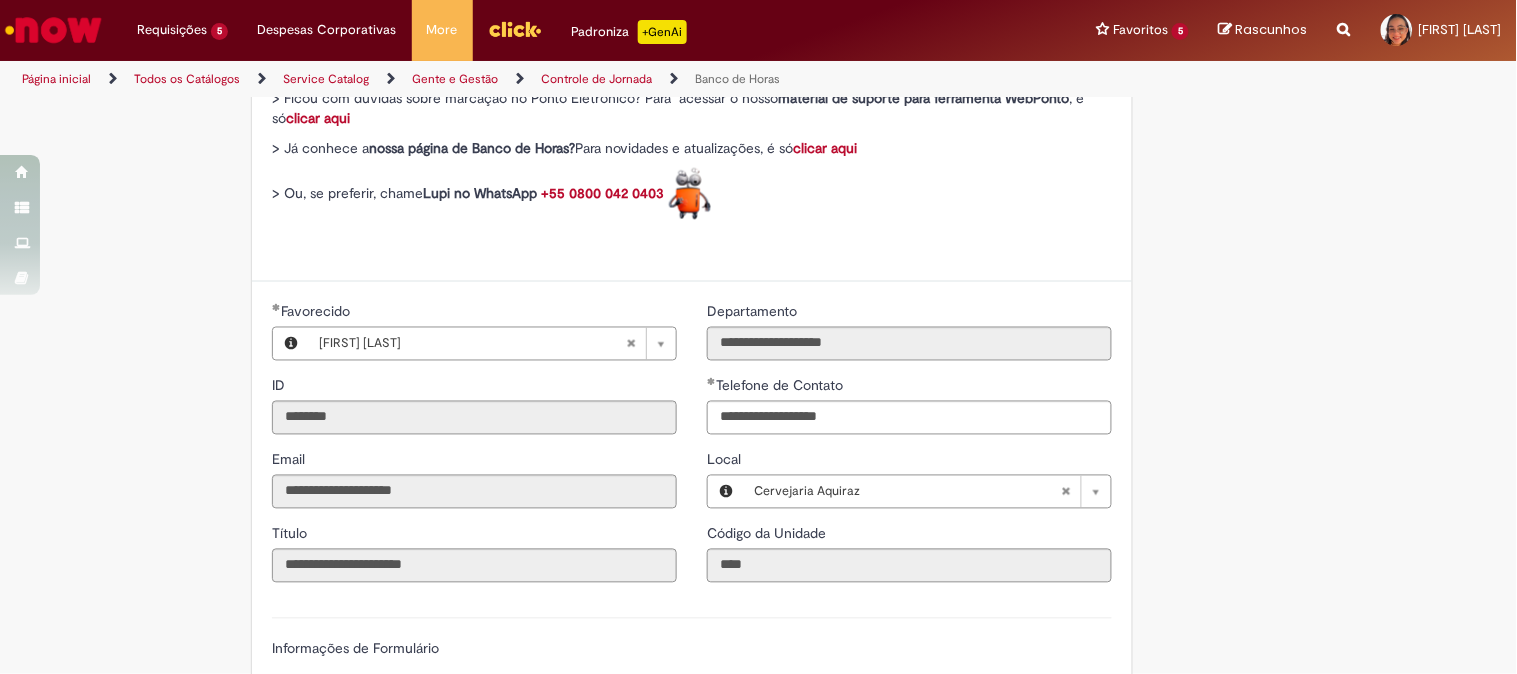 scroll, scrollTop: 1222, scrollLeft: 0, axis: vertical 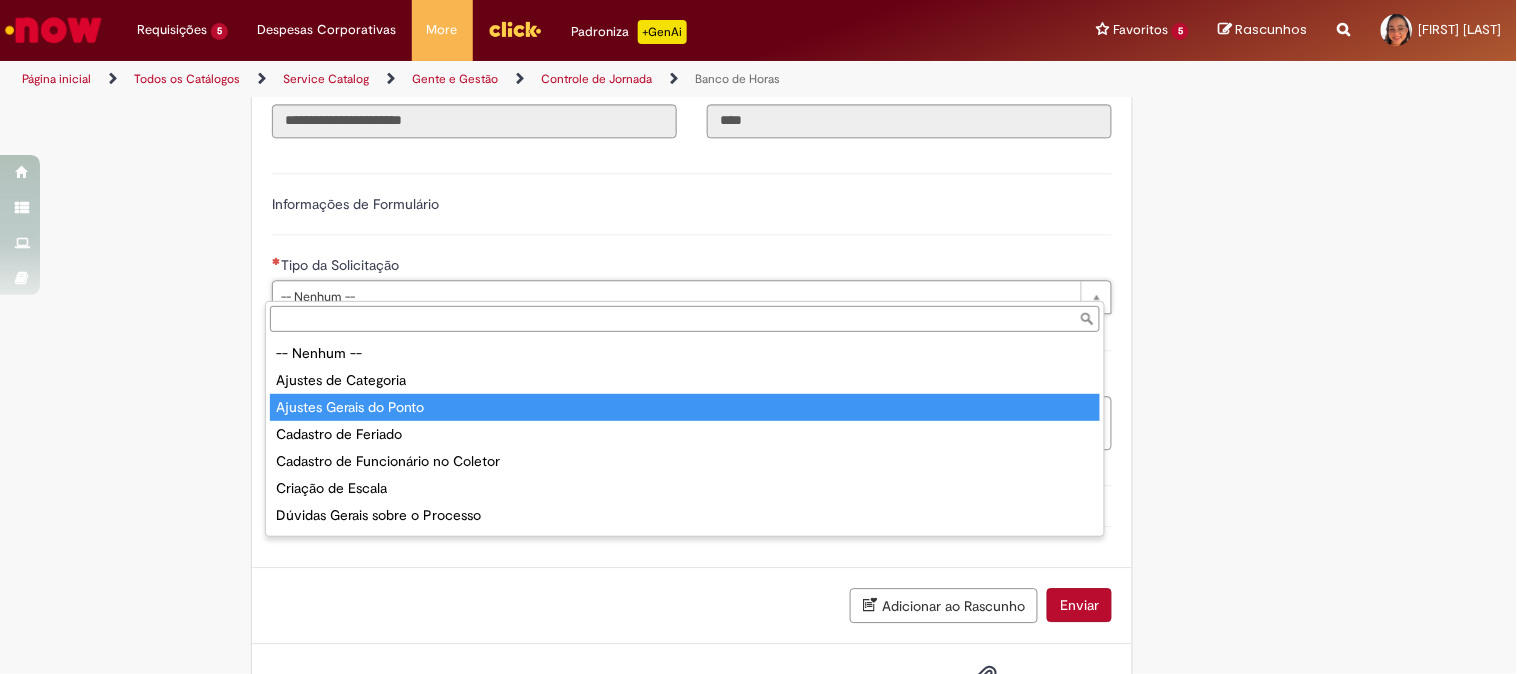 type on "**********" 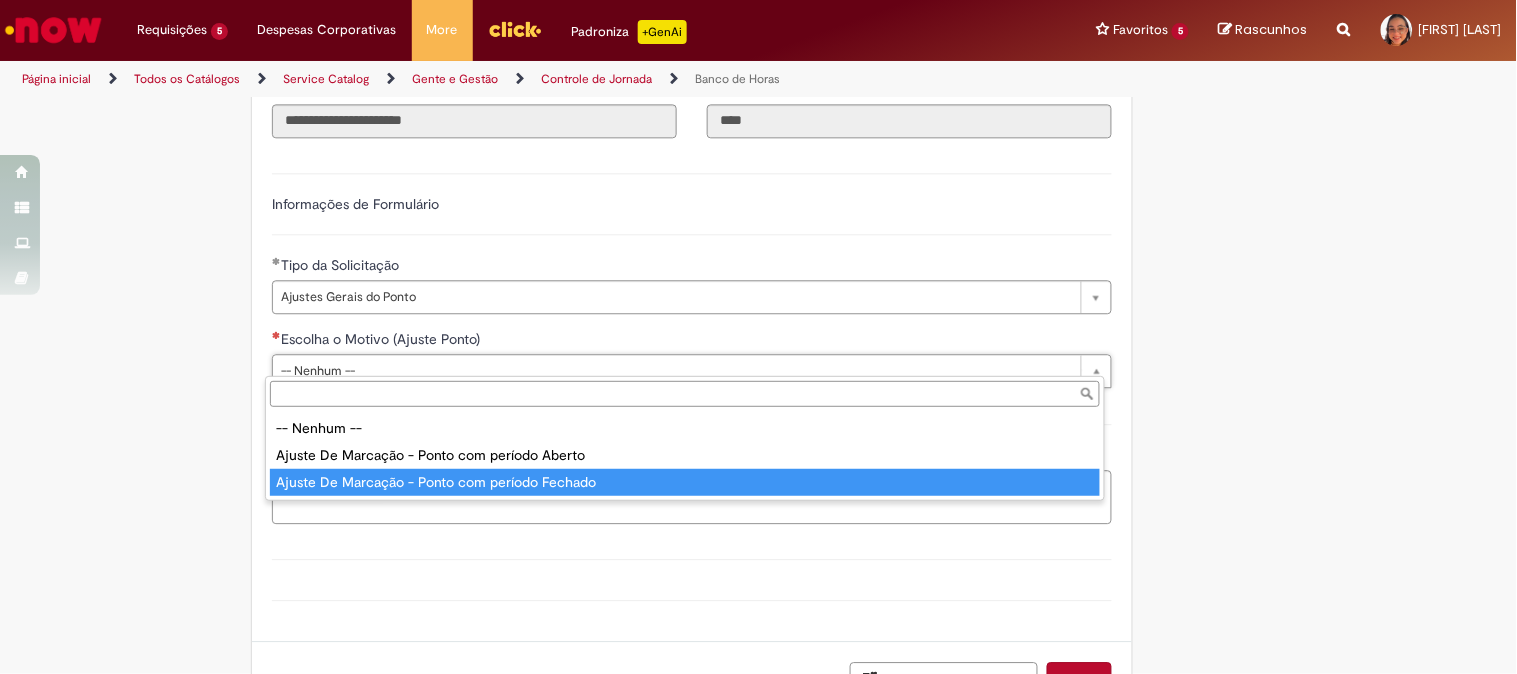 type on "**********" 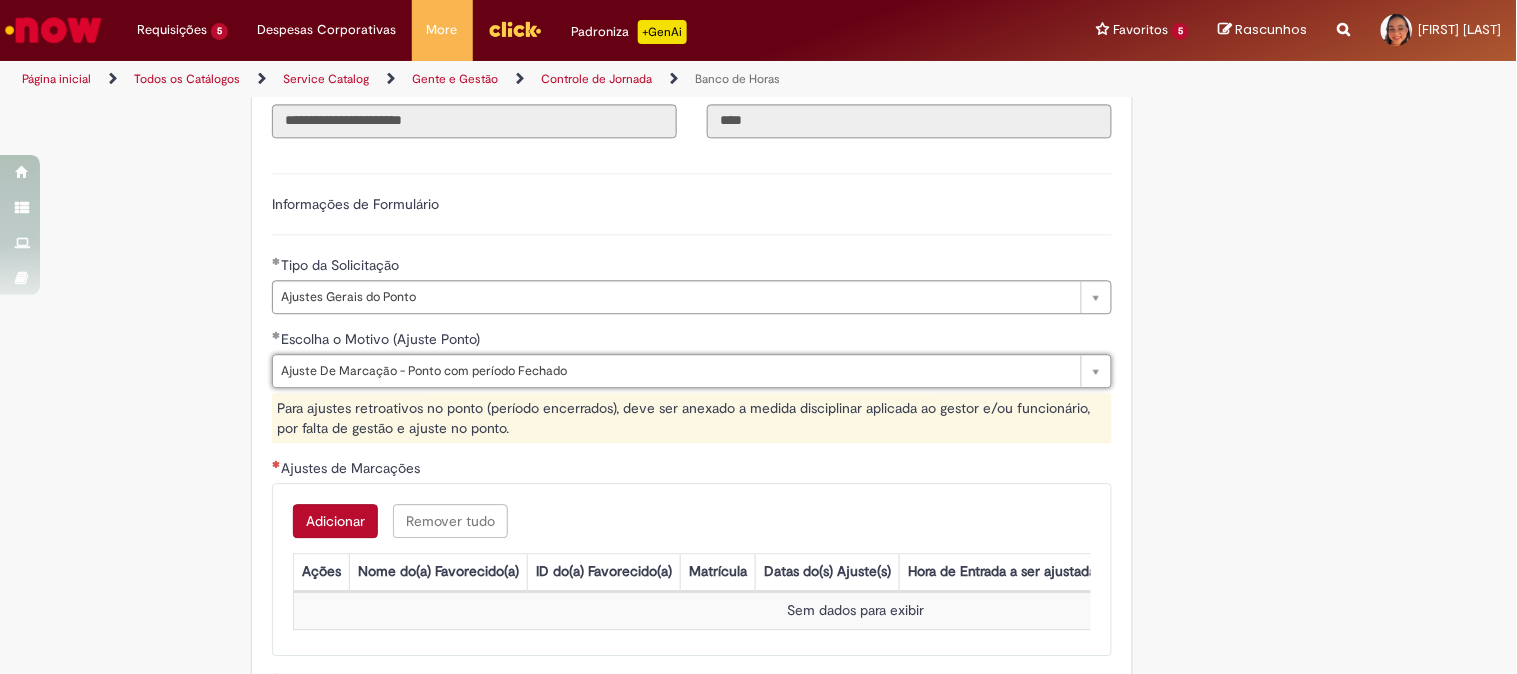drag, startPoint x: 500, startPoint y: 355, endPoint x: 496, endPoint y: 404, distance: 49.162994 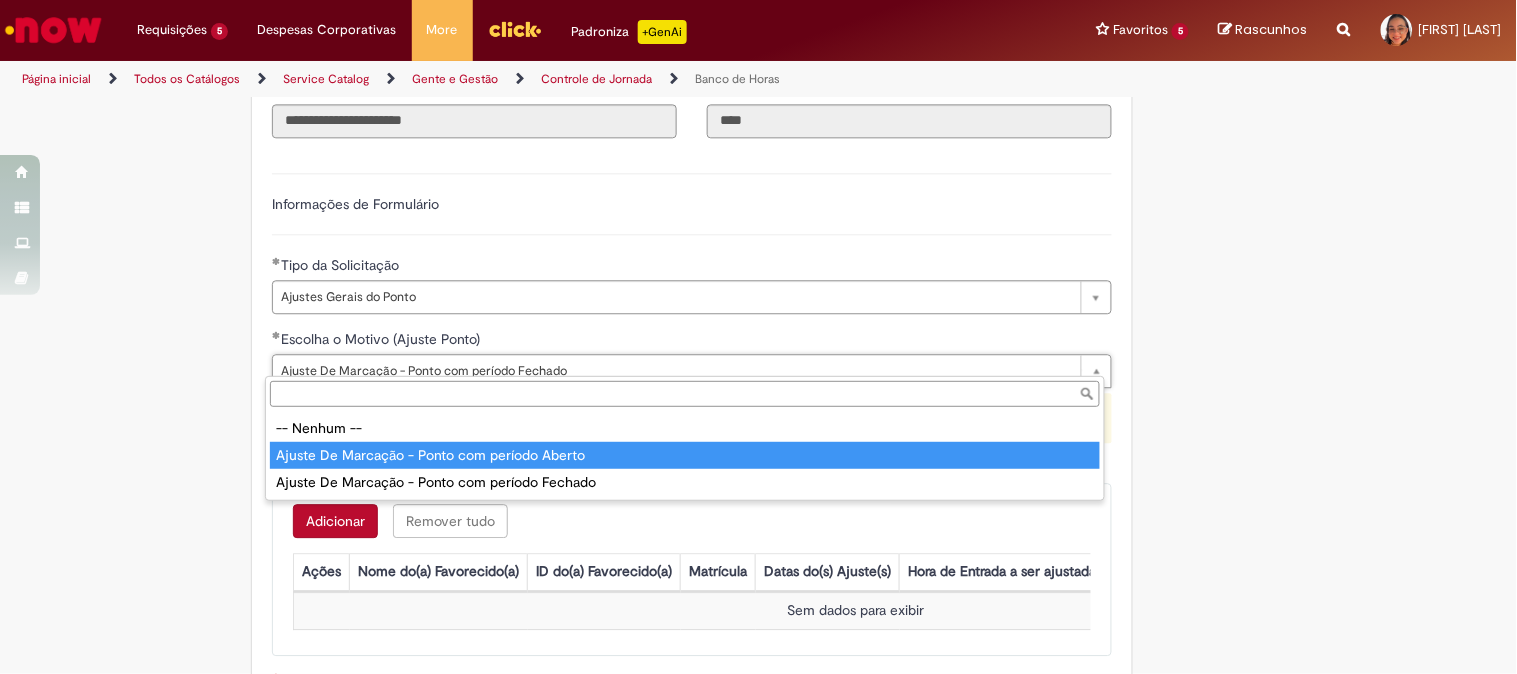 type on "**********" 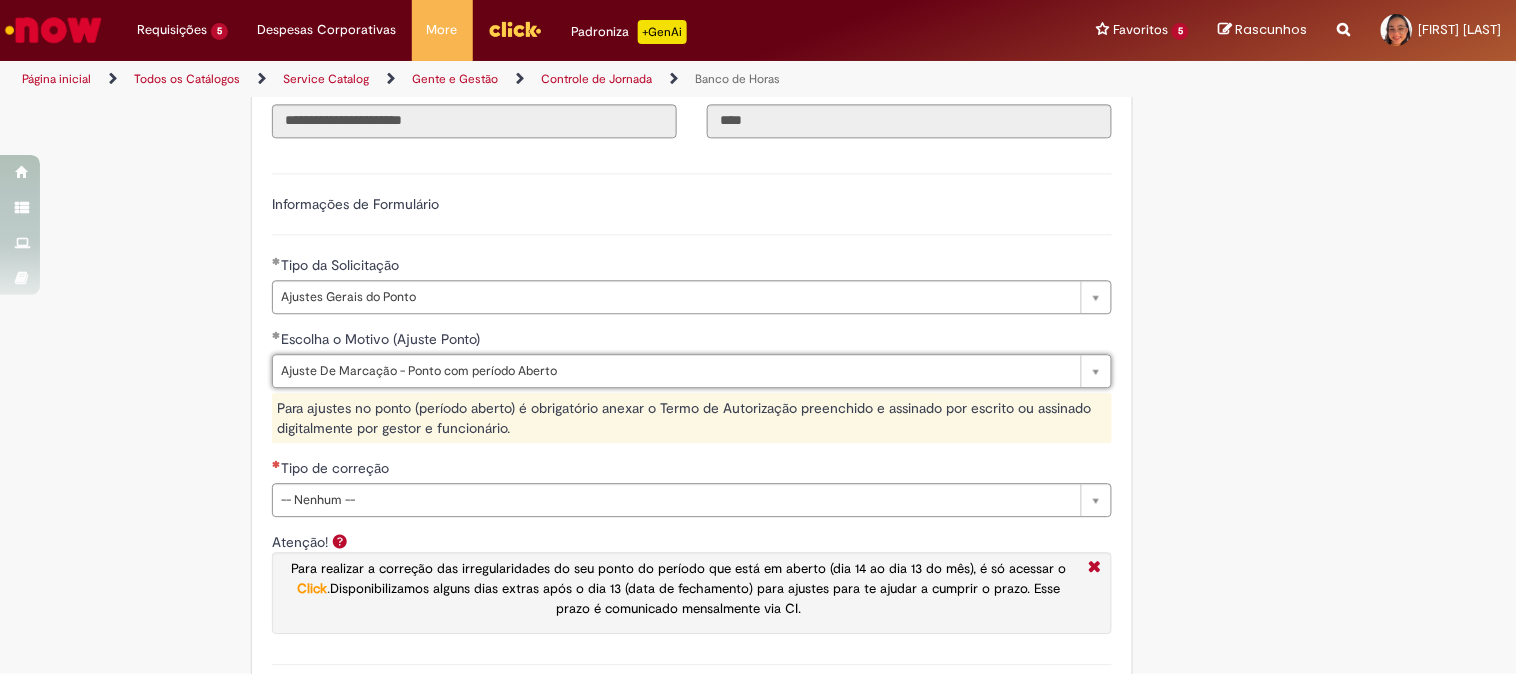 scroll, scrollTop: 0, scrollLeft: 305, axis: horizontal 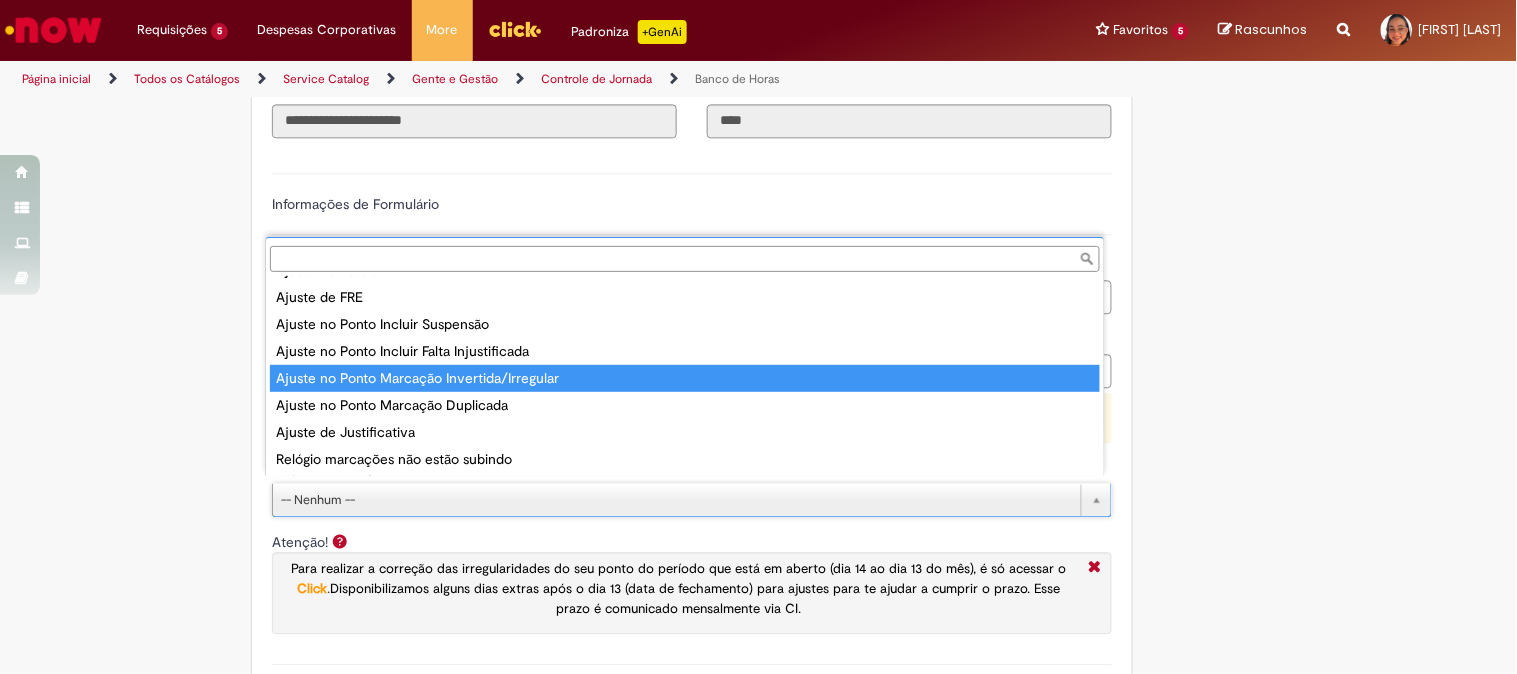 type on "**********" 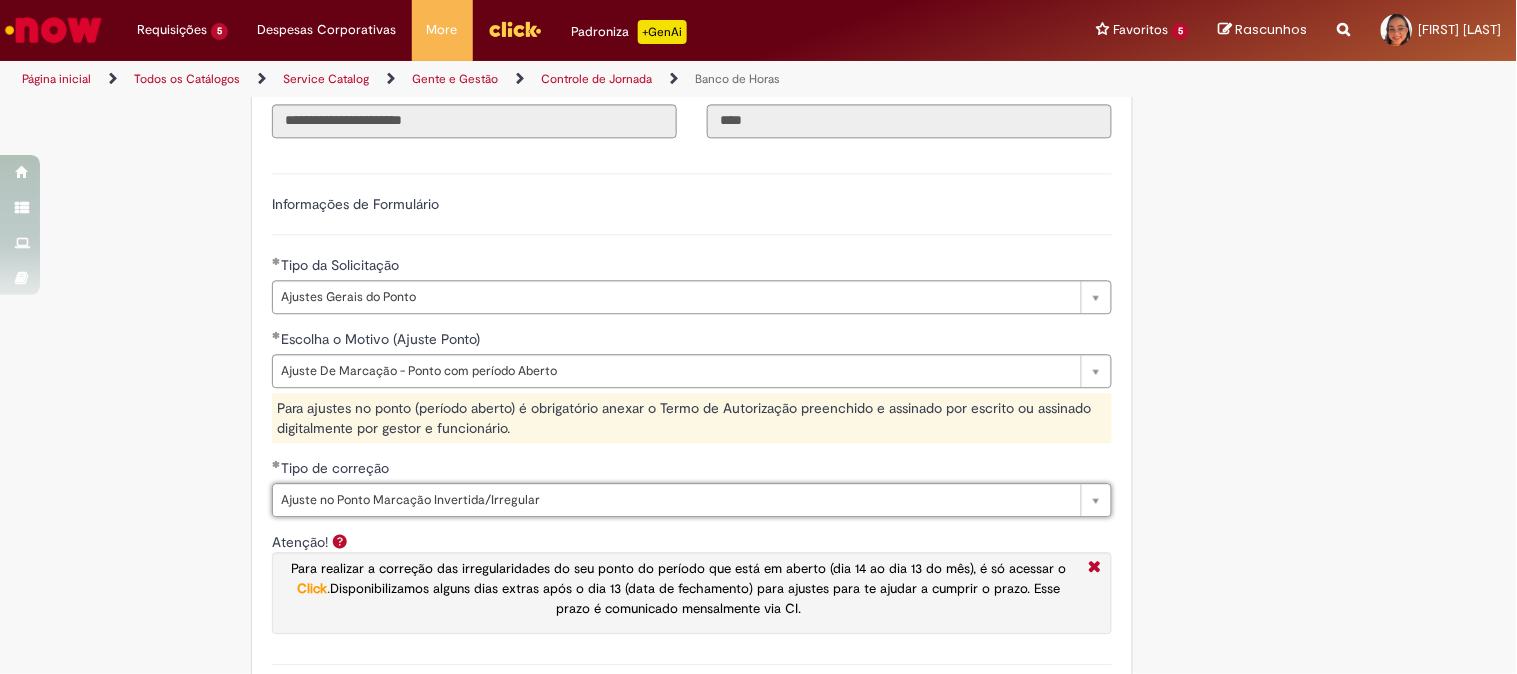 scroll, scrollTop: 1444, scrollLeft: 0, axis: vertical 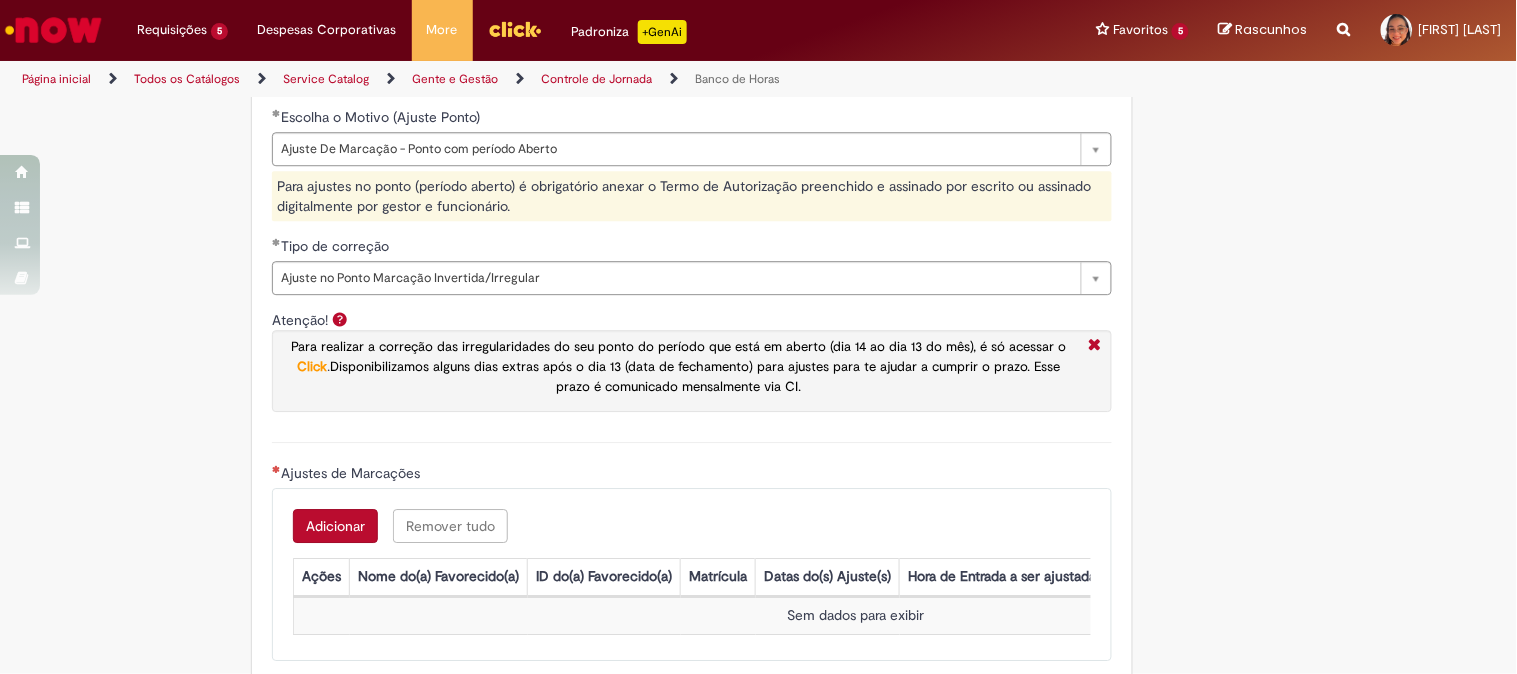 click on "Adicionar" at bounding box center [335, 526] 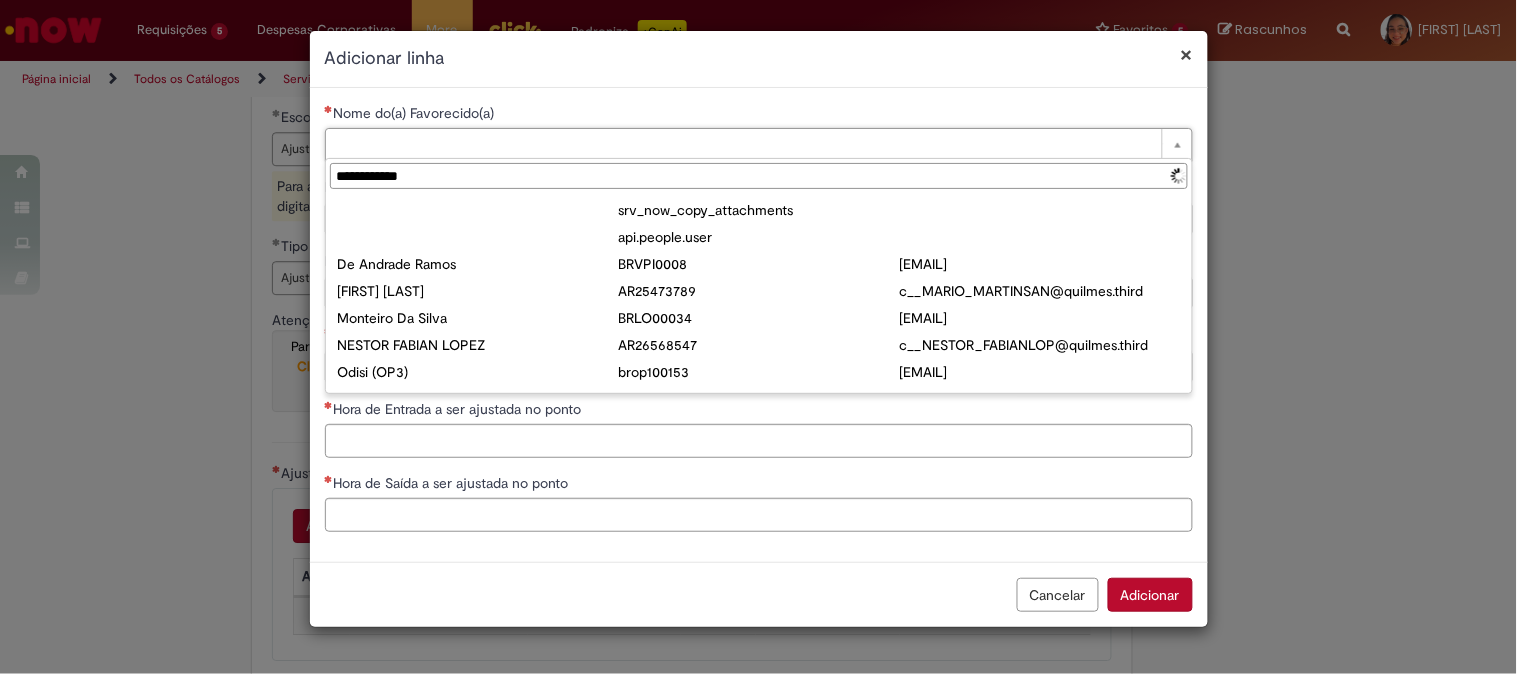 type on "**********" 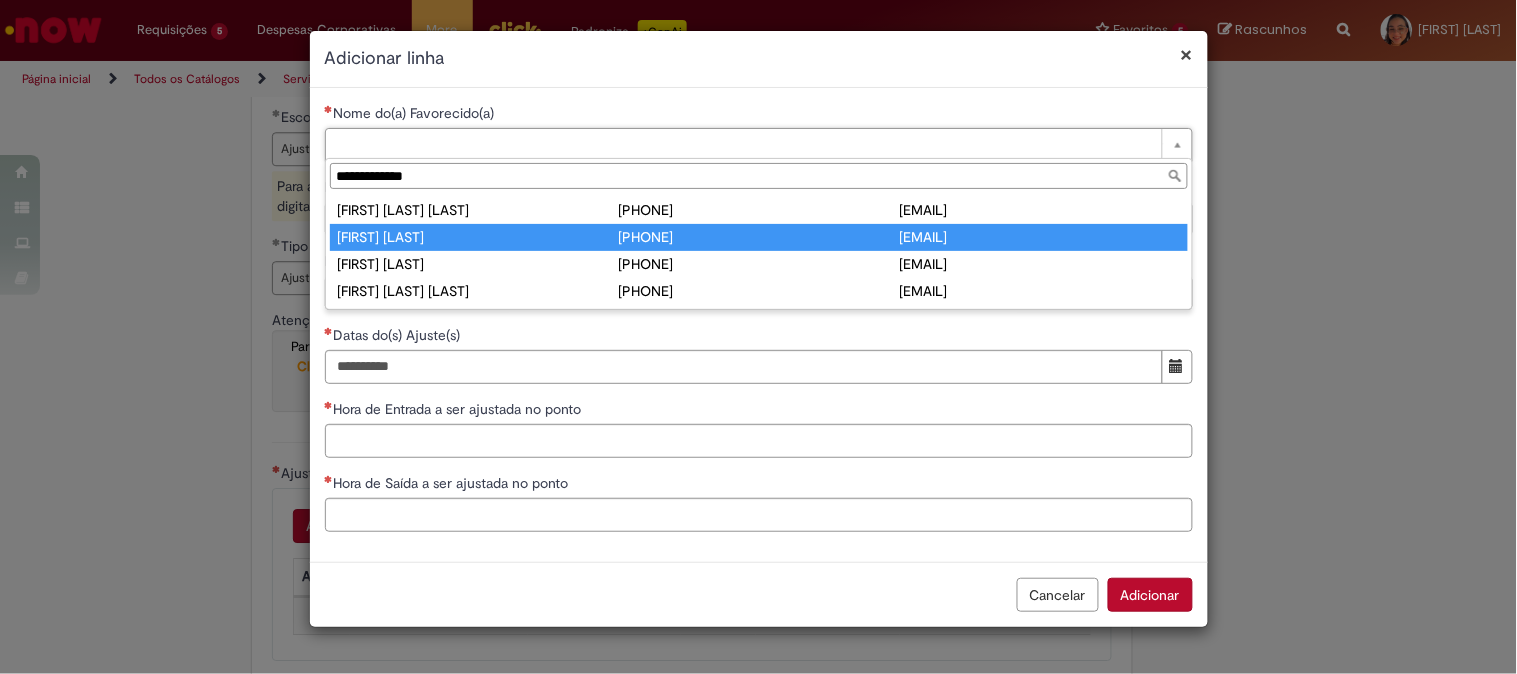 type on "**********" 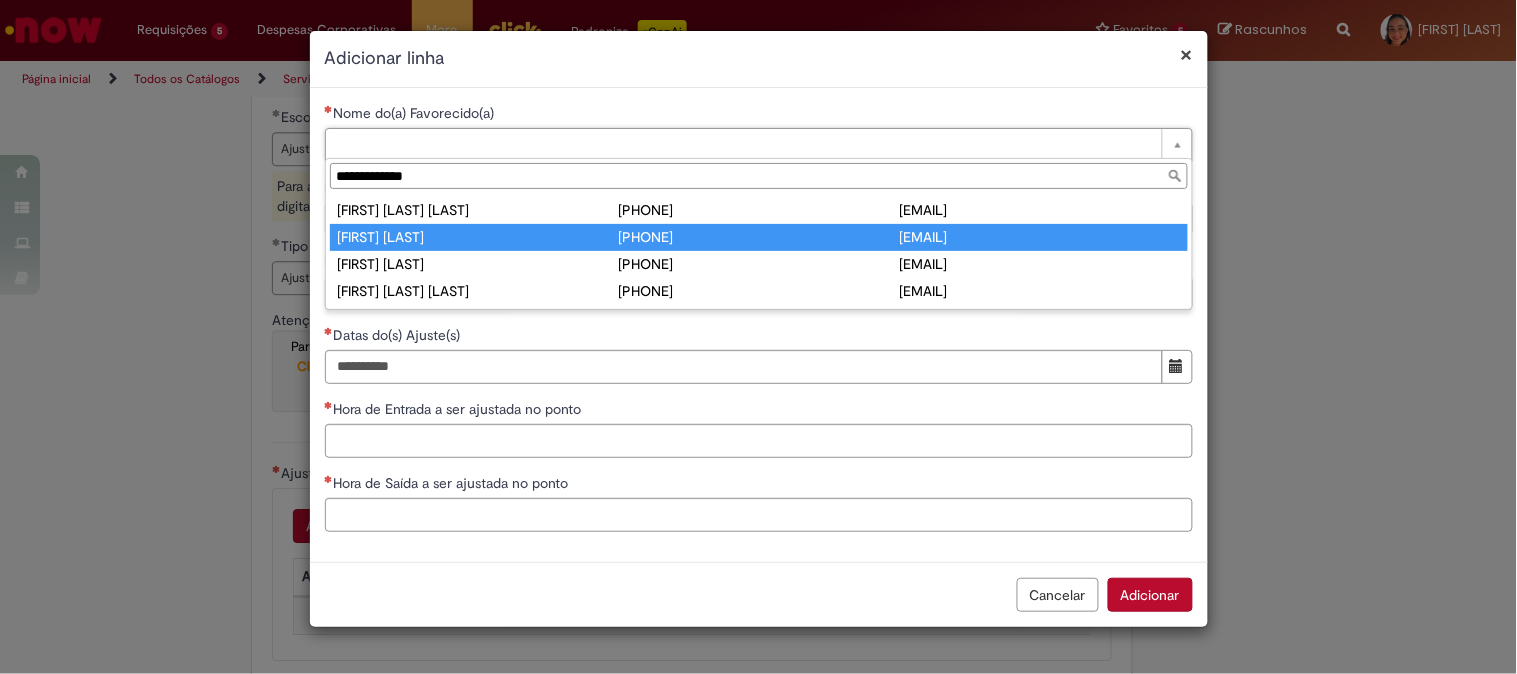 type on "**********" 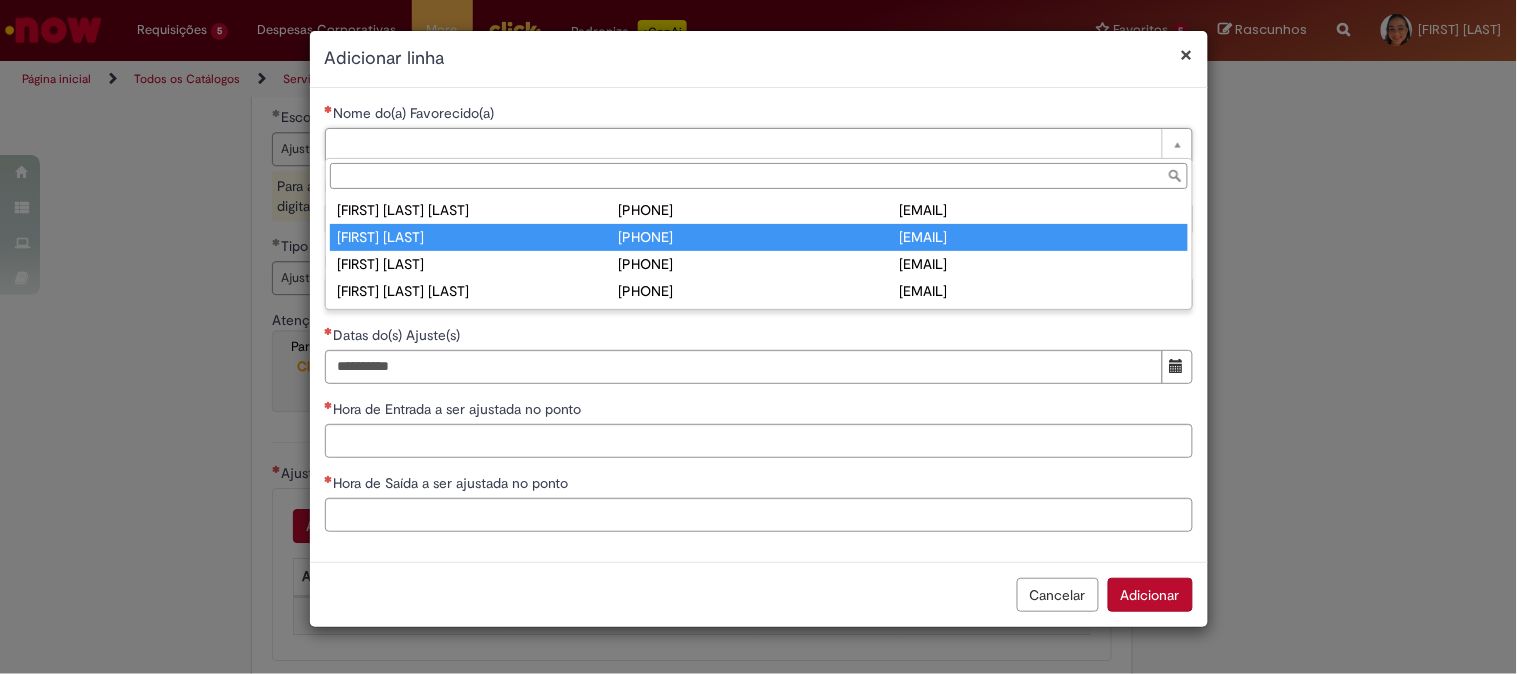 type on "********" 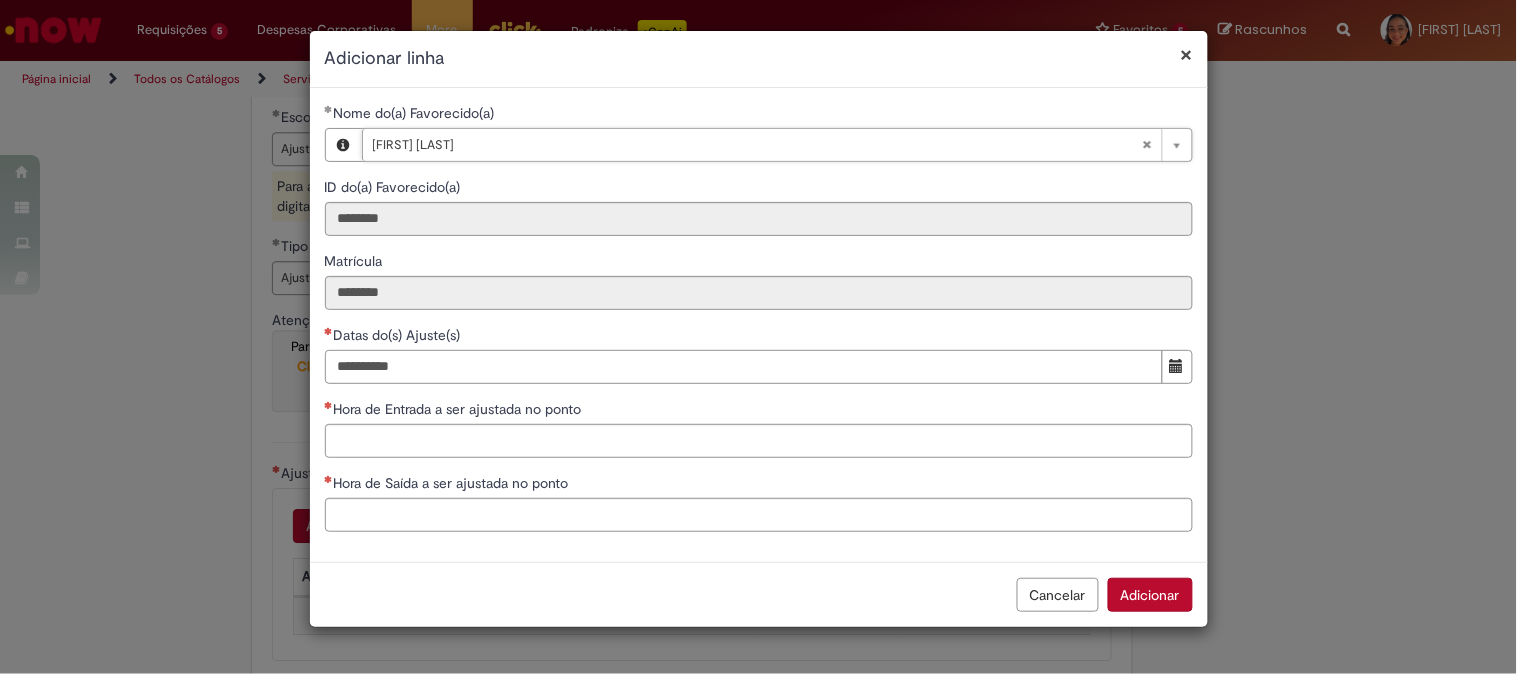 click on "Datas do(s) Ajuste(s)" at bounding box center (744, 367) 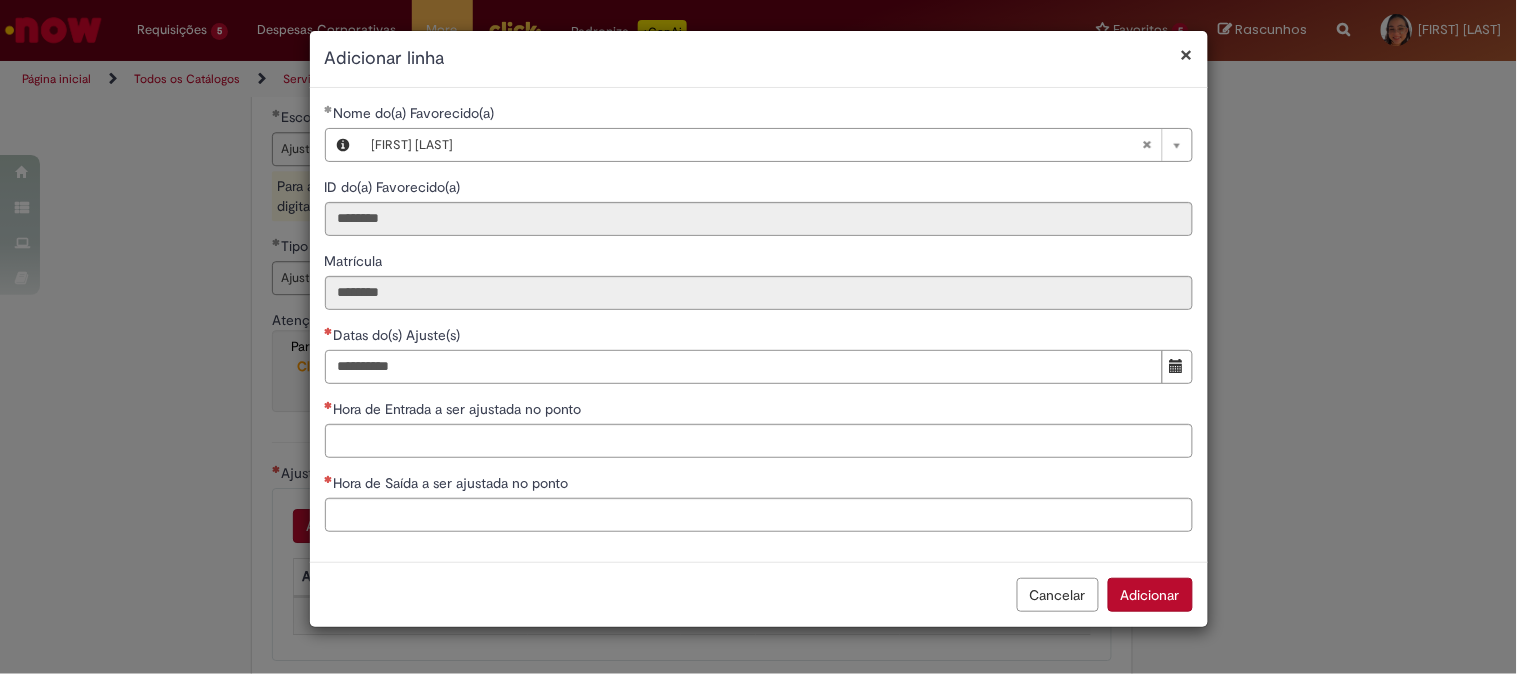 type on "**********" 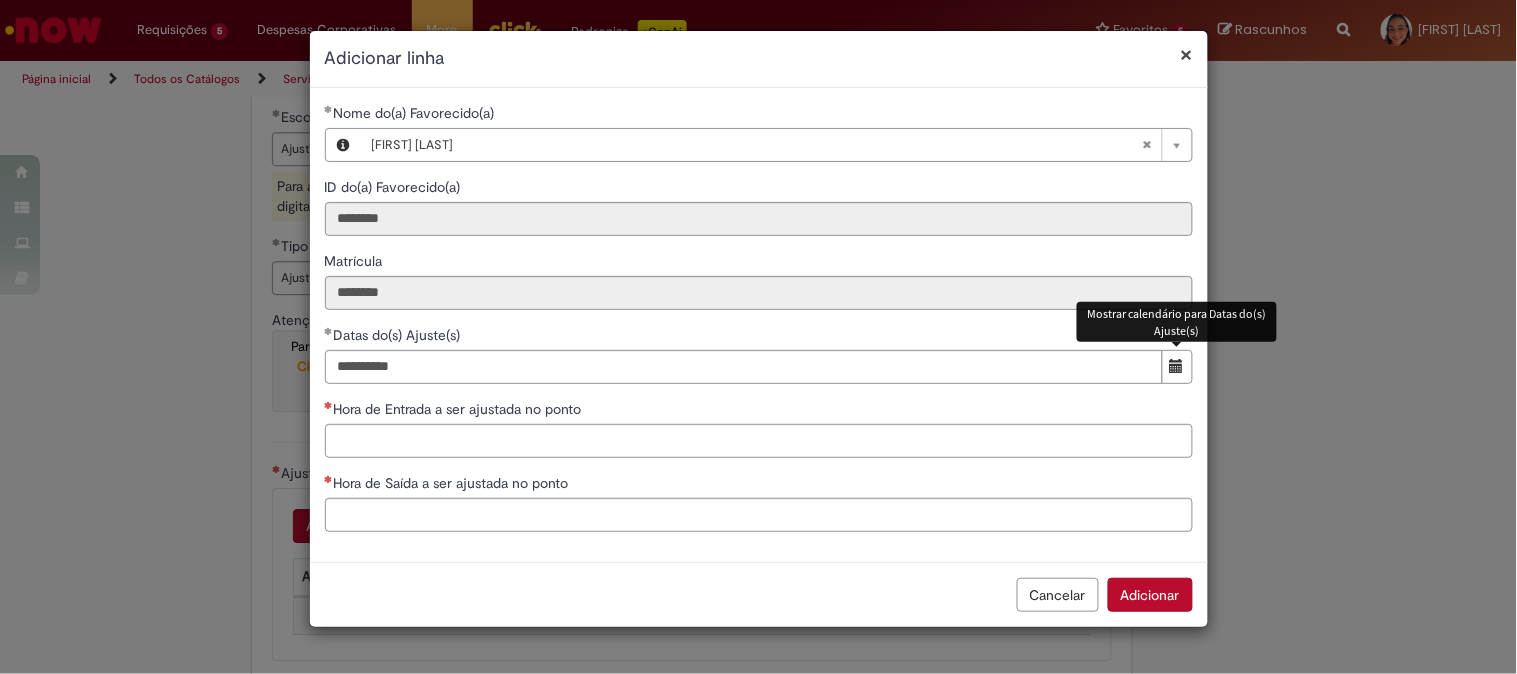type 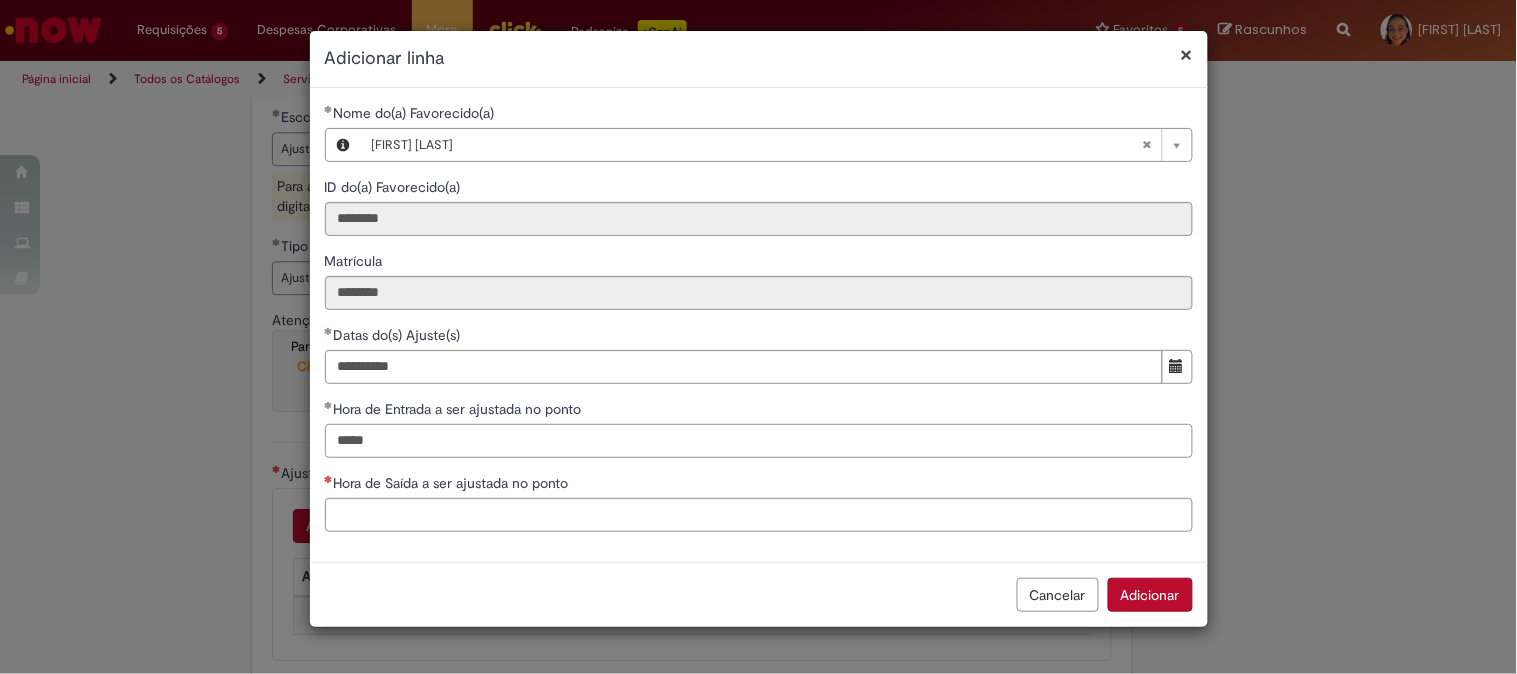 type on "*****" 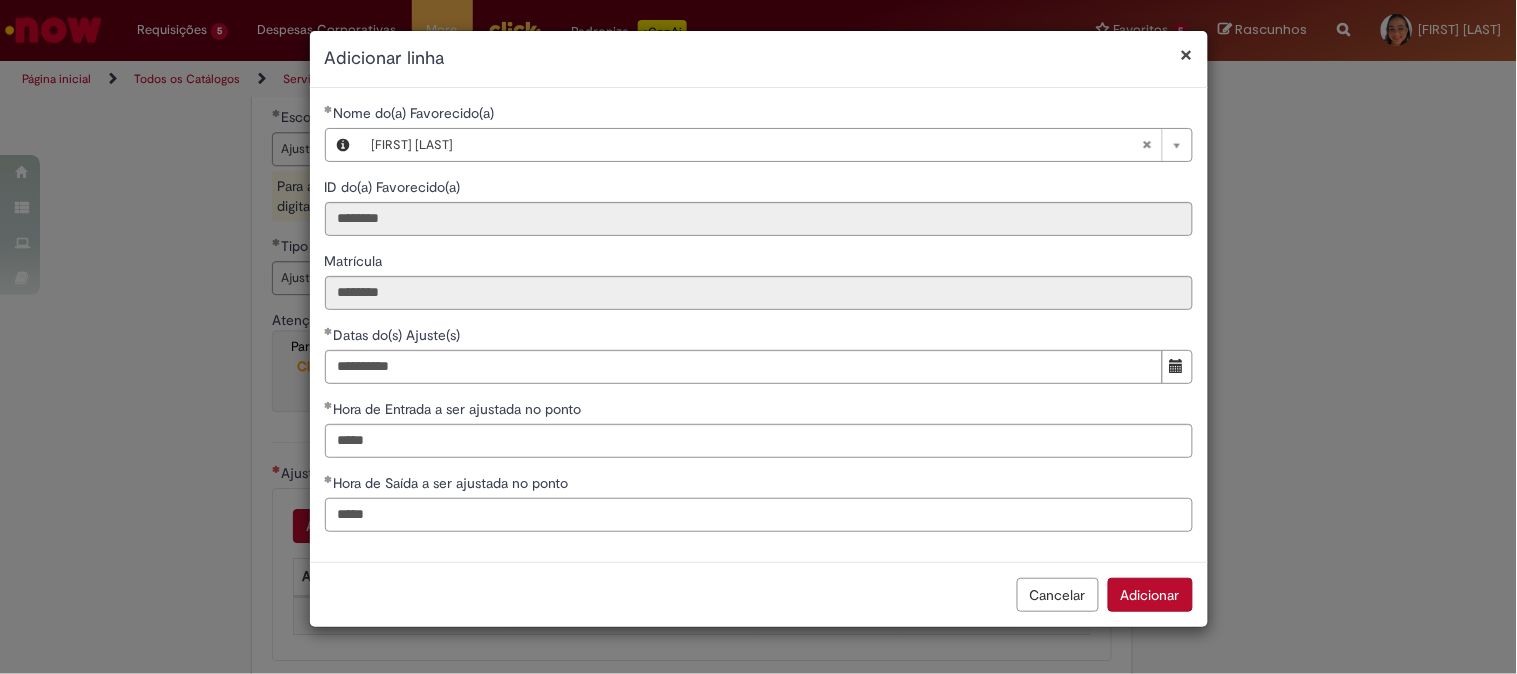 type on "*****" 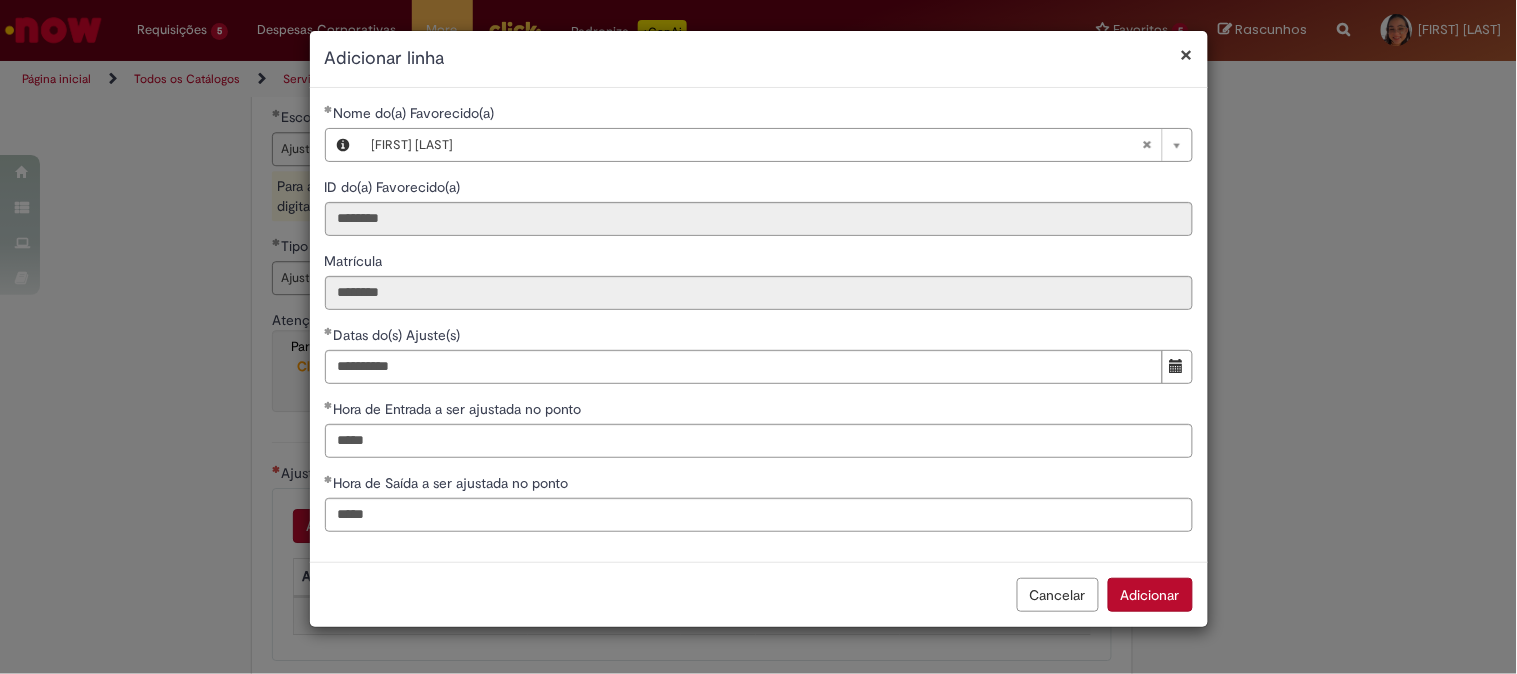 click on "Adicionar" at bounding box center (1150, 595) 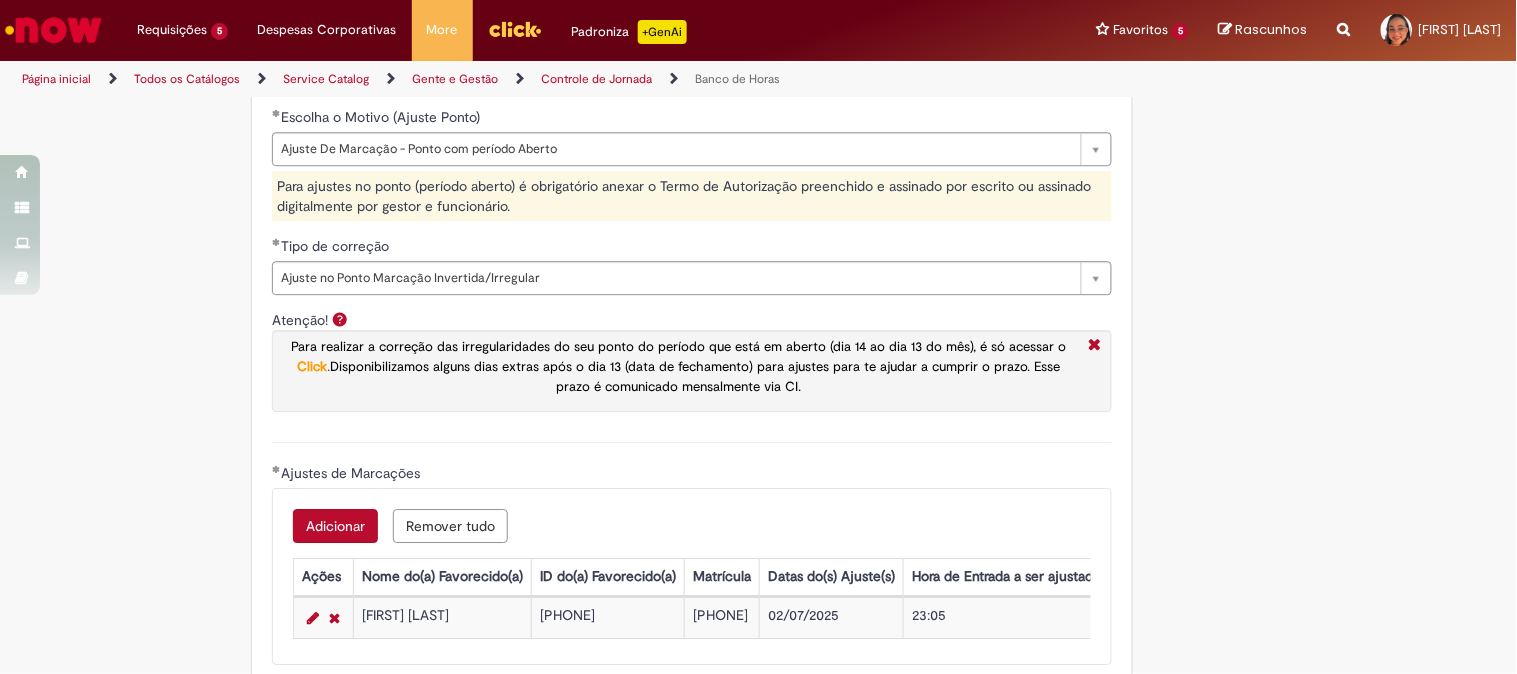scroll, scrollTop: 1666, scrollLeft: 0, axis: vertical 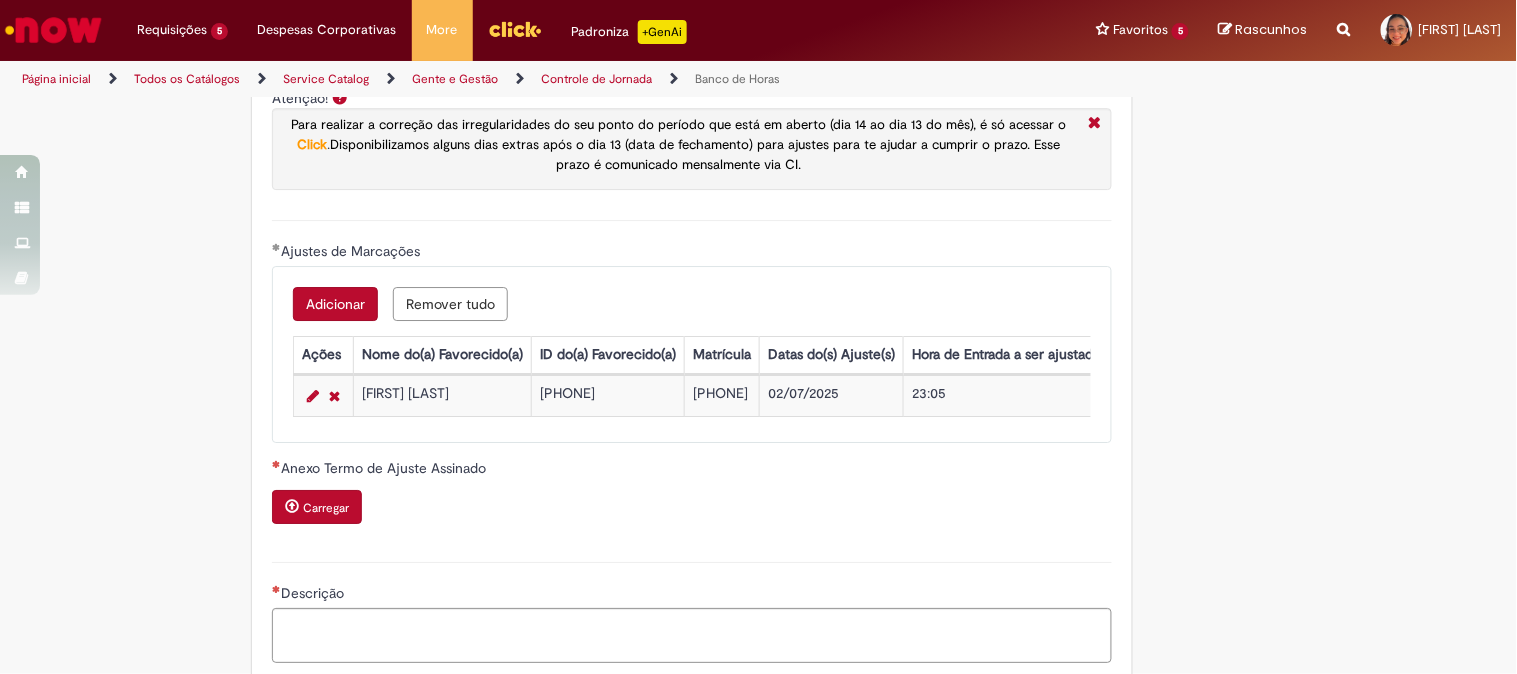 click on "Carregar" at bounding box center (326, 508) 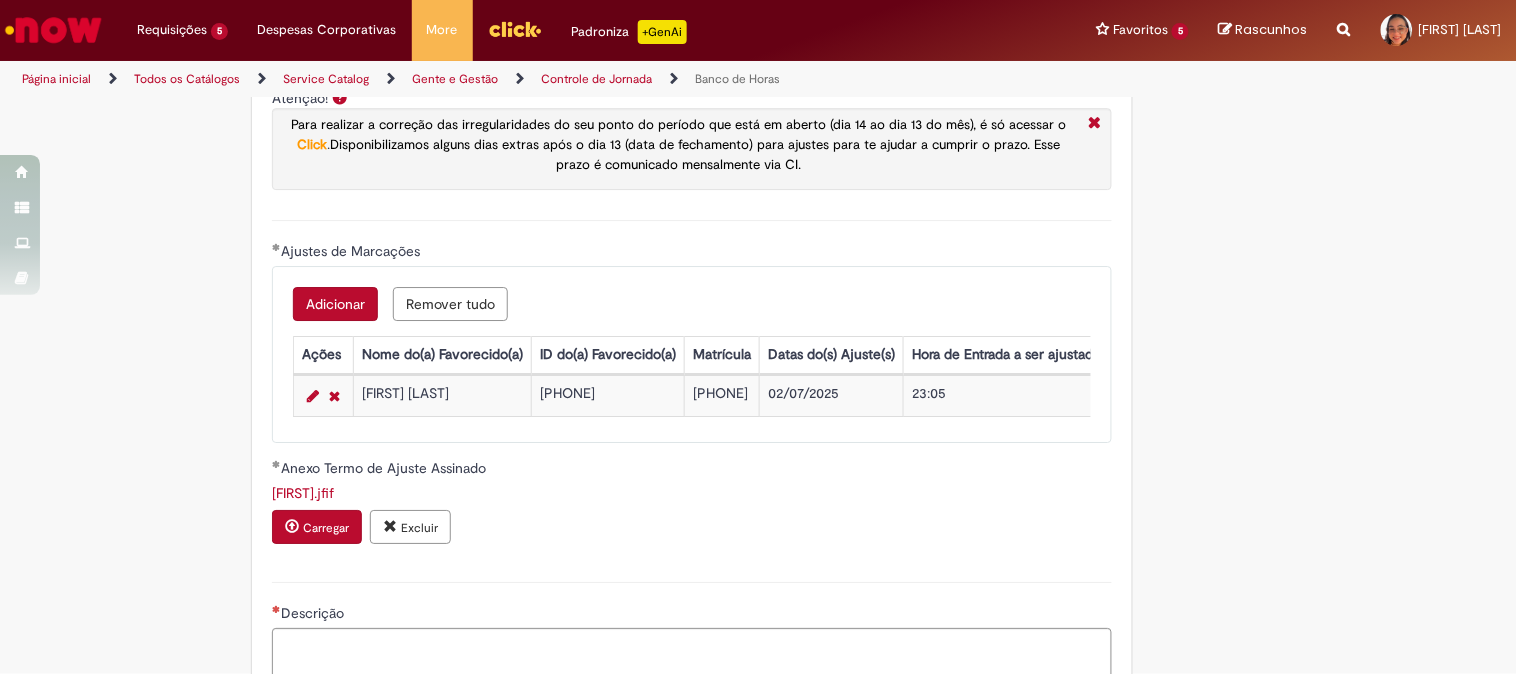 scroll, scrollTop: 1988, scrollLeft: 0, axis: vertical 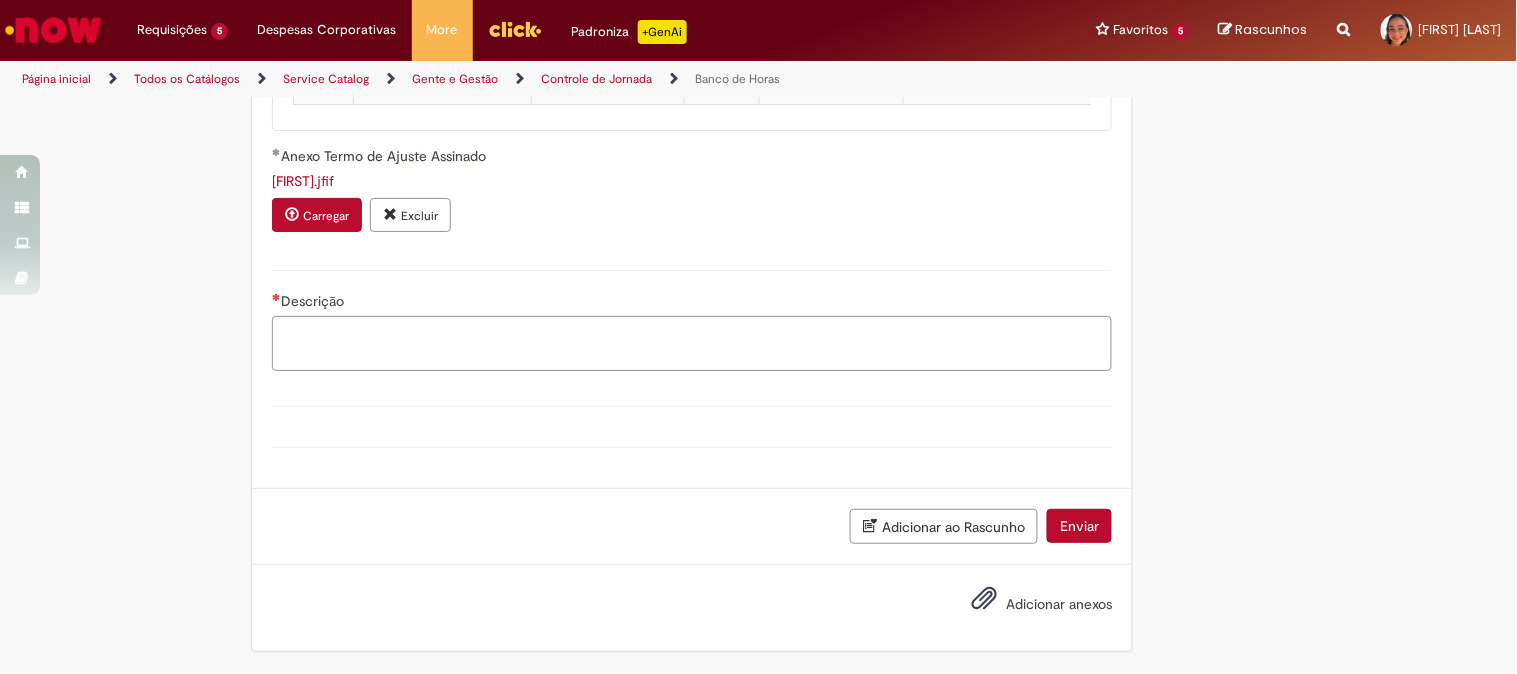 click on "Descrição" at bounding box center [692, 343] 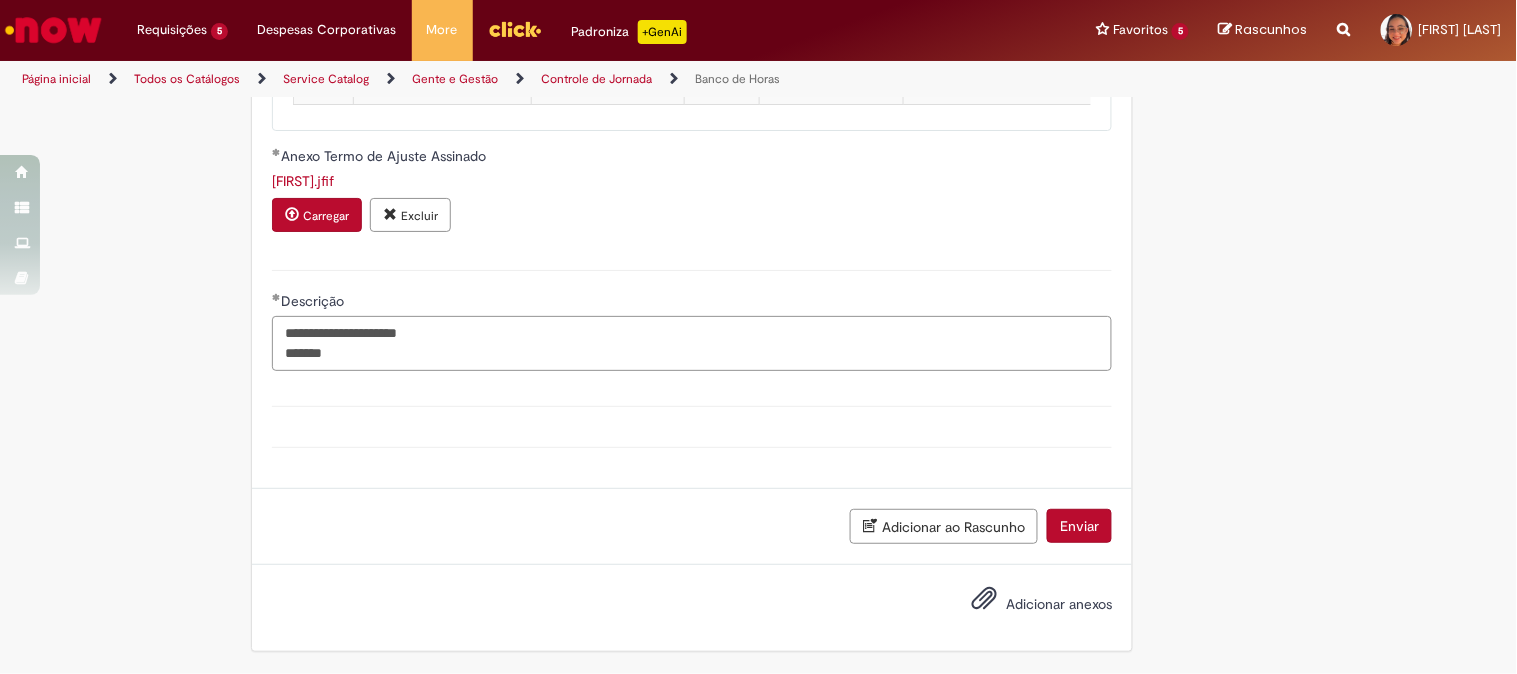 scroll, scrollTop: 1766, scrollLeft: 0, axis: vertical 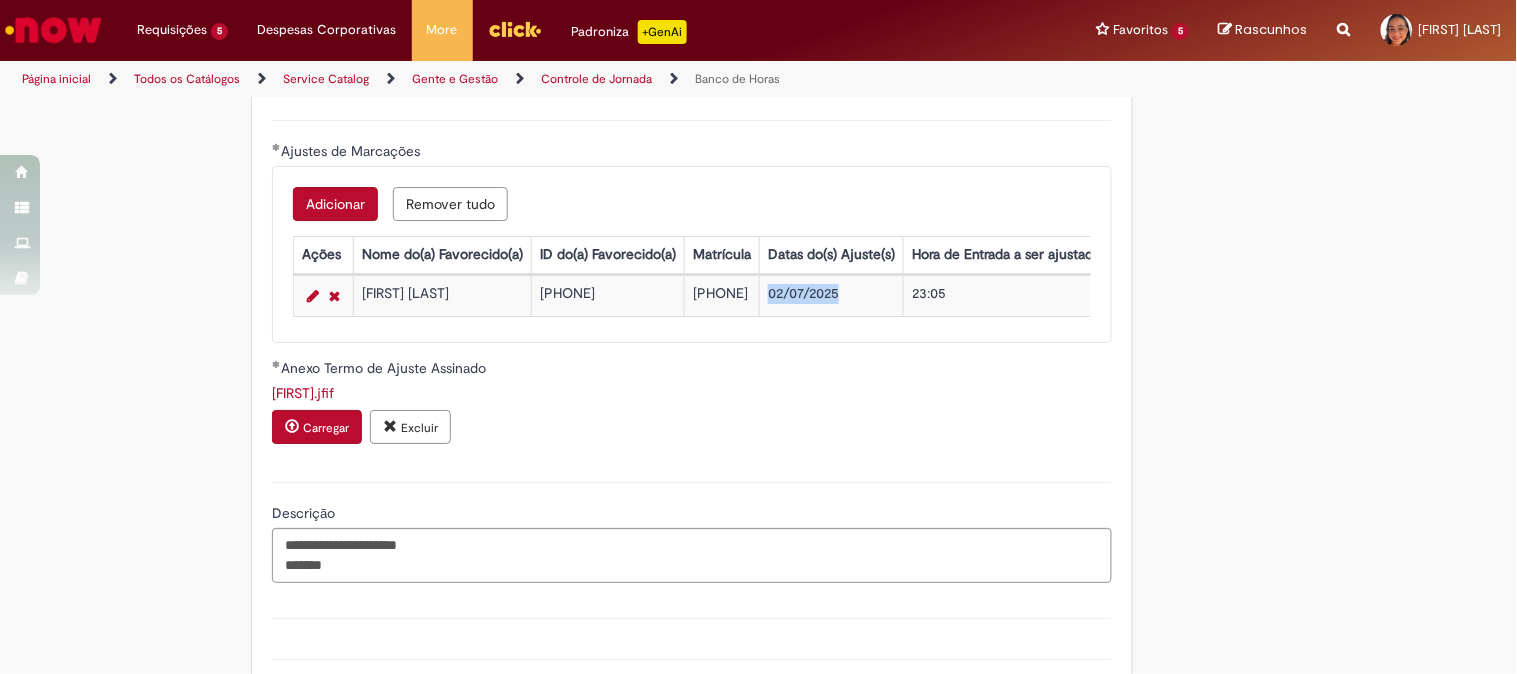 drag, startPoint x: 761, startPoint y: 286, endPoint x: 835, endPoint y: 284, distance: 74.02702 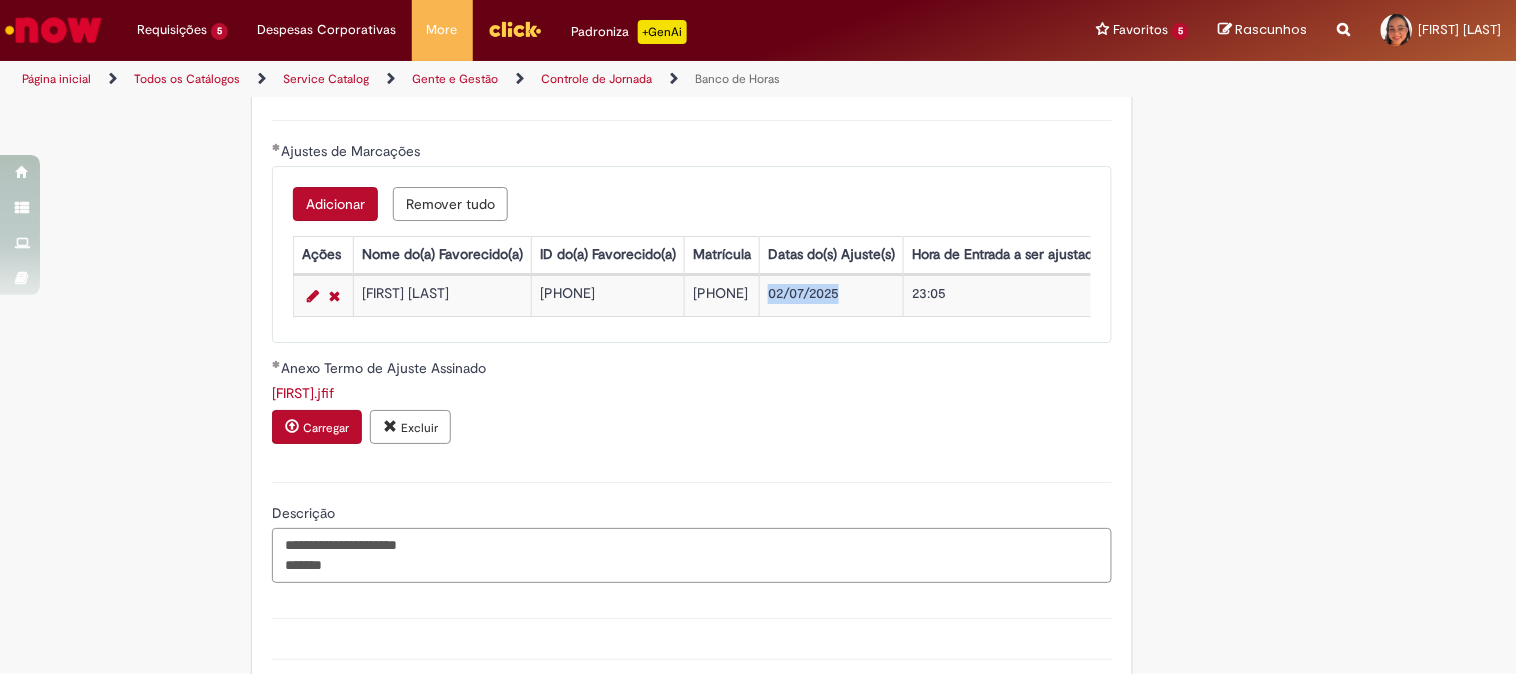 click on "**********" at bounding box center (692, 555) 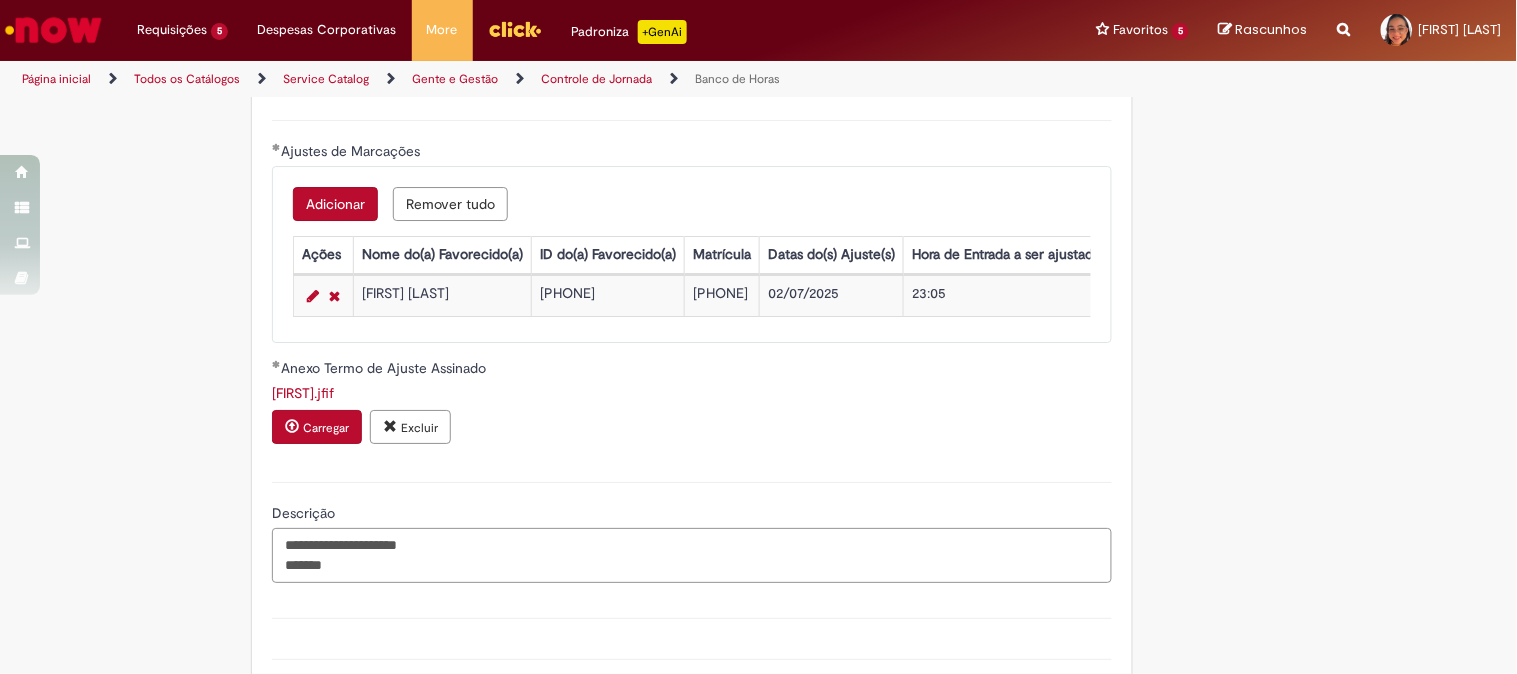 paste on "**********" 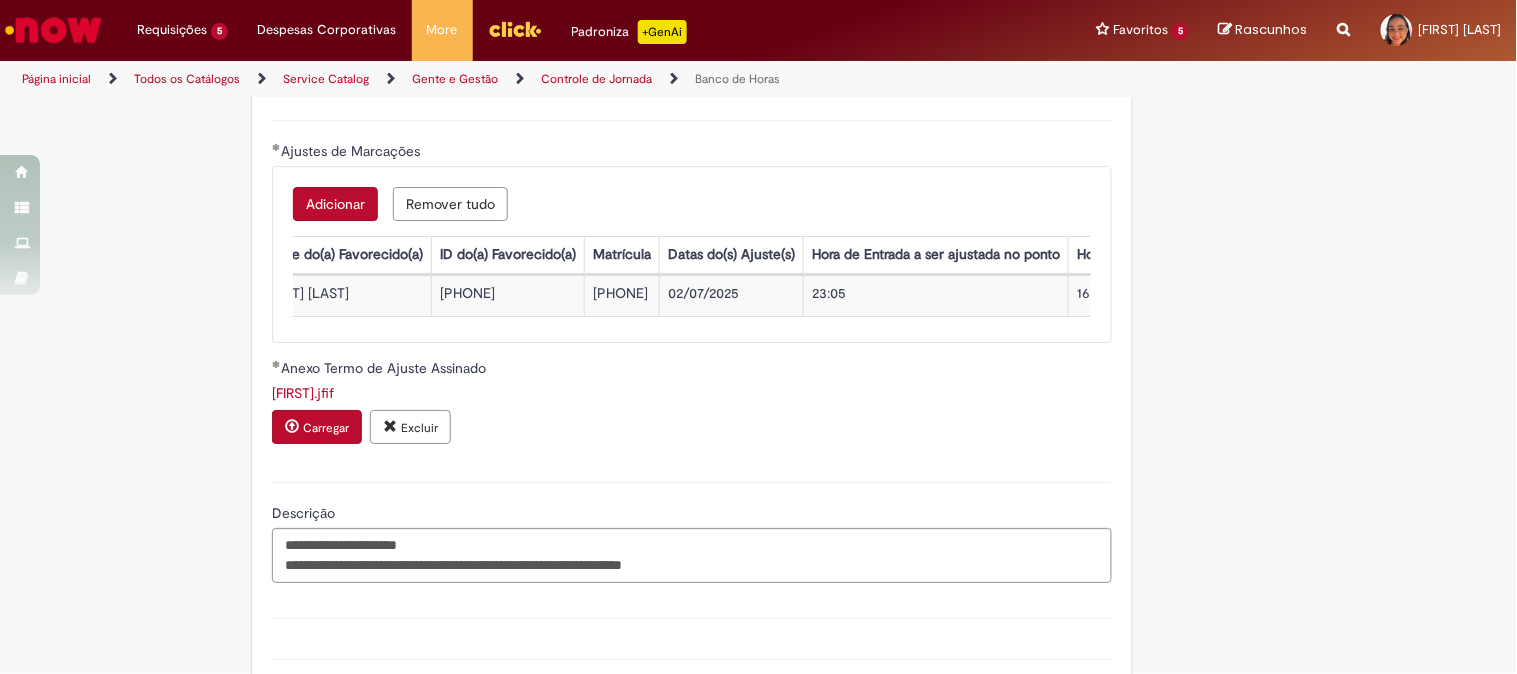 scroll, scrollTop: 0, scrollLeft: 136, axis: horizontal 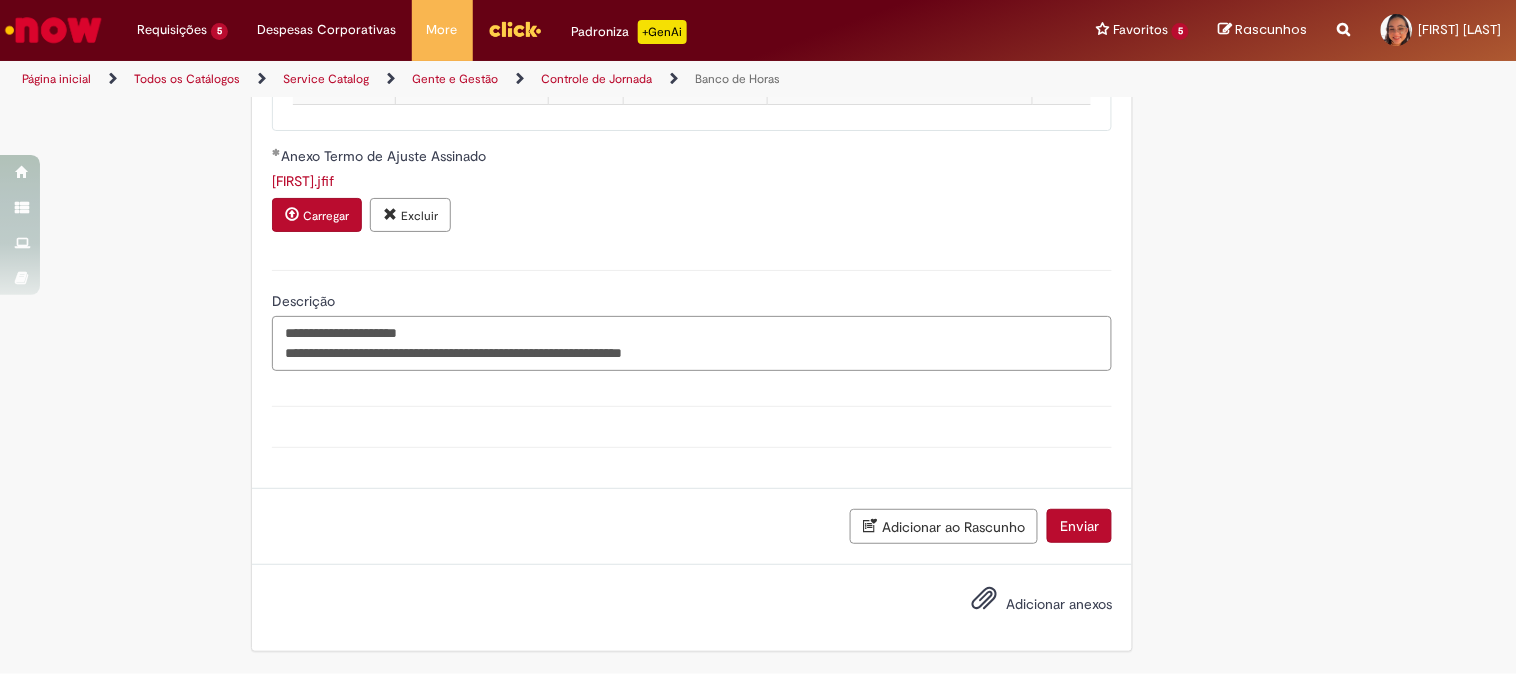 click on "**********" at bounding box center (692, 343) 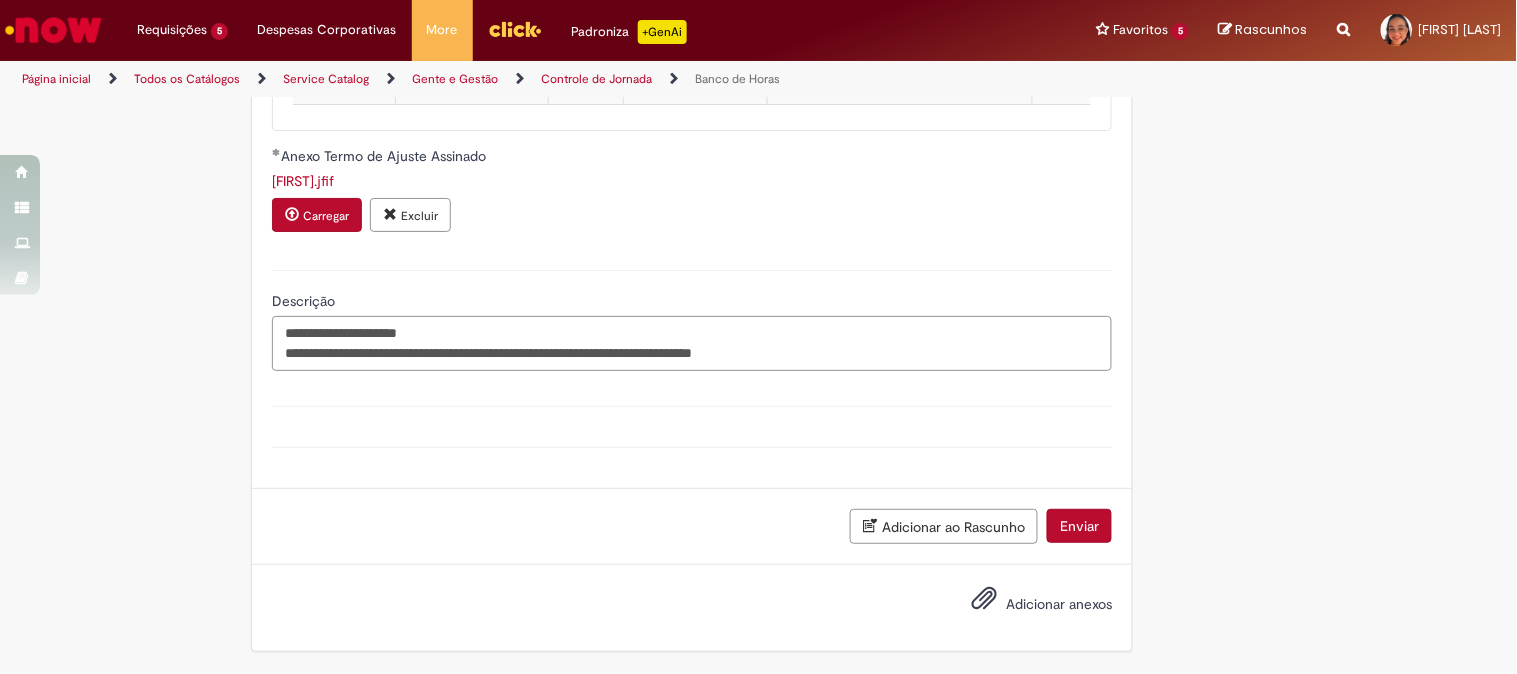 scroll, scrollTop: 1766, scrollLeft: 0, axis: vertical 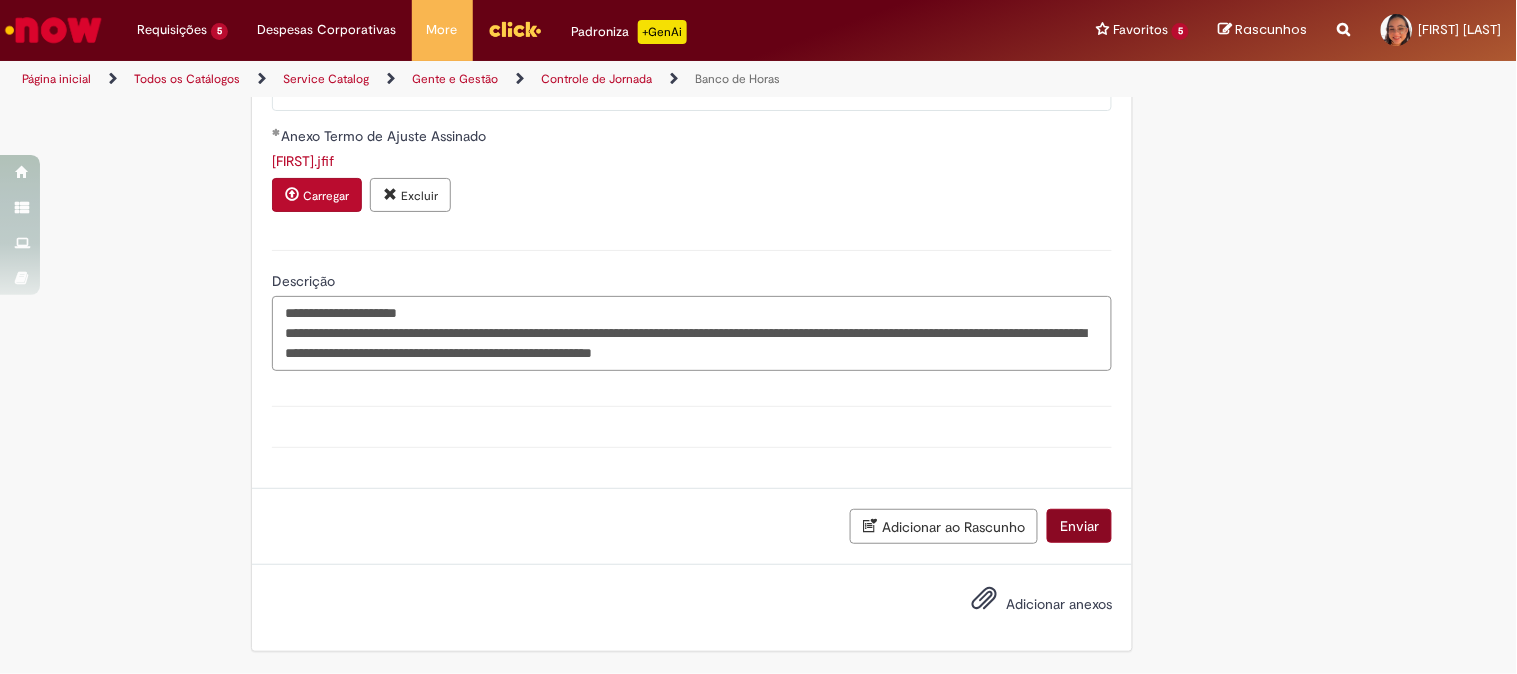 type on "**********" 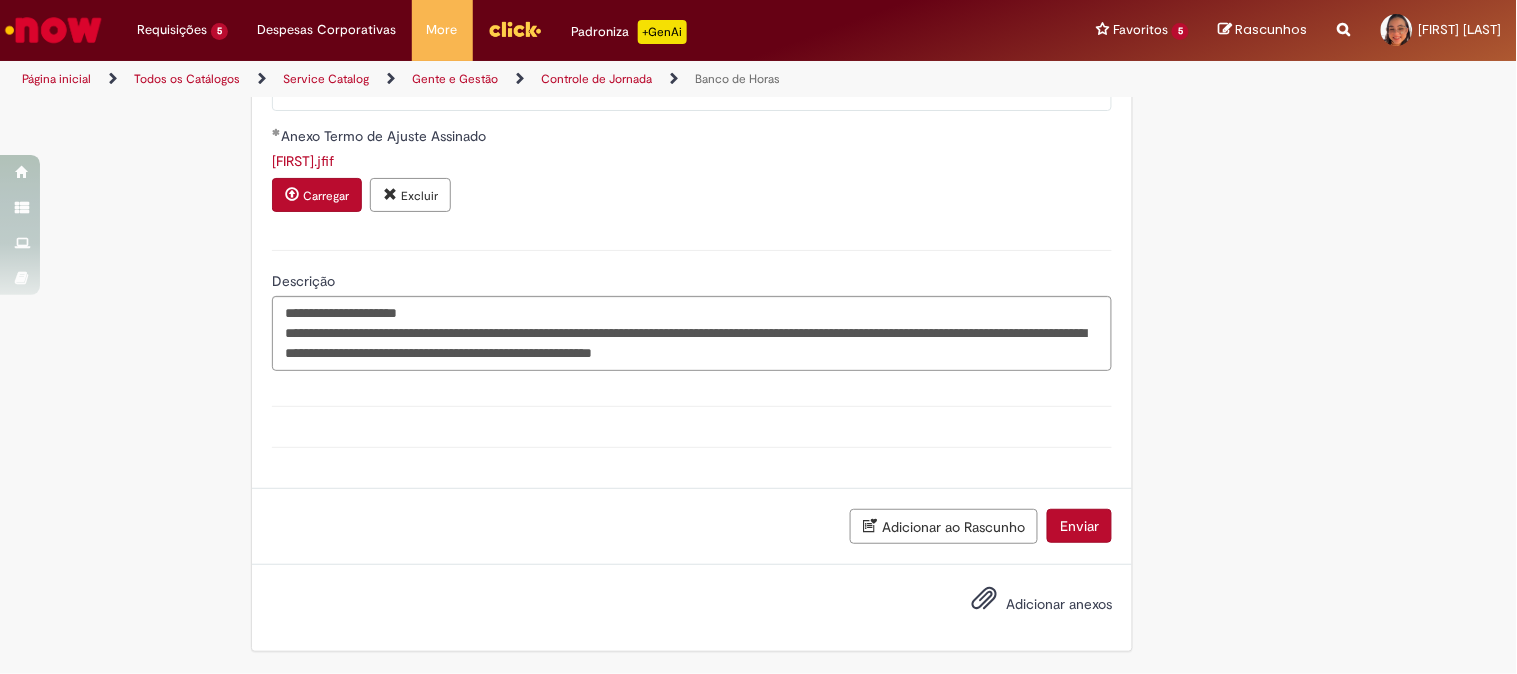 click on "Enviar" at bounding box center (1079, 526) 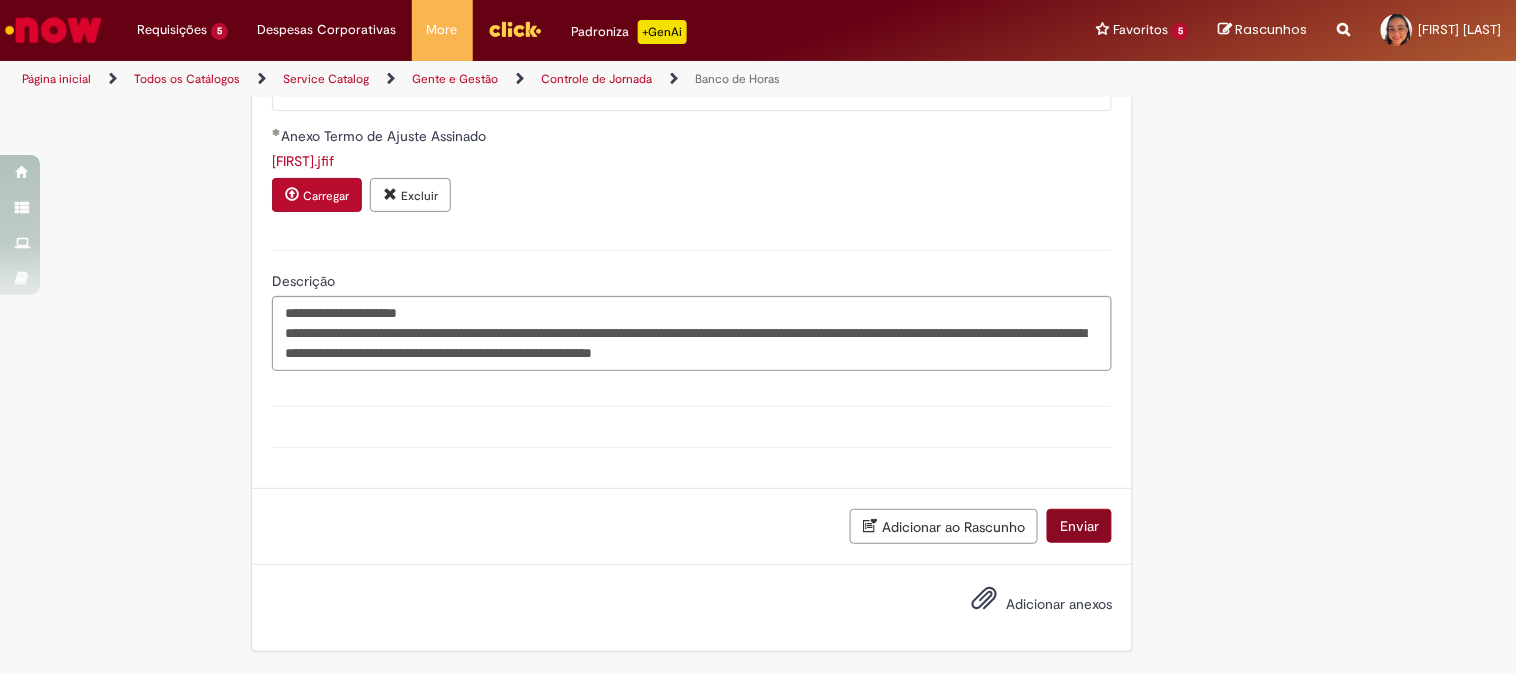 scroll, scrollTop: 1962, scrollLeft: 0, axis: vertical 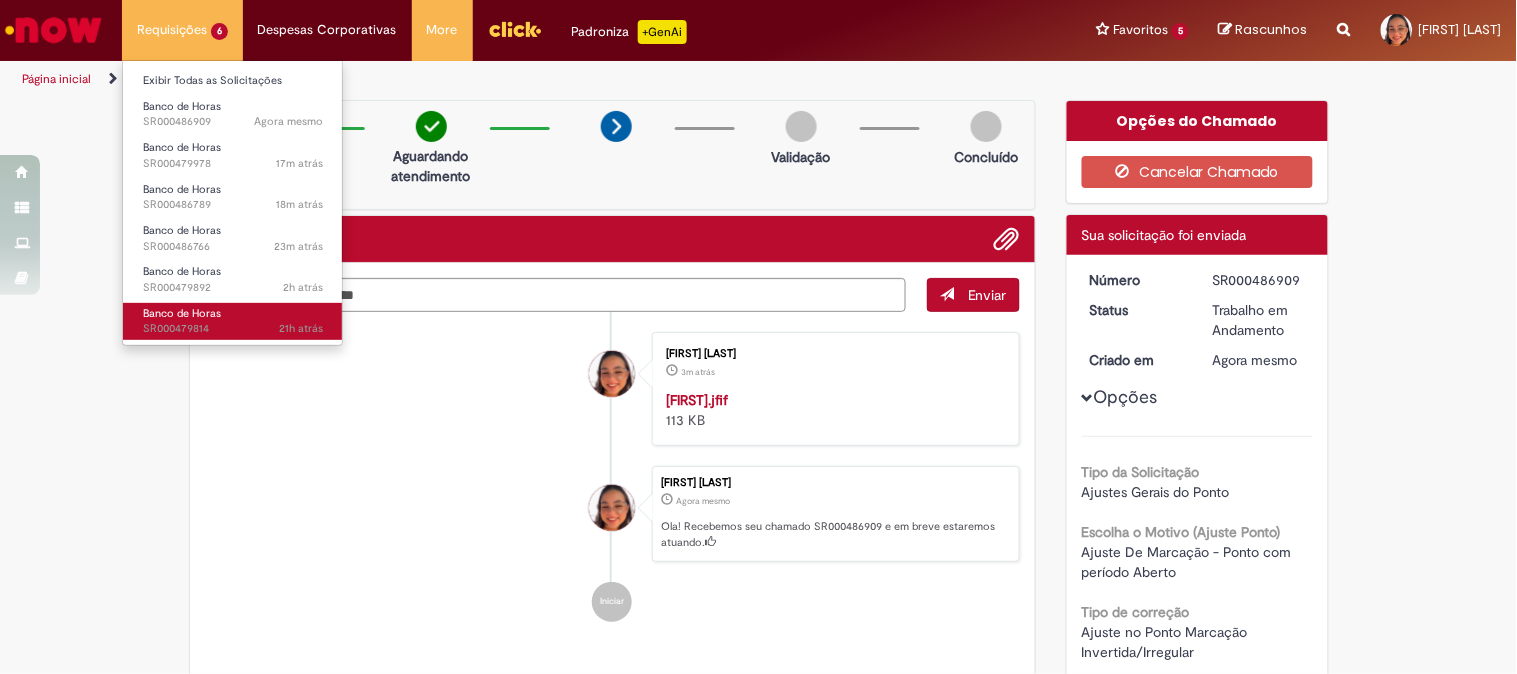 click on "21h atrás 21 horas atrás  SR000479814" at bounding box center [233, 329] 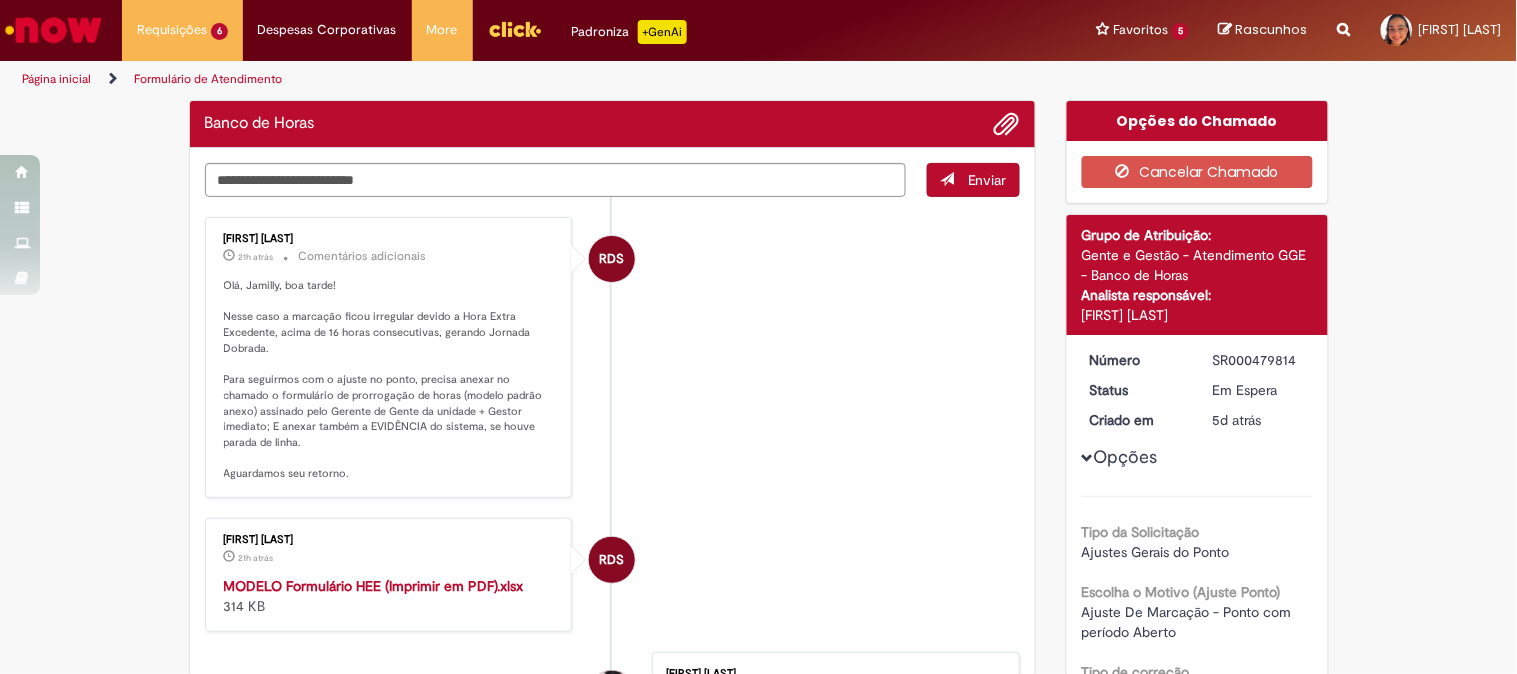 click on "RDS
Raquel de Souza
21h atrás 21 horas atrás     Comentários adicionais
Olá, Jamilly, boa tarde!
Nesse caso a marcação ficou irregular devido a Hora Extra Excedente, acima de 16 horas consecutivas, gerando Jornada Dobrada.
Para seguirmos com o ajuste no ponto, precisa anexar no chamado o formulário de prorrogação de horas (modelo padrão anexo) assinado pelo Gerente de Gente da unidade + Gestor imediato; E anexar também a EVIDÊNCIA do sistema, se houve parada de linha.
Aguardamos seu retorno." at bounding box center [613, 357] 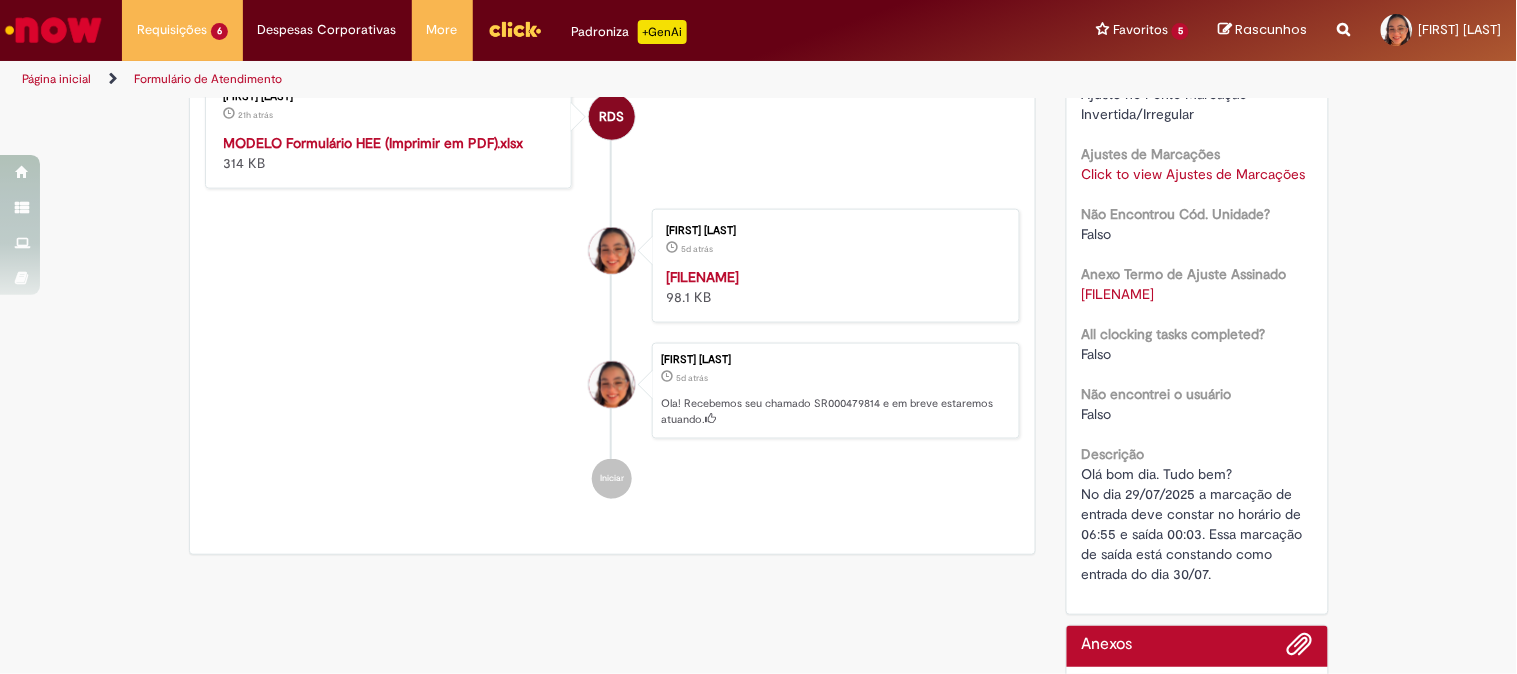 scroll, scrollTop: 154, scrollLeft: 0, axis: vertical 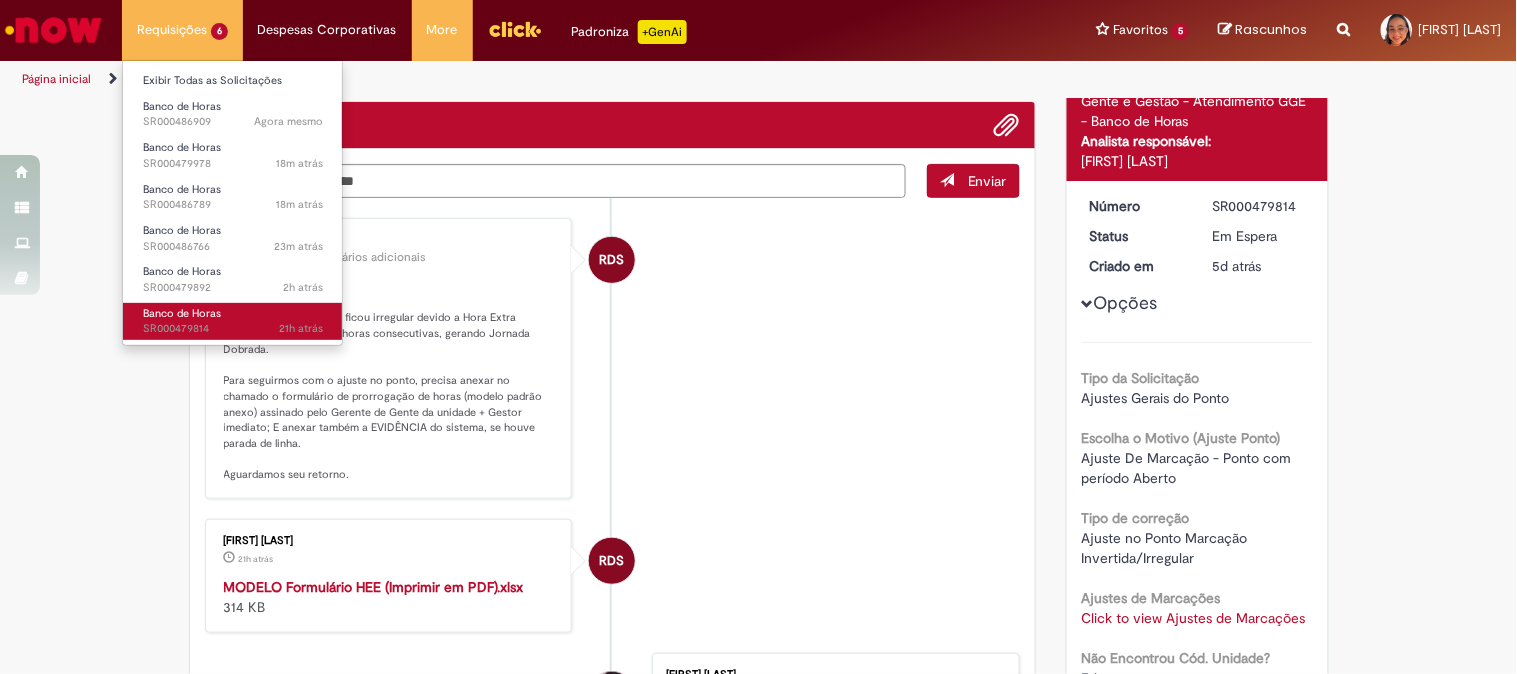 click on "Banco de Horas
21h atrás 21 horas atrás  SR000479814" at bounding box center [233, 321] 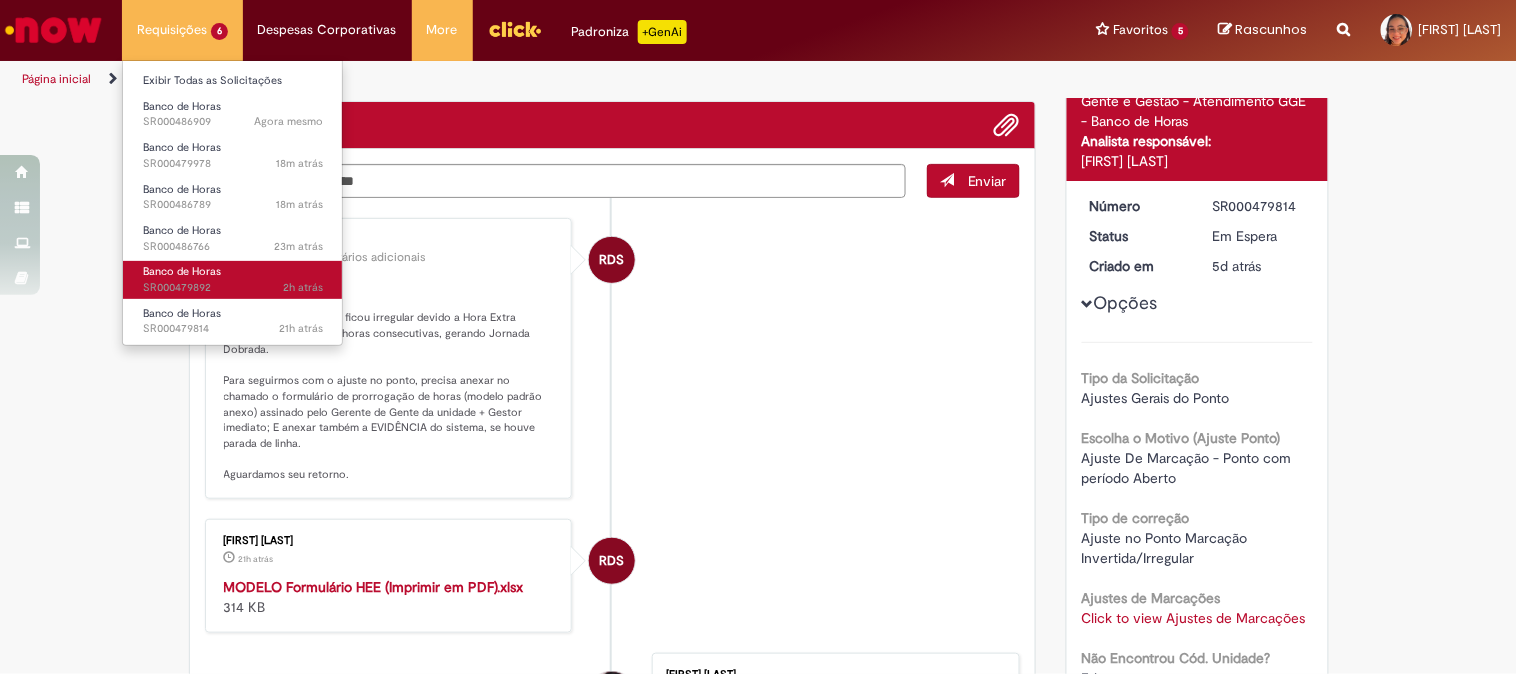 click on "2h atrás 2 horas atrás  SR000479892" at bounding box center (233, 288) 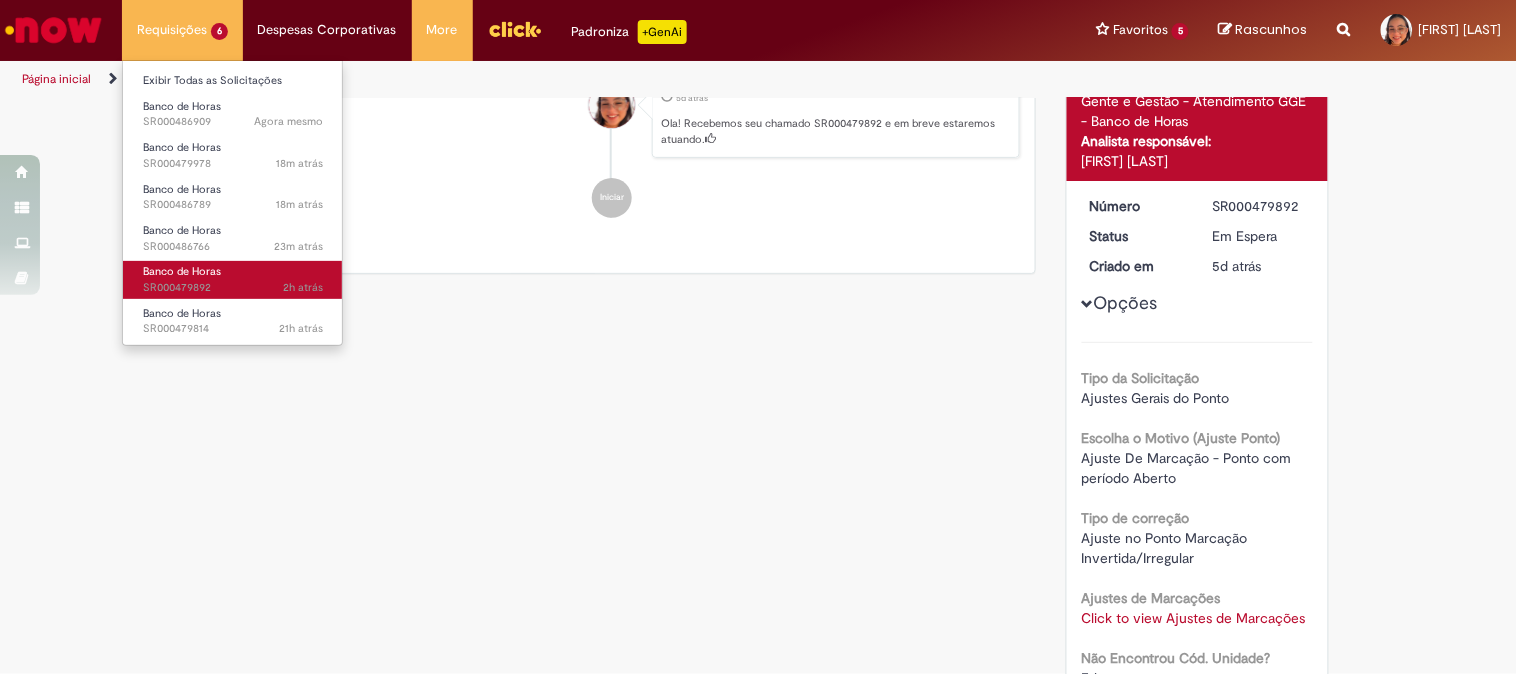 scroll, scrollTop: 0, scrollLeft: 0, axis: both 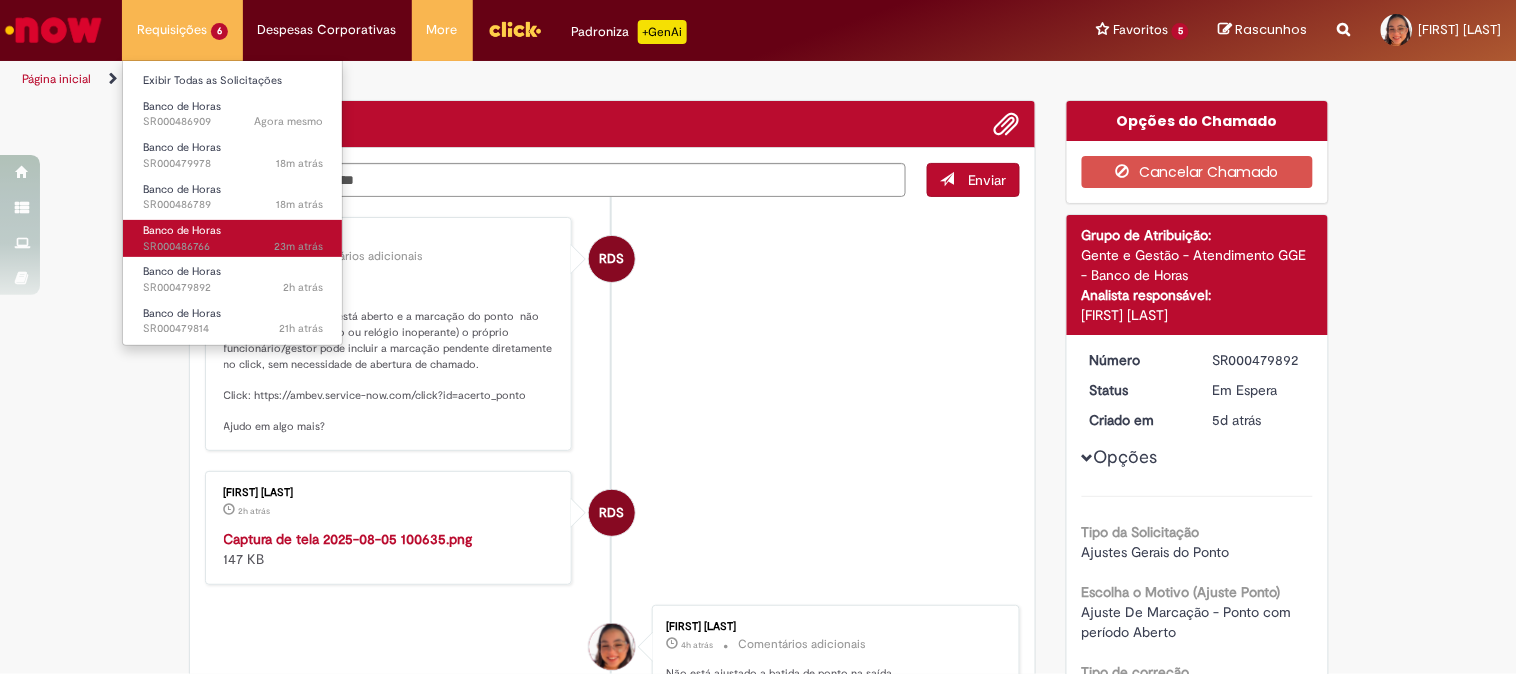 click on "Banco de Horas
23m atrás 23 minutos atrás  SR000479892" at bounding box center [233, 238] 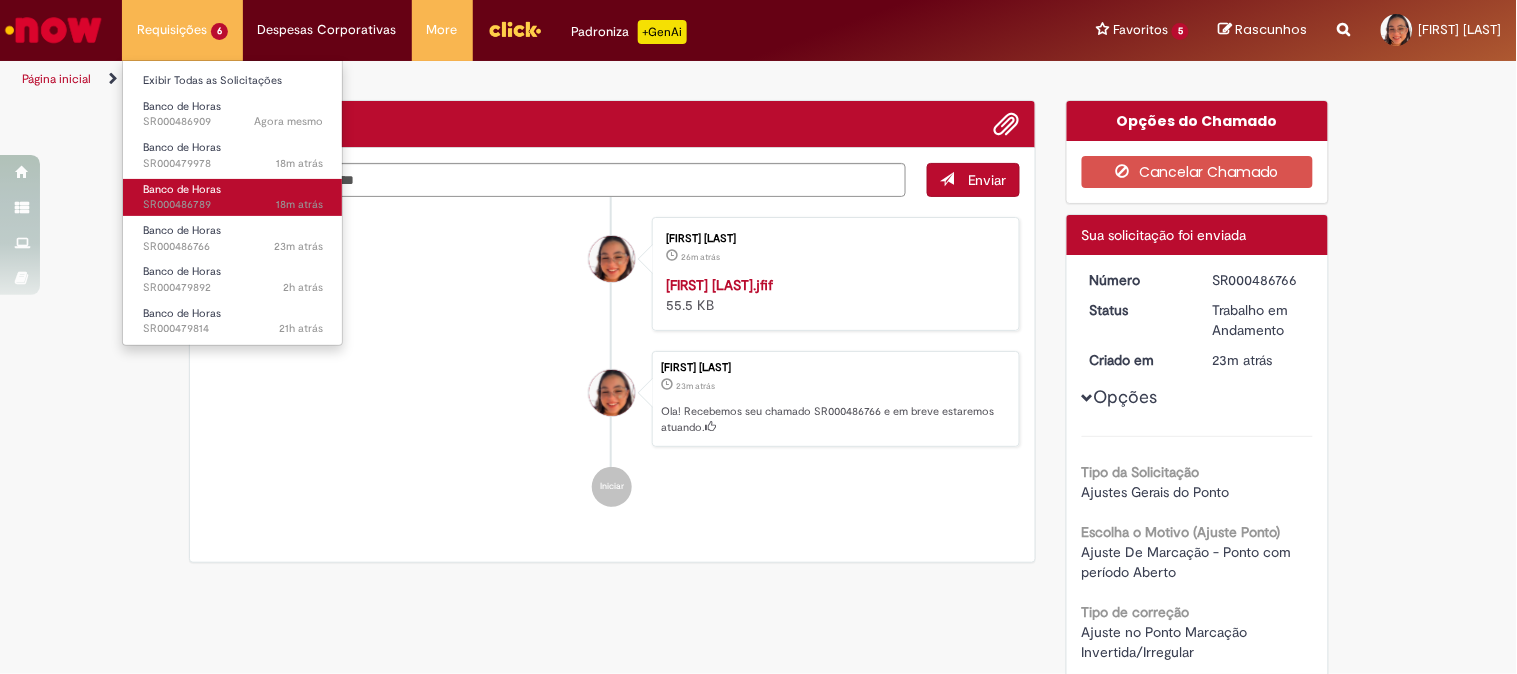 click on "18m atrás 18 minutos atrás  SR000486789" at bounding box center [233, 205] 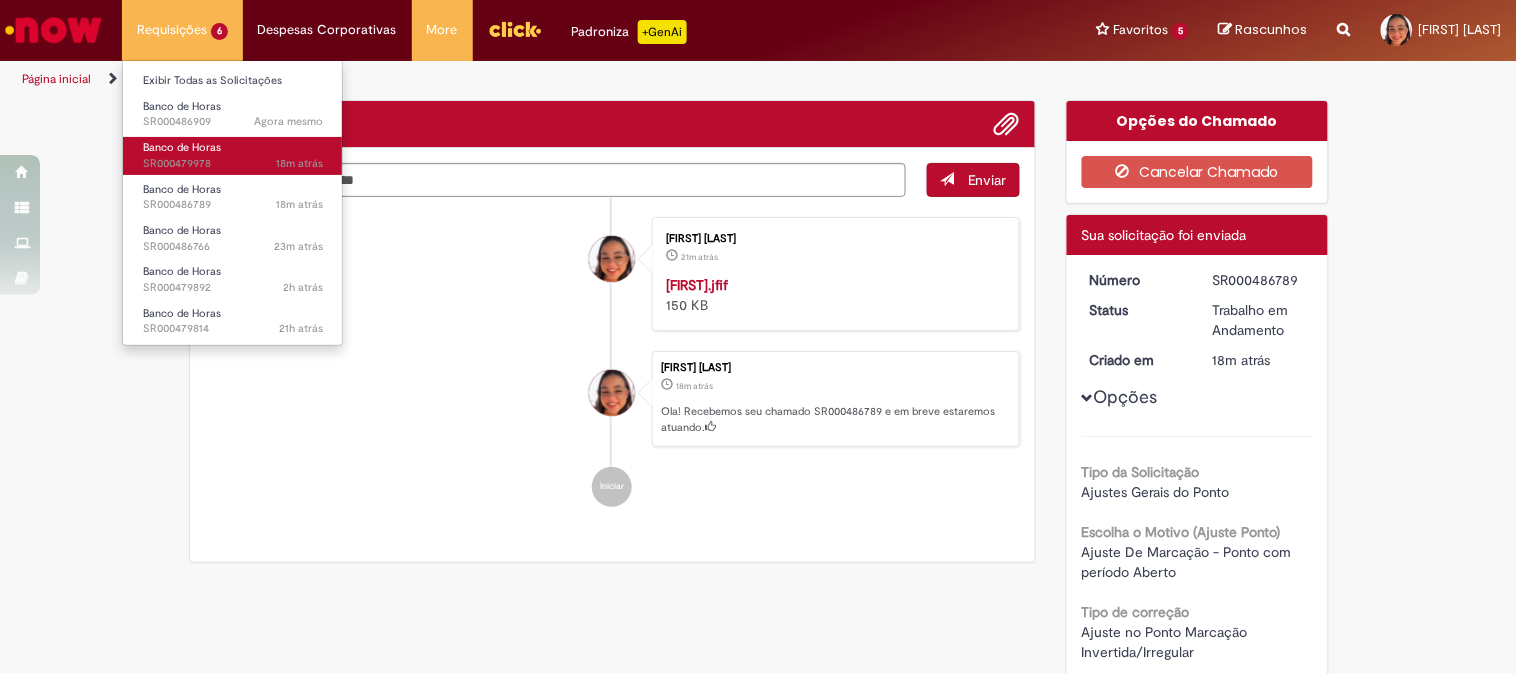 click on "18m atrás 18 minutos atrás  SR000479978" at bounding box center [233, 164] 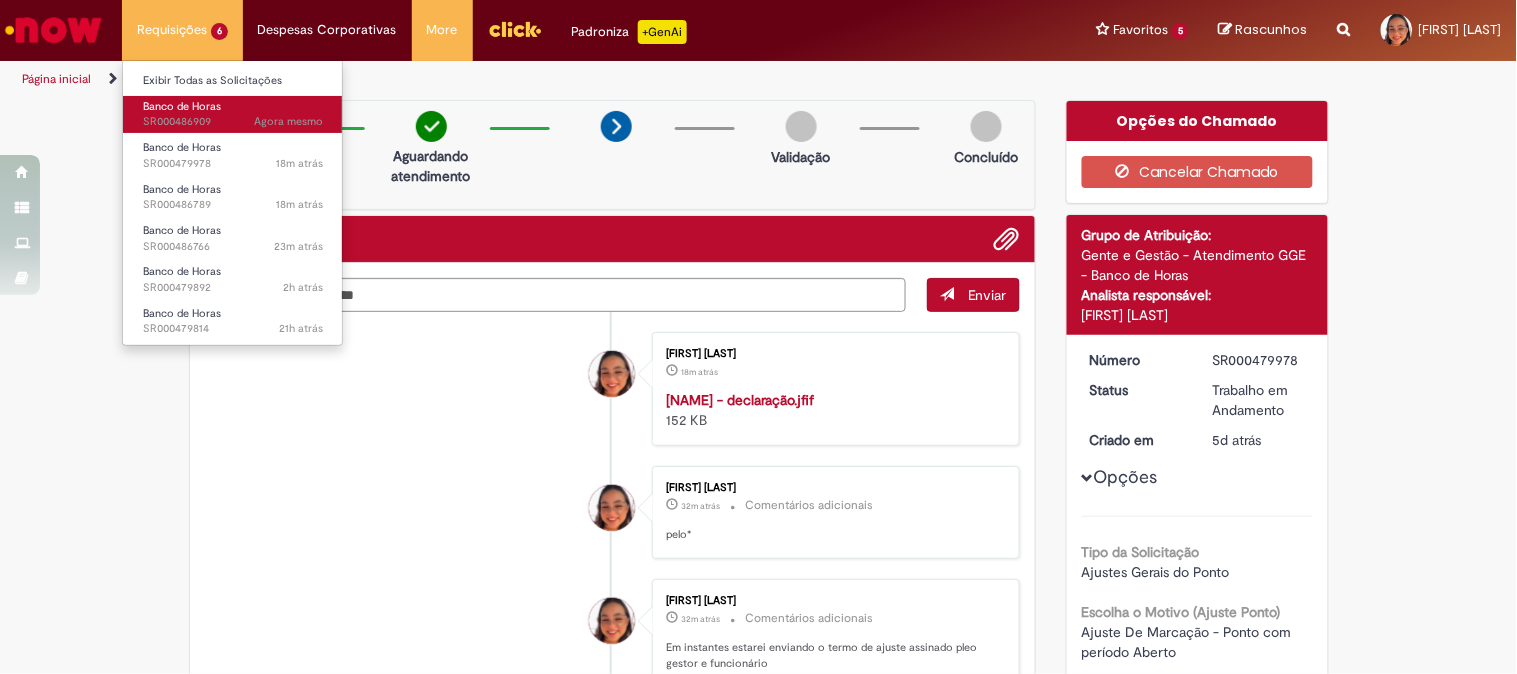 click on "Agora mesmo" at bounding box center [288, 121] 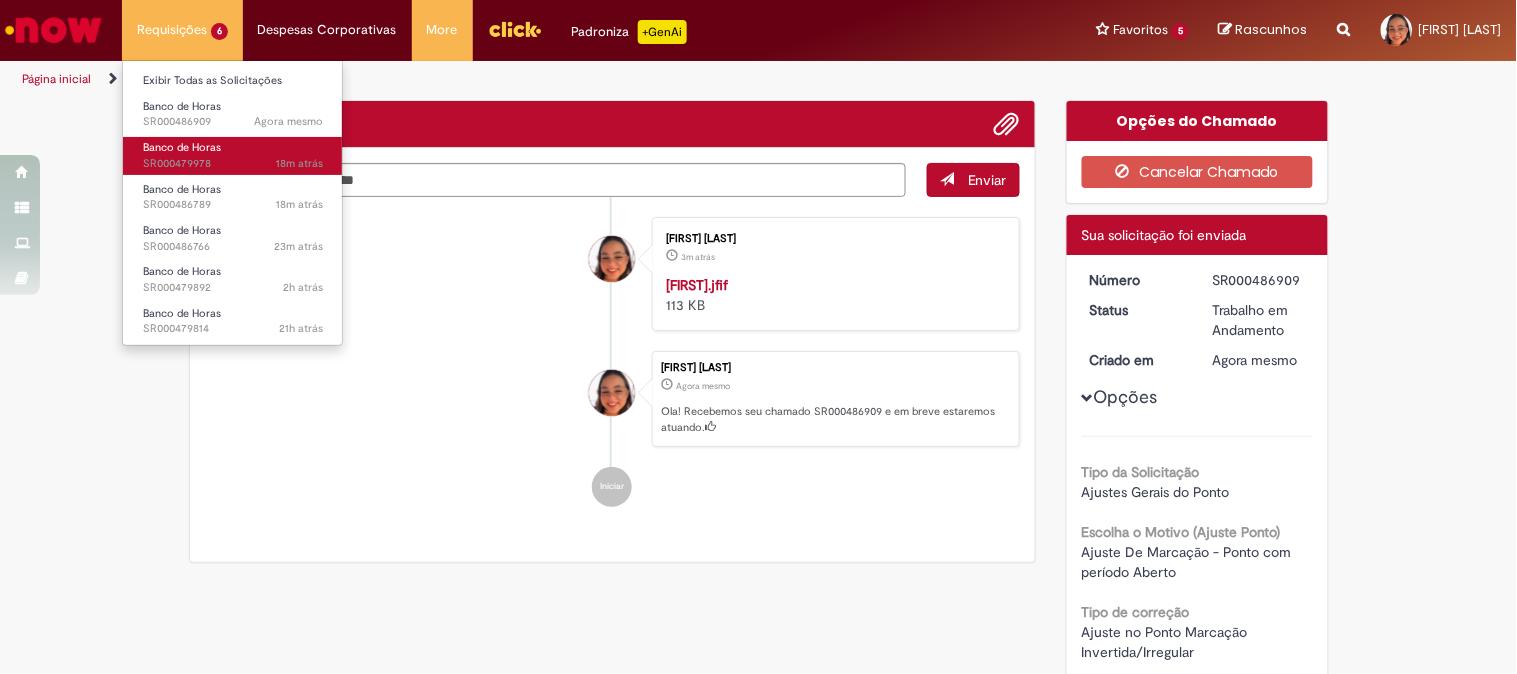 click on "18m atrás 18 minutos atrás  SR000479978" at bounding box center (233, 164) 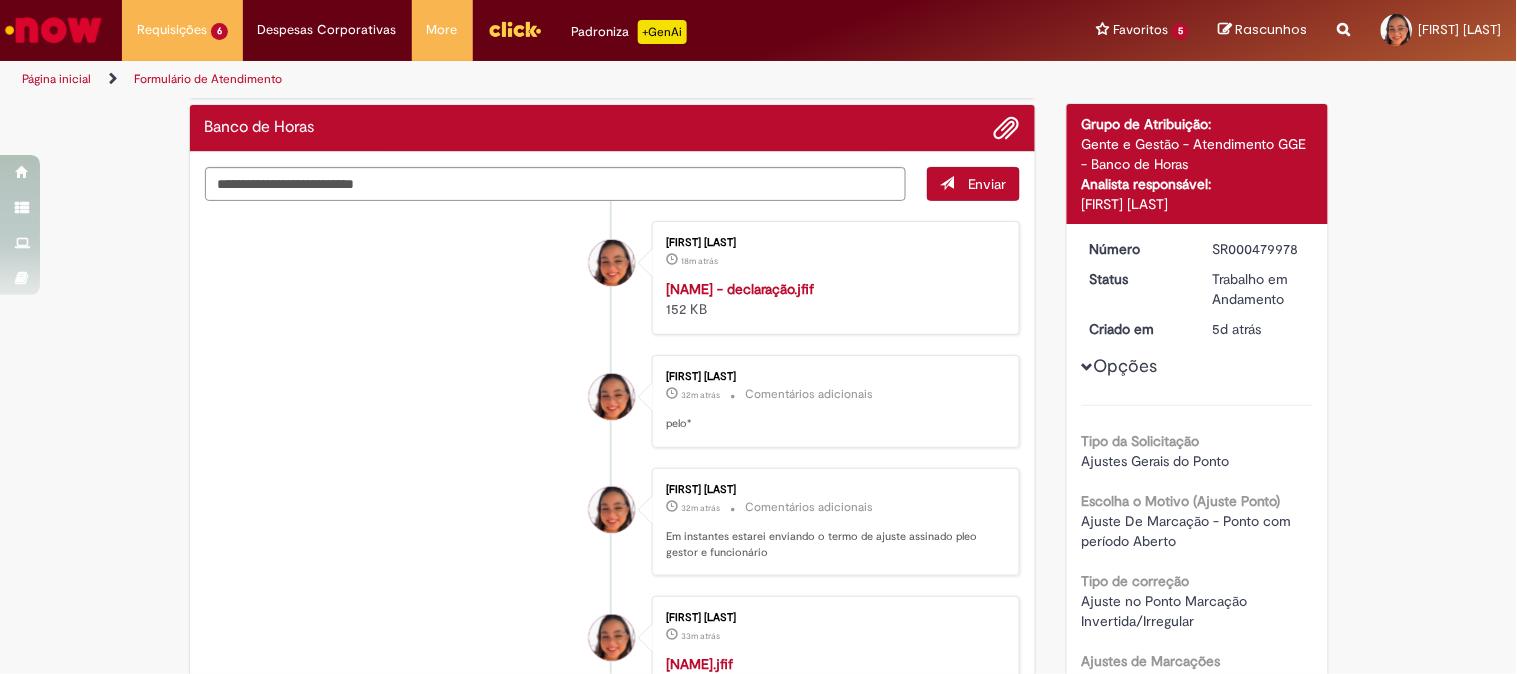scroll, scrollTop: 0, scrollLeft: 0, axis: both 